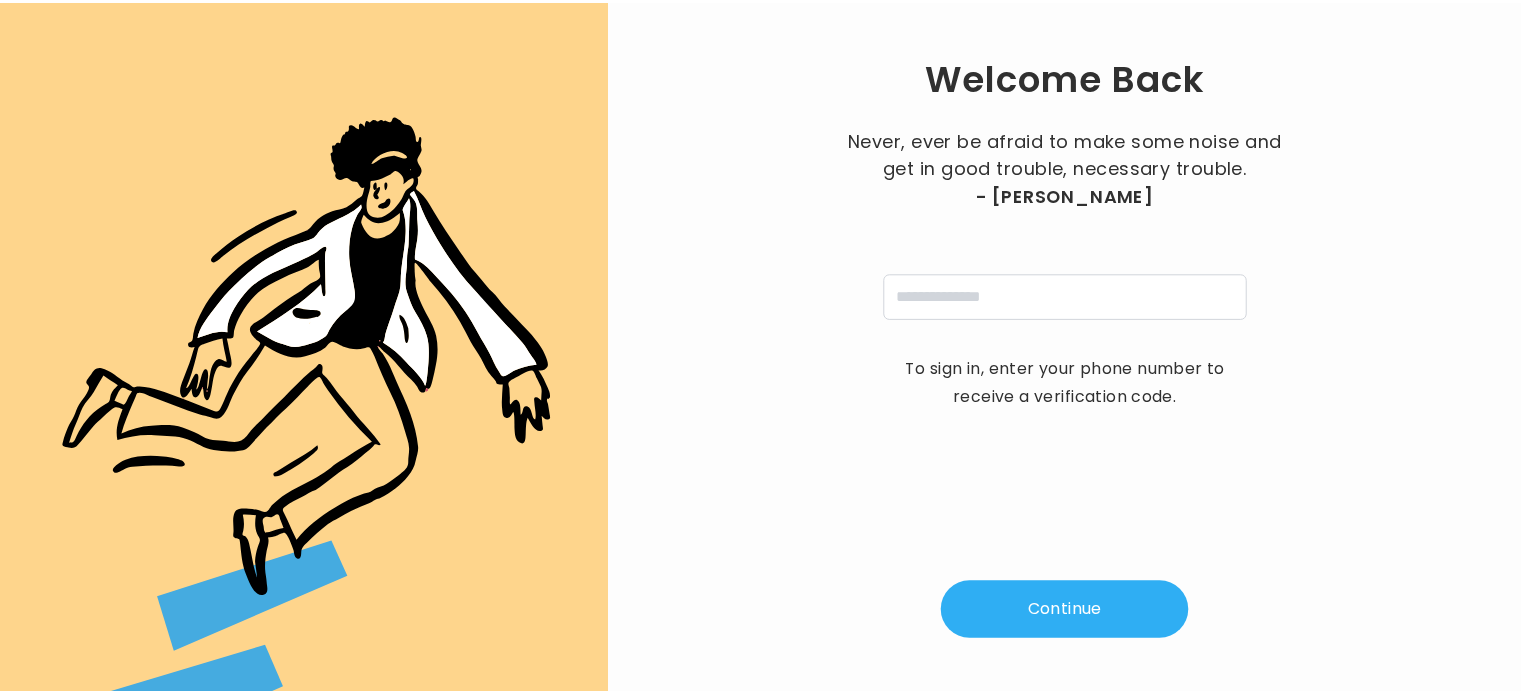 scroll, scrollTop: 0, scrollLeft: 0, axis: both 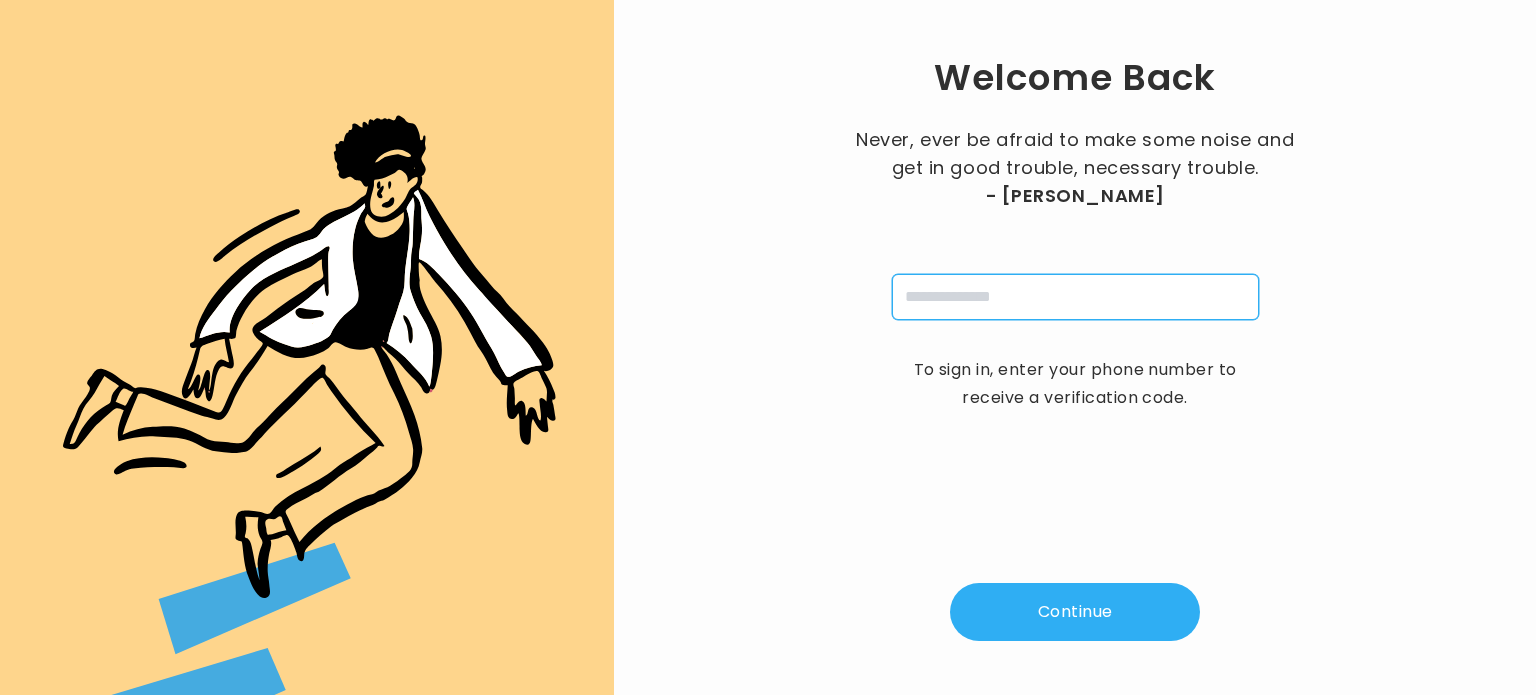 click at bounding box center [1075, 297] 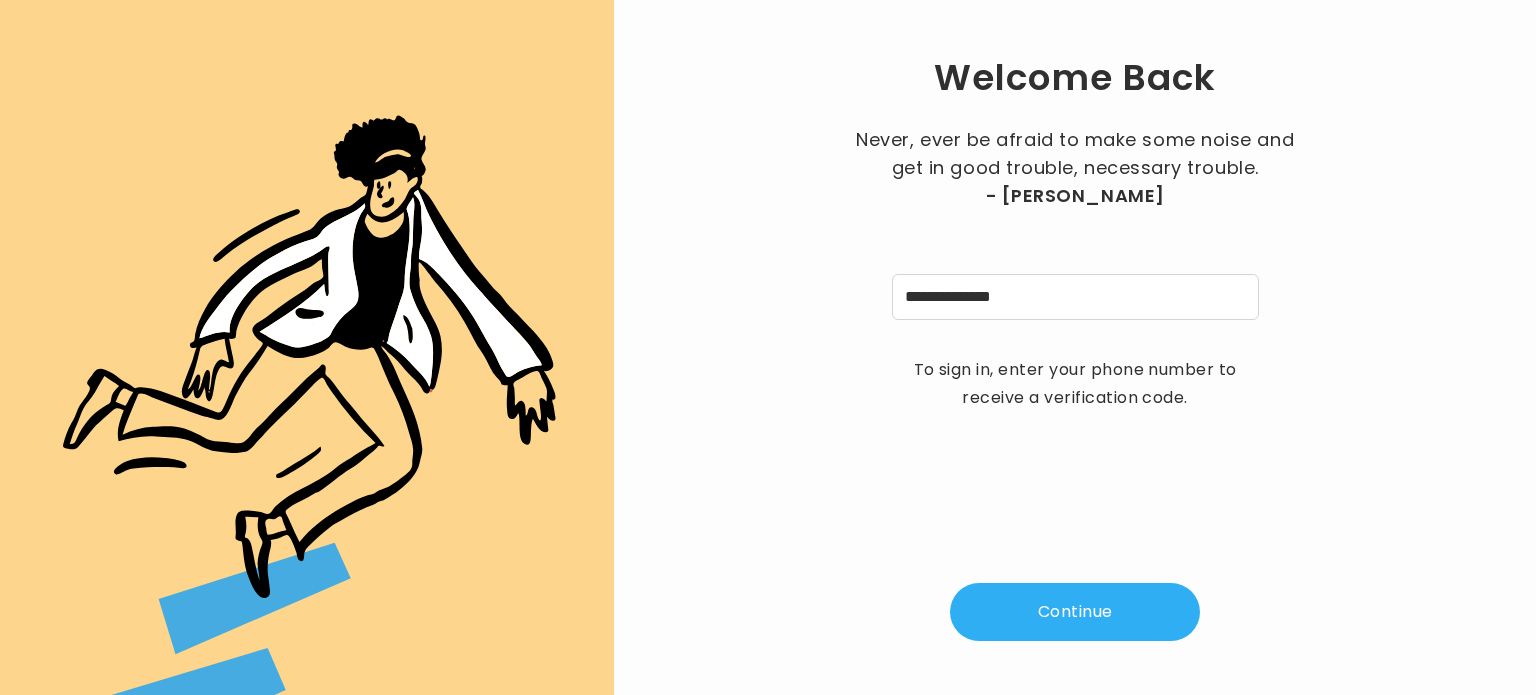 click on "Continue" at bounding box center [1075, 612] 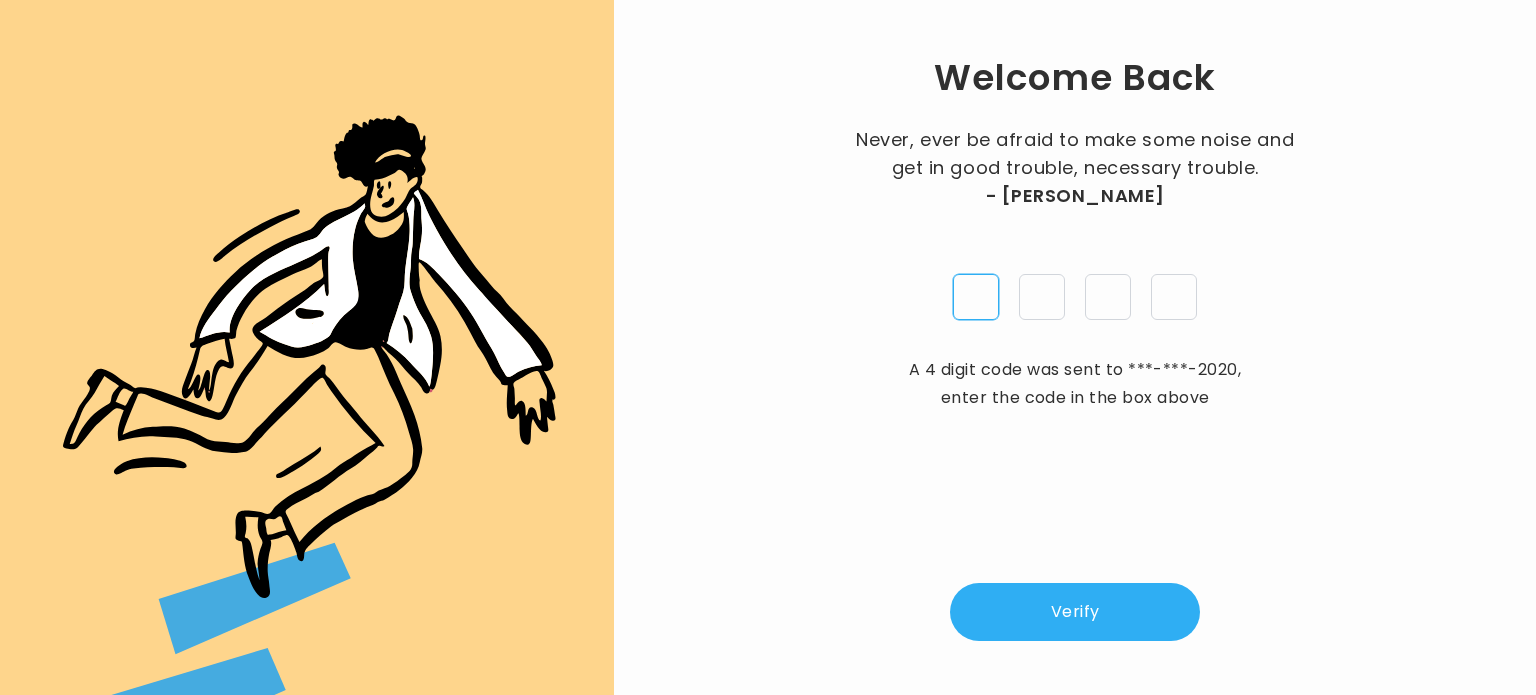 type on "*" 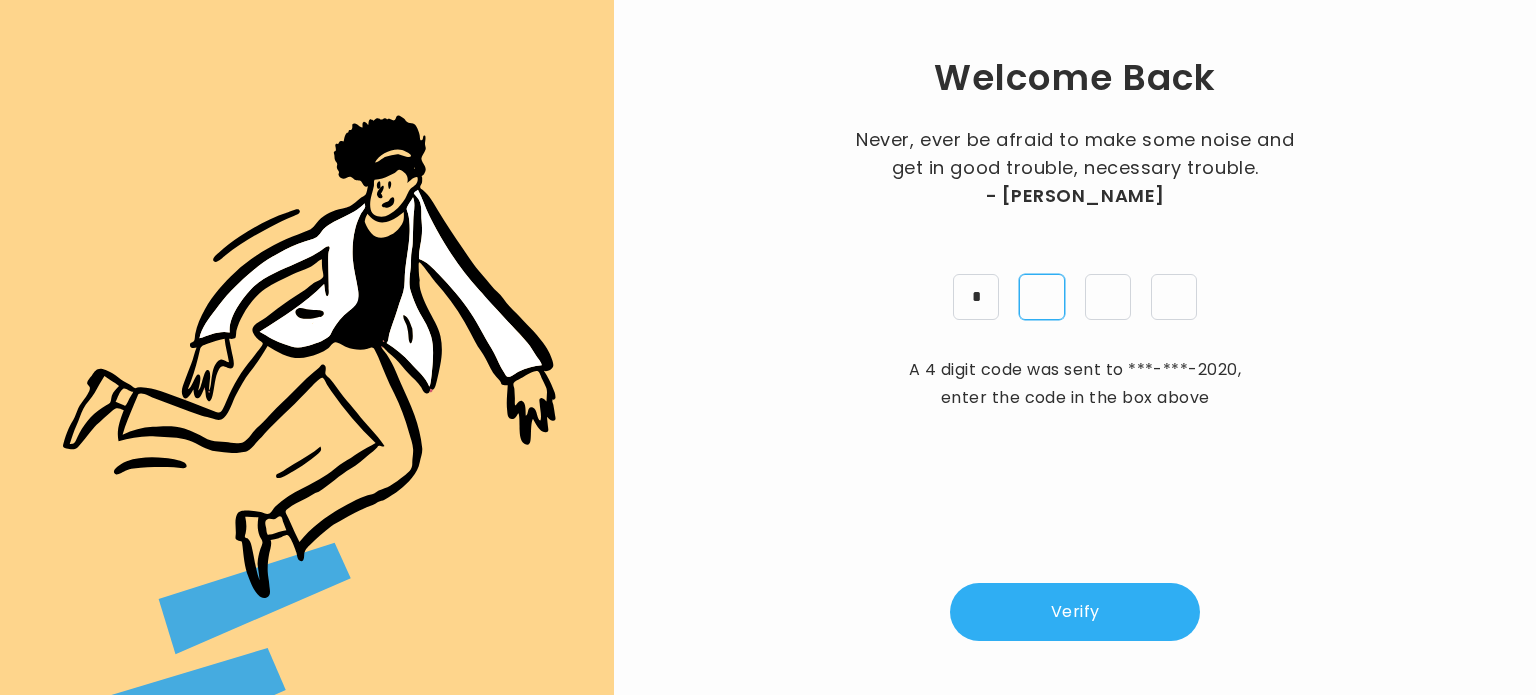 type on "*" 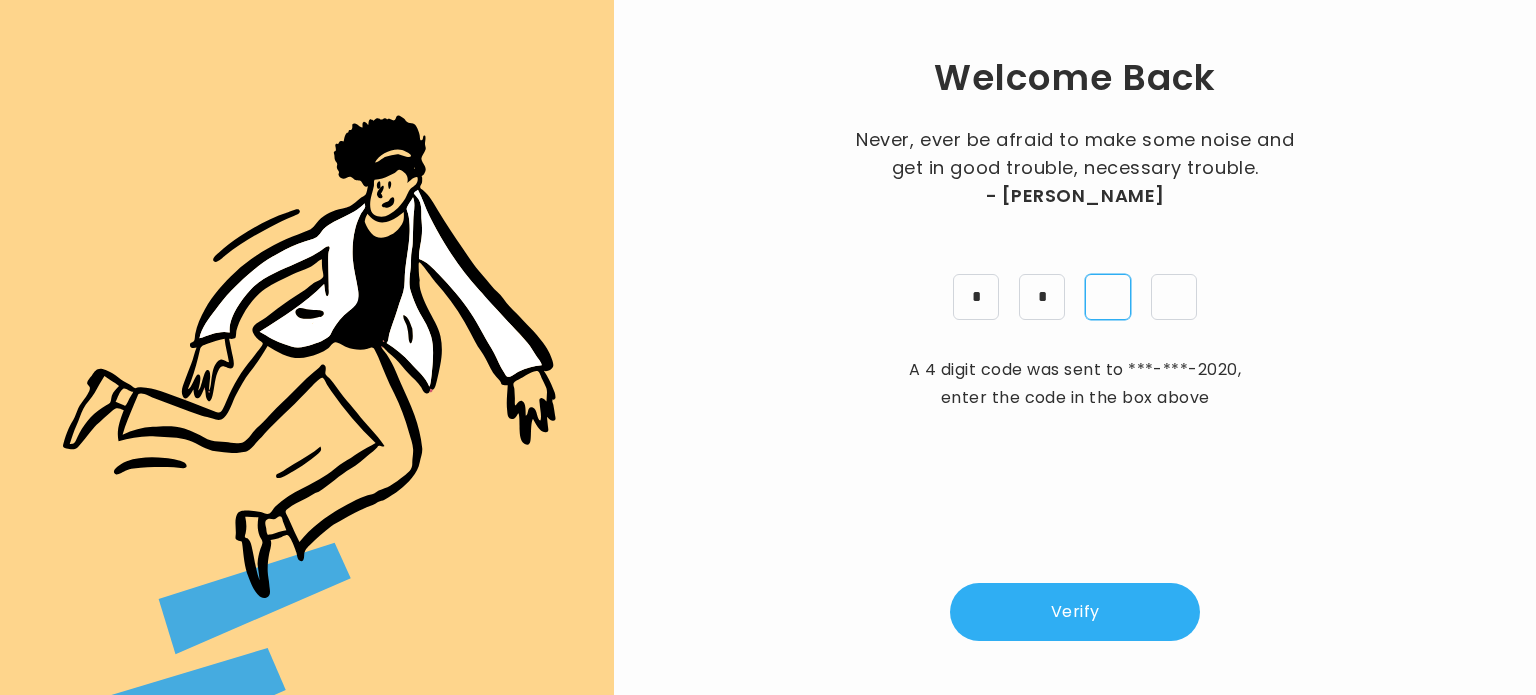 type on "*" 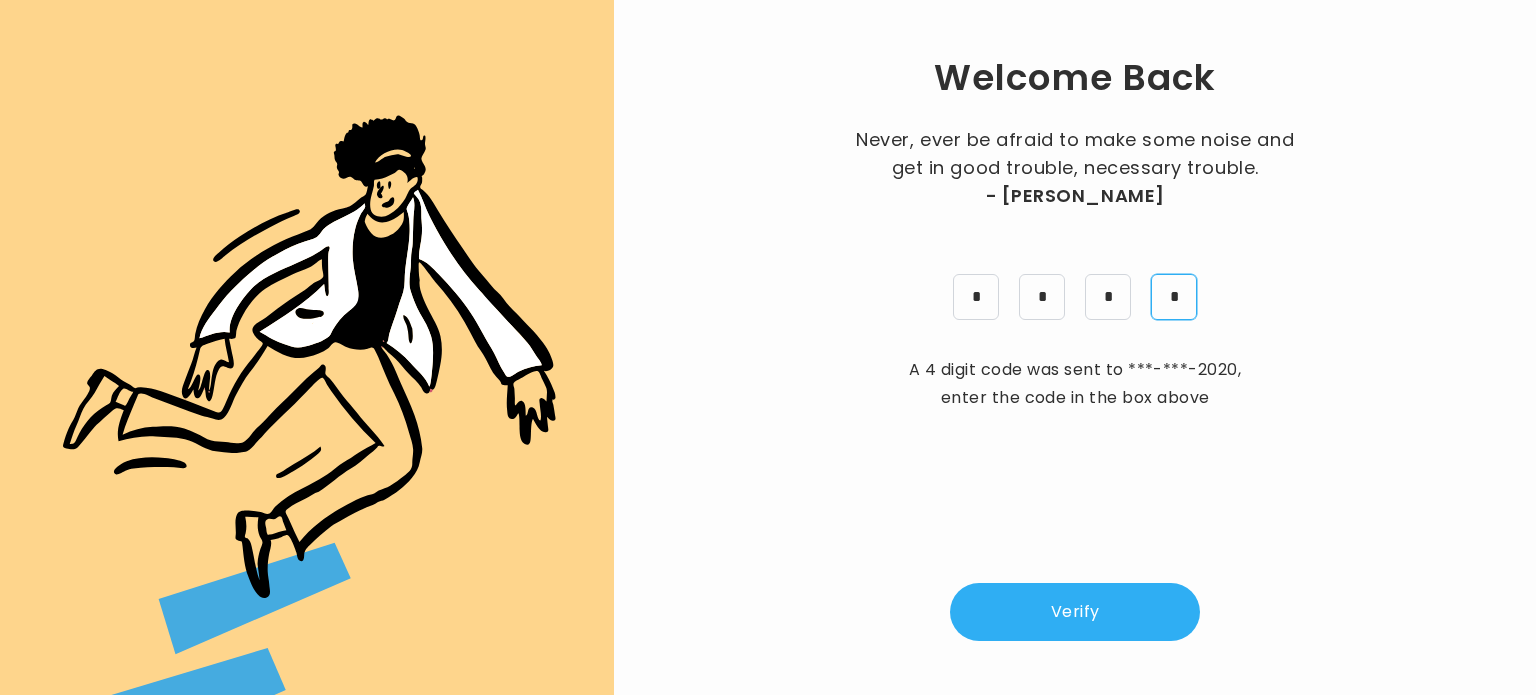 type on "*" 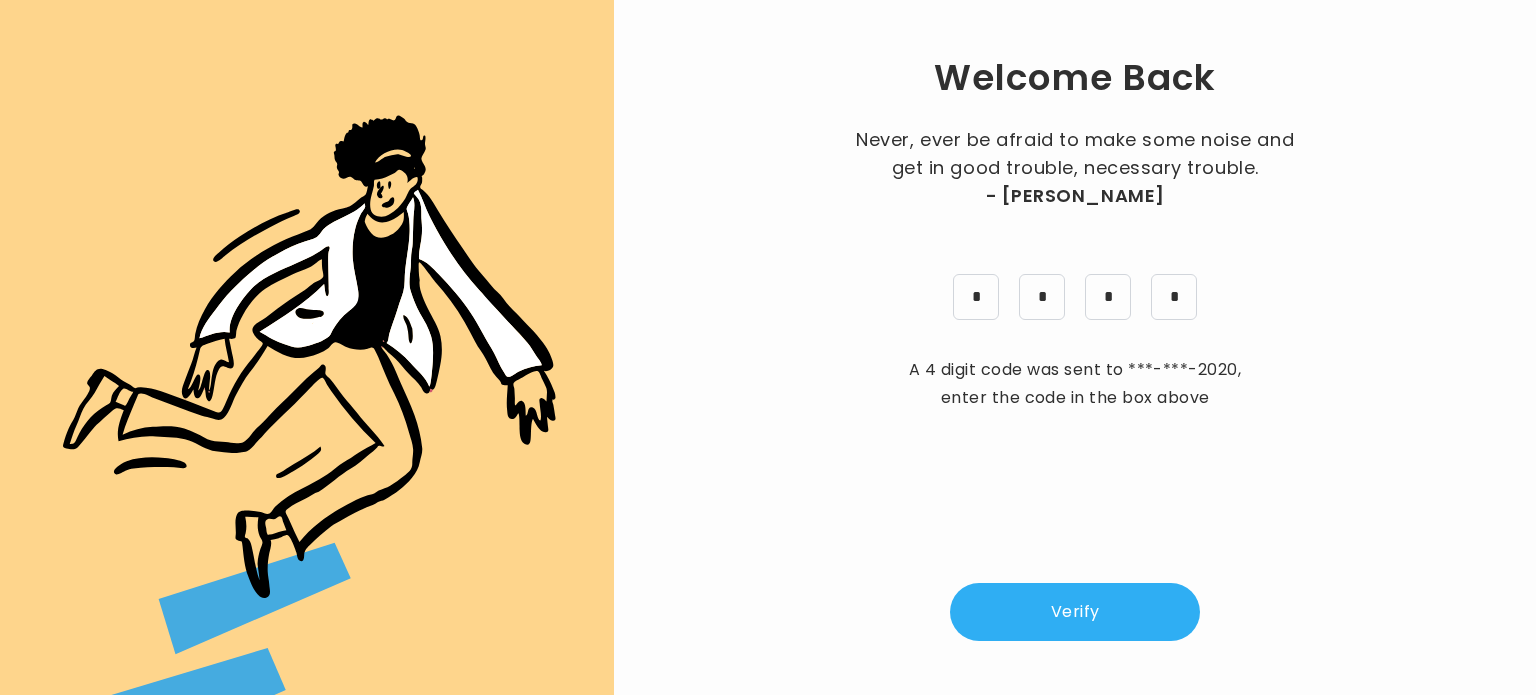click on "Verify" at bounding box center (1075, 612) 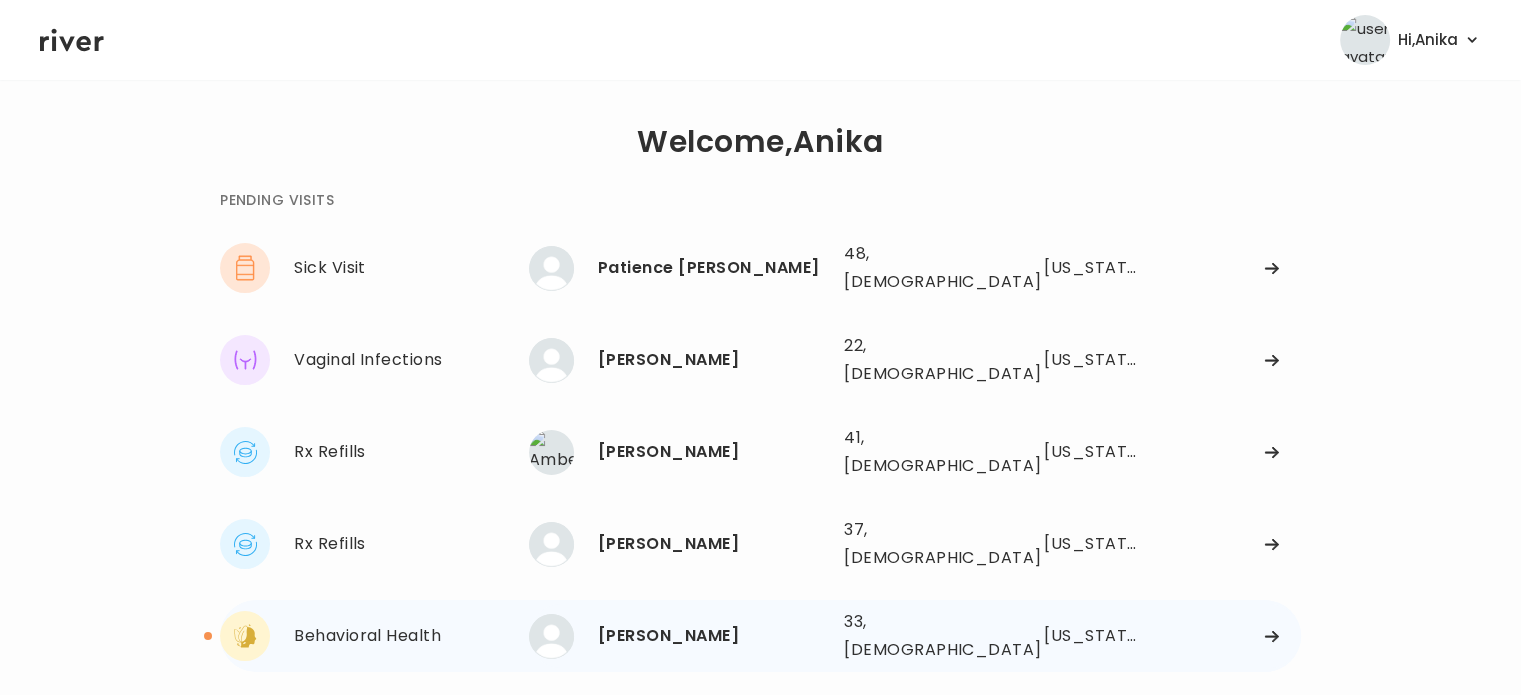 click on "[PERSON_NAME]" at bounding box center [713, 636] 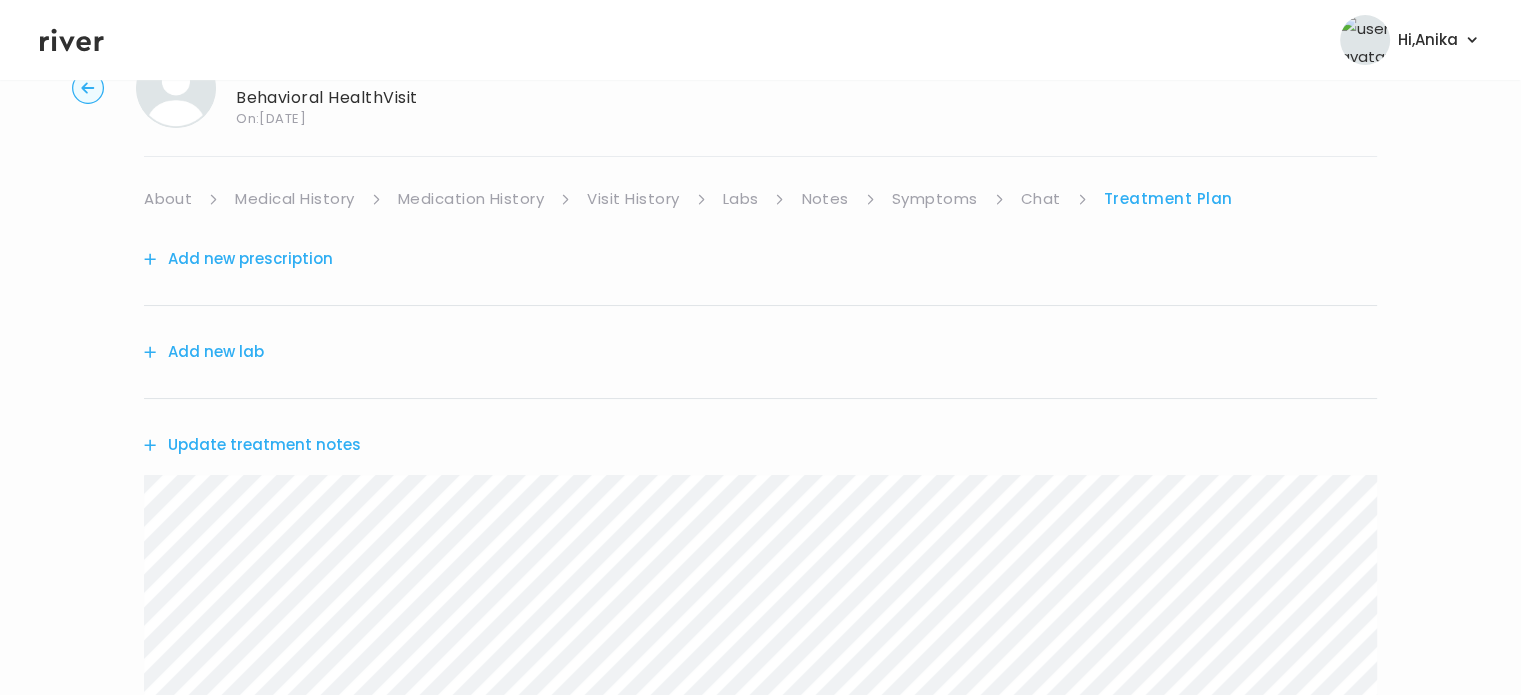 scroll, scrollTop: 96, scrollLeft: 0, axis: vertical 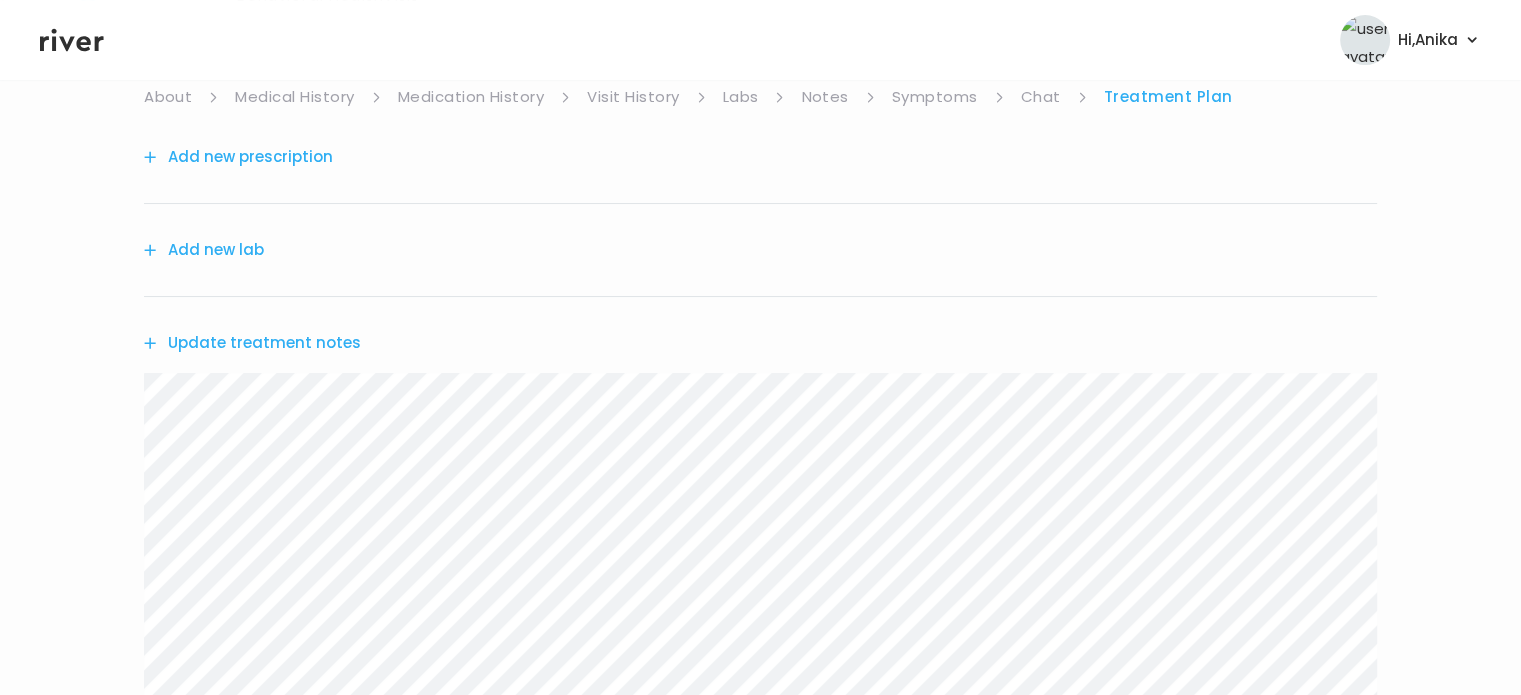 click 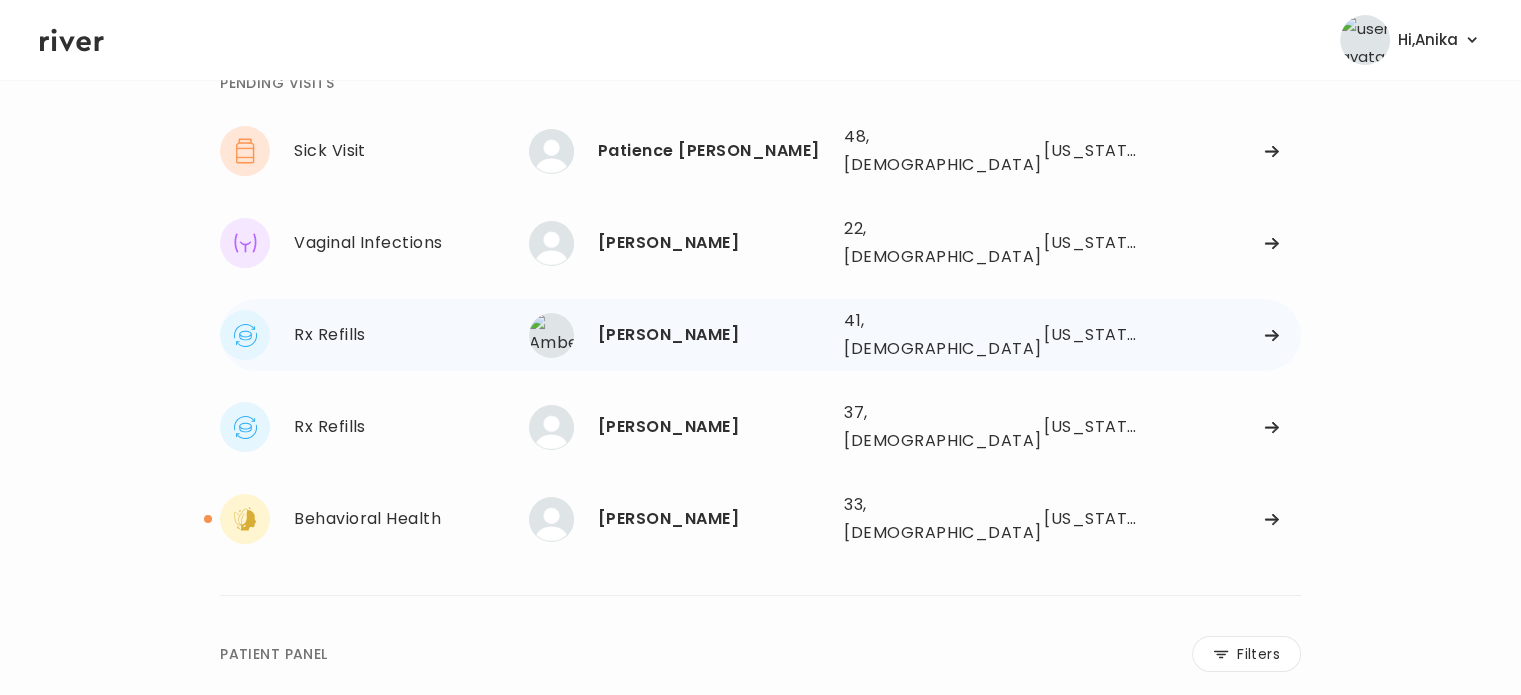 scroll, scrollTop: 63, scrollLeft: 0, axis: vertical 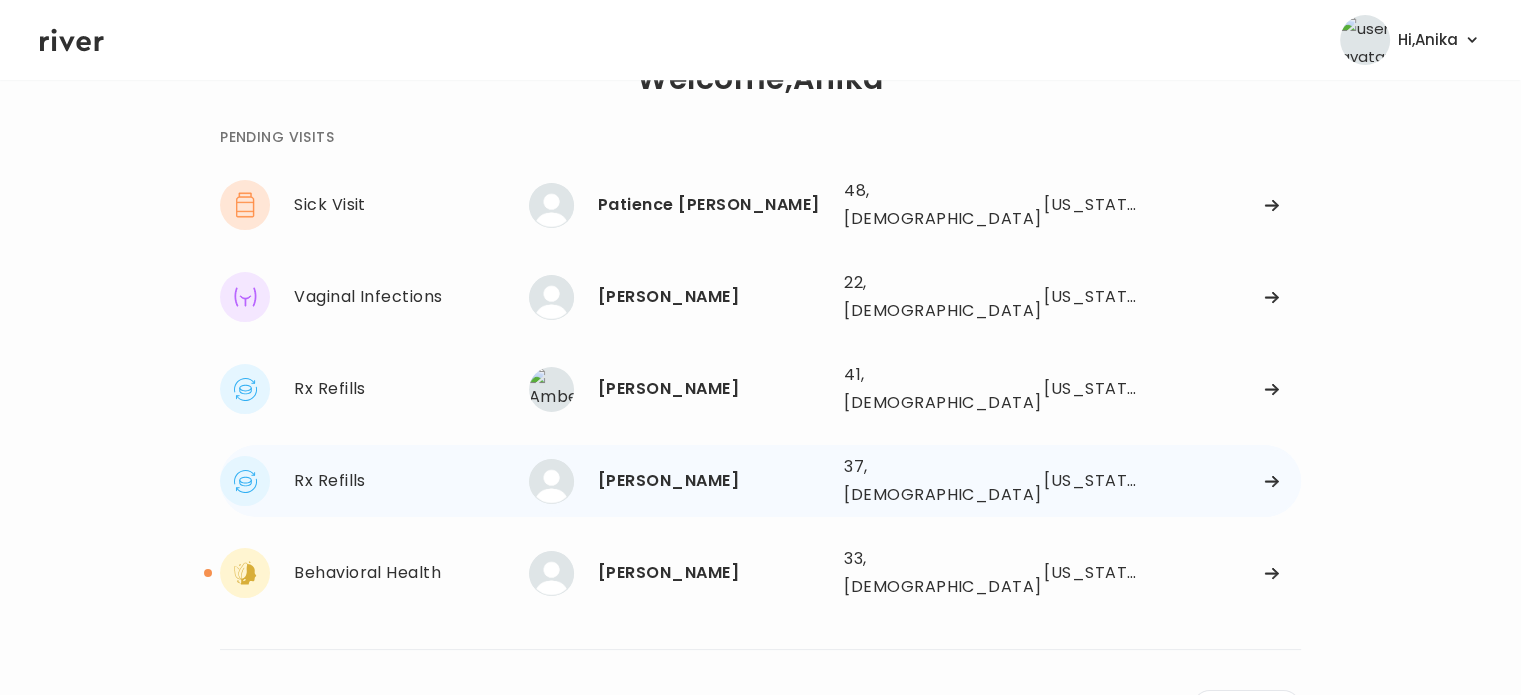 click on "[PERSON_NAME]" at bounding box center [713, 481] 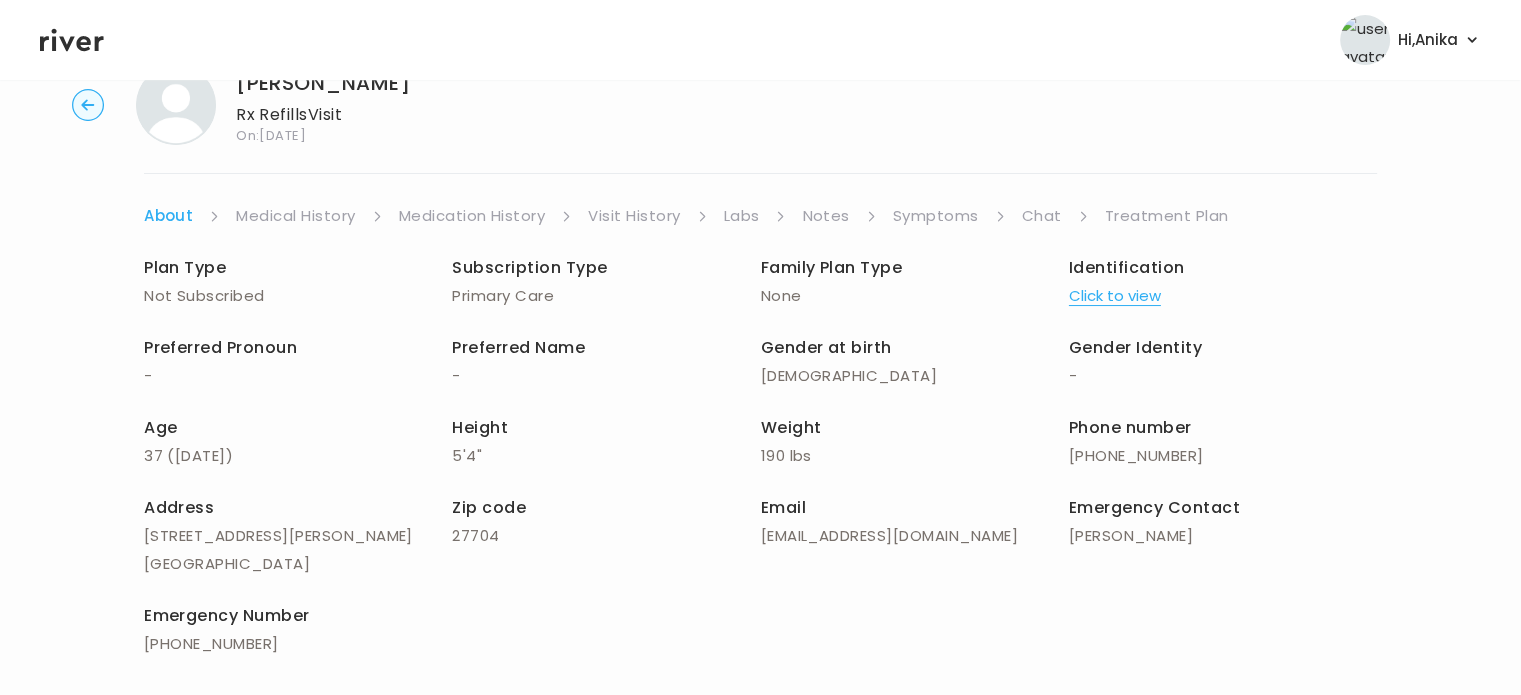 click on "Click to view" at bounding box center (1115, 296) 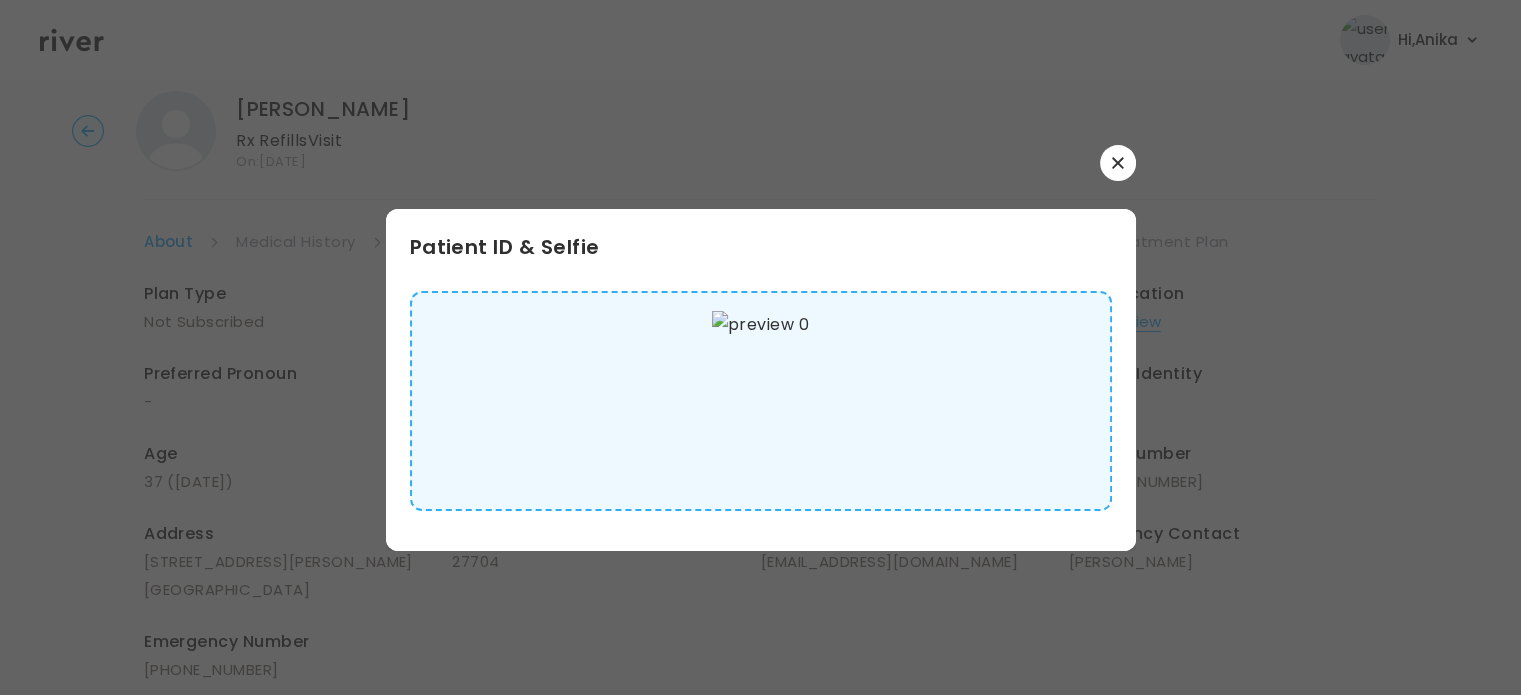 scroll, scrollTop: 0, scrollLeft: 0, axis: both 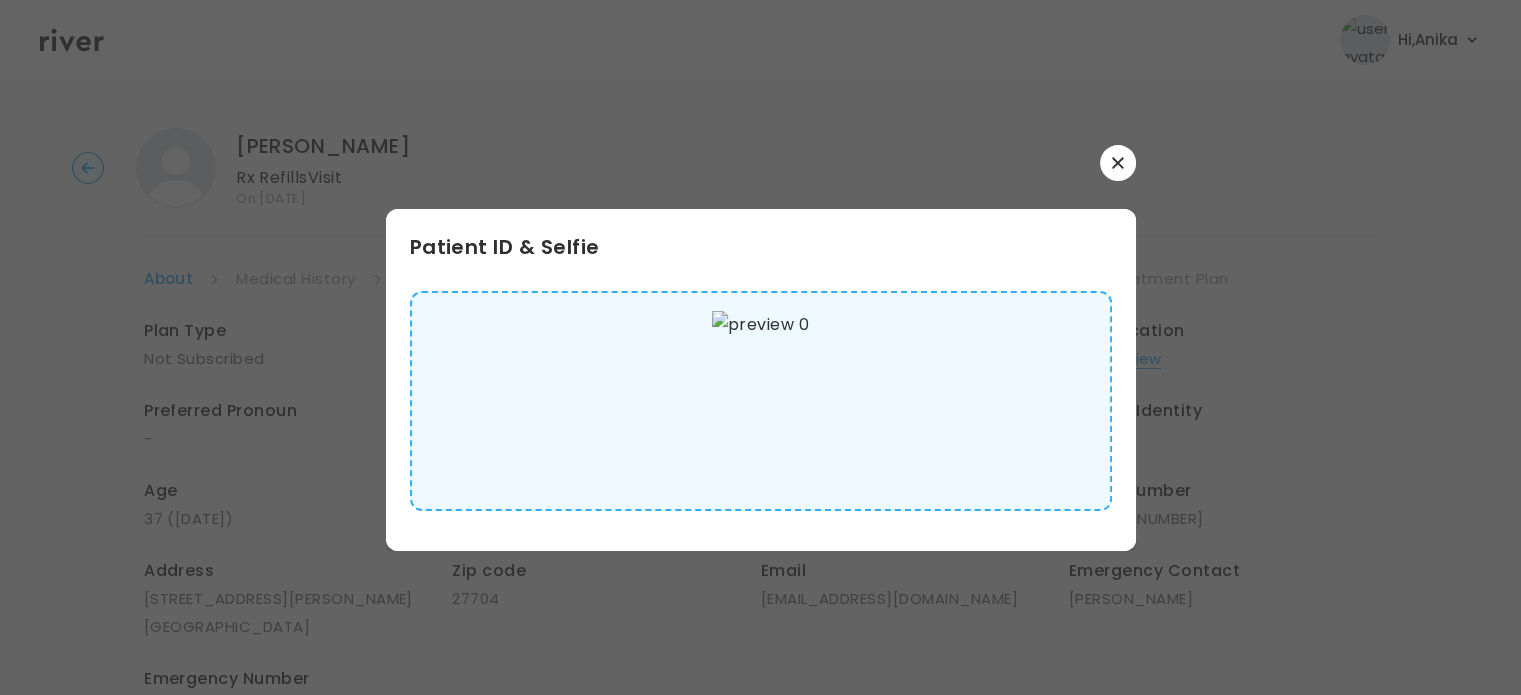 click at bounding box center [1118, 163] 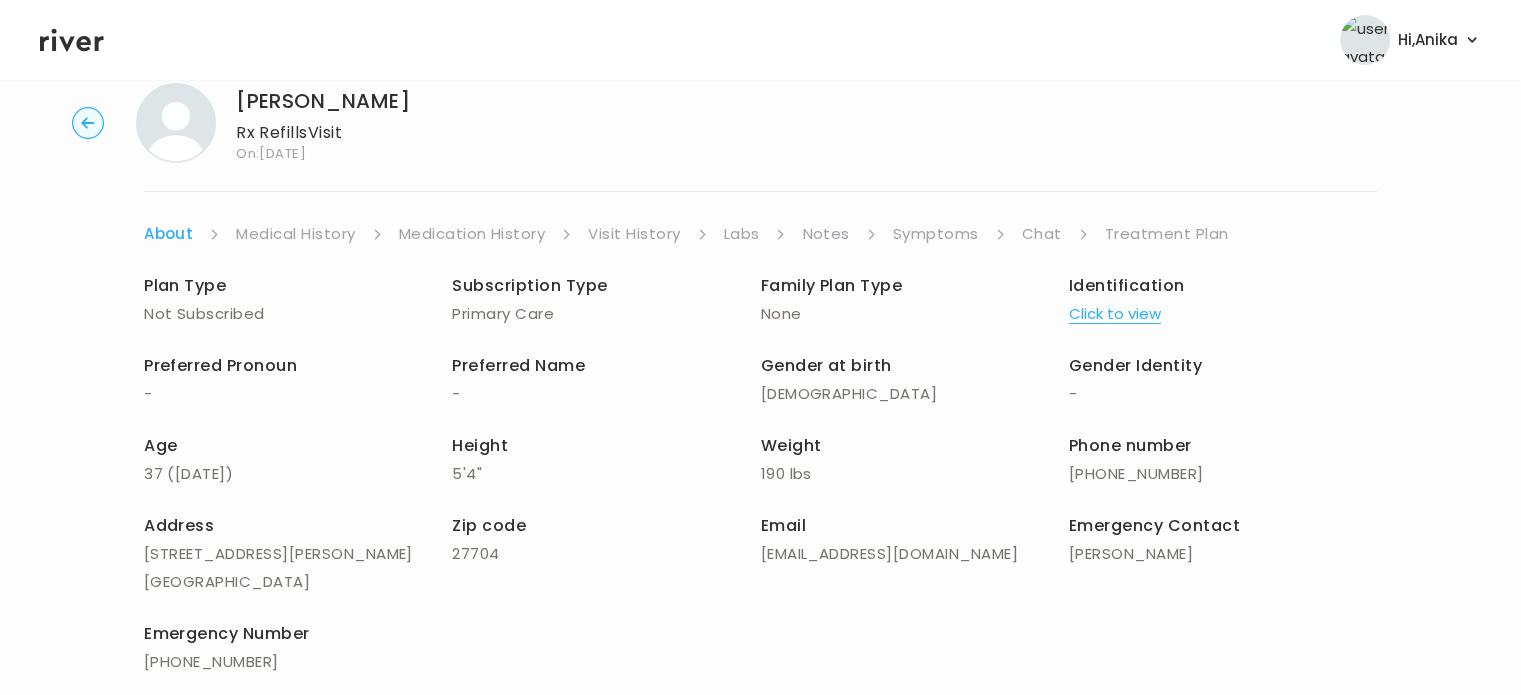 scroll, scrollTop: 0, scrollLeft: 0, axis: both 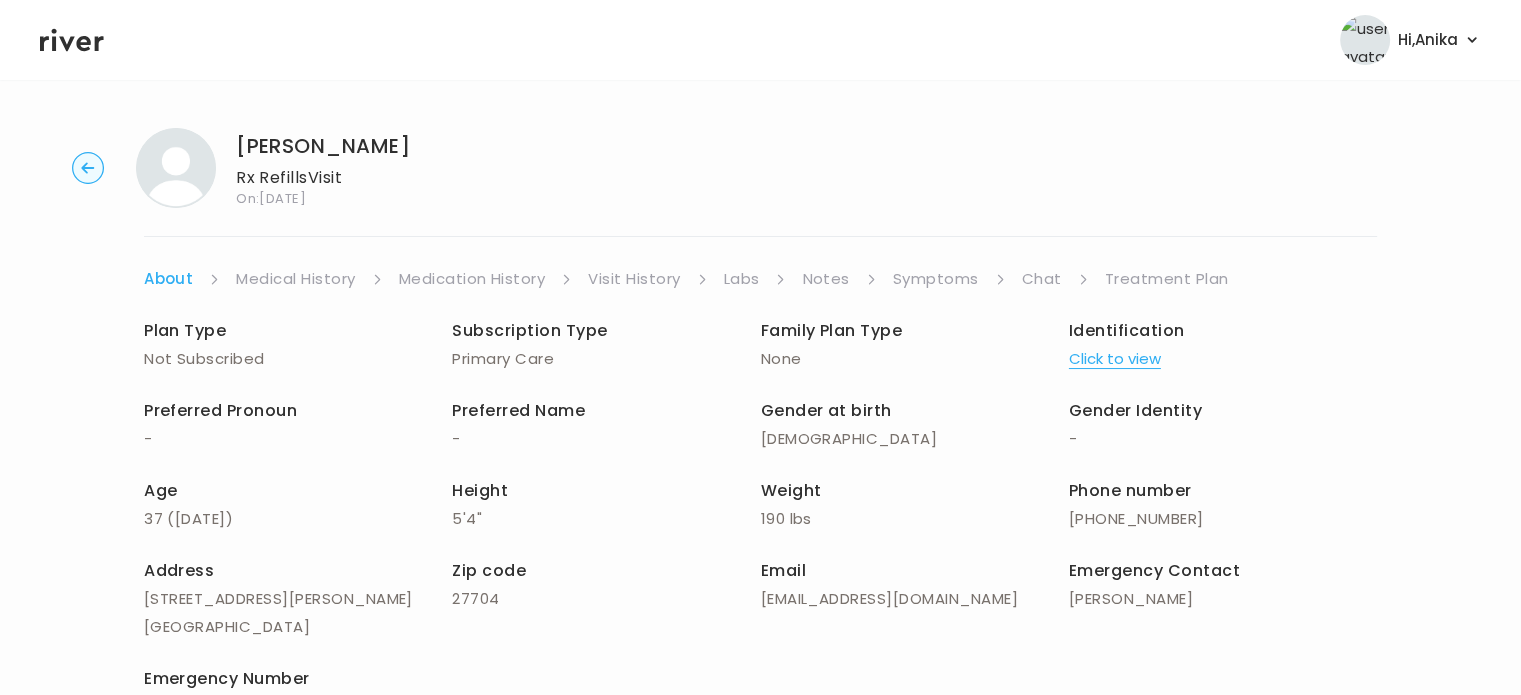 click on "Medical History" at bounding box center (295, 279) 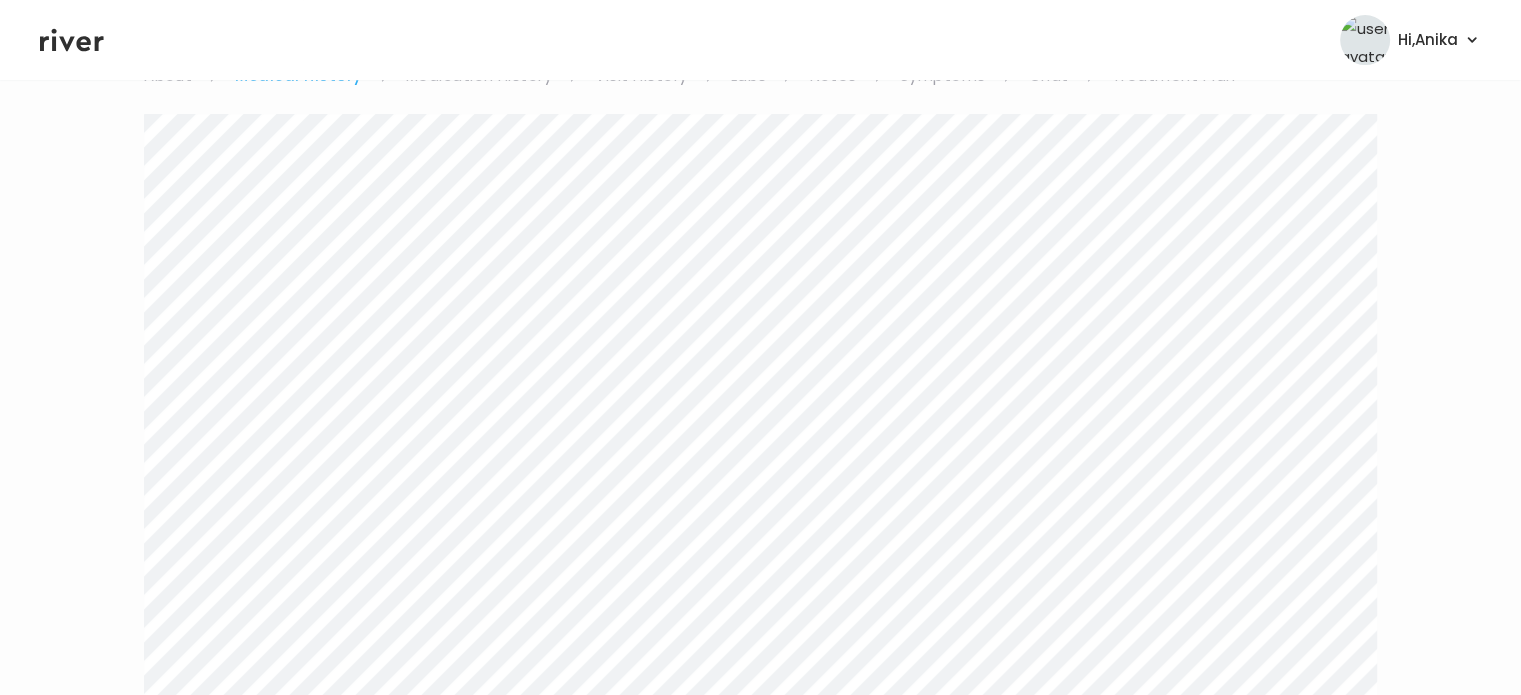 scroll, scrollTop: 0, scrollLeft: 0, axis: both 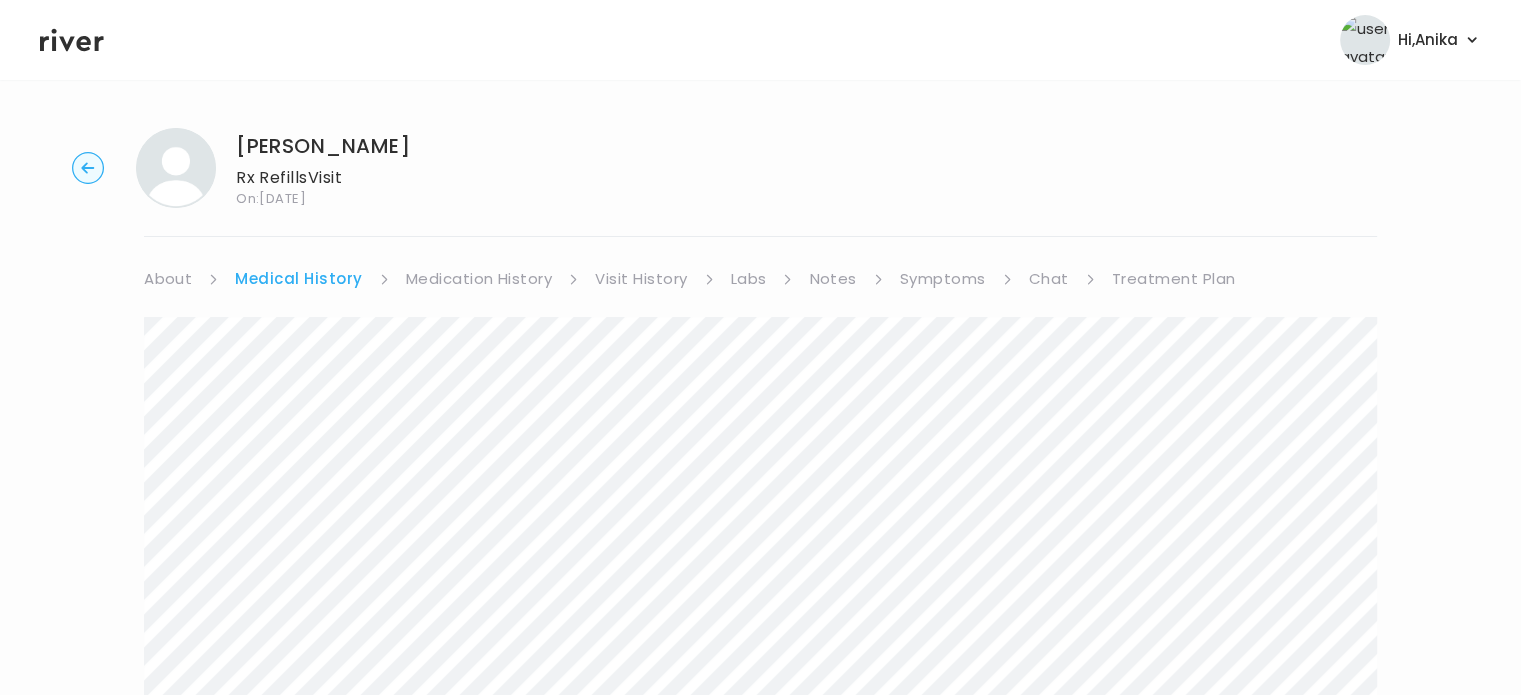 click on "Medication History" at bounding box center (479, 279) 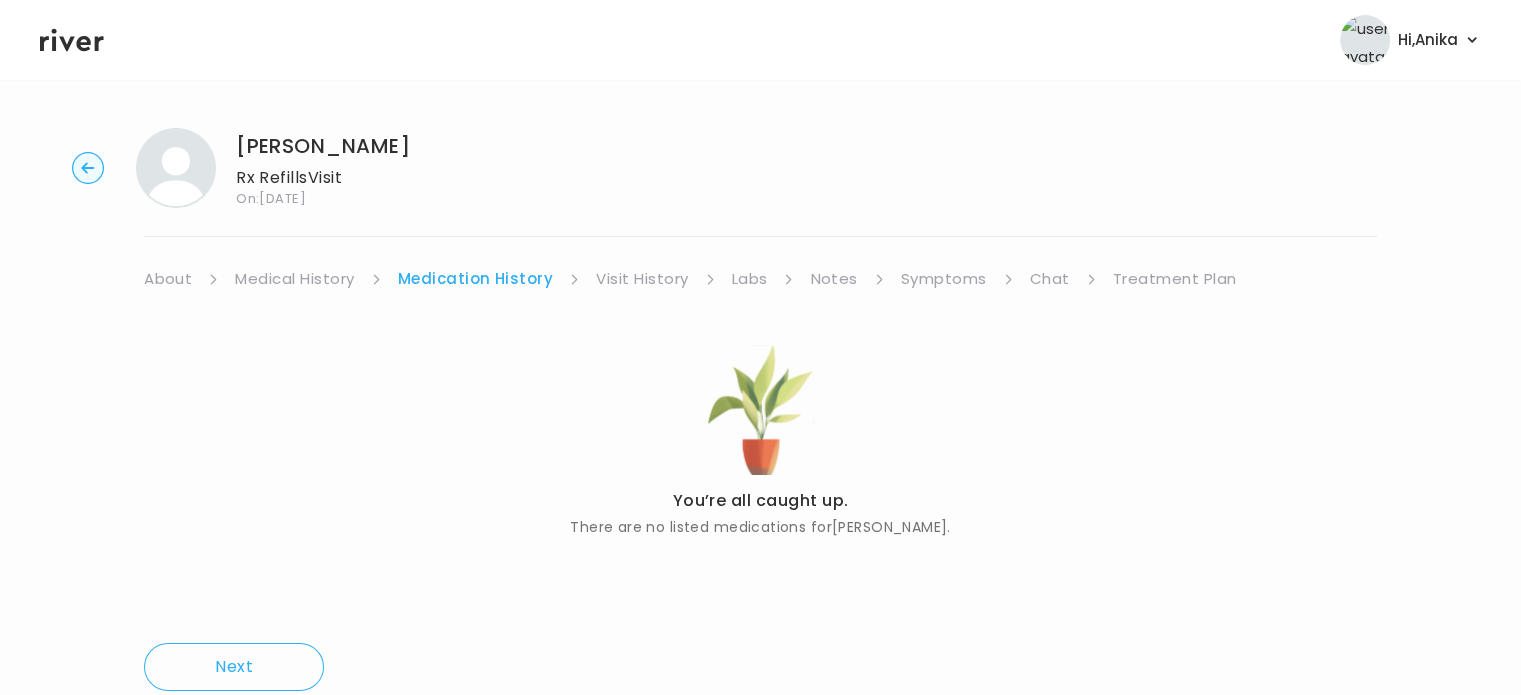 click on "Visit History" at bounding box center (642, 279) 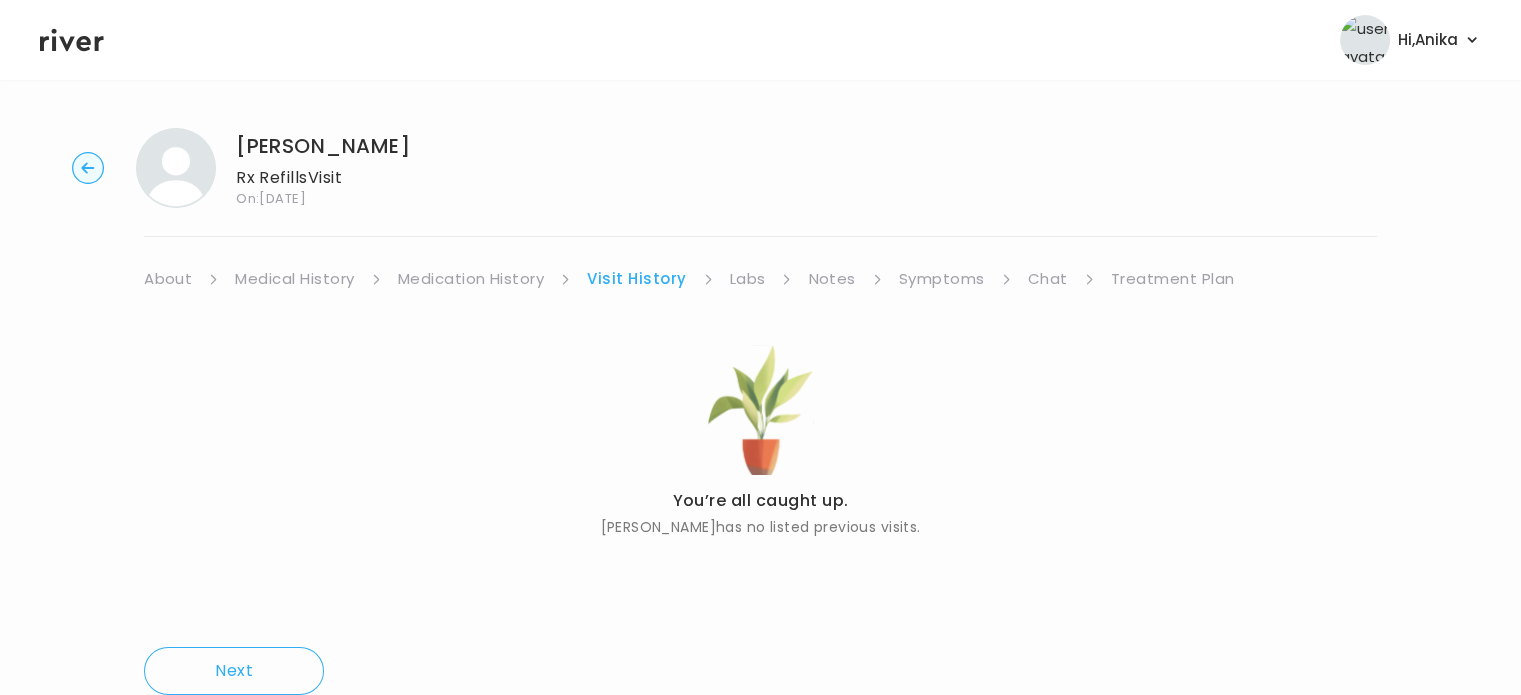 click on "Labs" at bounding box center [748, 279] 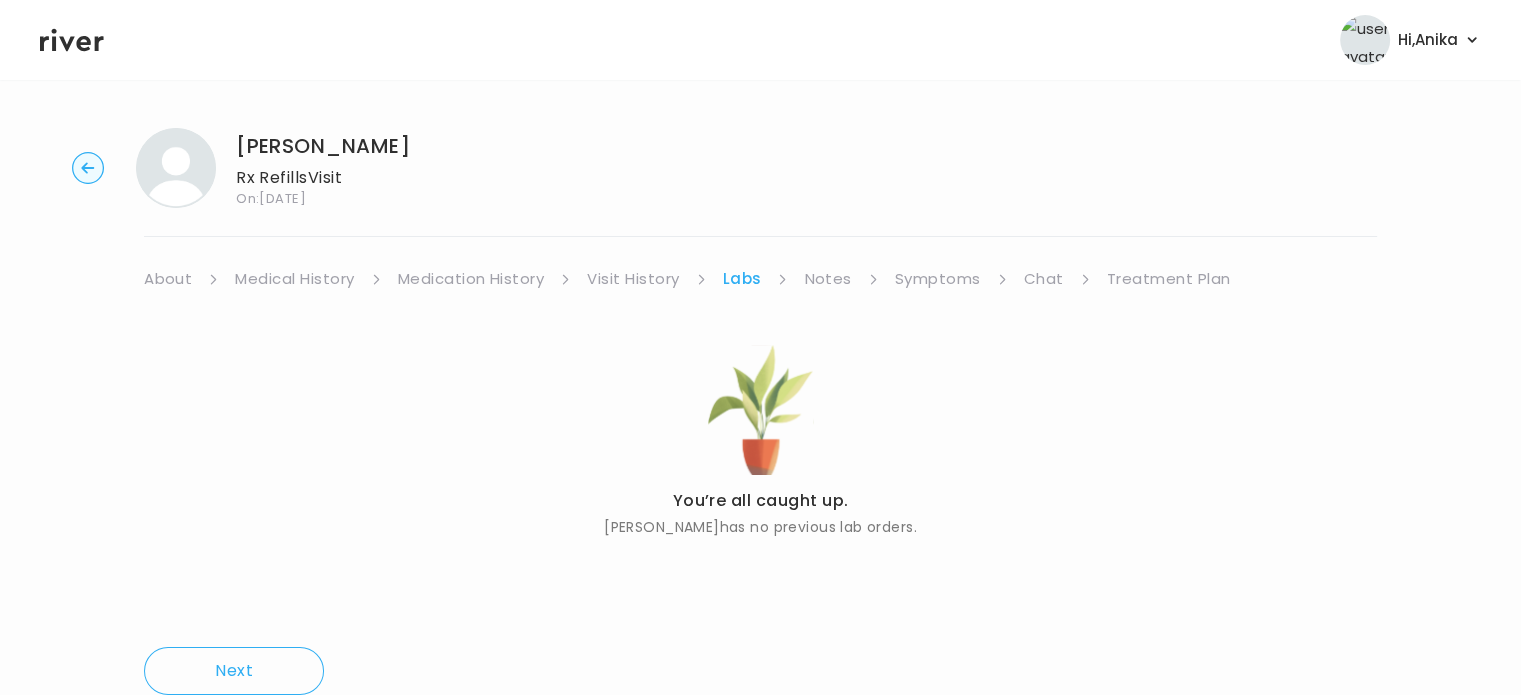 click on "Notes" at bounding box center (827, 279) 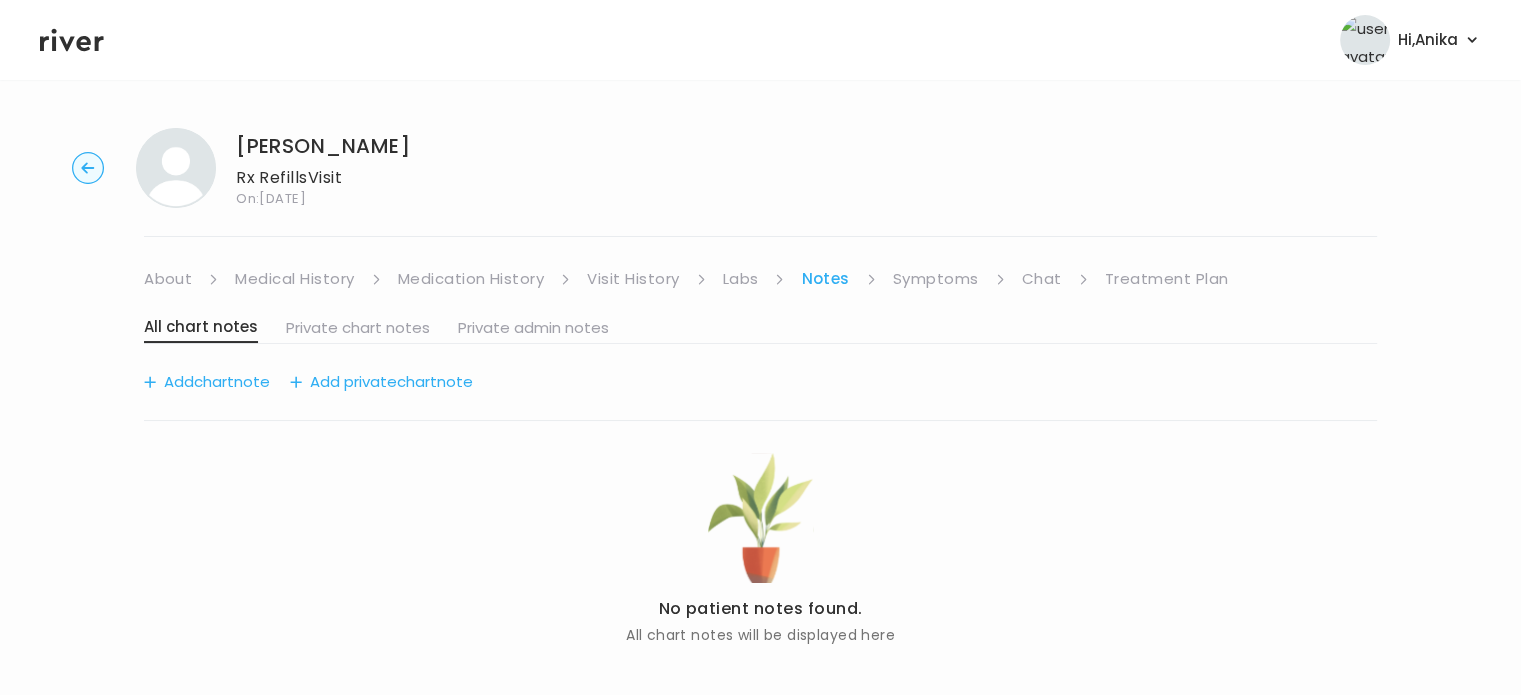 click on "Symptoms" at bounding box center [936, 279] 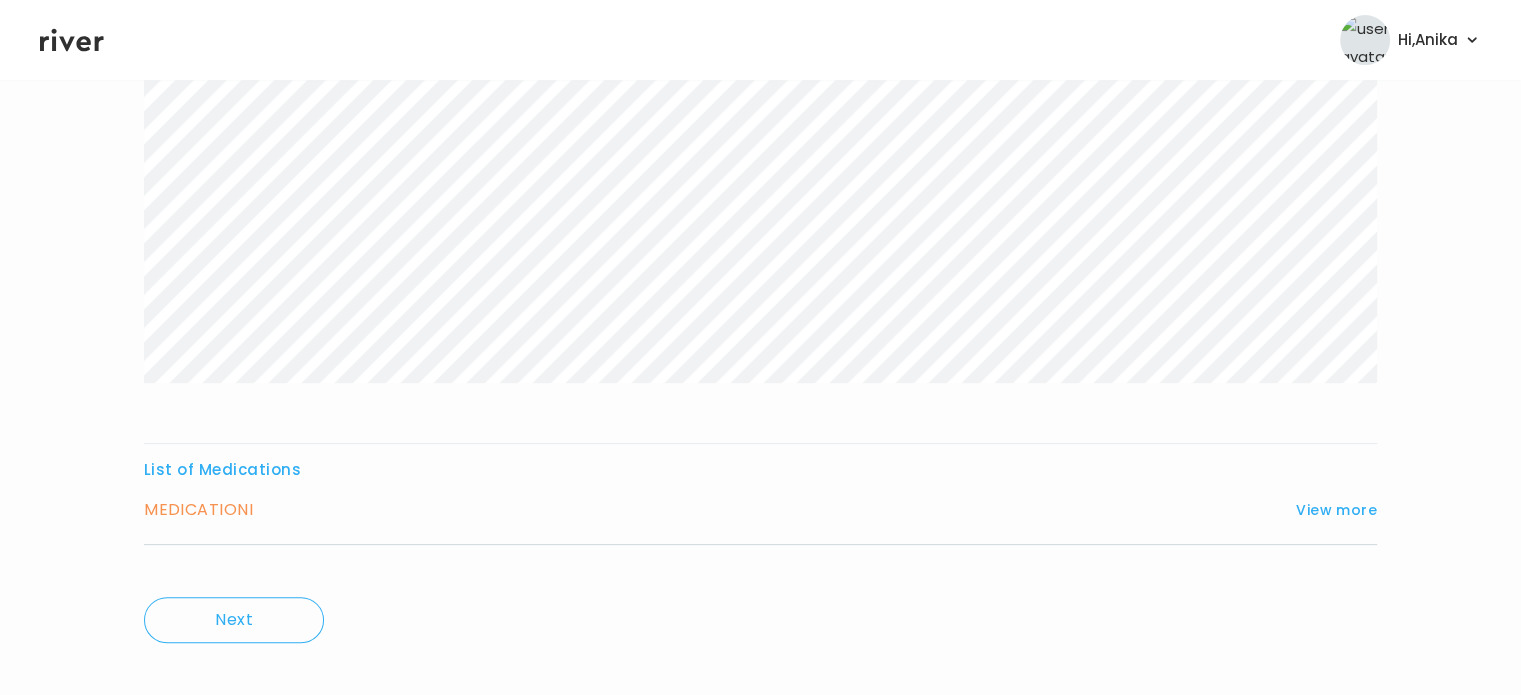 scroll, scrollTop: 492, scrollLeft: 0, axis: vertical 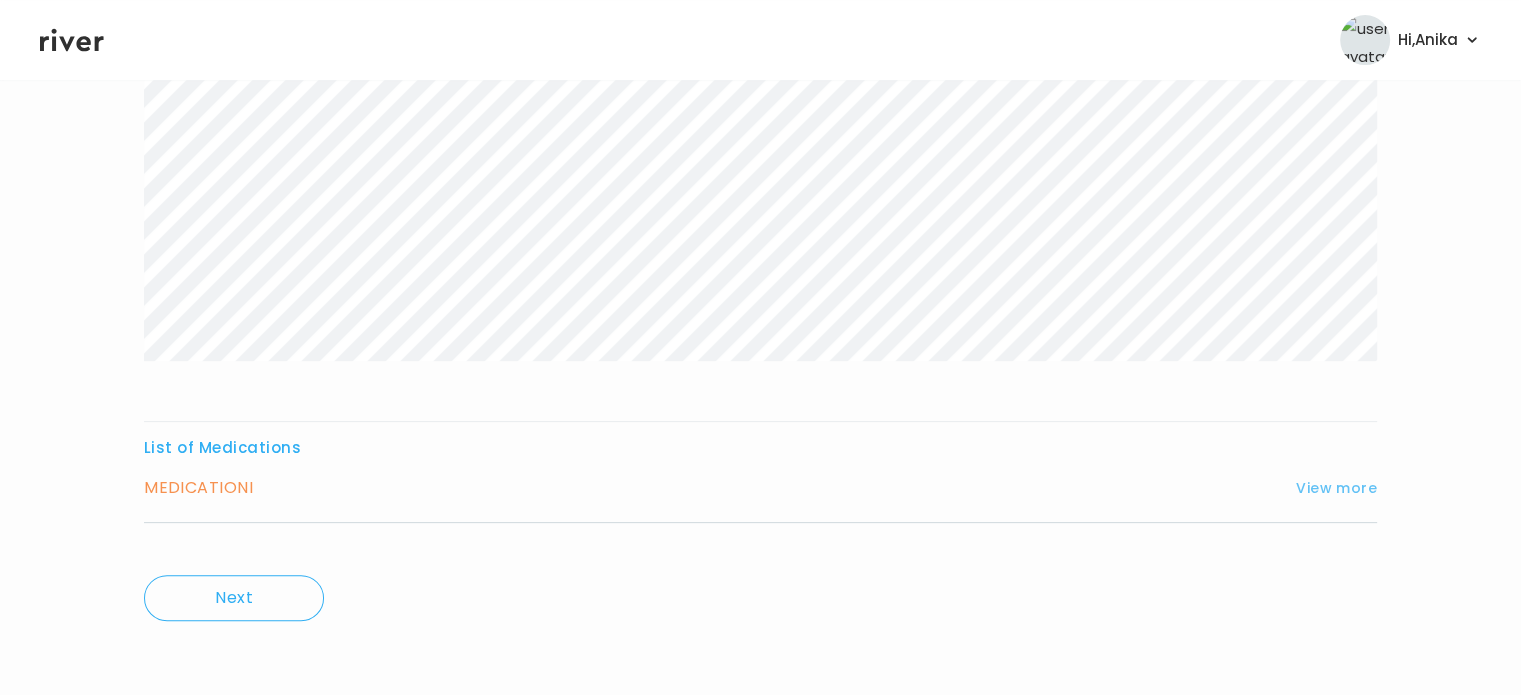 click on "View more" at bounding box center (1336, 488) 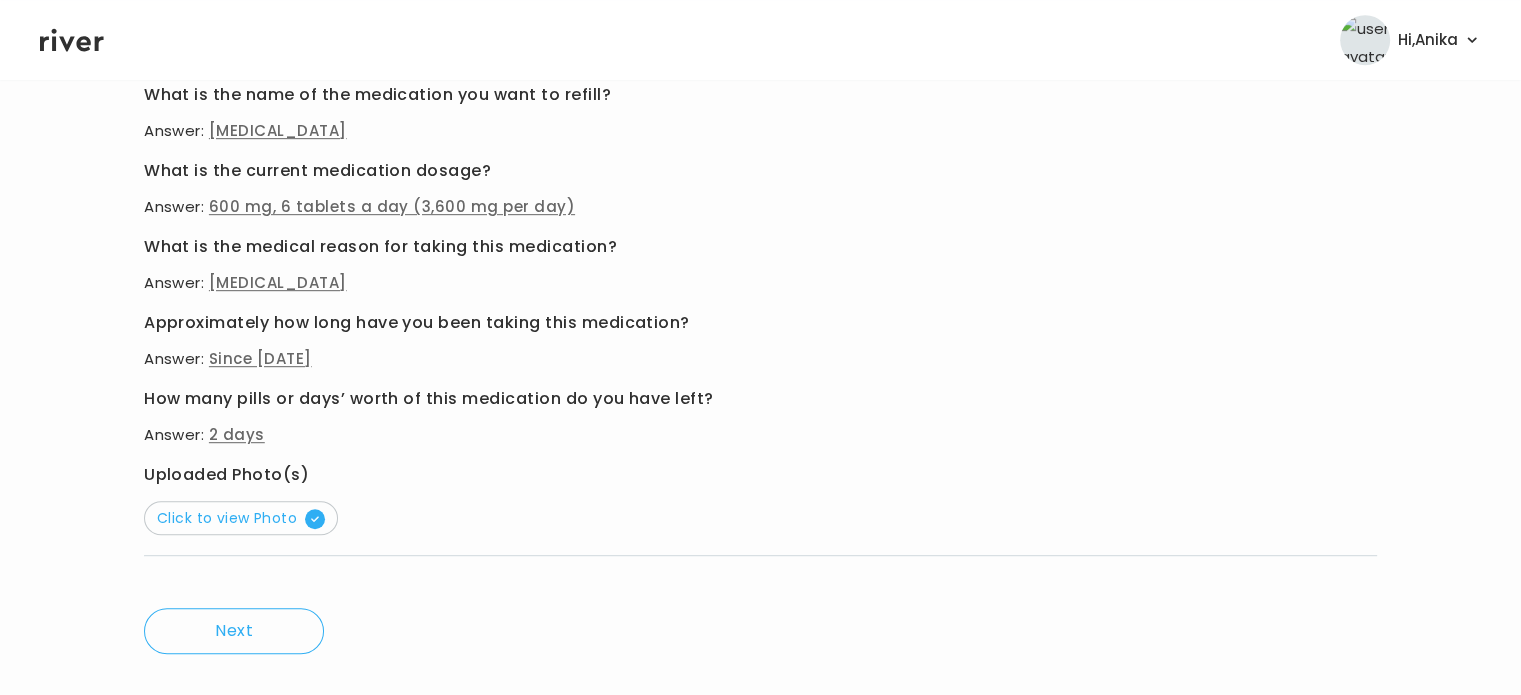 scroll, scrollTop: 1076, scrollLeft: 0, axis: vertical 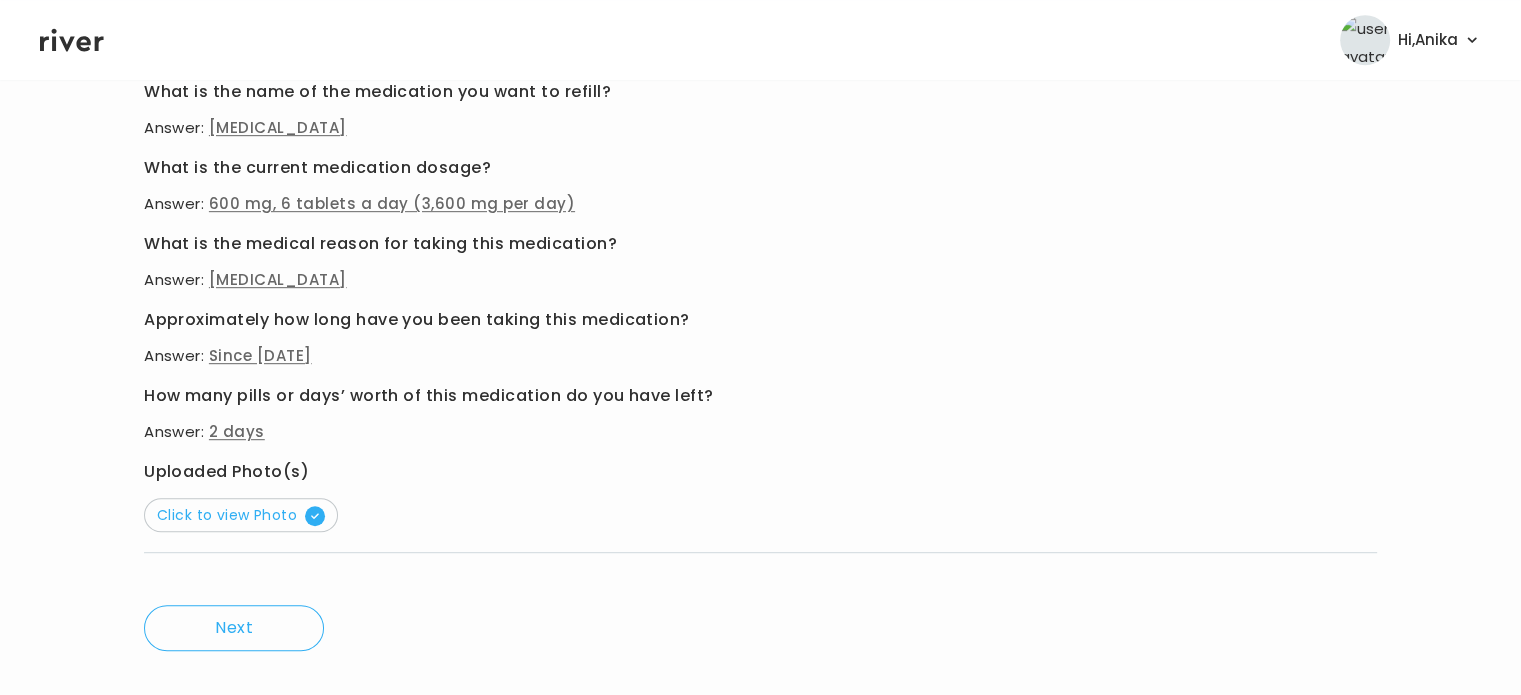 click on "Click to view Photo" at bounding box center [241, 515] 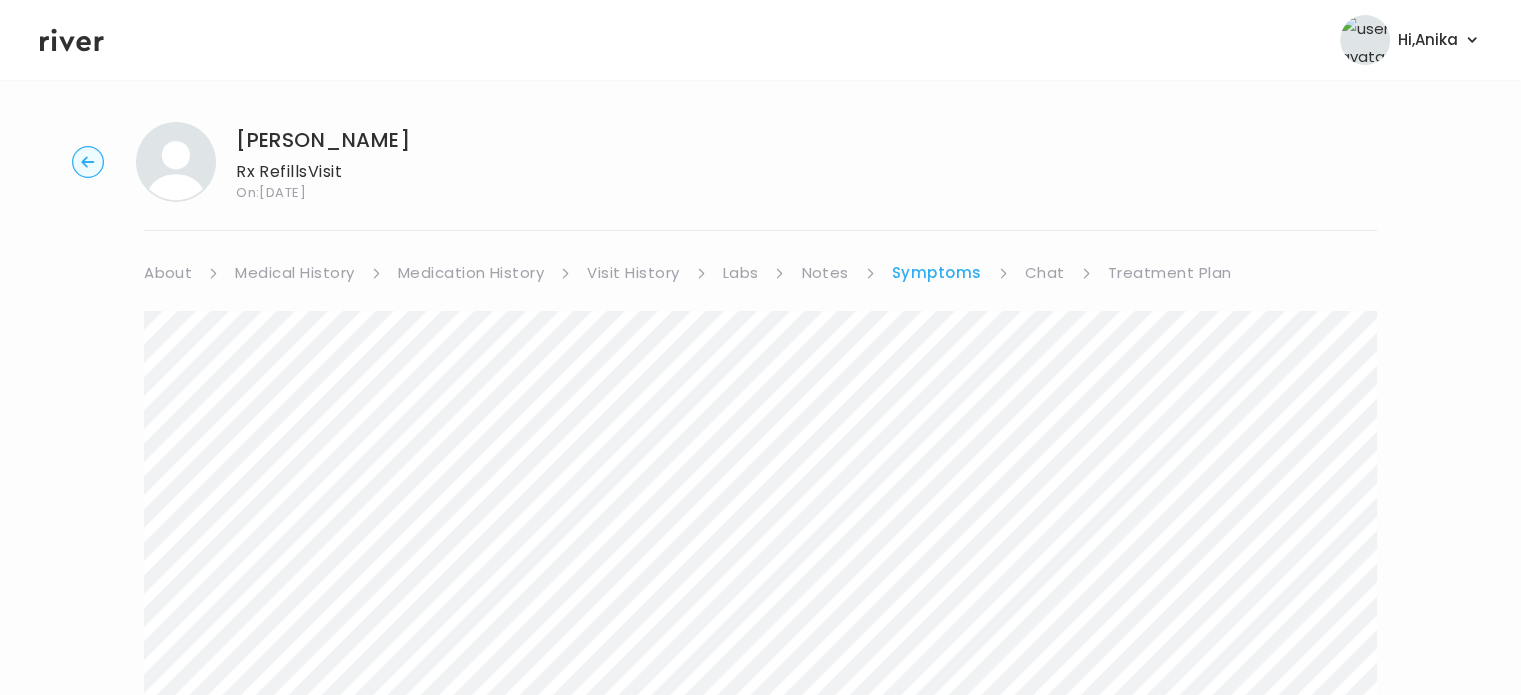 scroll, scrollTop: 0, scrollLeft: 0, axis: both 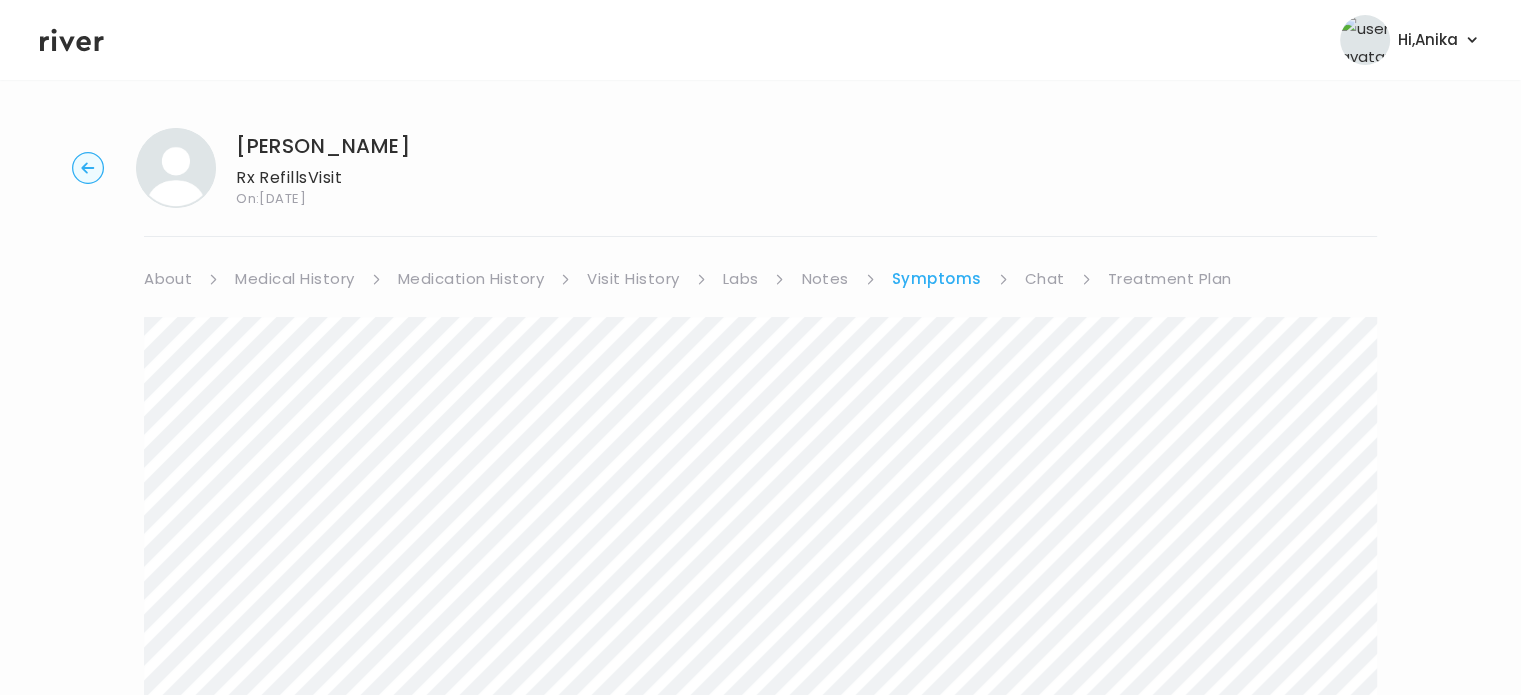 click on "Treatment Plan" at bounding box center [1170, 279] 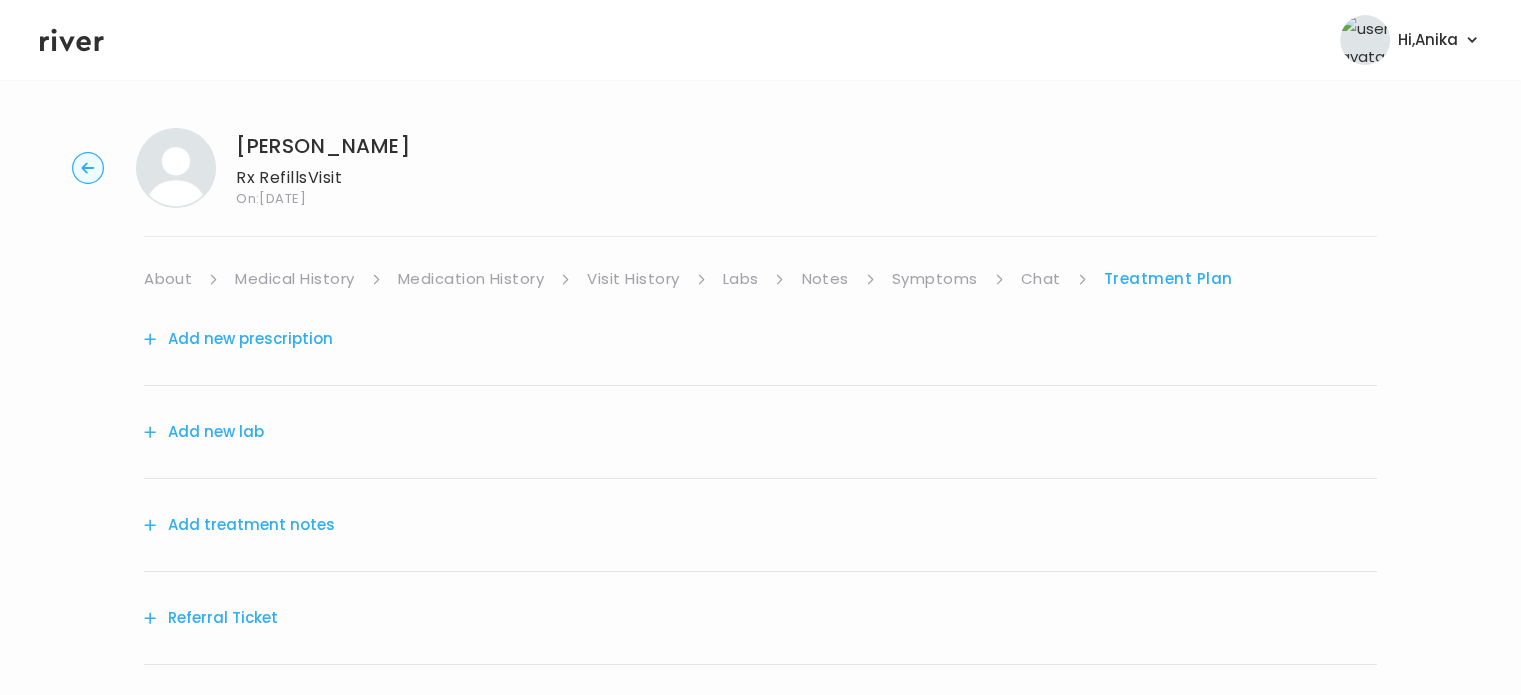 click on "Add treatment notes" at bounding box center (239, 525) 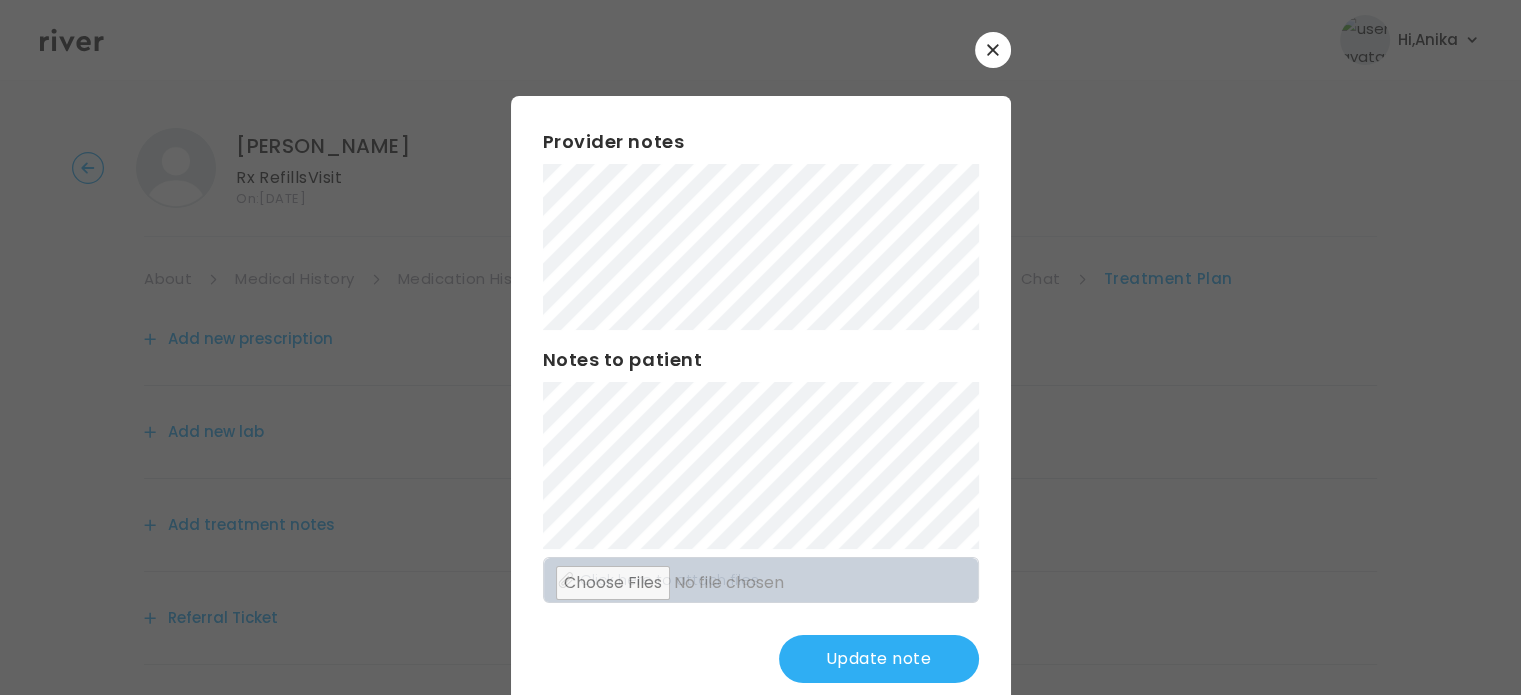 click on "Update note" at bounding box center (879, 659) 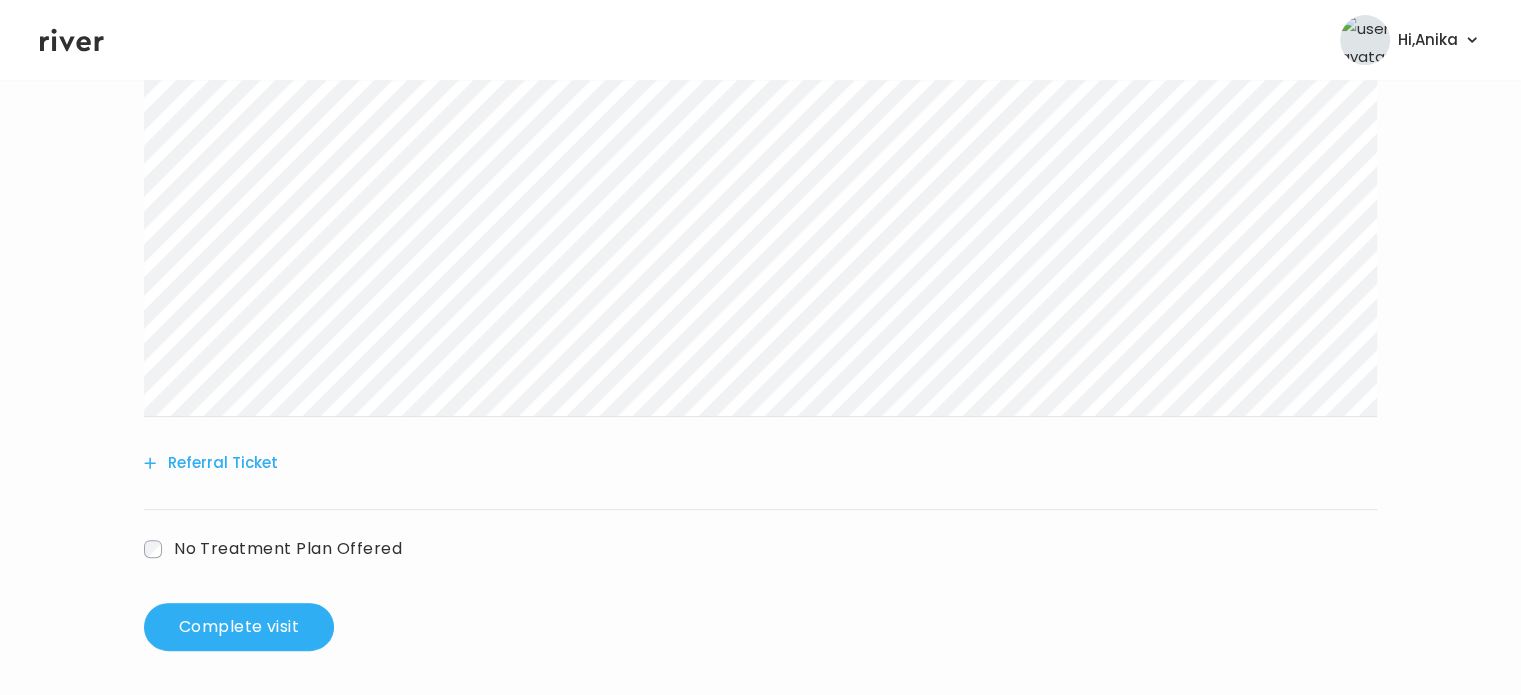 scroll, scrollTop: 512, scrollLeft: 0, axis: vertical 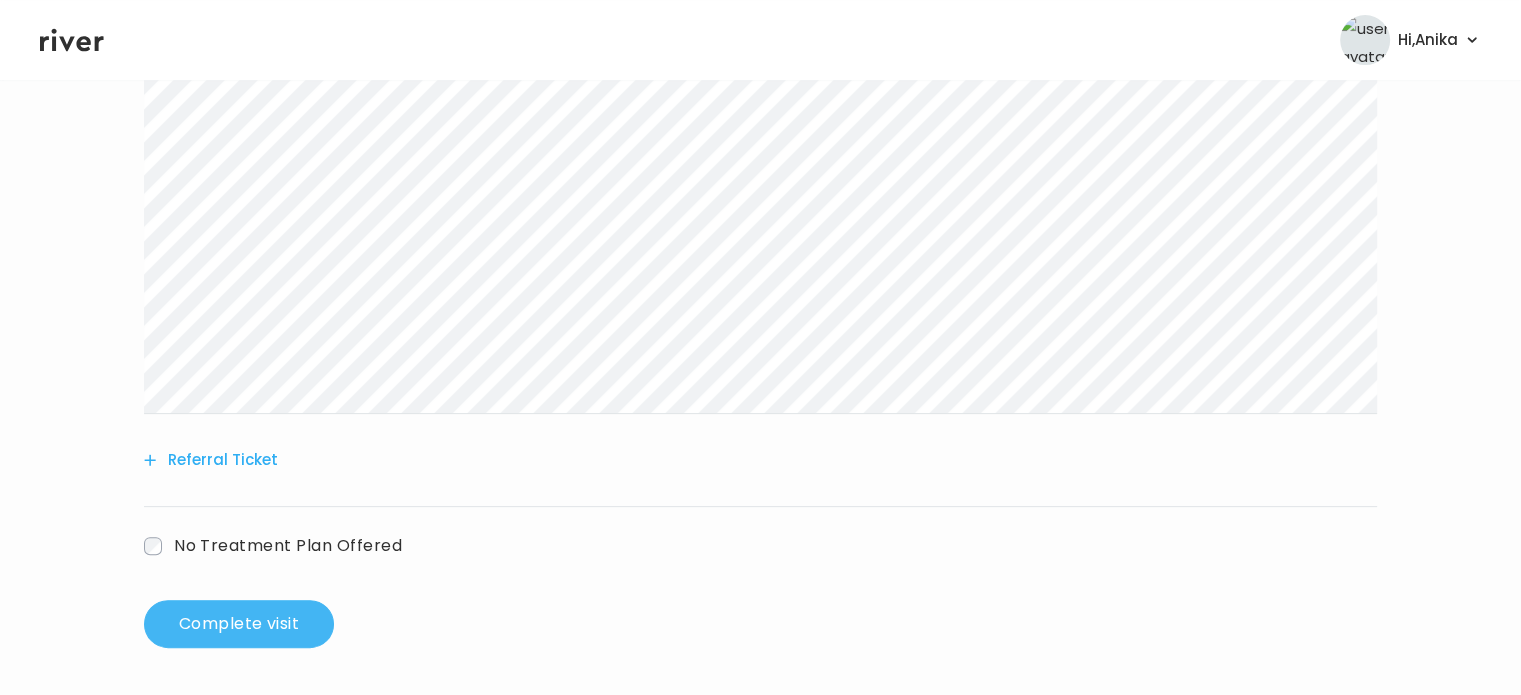 click on "Complete visit" at bounding box center (239, 624) 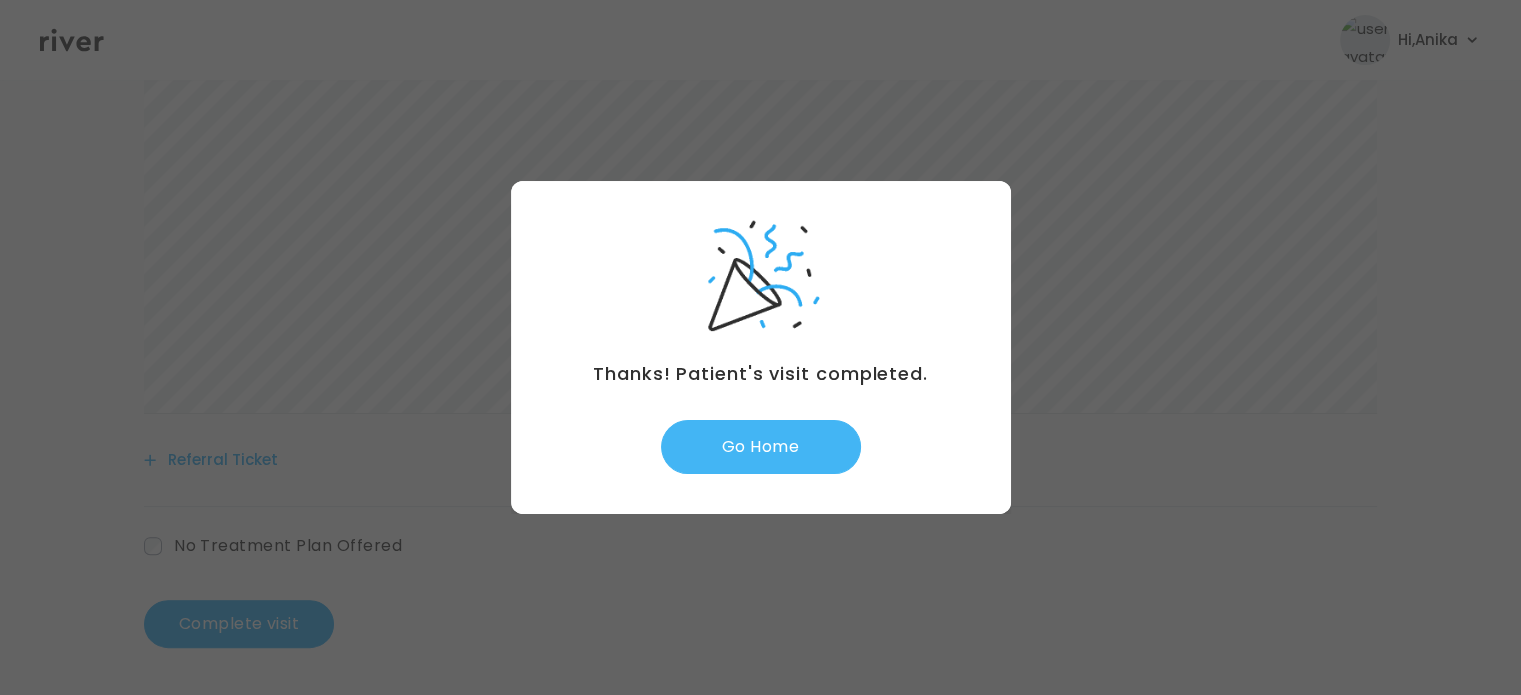 click on "Go Home" at bounding box center [761, 447] 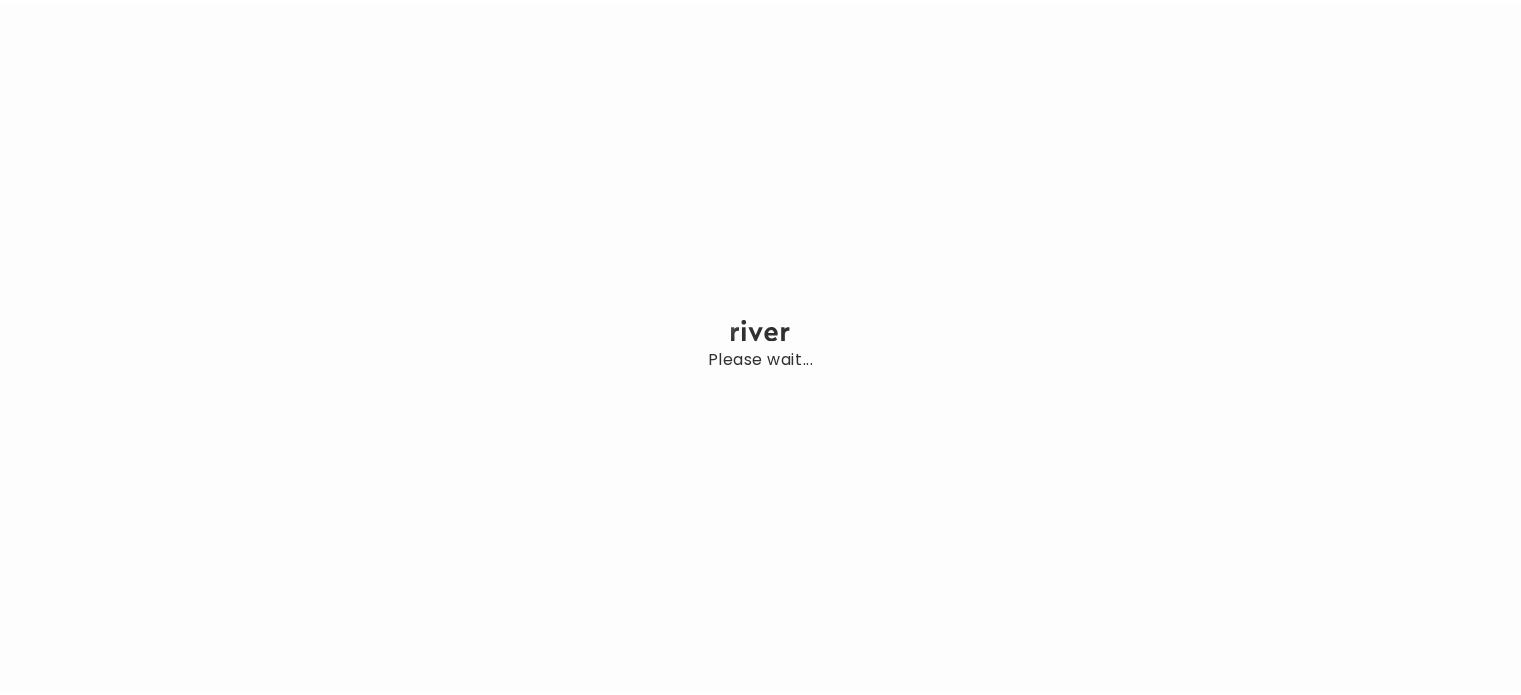 scroll, scrollTop: 0, scrollLeft: 0, axis: both 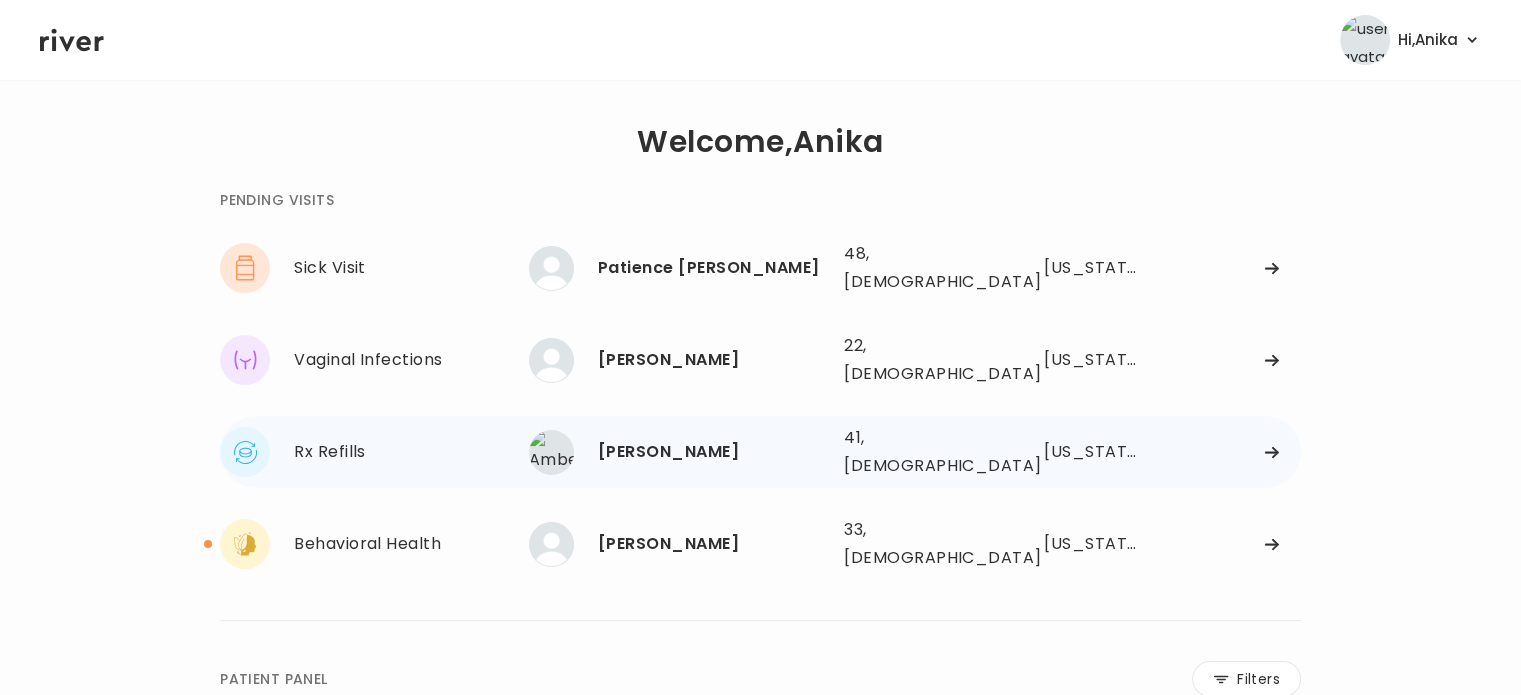 click on "[PERSON_NAME]" at bounding box center (713, 452) 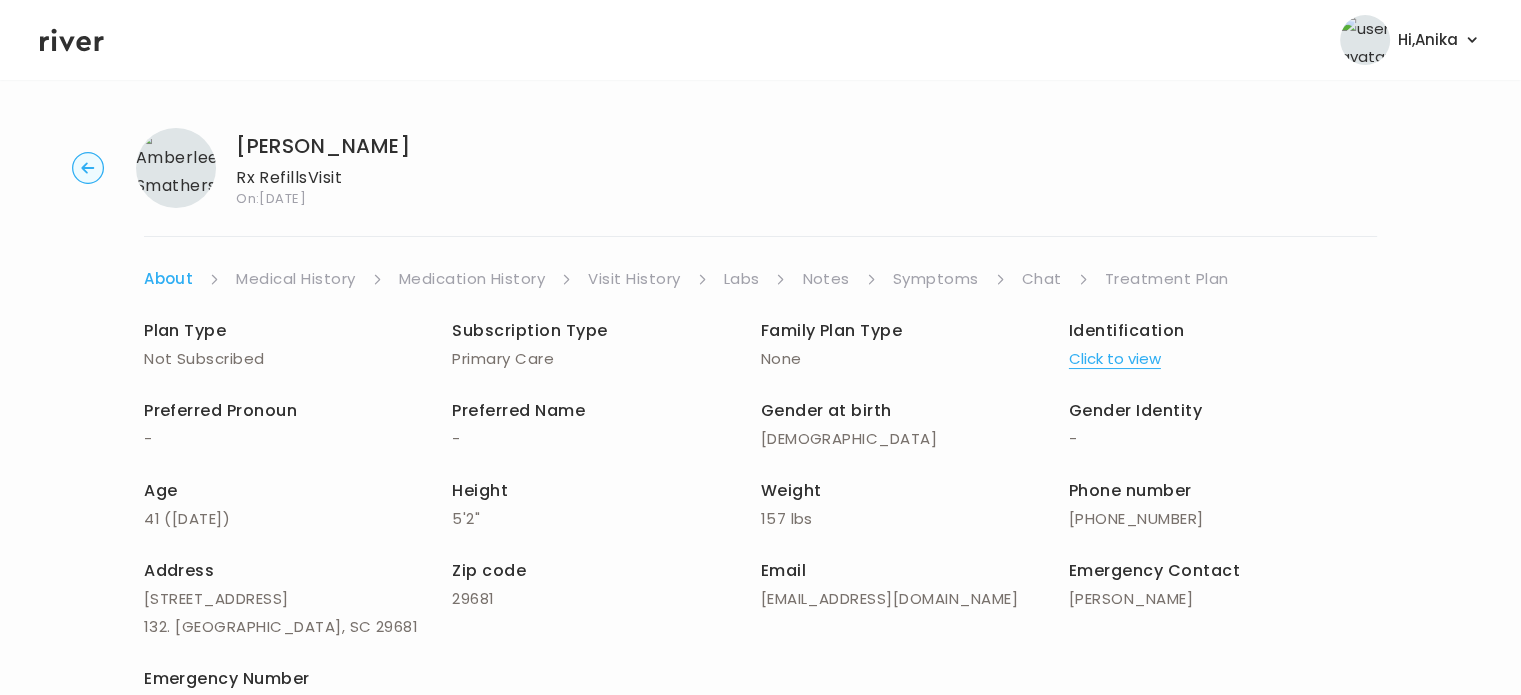 click on "Click to view" at bounding box center [1115, 359] 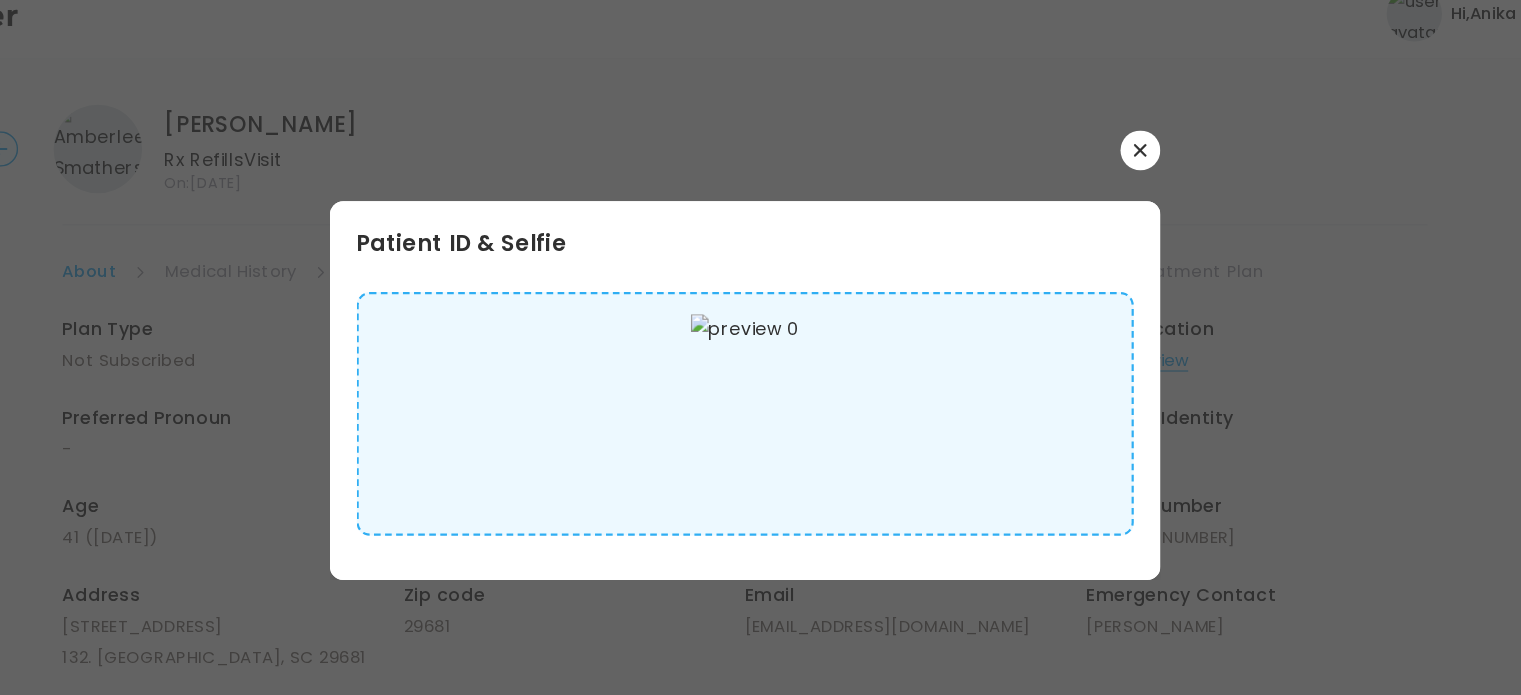 scroll, scrollTop: 4, scrollLeft: 0, axis: vertical 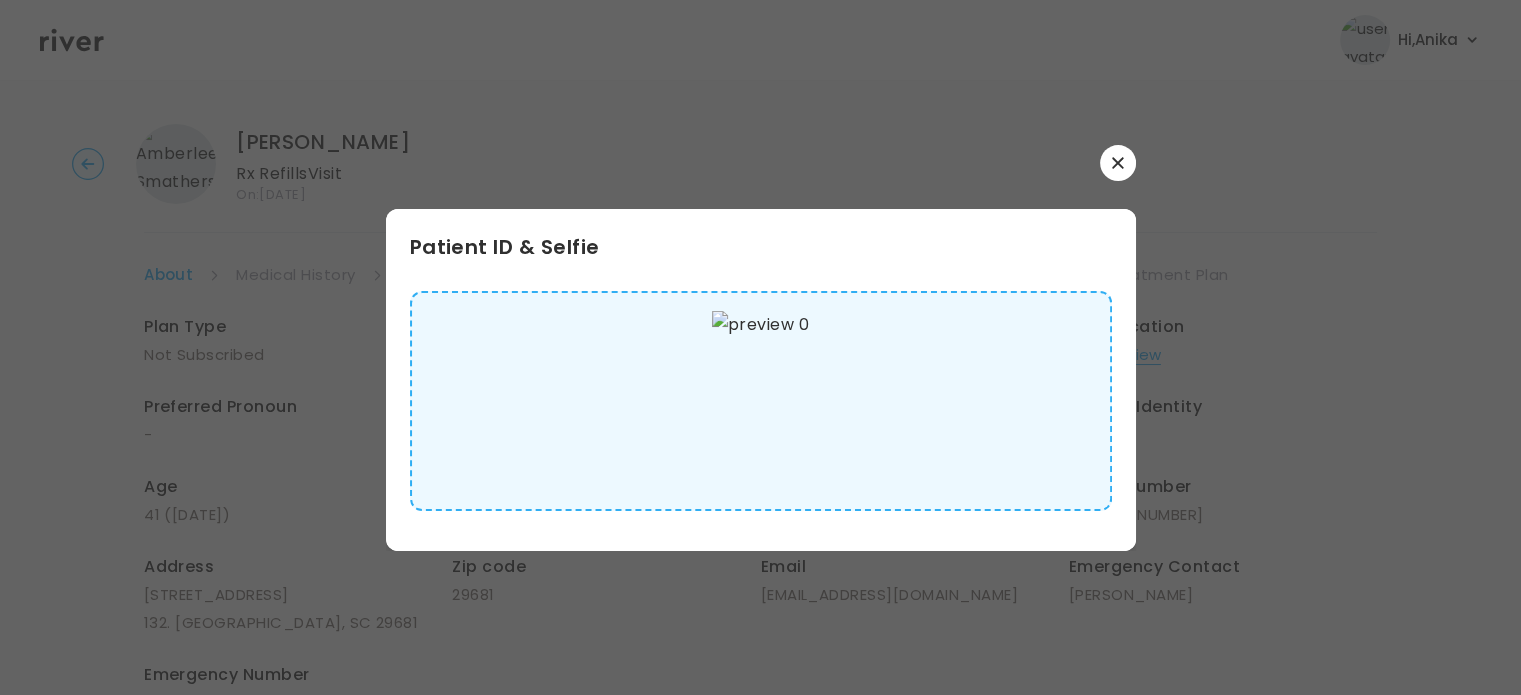 click at bounding box center [1118, 163] 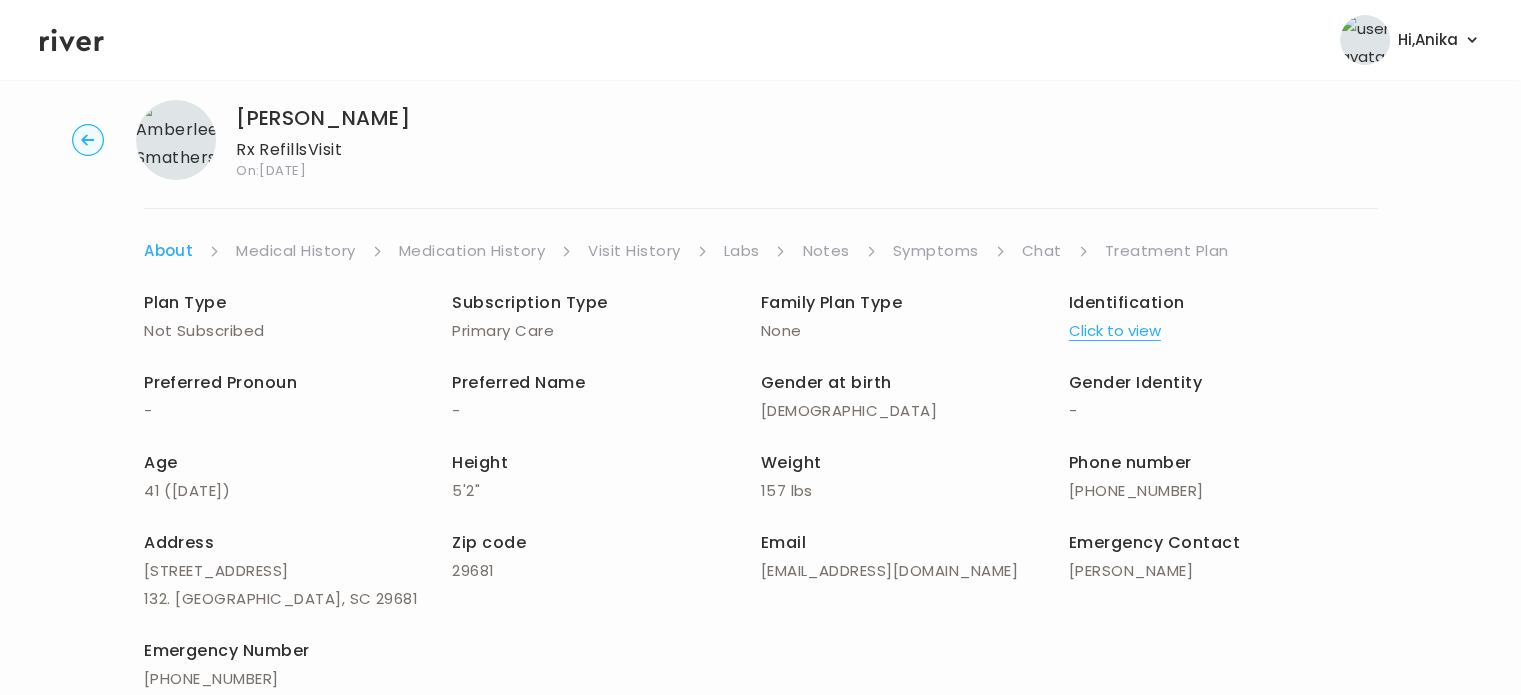 scroll, scrollTop: 22, scrollLeft: 0, axis: vertical 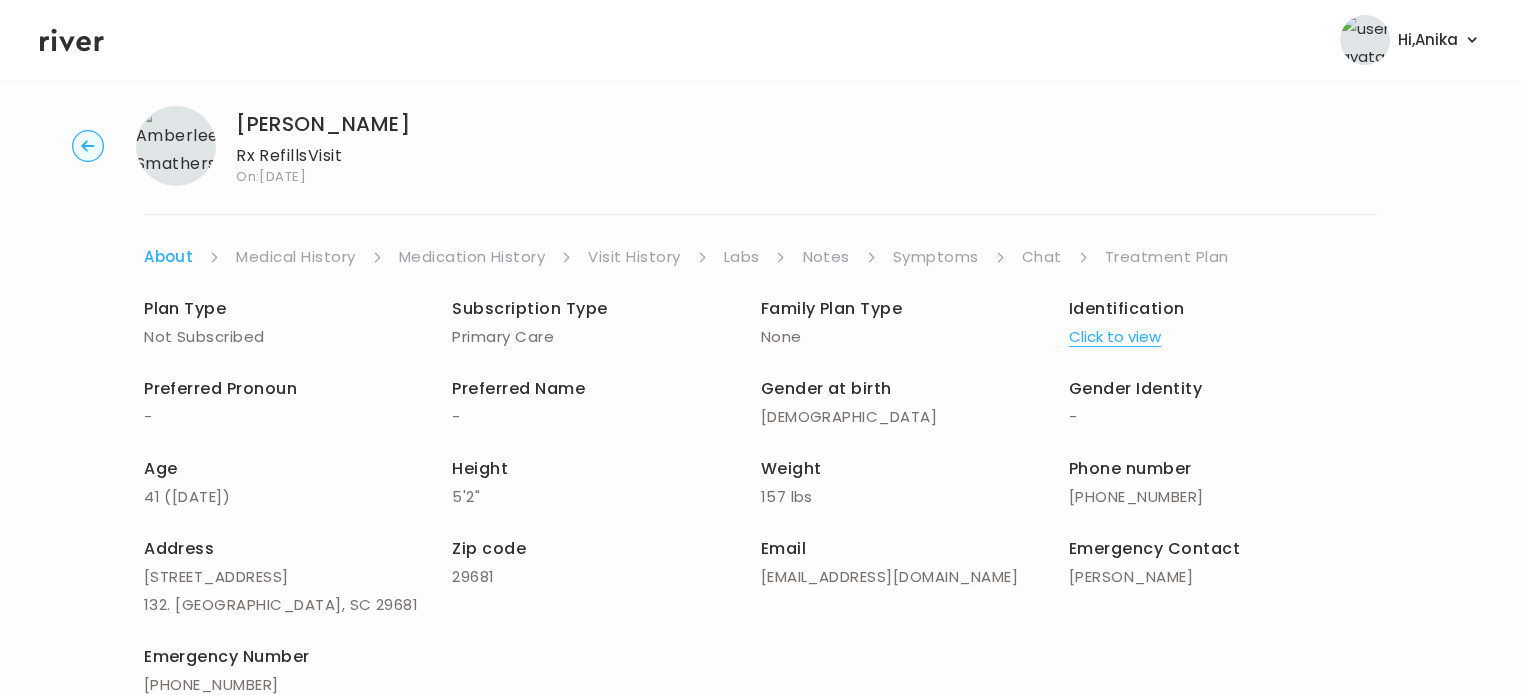 click on "Medical History" at bounding box center [295, 257] 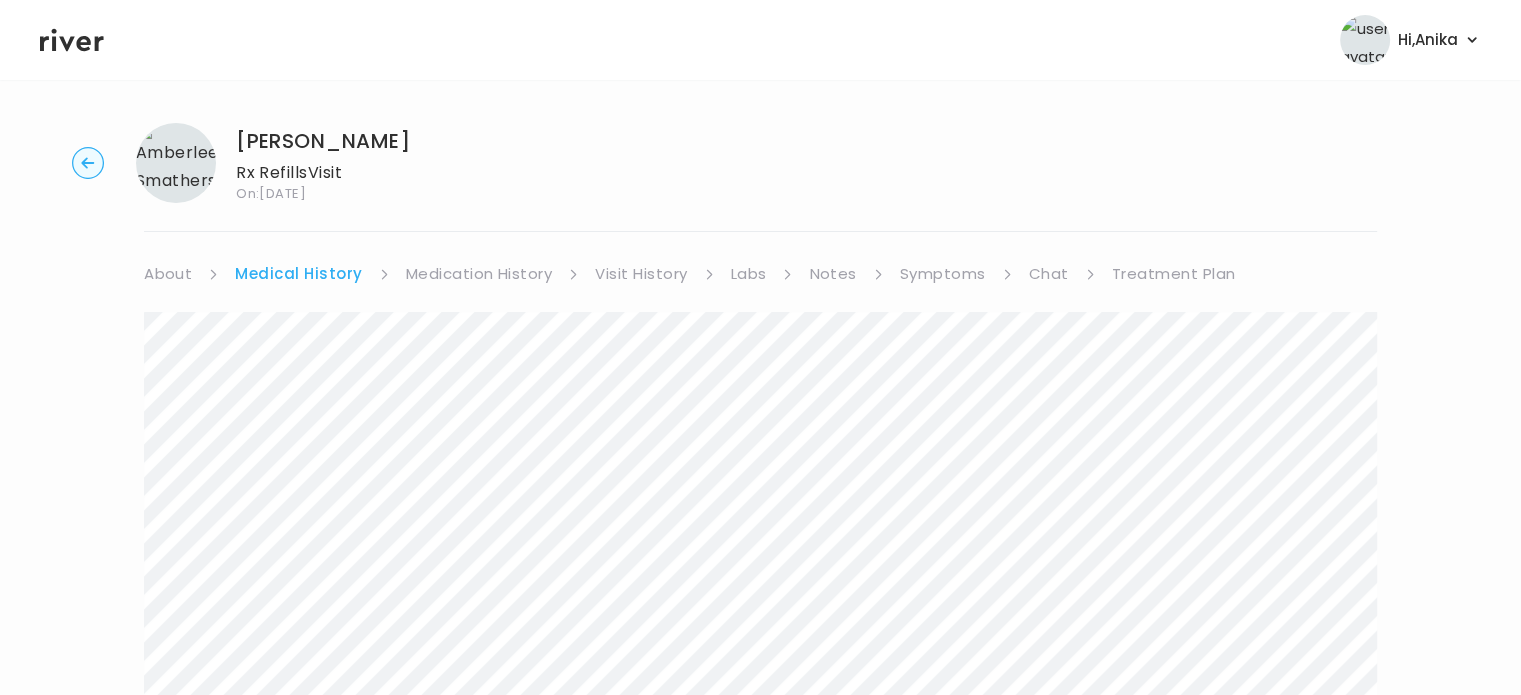 scroll, scrollTop: 0, scrollLeft: 0, axis: both 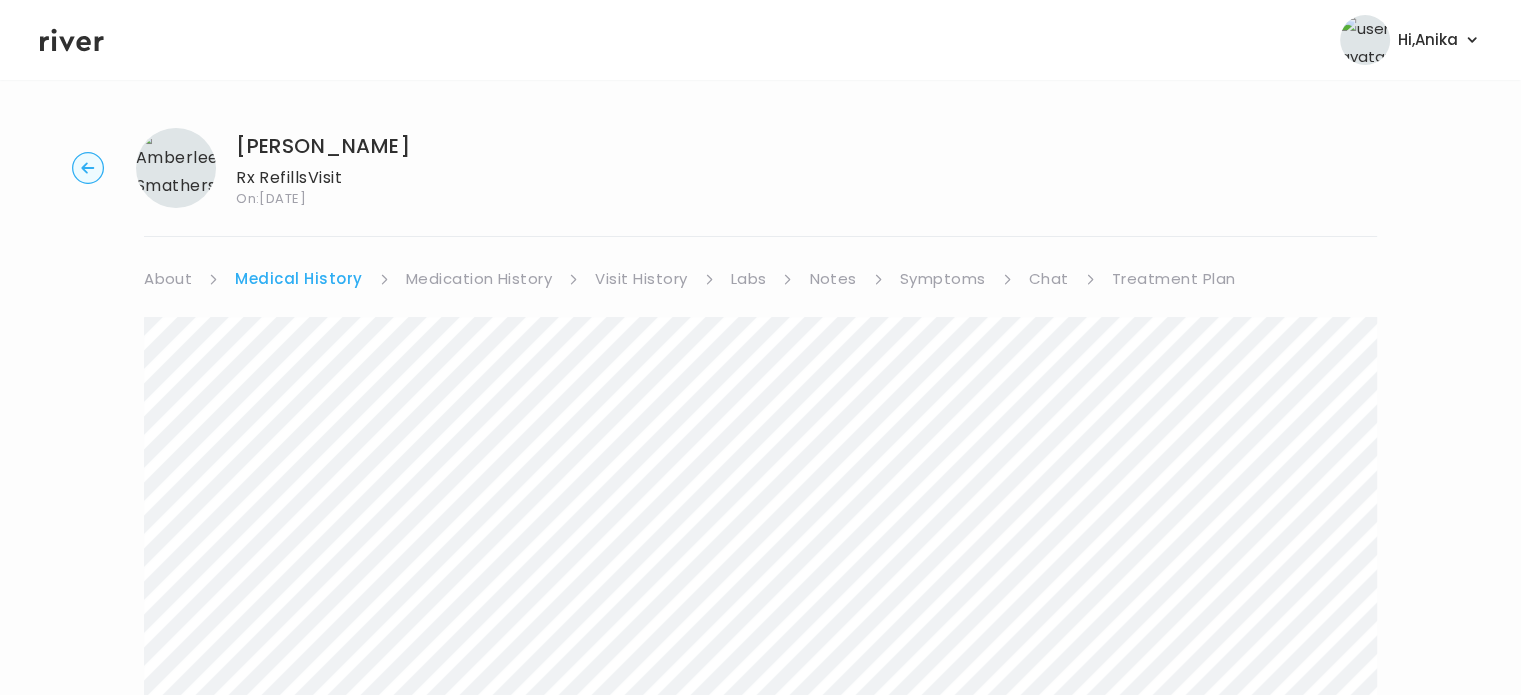 click on "Medication History" at bounding box center (479, 279) 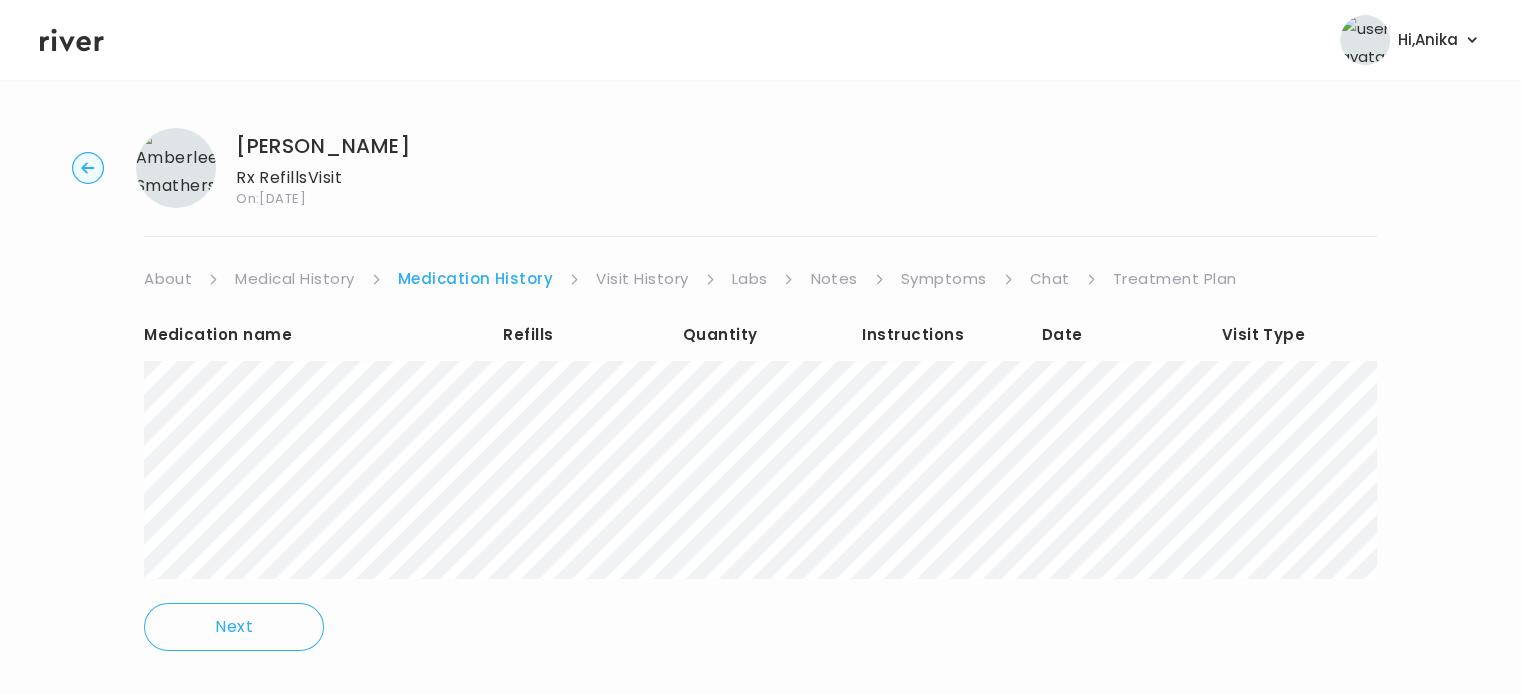 click on "Amberlee Smathers Rx Refills  Visit On:  25 Jul 2025 About Medical History Medication History Visit History Labs Notes Symptoms Chat Treatment Plan Medication name Refills Quantity Instructions Date Visit Type Next" at bounding box center (760, 403) 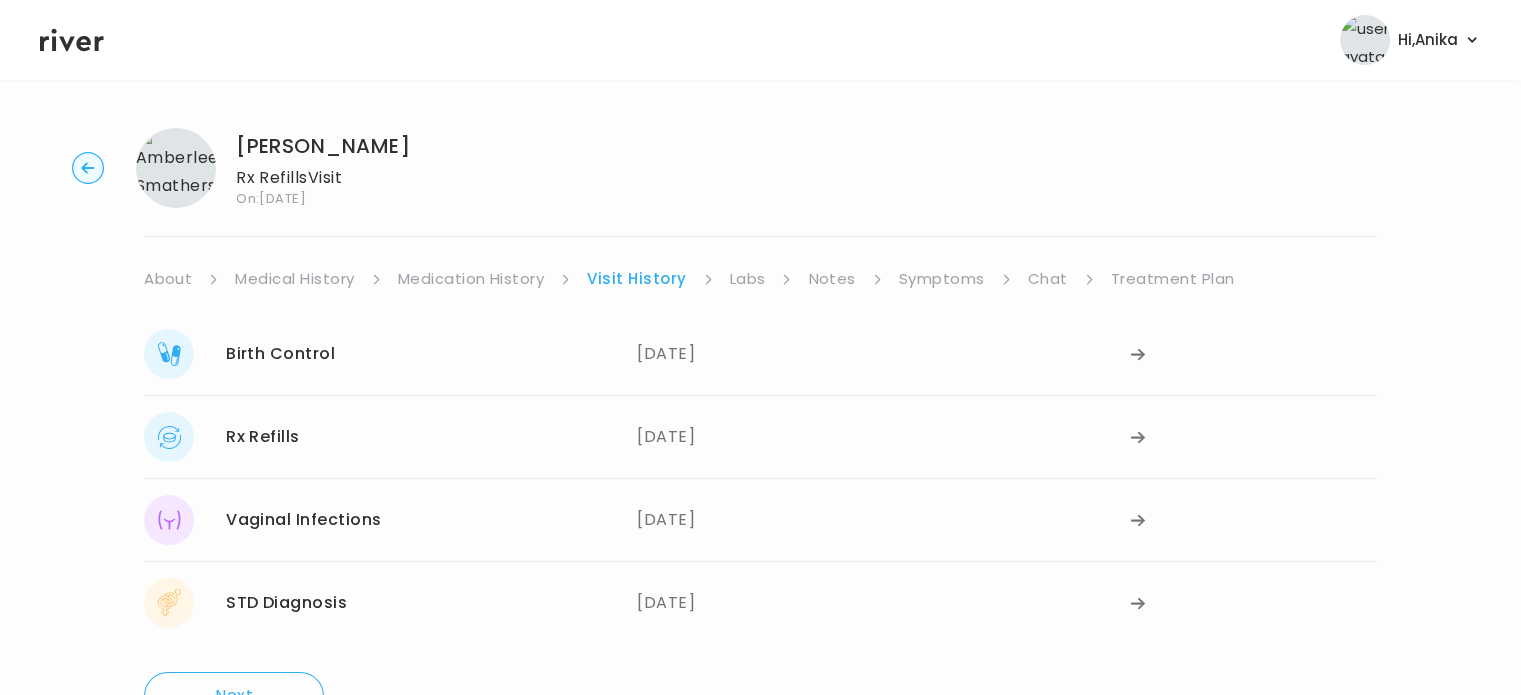 scroll, scrollTop: 72, scrollLeft: 0, axis: vertical 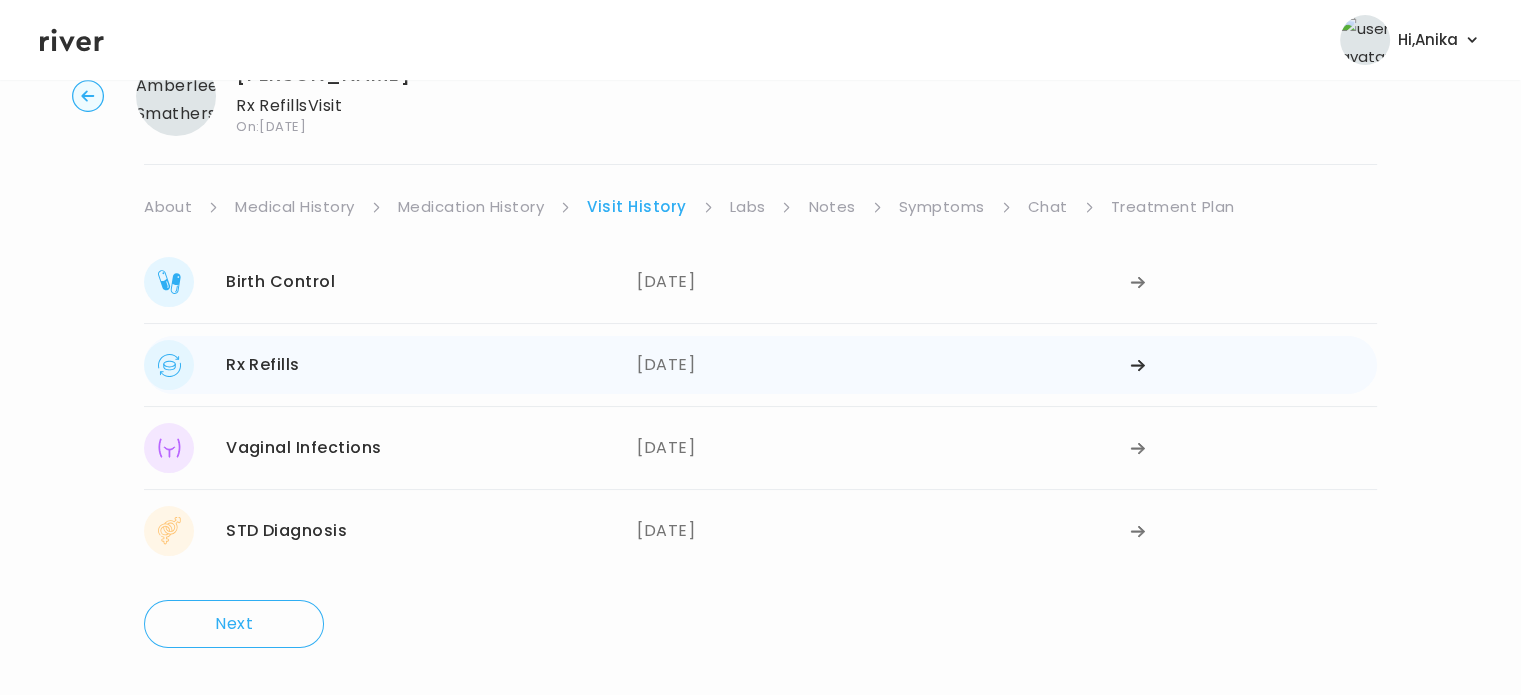 click on "07/14/2025" at bounding box center (883, 365) 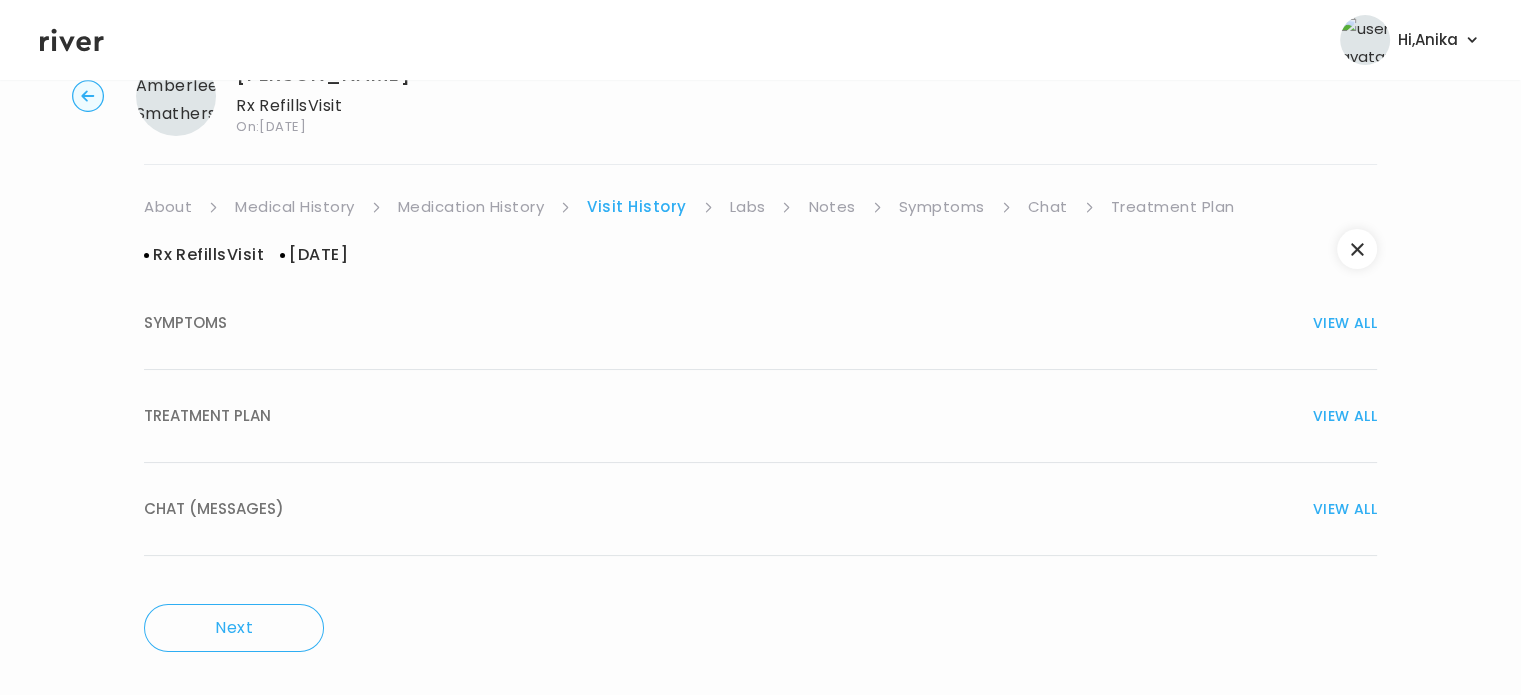 scroll, scrollTop: 0, scrollLeft: 0, axis: both 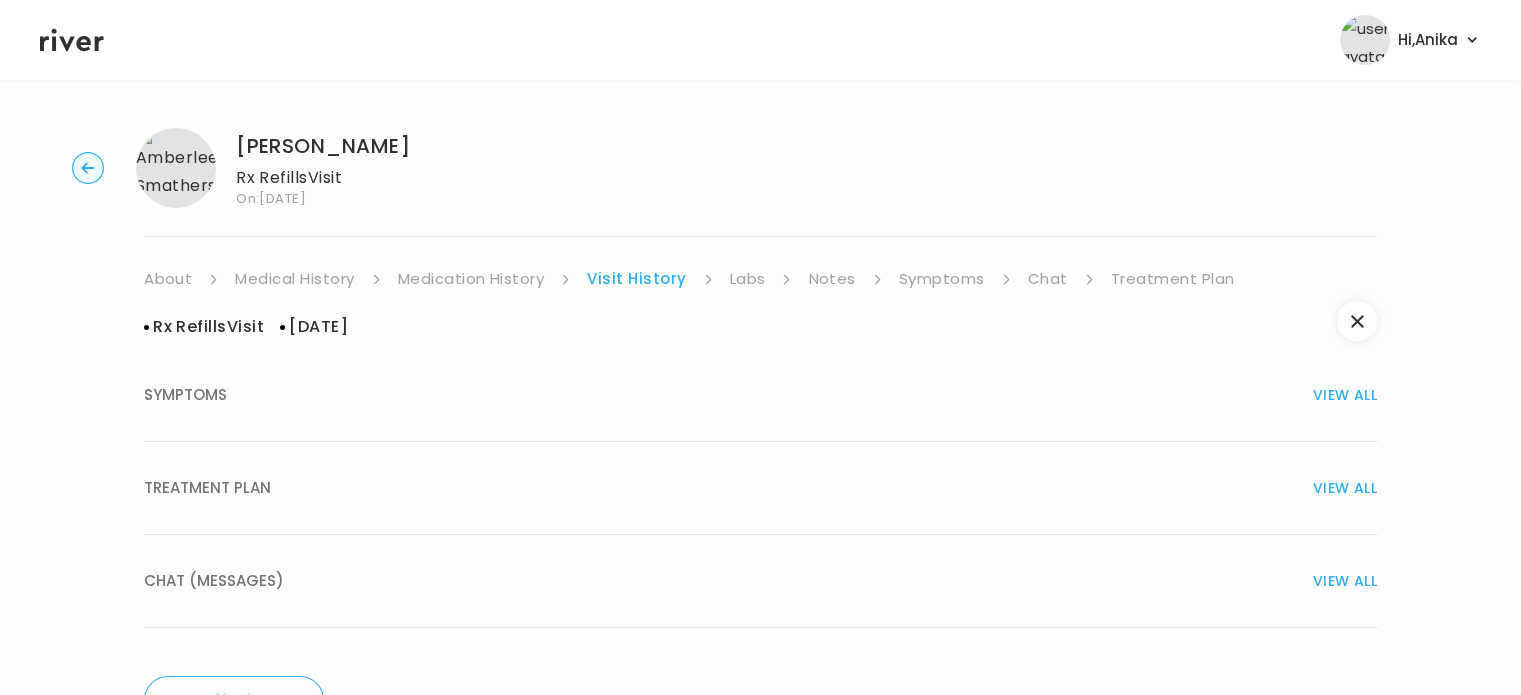click on "TREATMENT PLAN VIEW ALL" at bounding box center (760, 488) 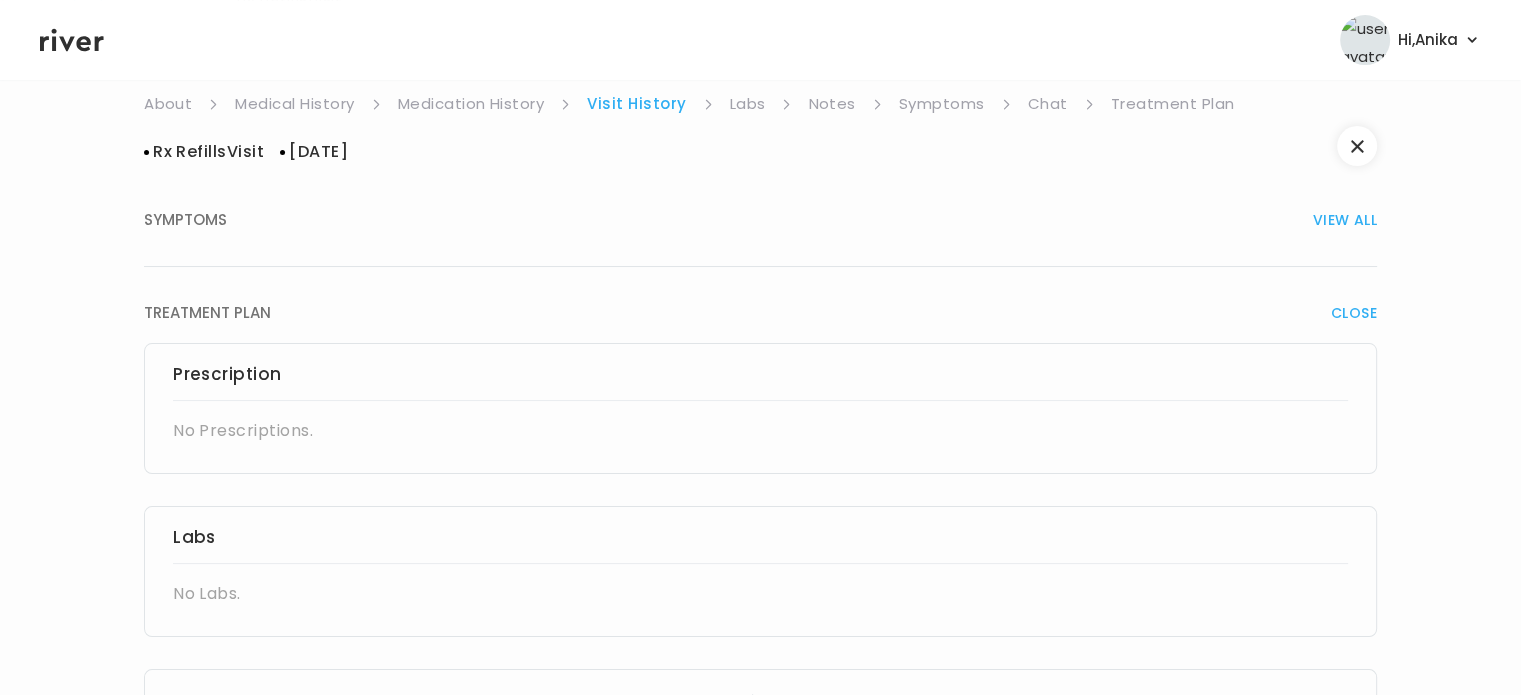 scroll, scrollTop: 0, scrollLeft: 0, axis: both 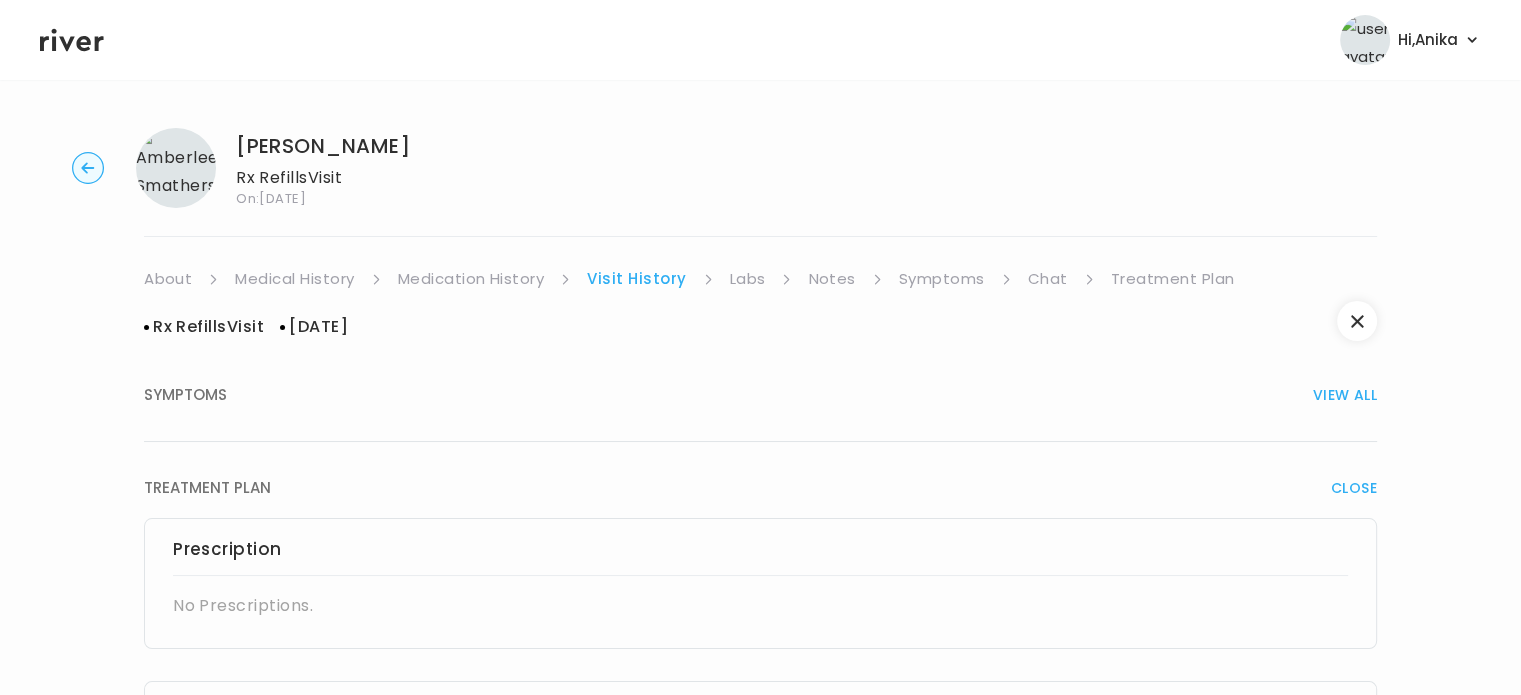 click on "Labs" at bounding box center [748, 279] 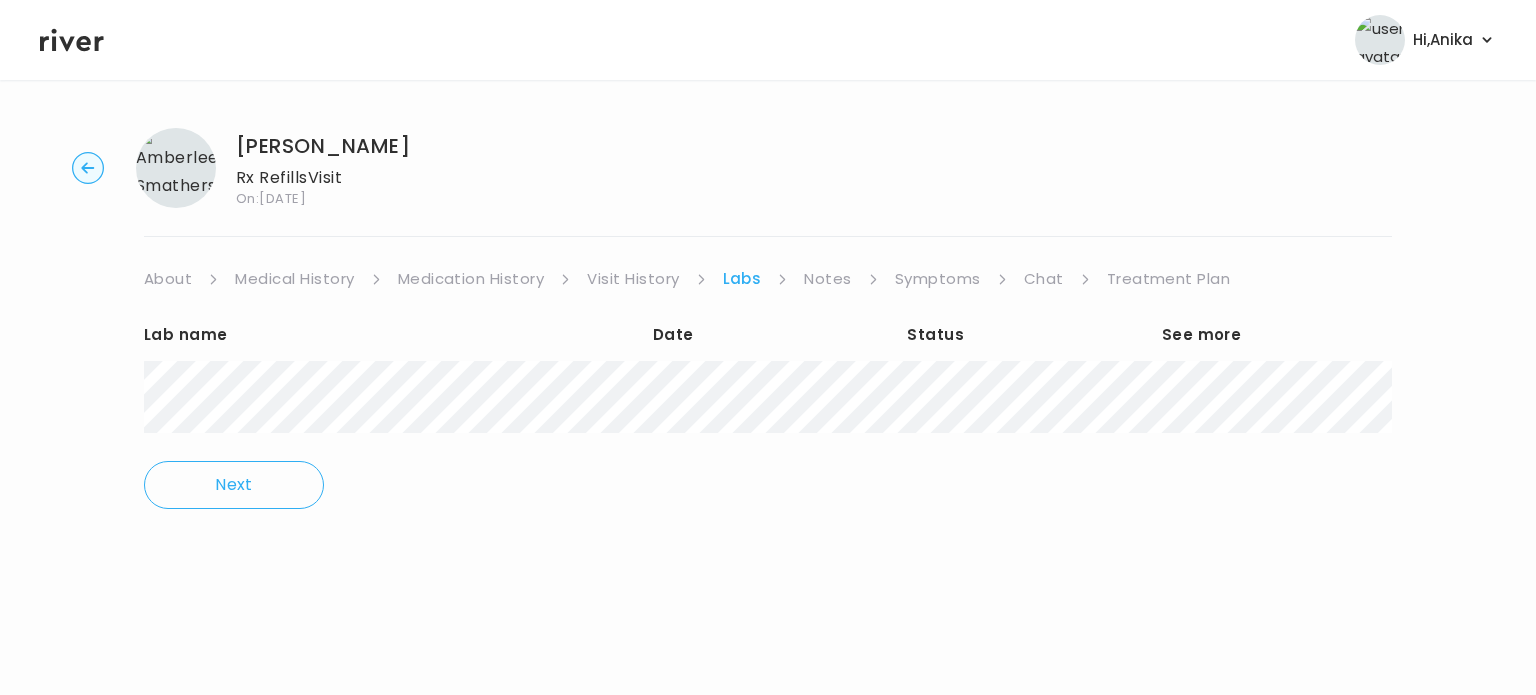 click on "Notes" at bounding box center [827, 279] 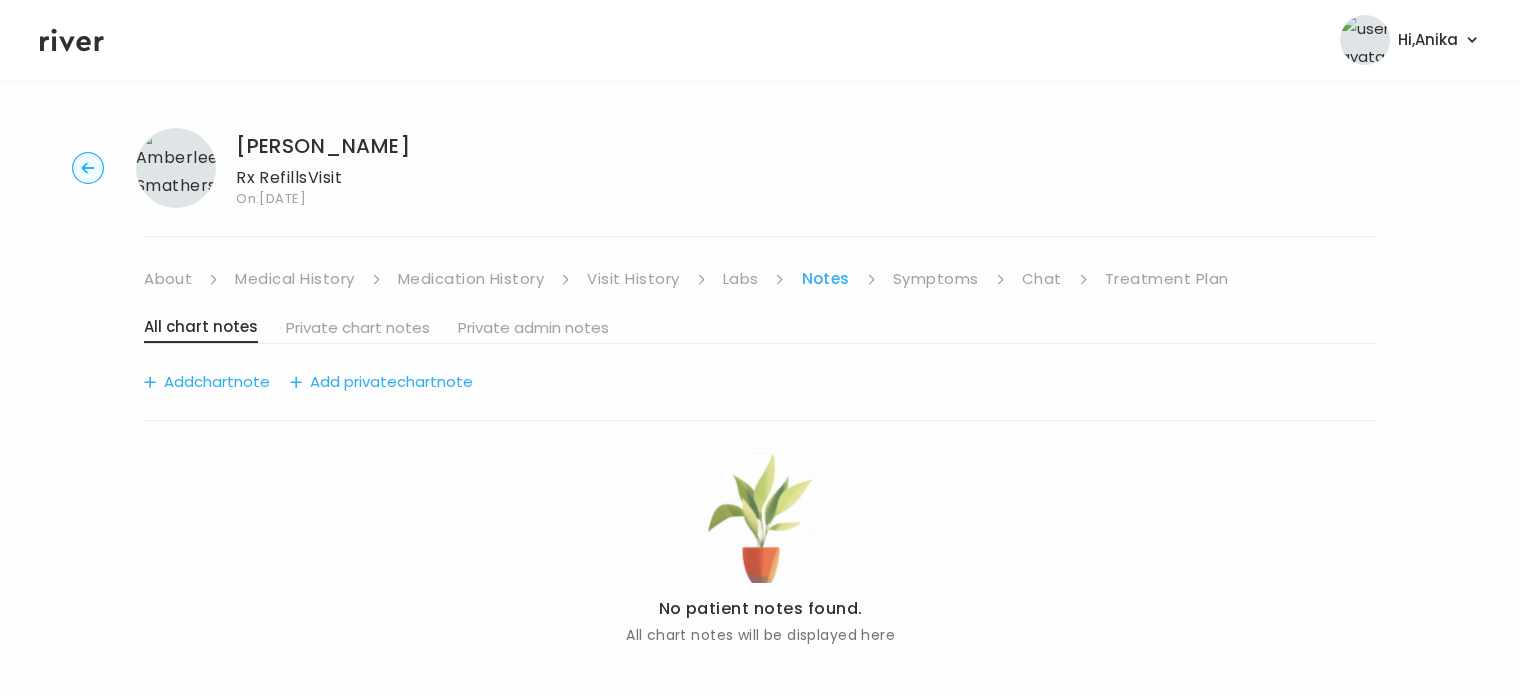 click on "Symptoms" at bounding box center (936, 279) 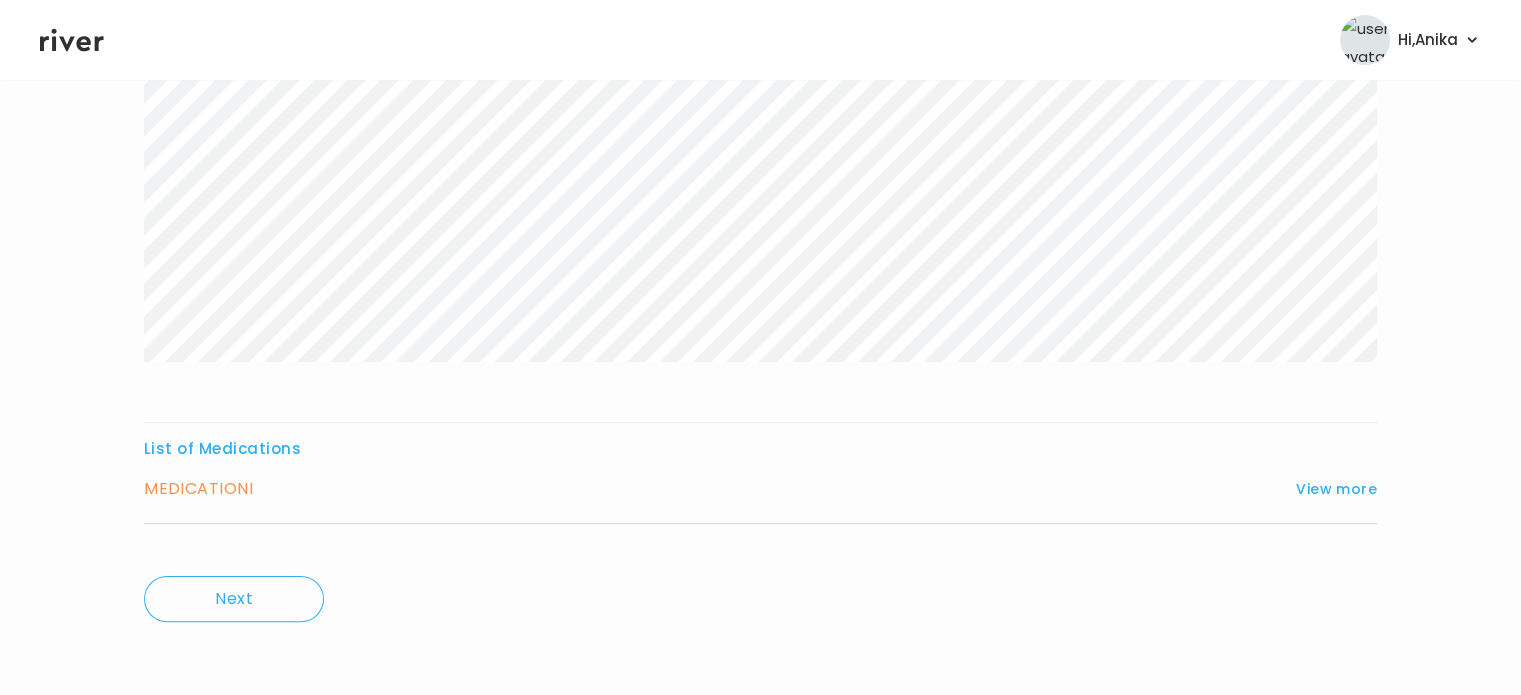 scroll, scrollTop: 332, scrollLeft: 0, axis: vertical 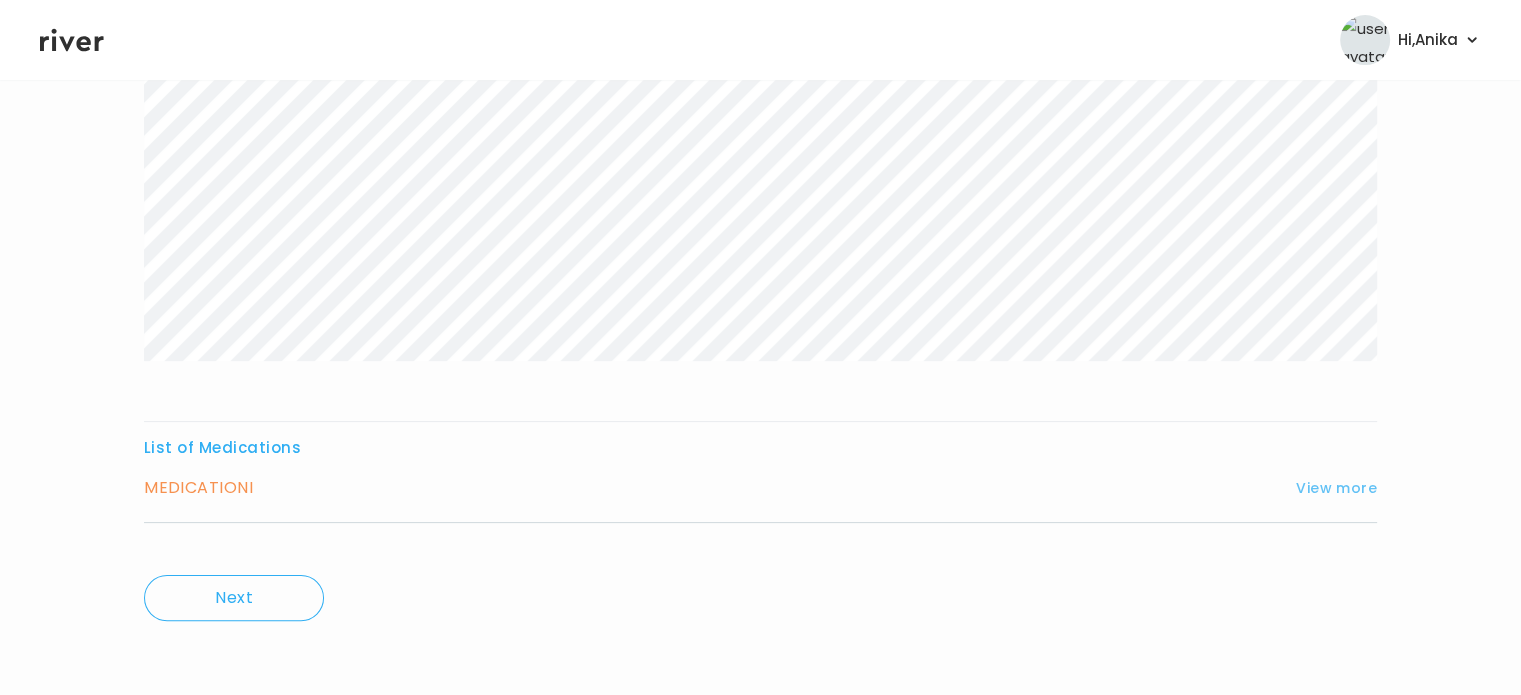 click on "View more" at bounding box center [1336, 488] 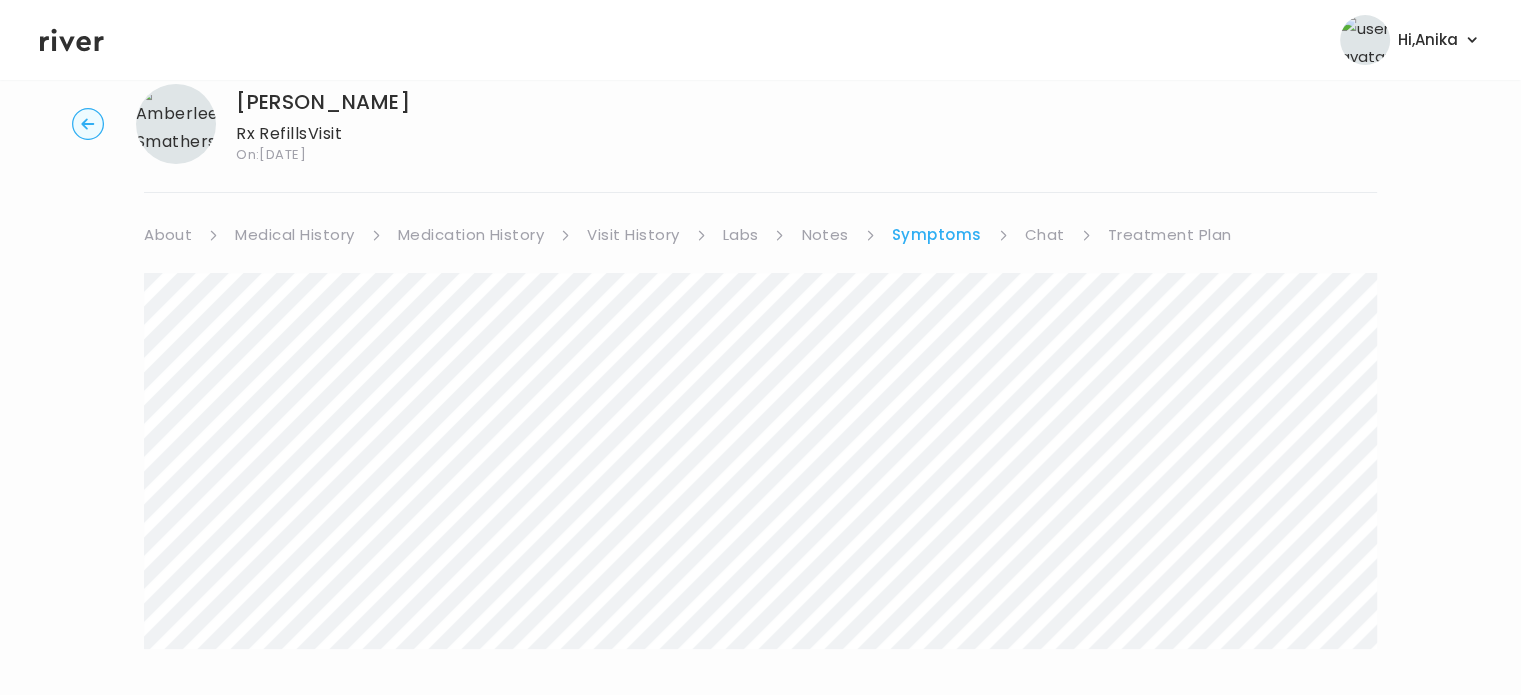 scroll, scrollTop: 0, scrollLeft: 0, axis: both 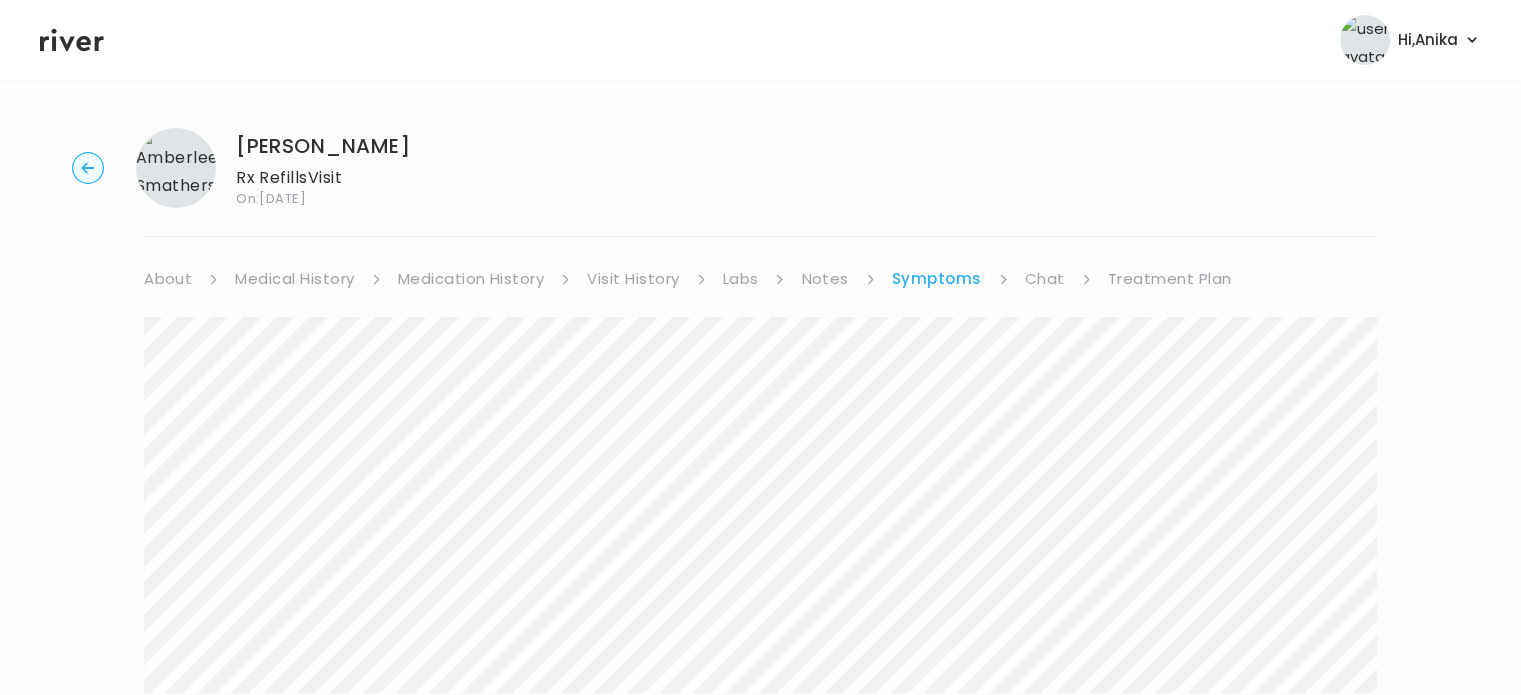 click on "Medication History" at bounding box center (471, 279) 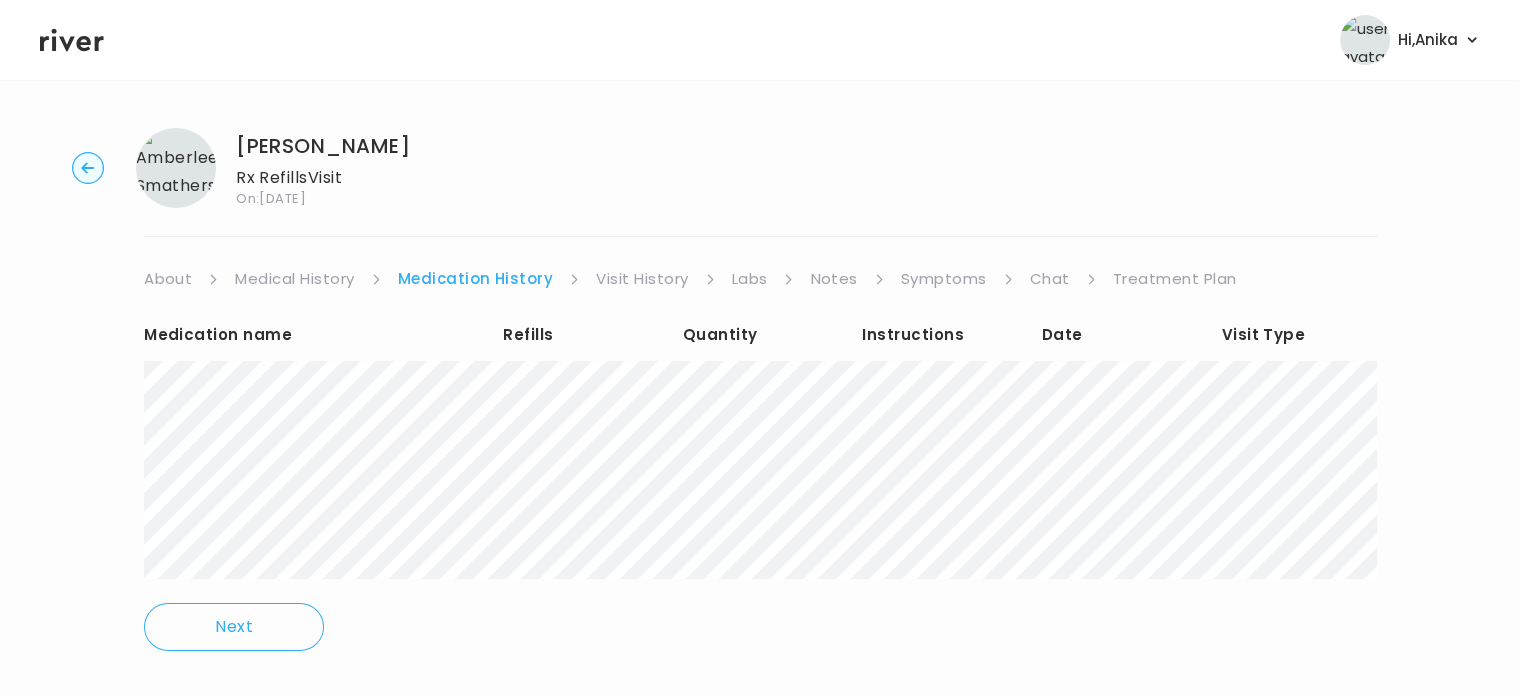 click on "Treatment Plan" at bounding box center (1175, 279) 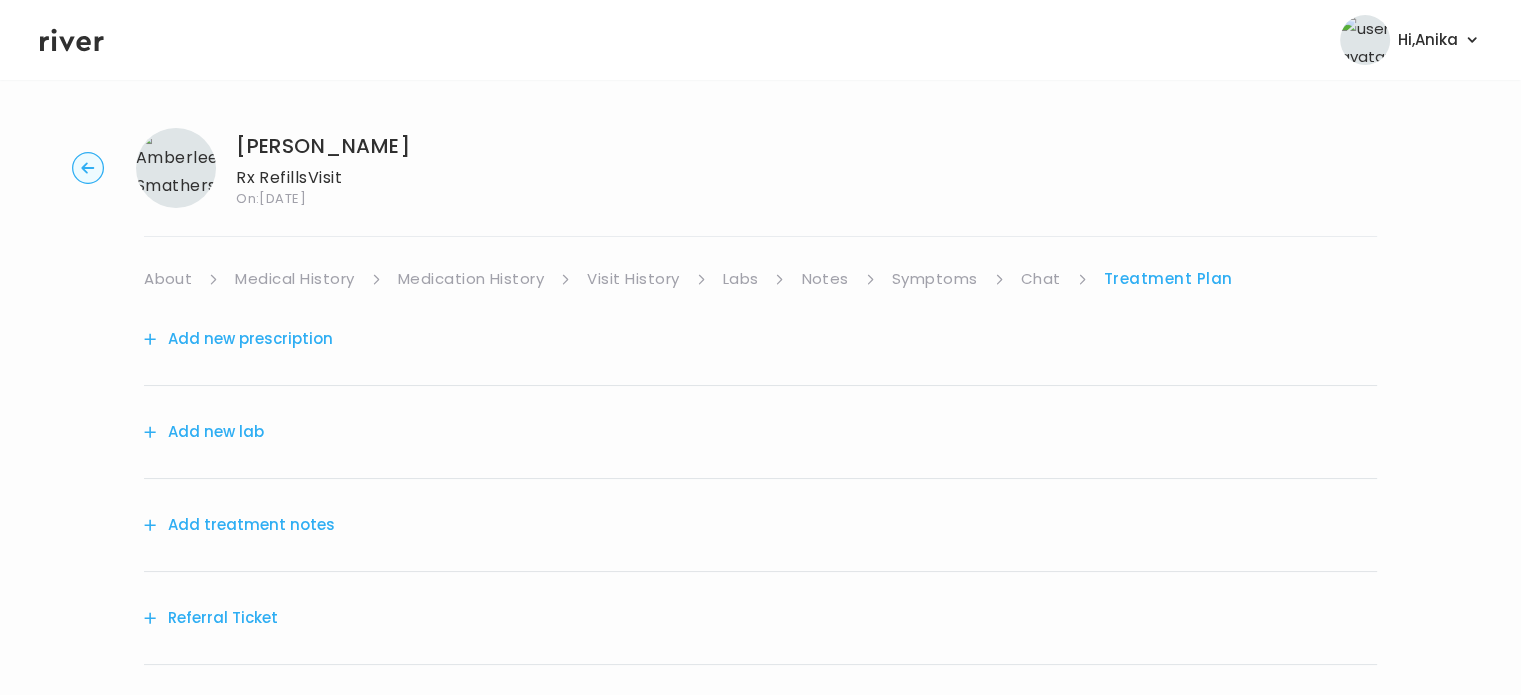 click on "Add new prescription" at bounding box center (238, 339) 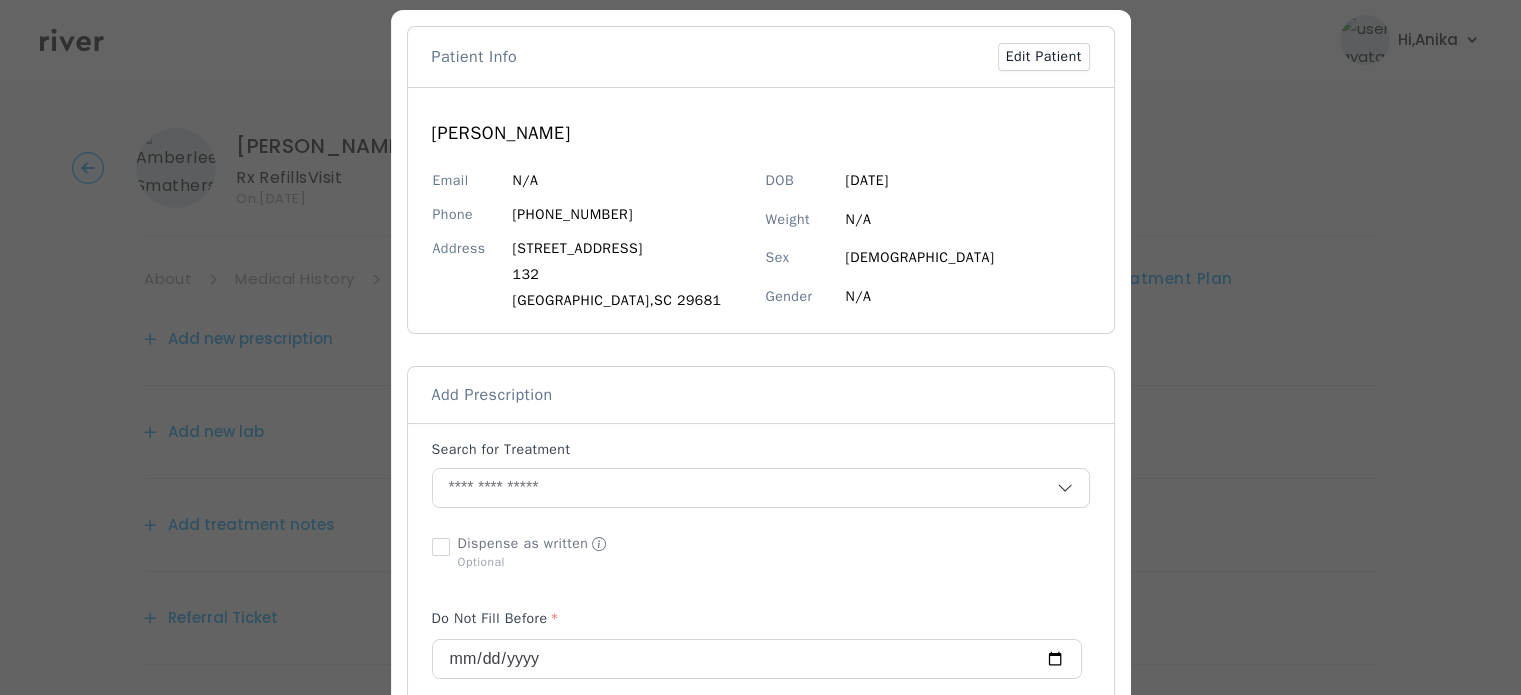 scroll, scrollTop: 128, scrollLeft: 0, axis: vertical 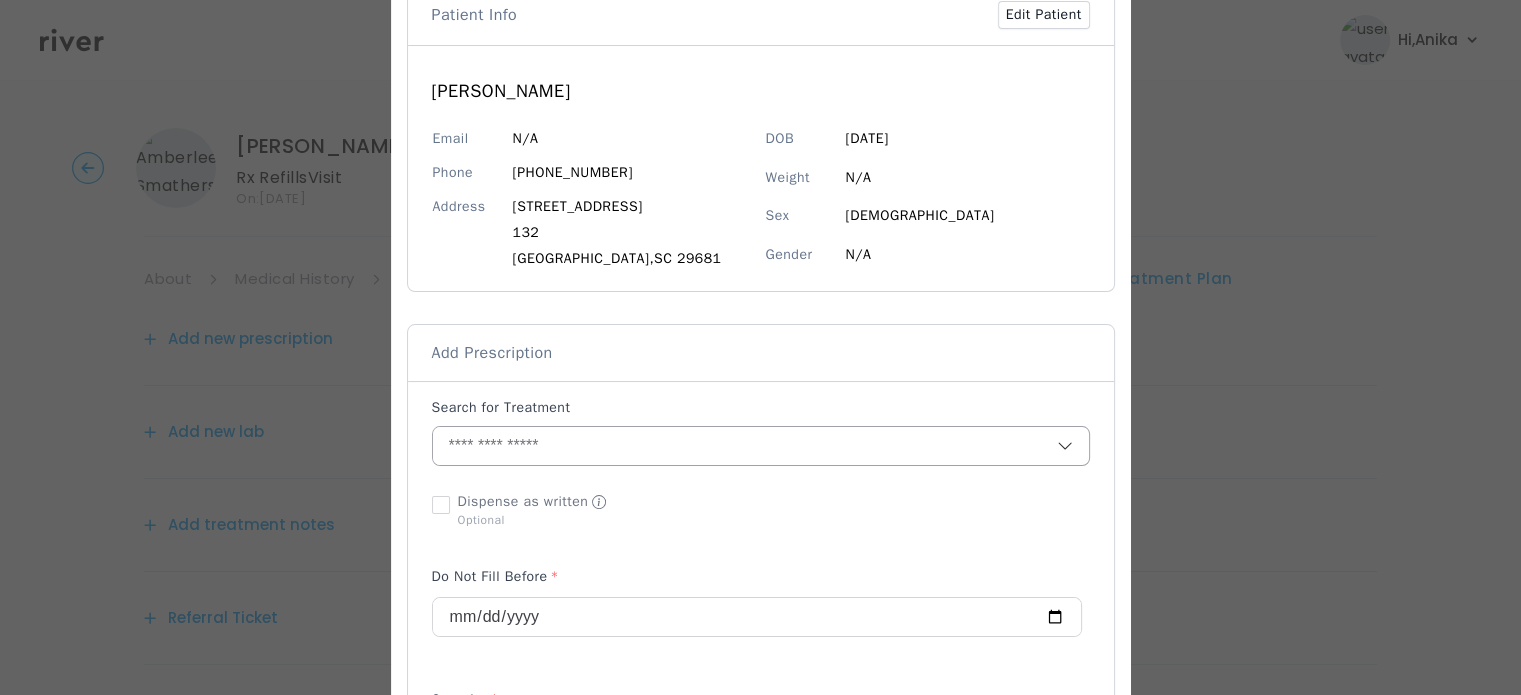 click at bounding box center [745, 446] 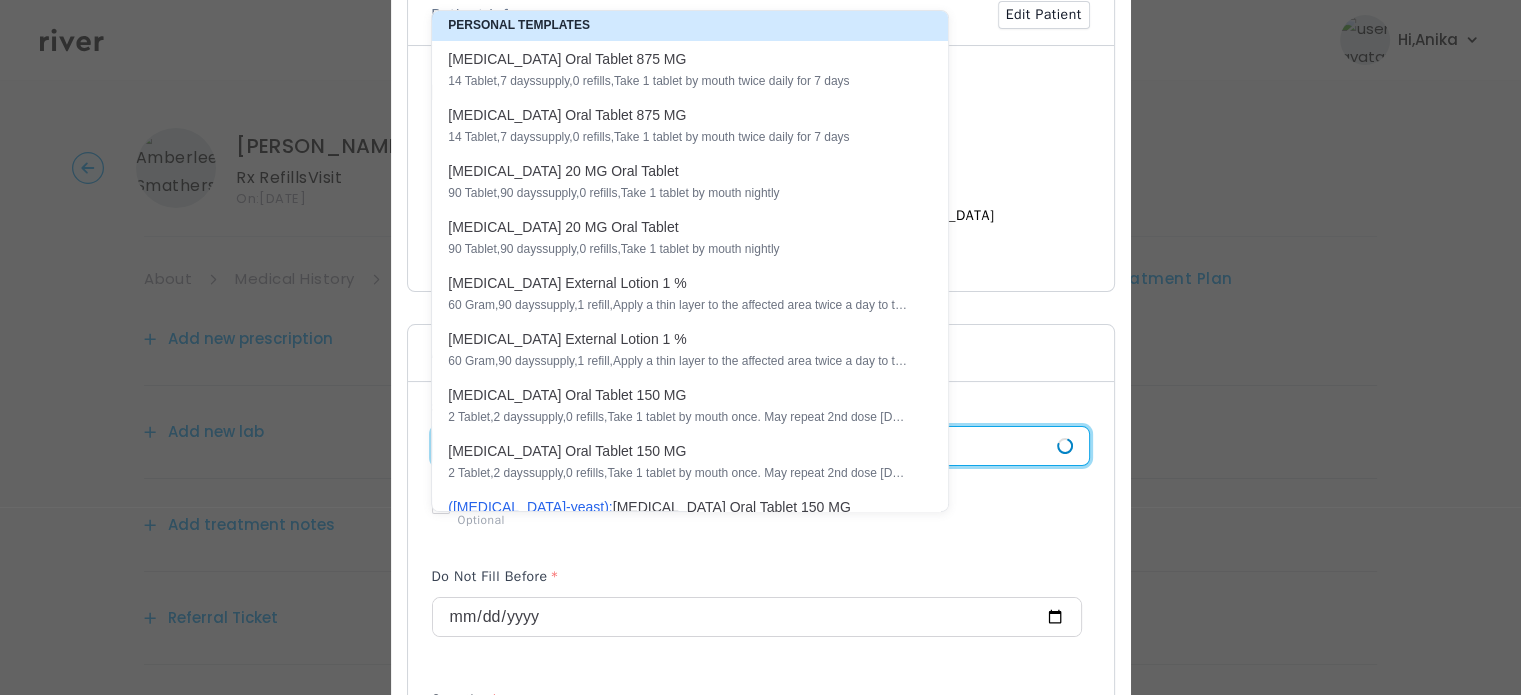 type on "****" 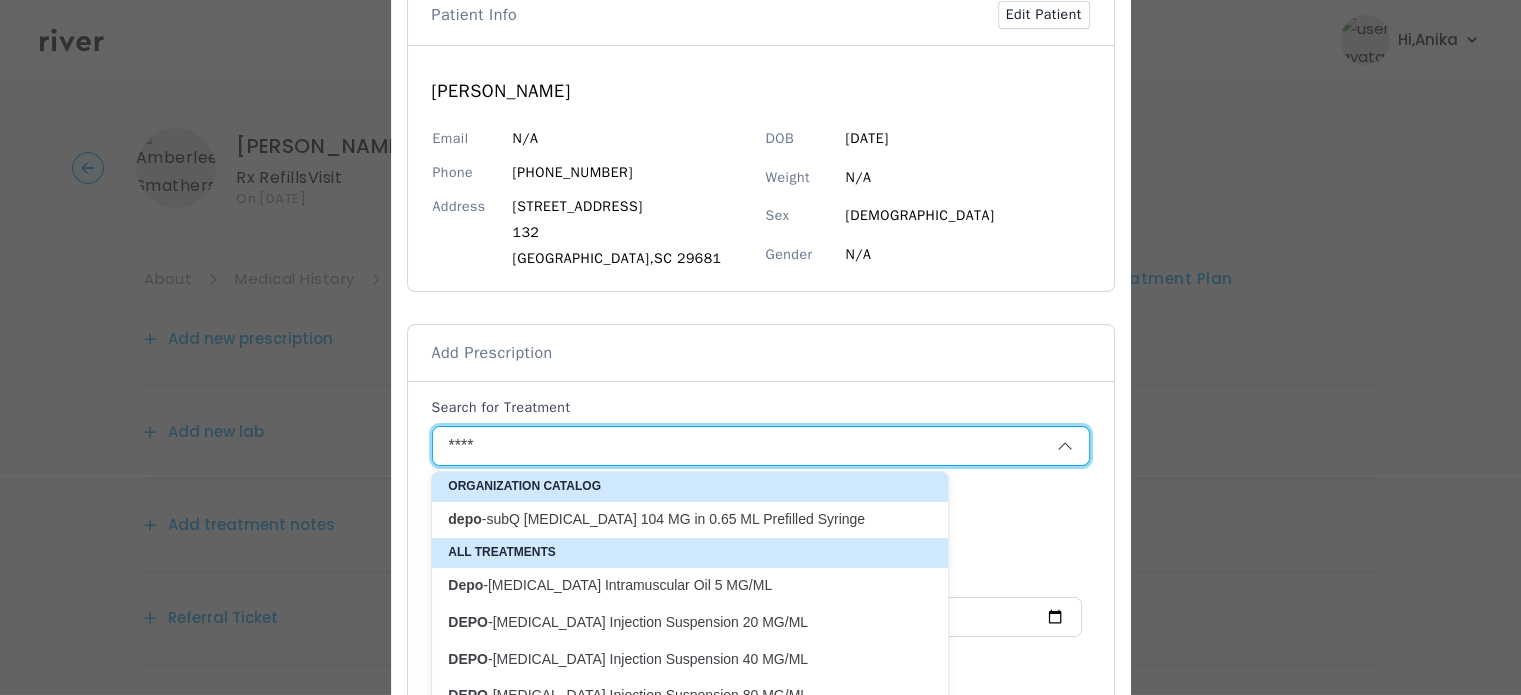 scroll, scrollTop: 3, scrollLeft: 0, axis: vertical 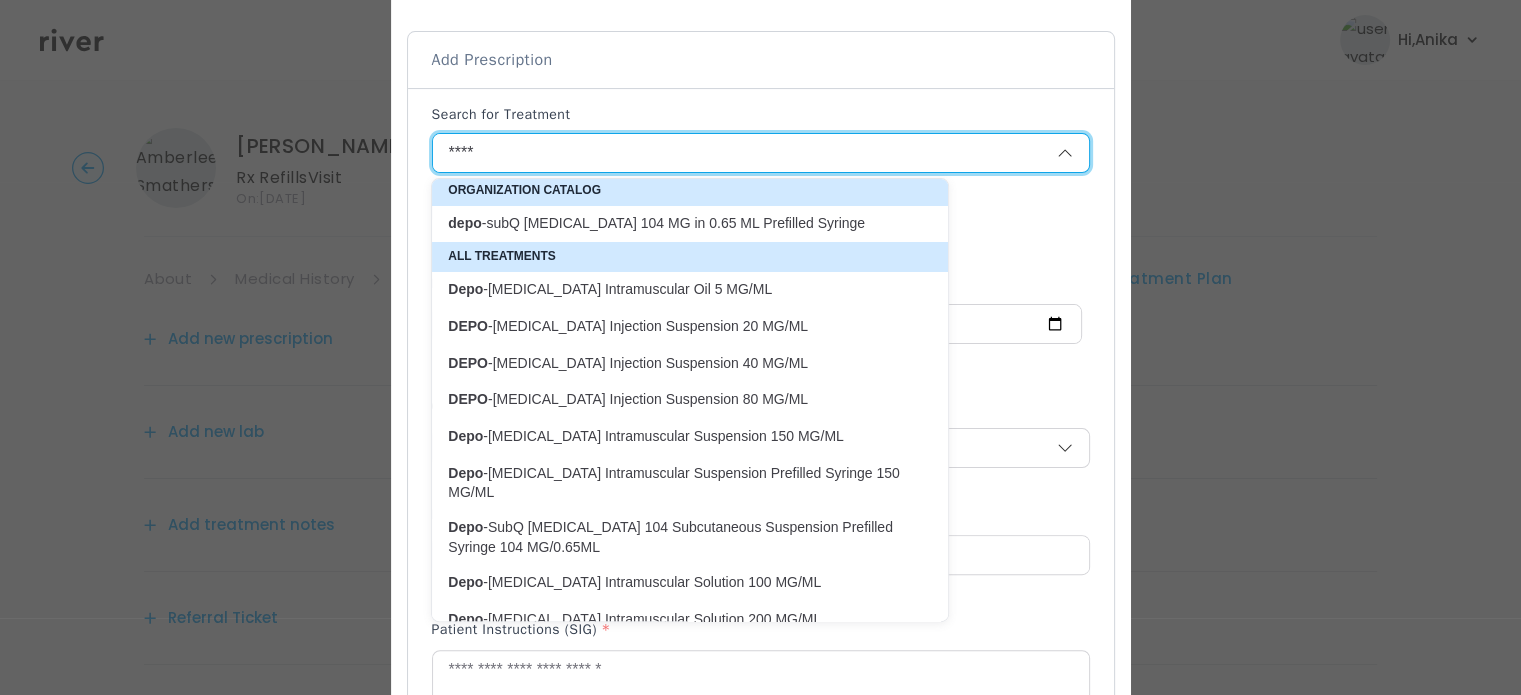 click at bounding box center [760, 347] 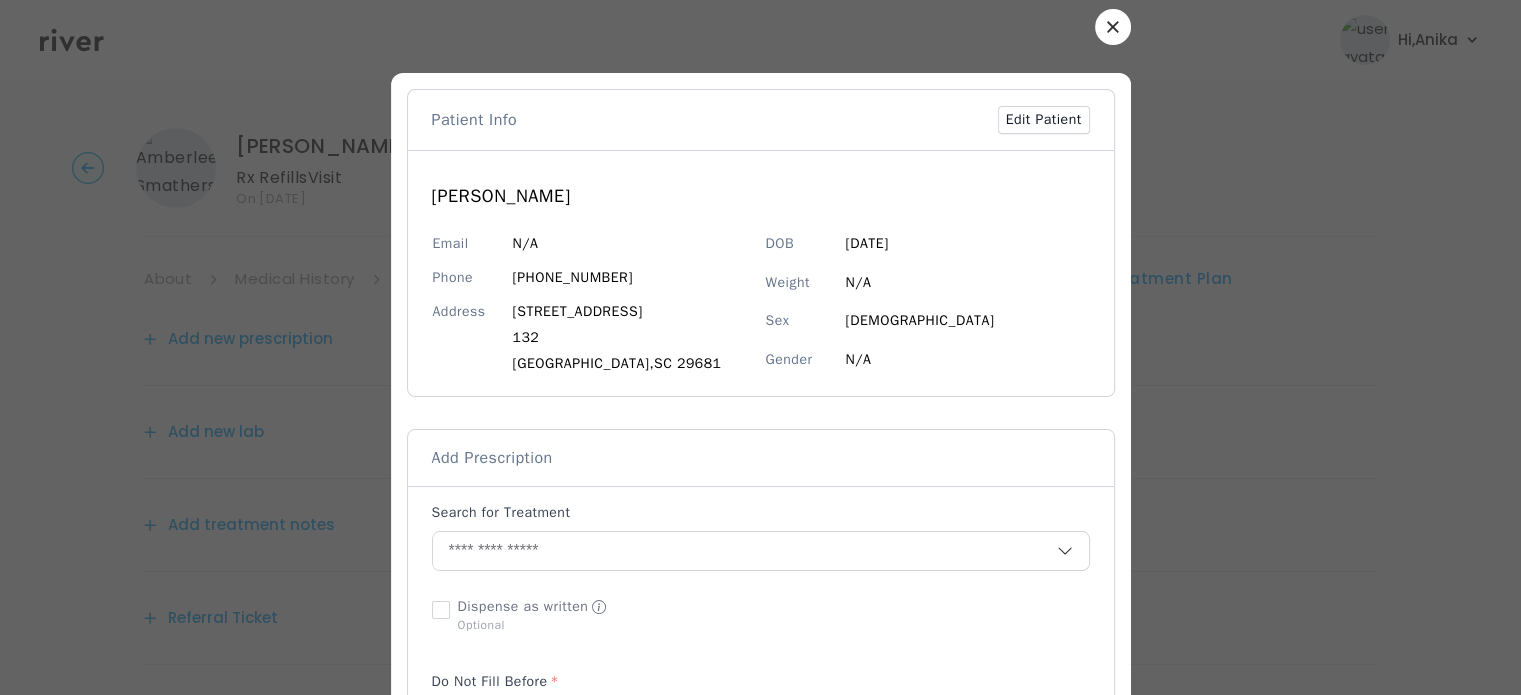 scroll, scrollTop: 0, scrollLeft: 0, axis: both 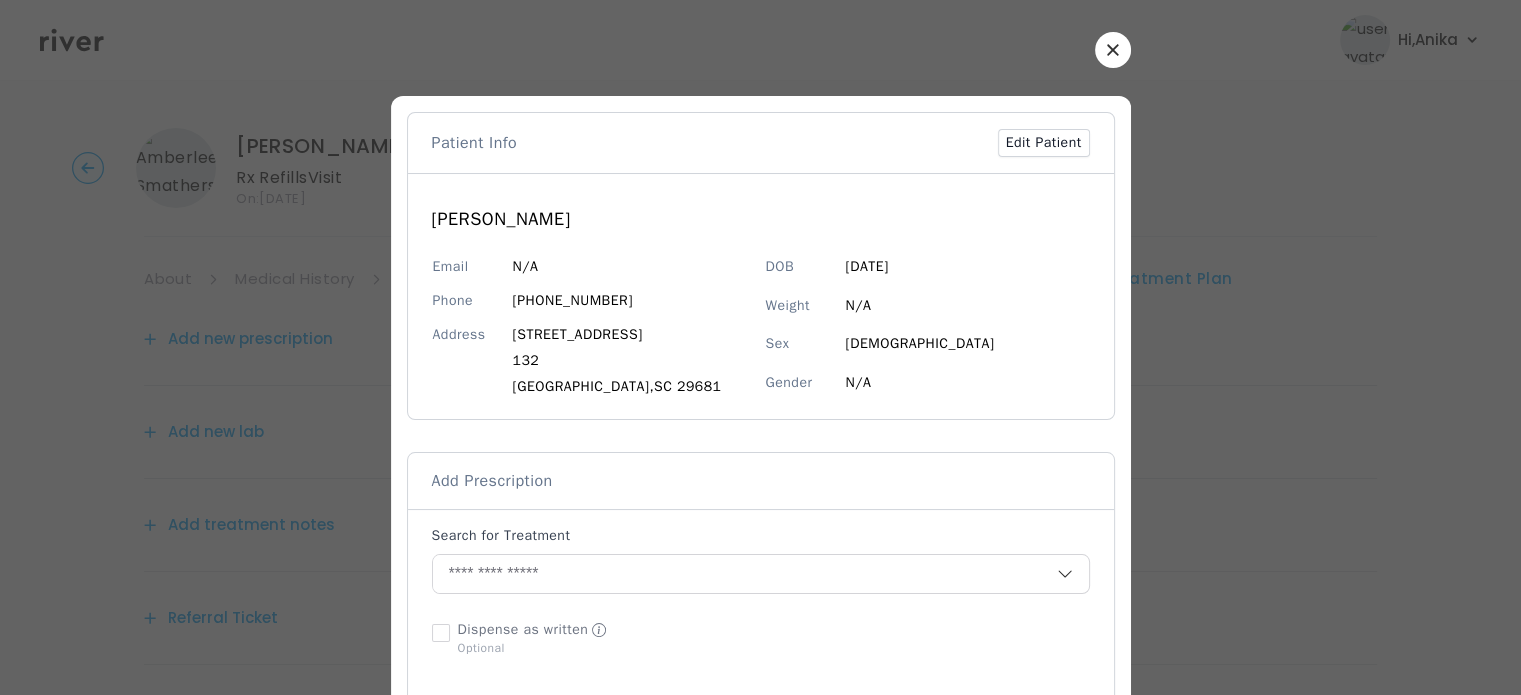 click 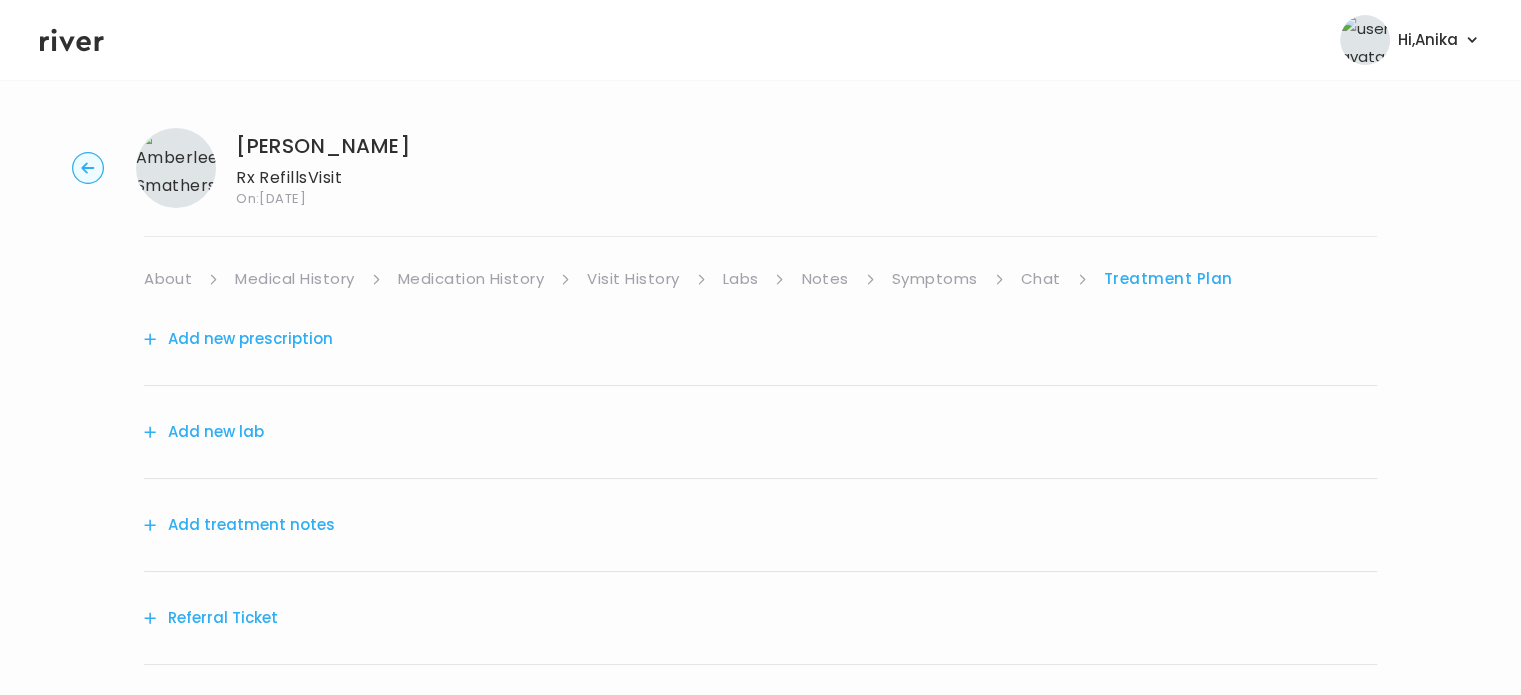 click on "Chat" at bounding box center [1041, 279] 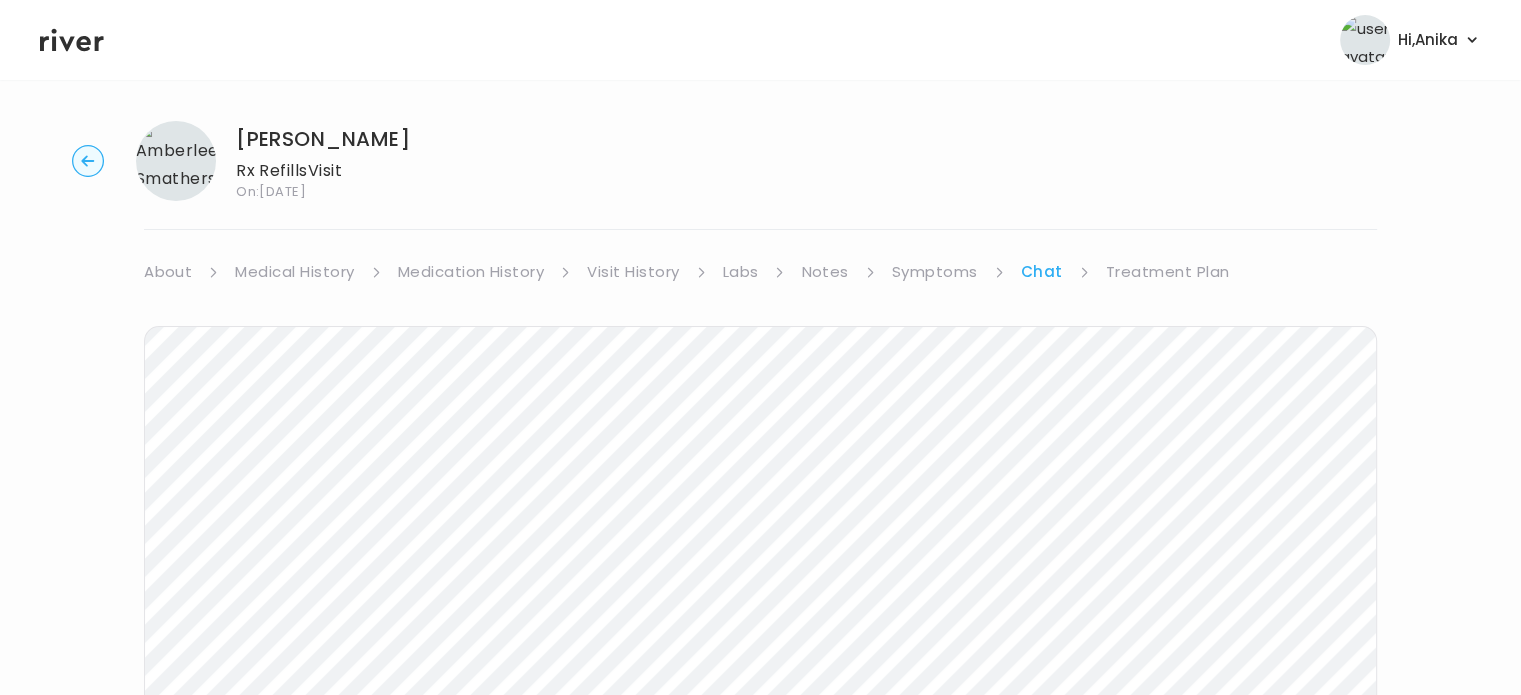 scroll, scrollTop: 0, scrollLeft: 0, axis: both 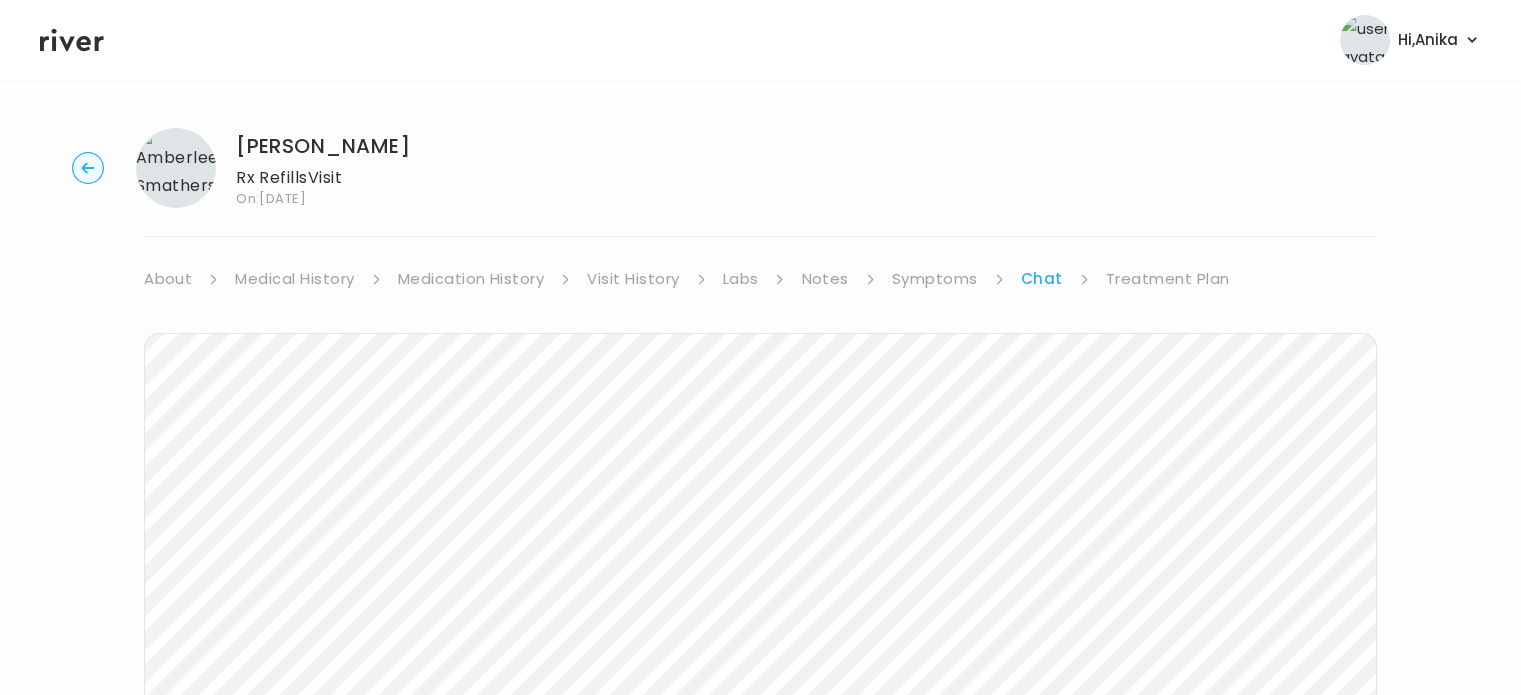 click 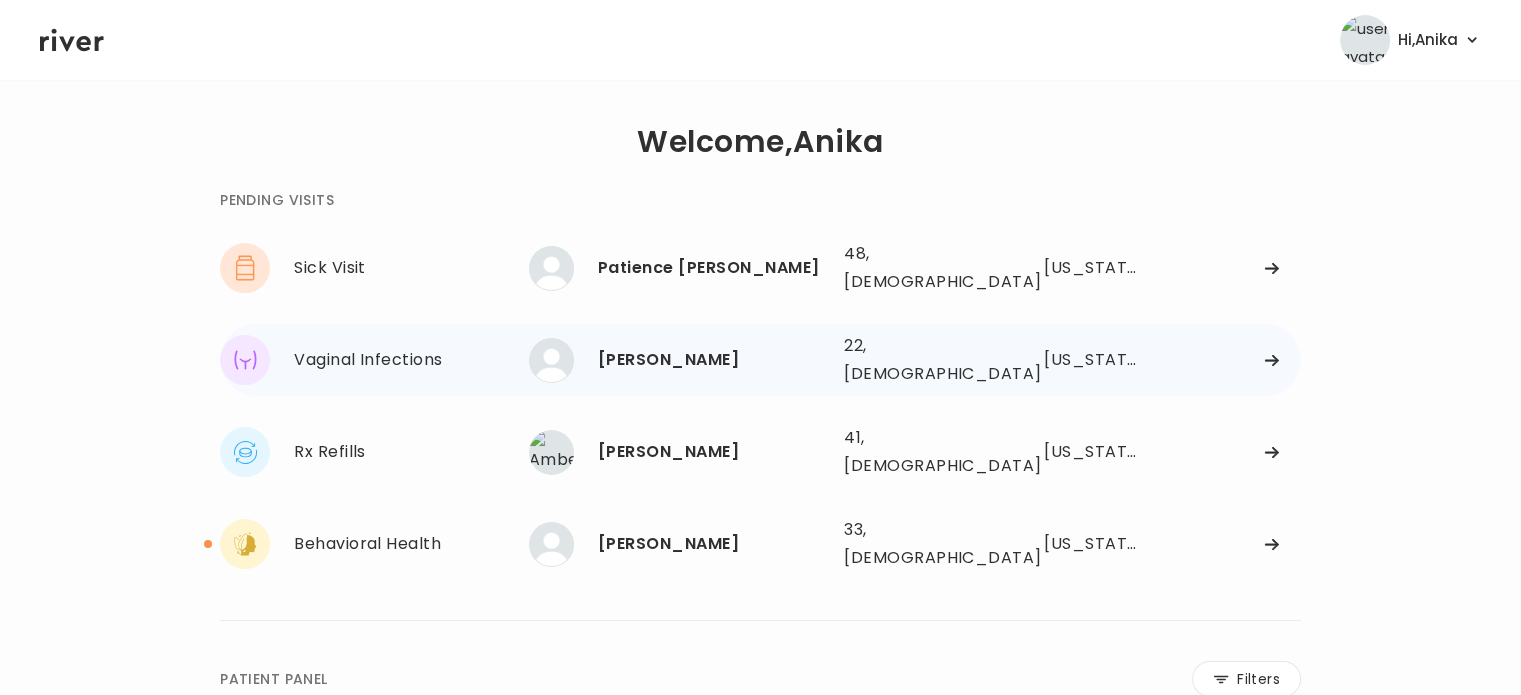 click on "[PERSON_NAME]" at bounding box center (713, 360) 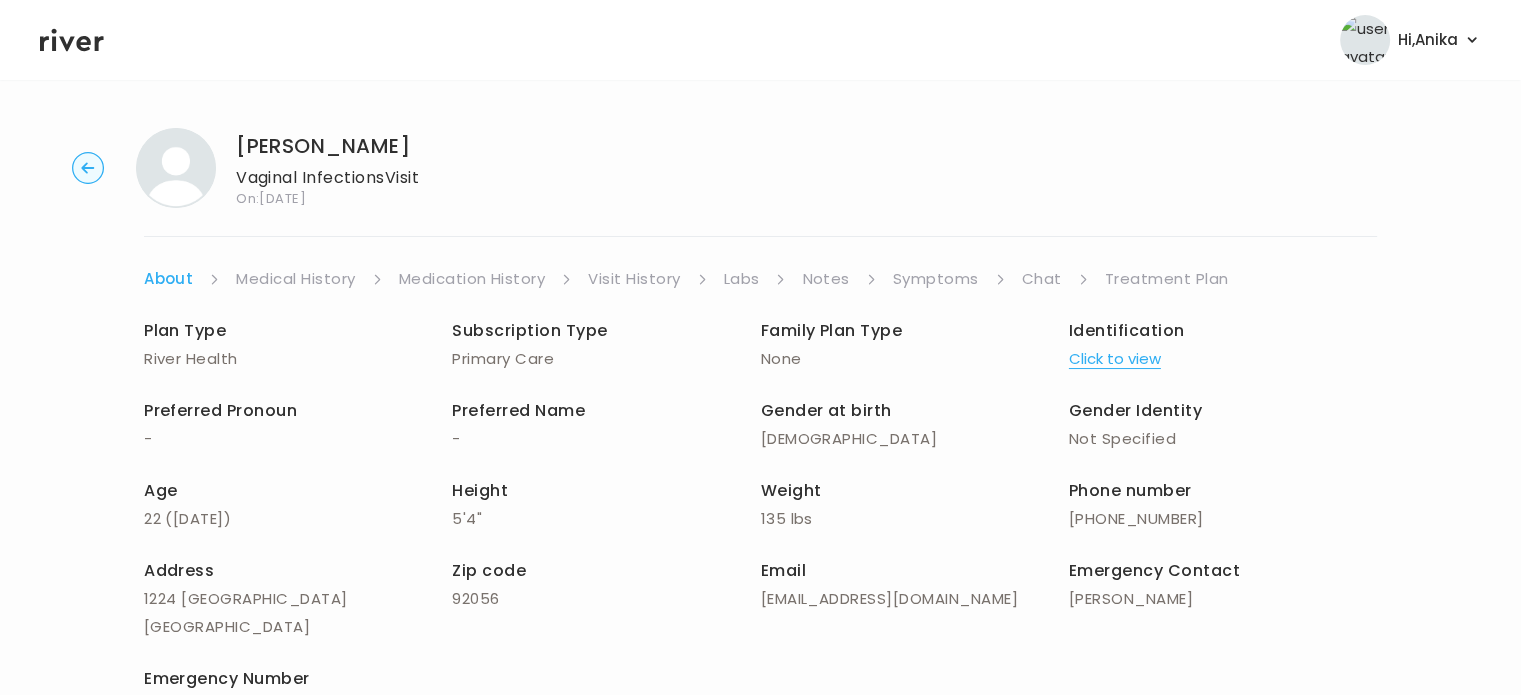click on "Click to view" at bounding box center (1115, 359) 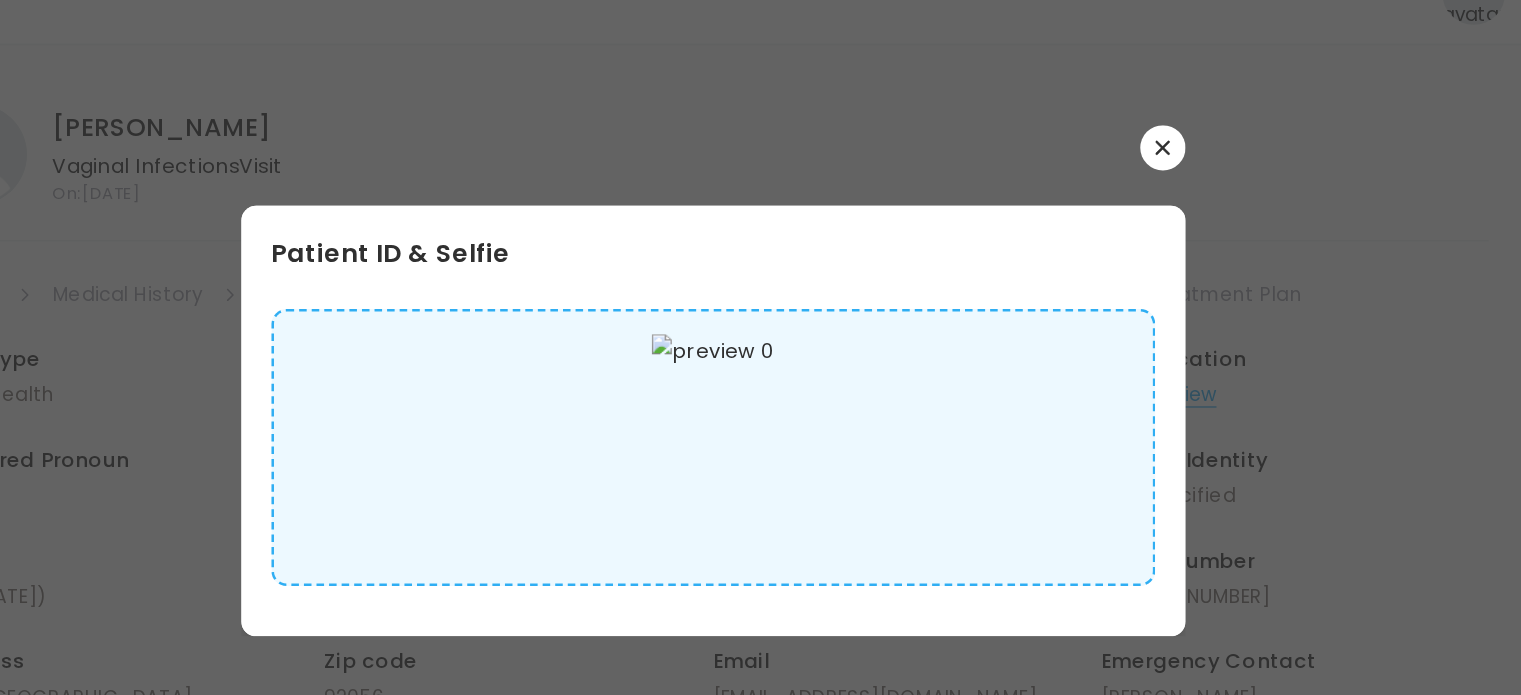 scroll, scrollTop: 0, scrollLeft: 0, axis: both 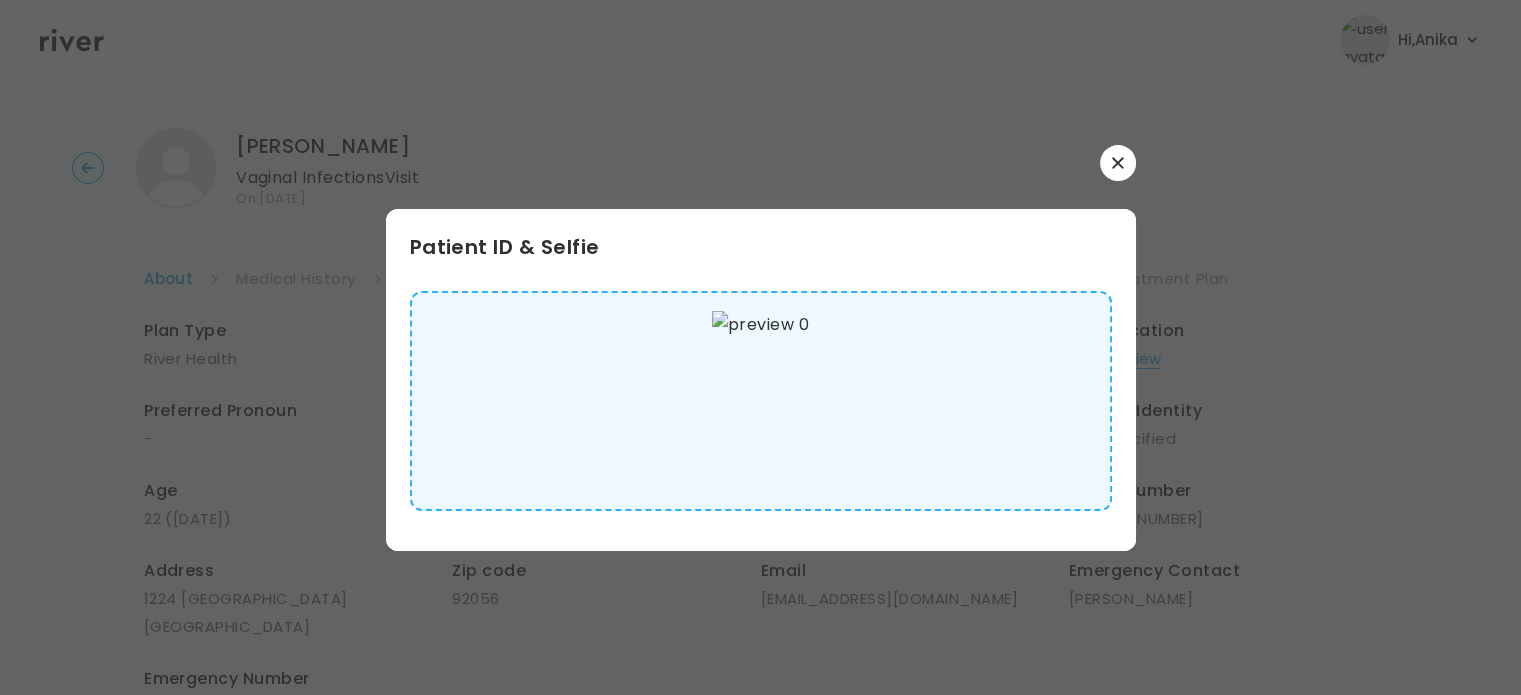 click at bounding box center [1118, 163] 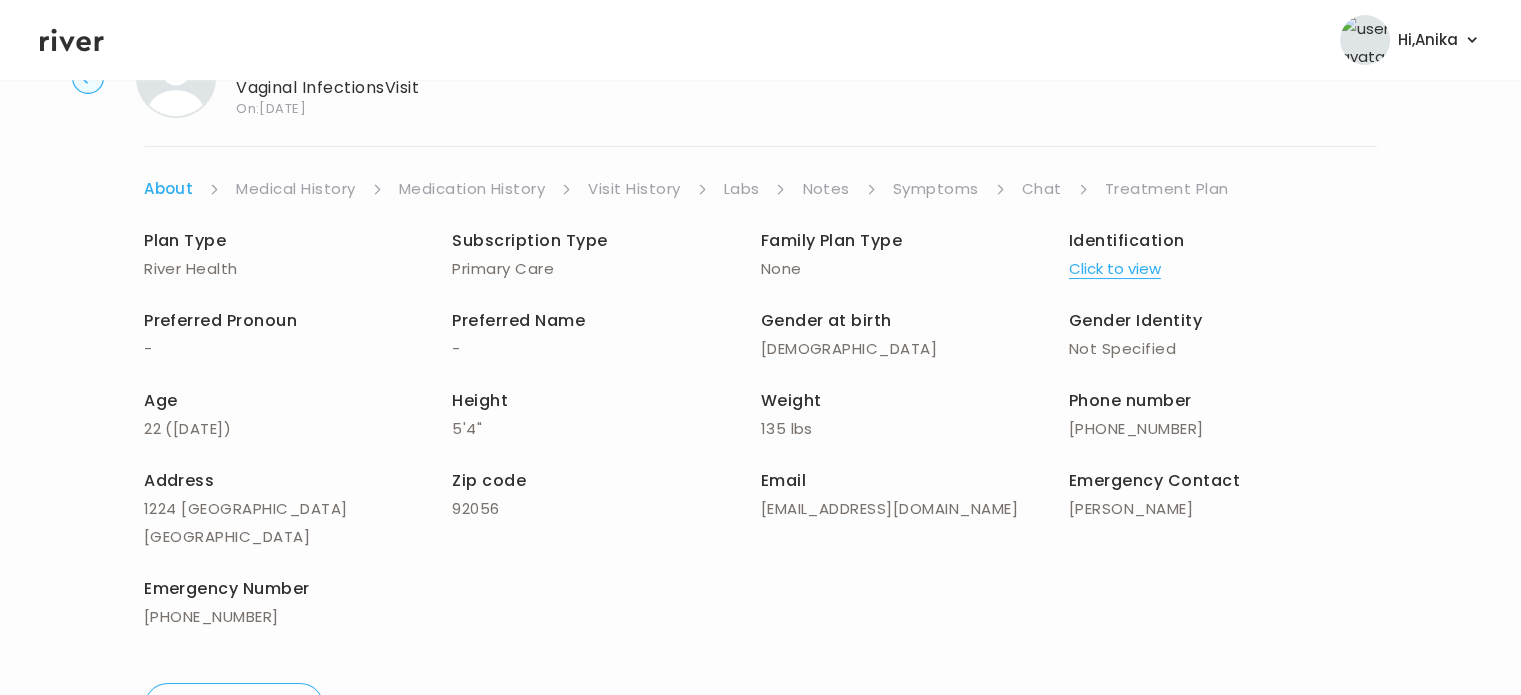 scroll, scrollTop: 0, scrollLeft: 0, axis: both 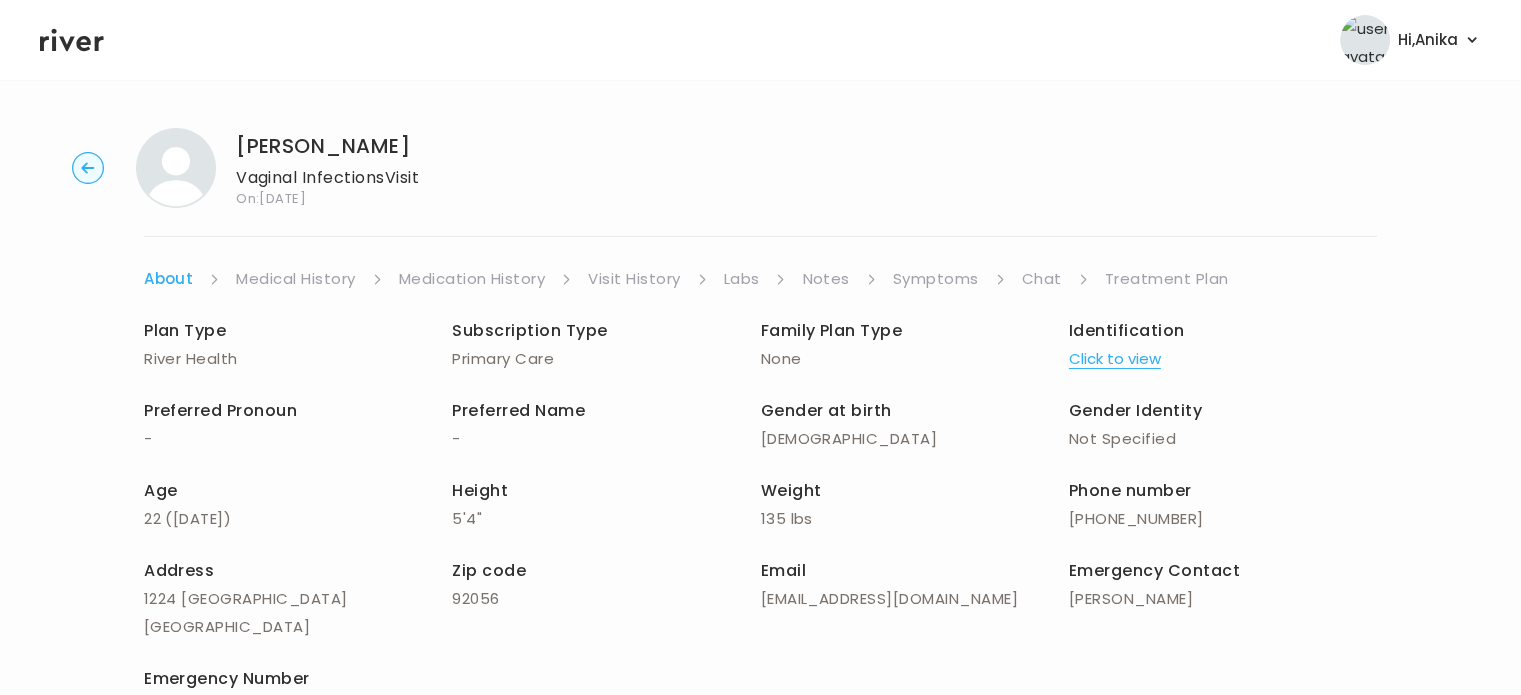 click on "Medical History" at bounding box center (295, 279) 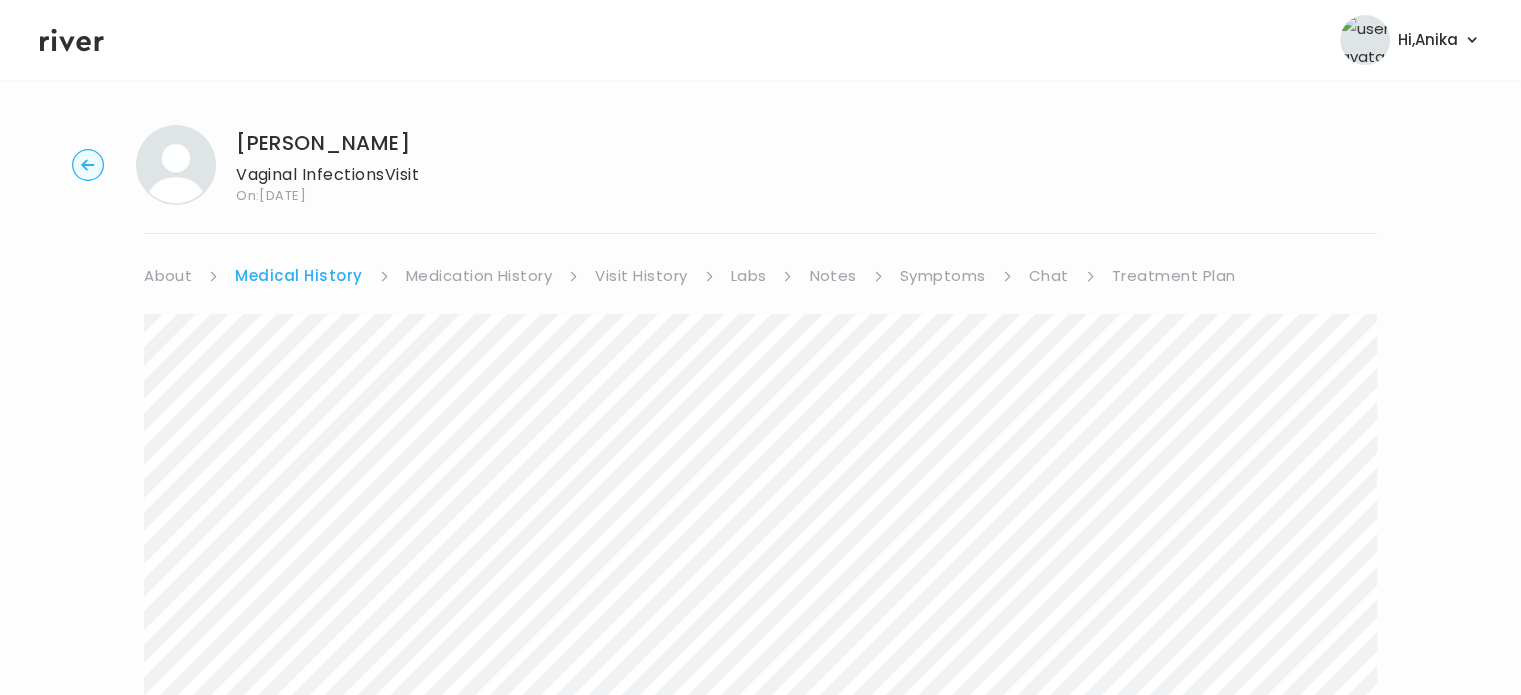 scroll, scrollTop: 0, scrollLeft: 0, axis: both 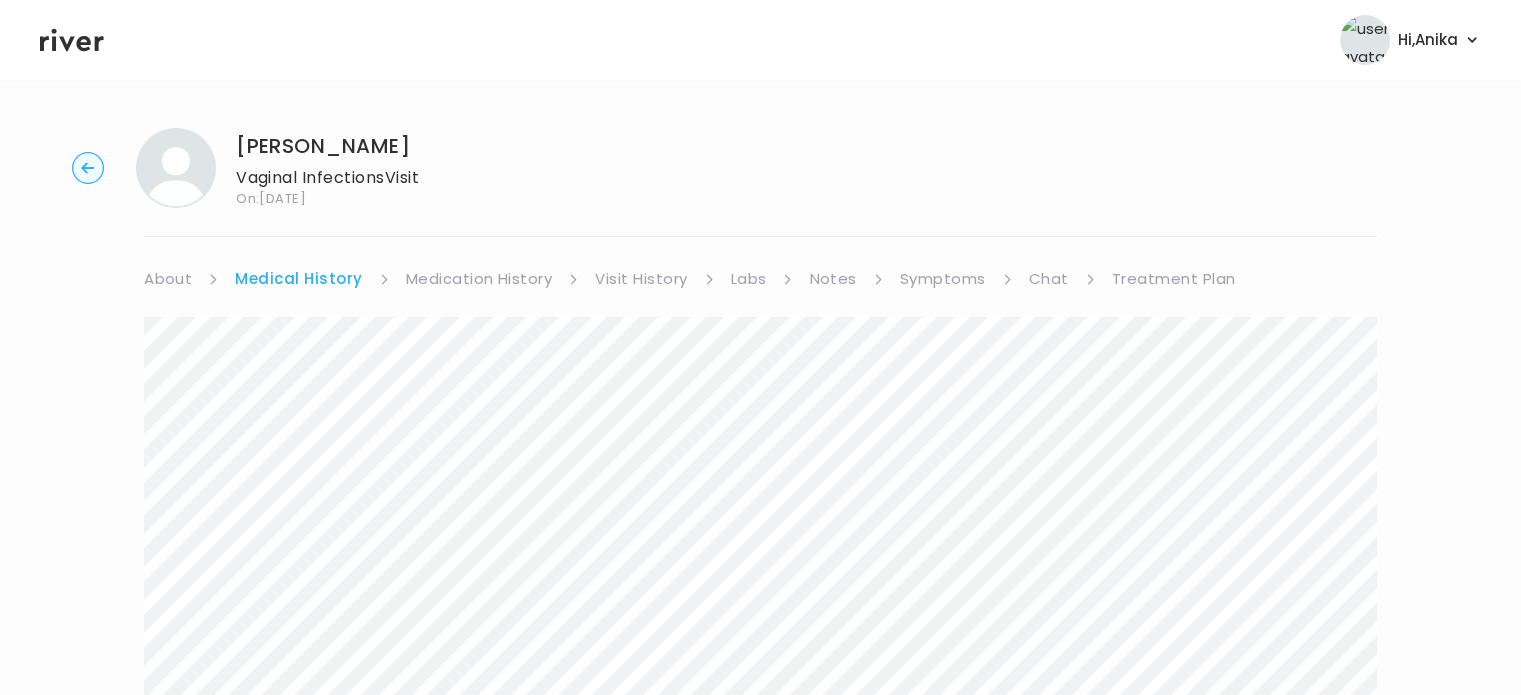 click on "Medication History" at bounding box center [479, 279] 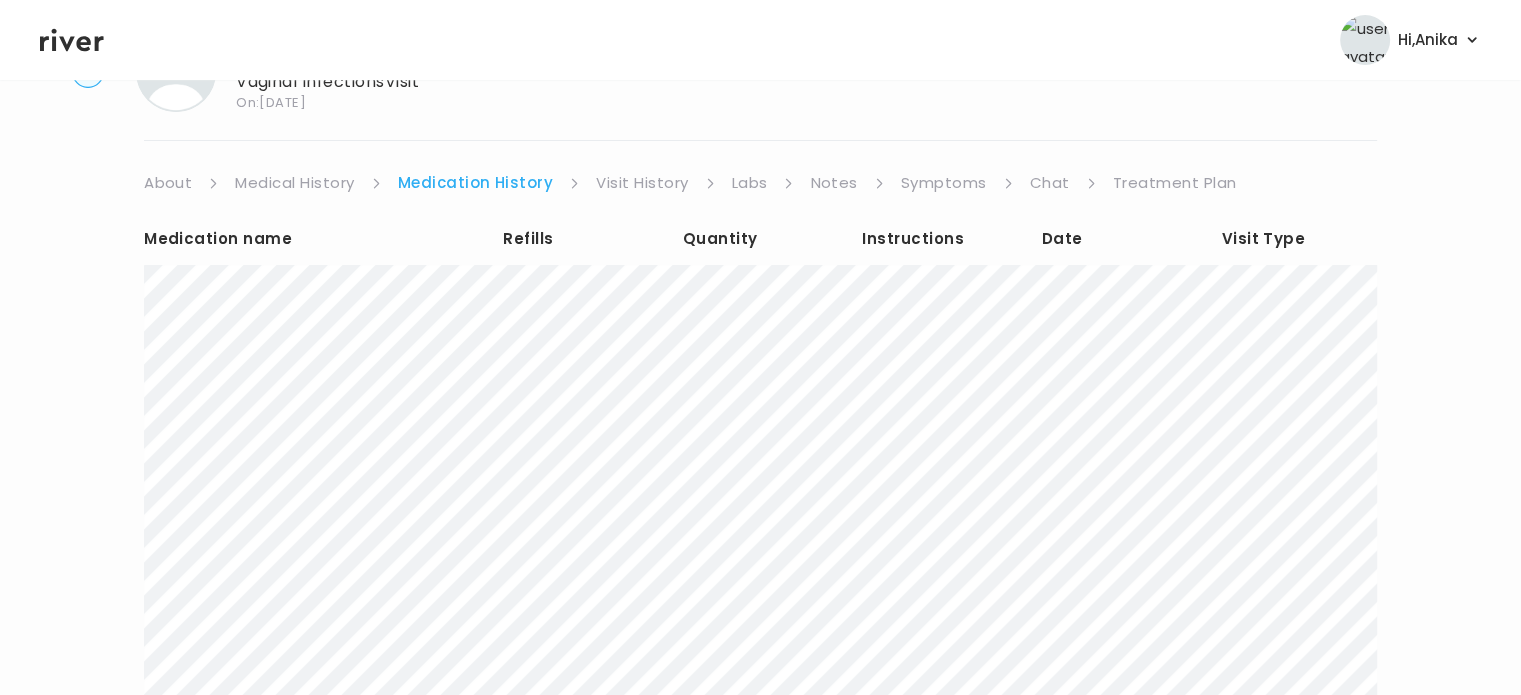 scroll, scrollTop: 98, scrollLeft: 0, axis: vertical 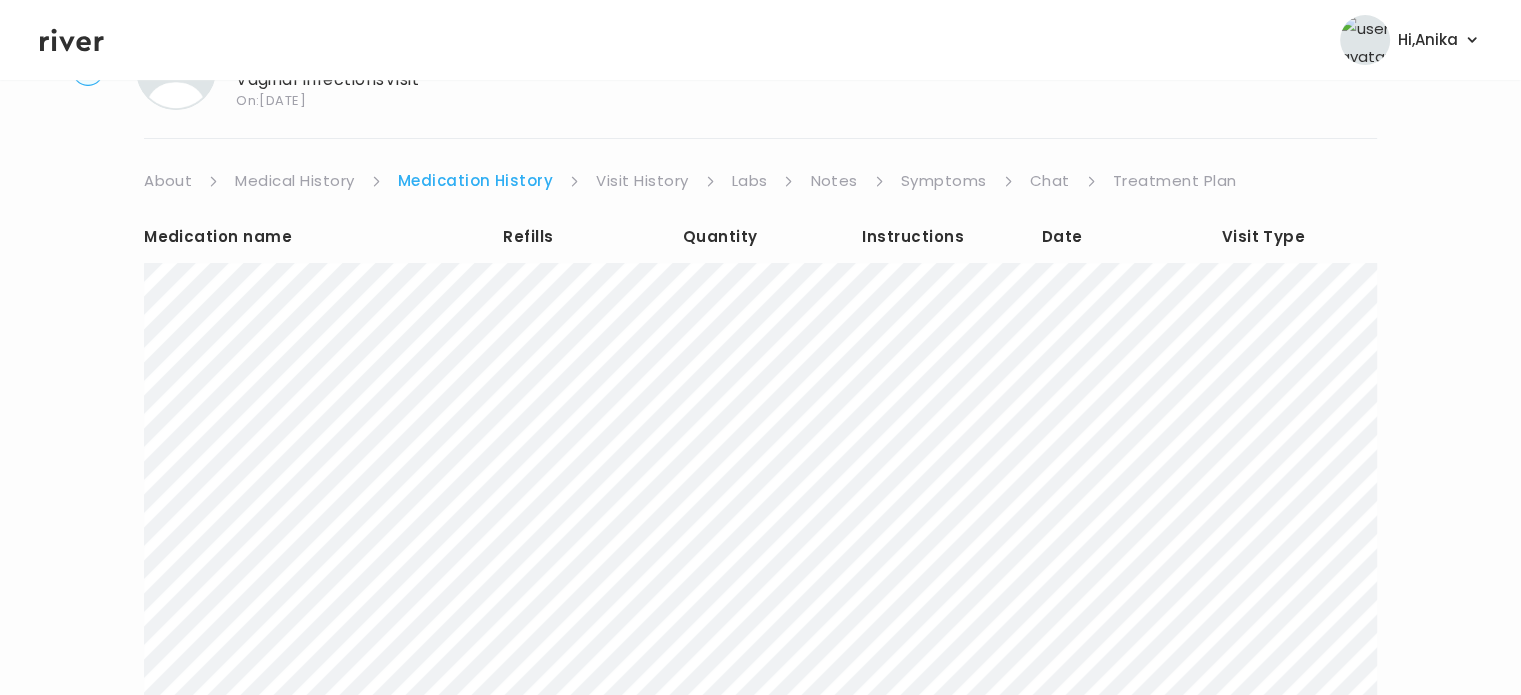 click on "Visit History" at bounding box center [642, 181] 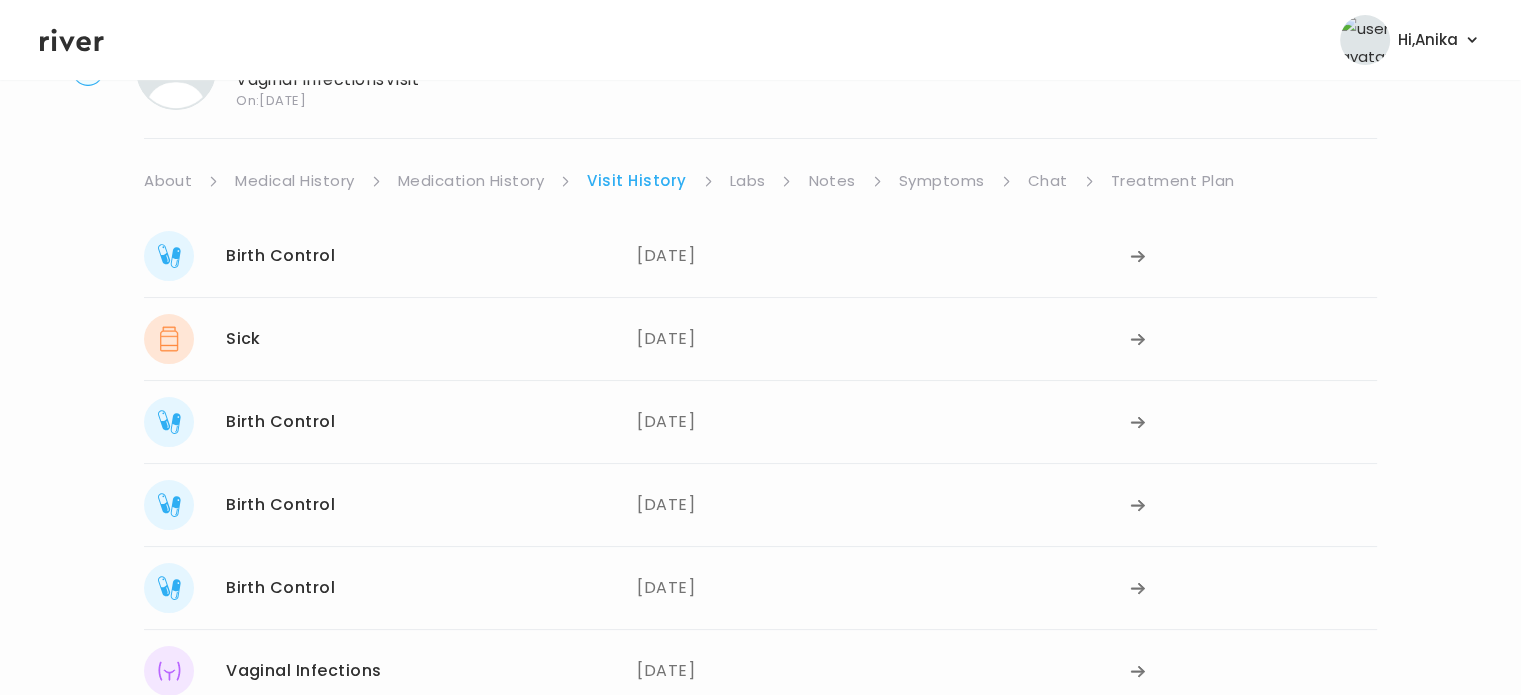 click on "Labs" at bounding box center [748, 181] 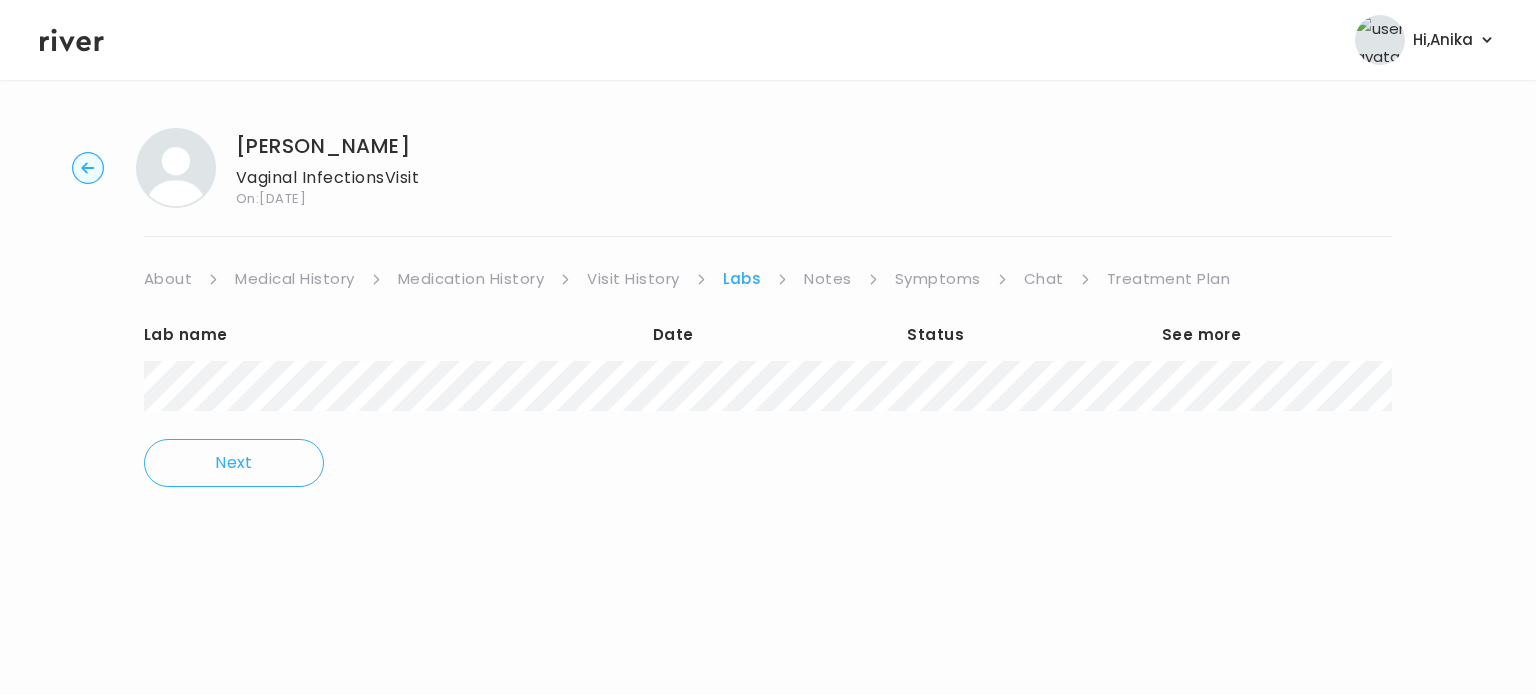 click on "Notes" at bounding box center [827, 279] 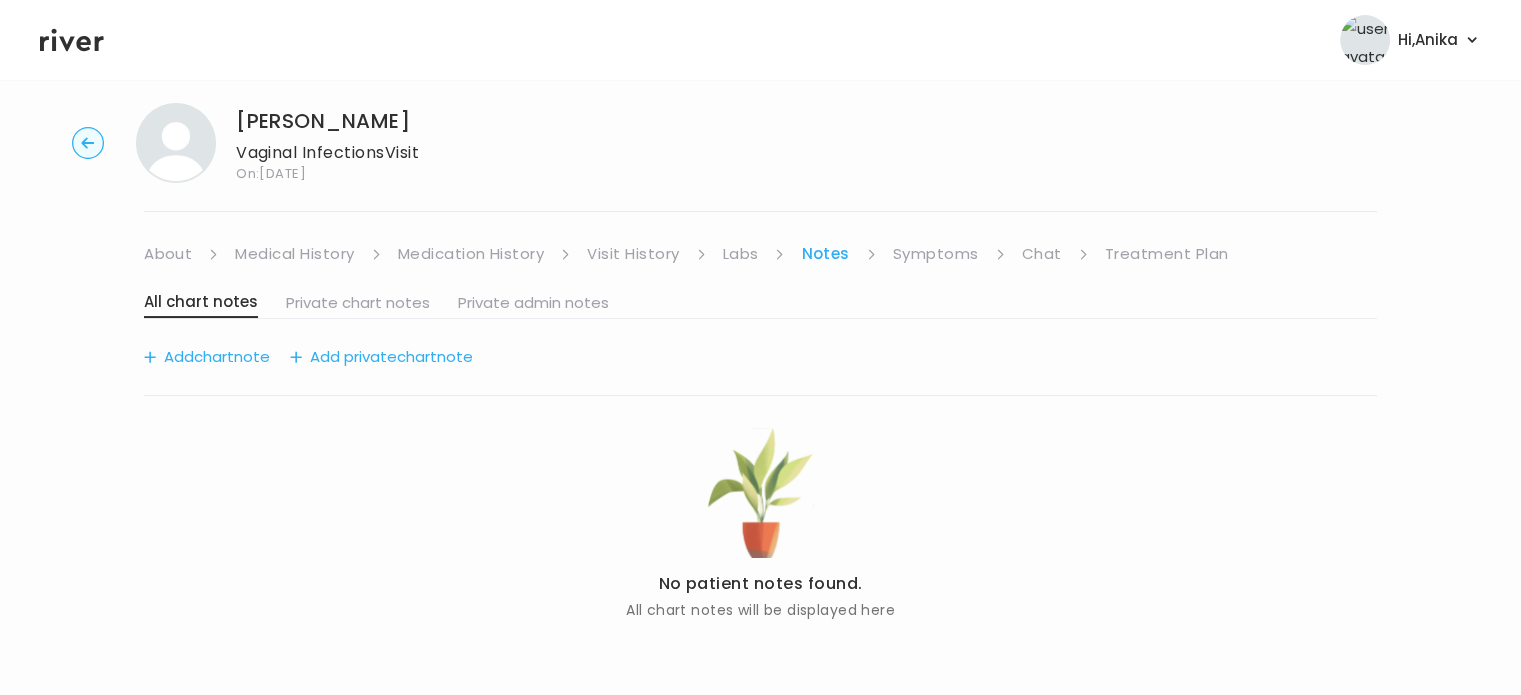 scroll, scrollTop: 27, scrollLeft: 0, axis: vertical 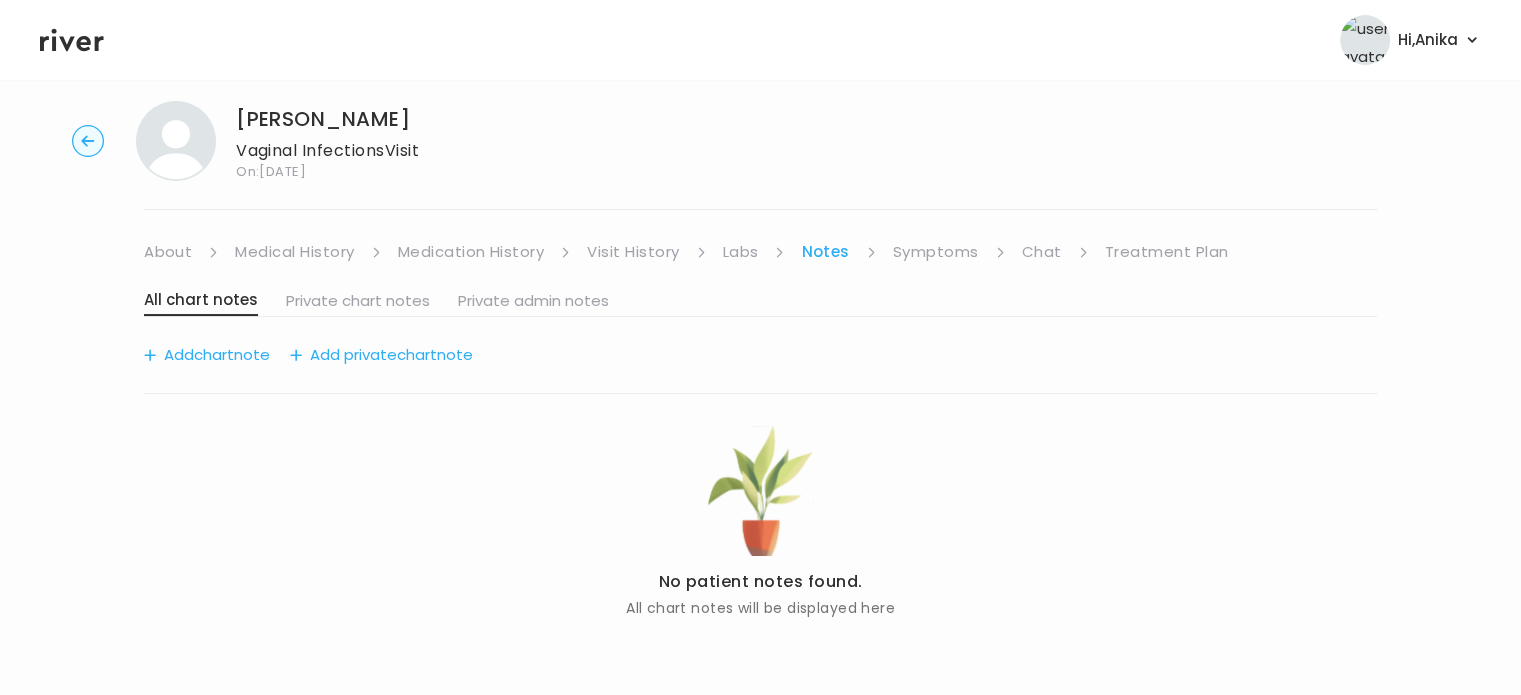 click on "Symptoms" at bounding box center (936, 252) 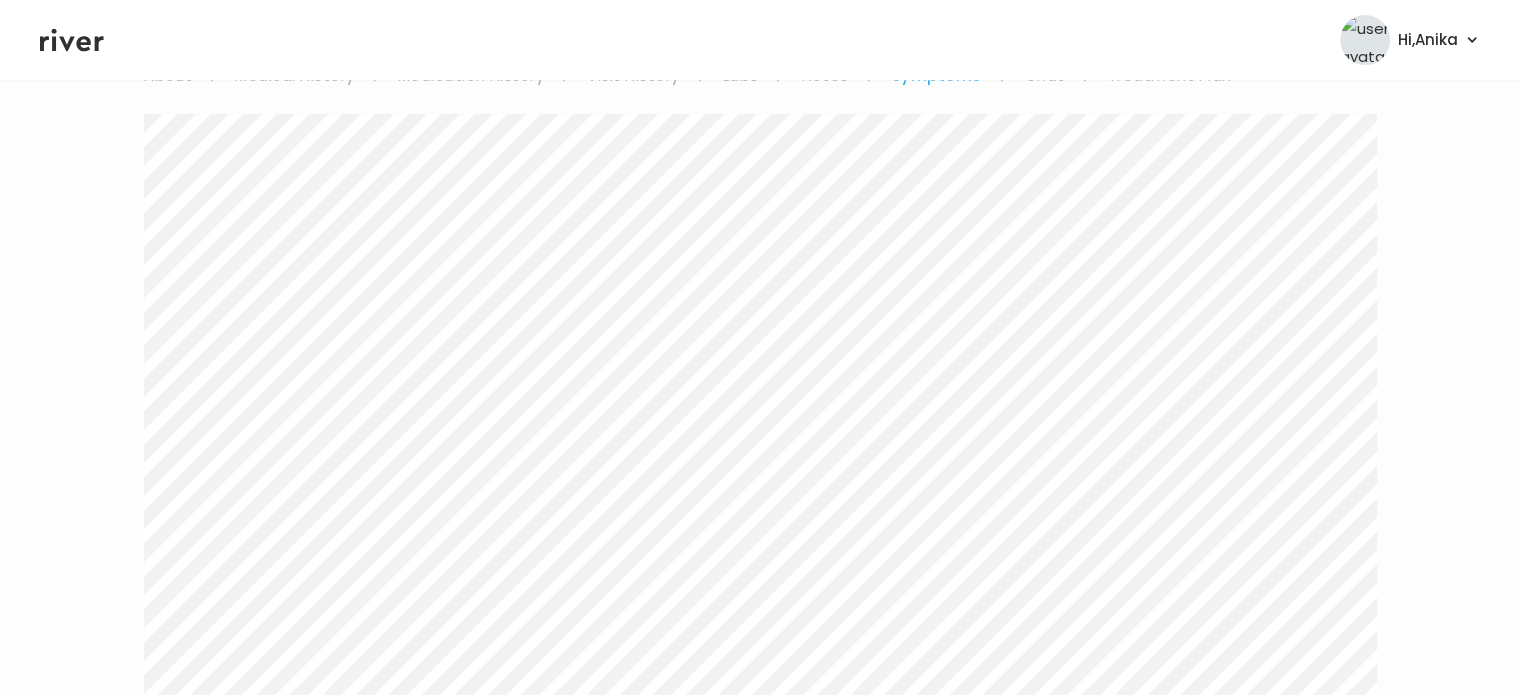 scroll, scrollTop: 0, scrollLeft: 0, axis: both 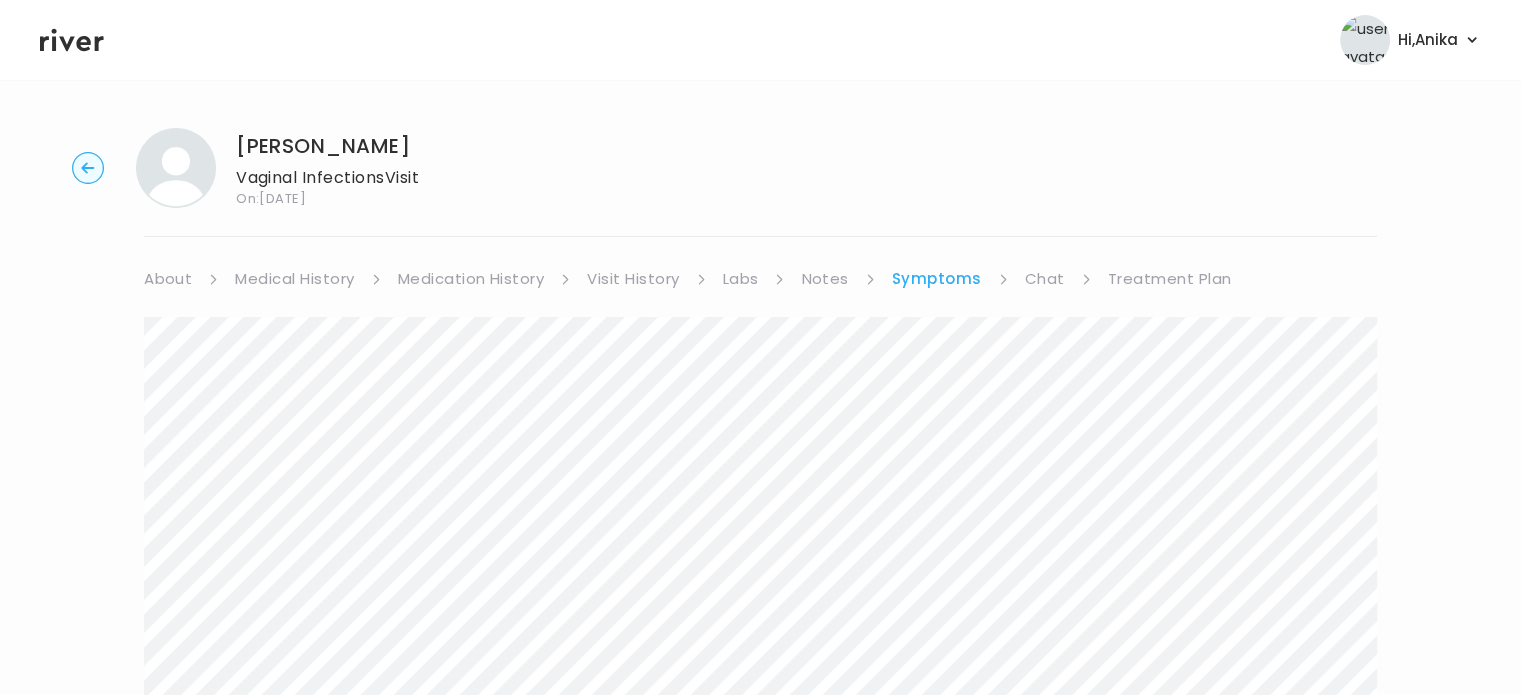 click on "Chat" at bounding box center (1045, 279) 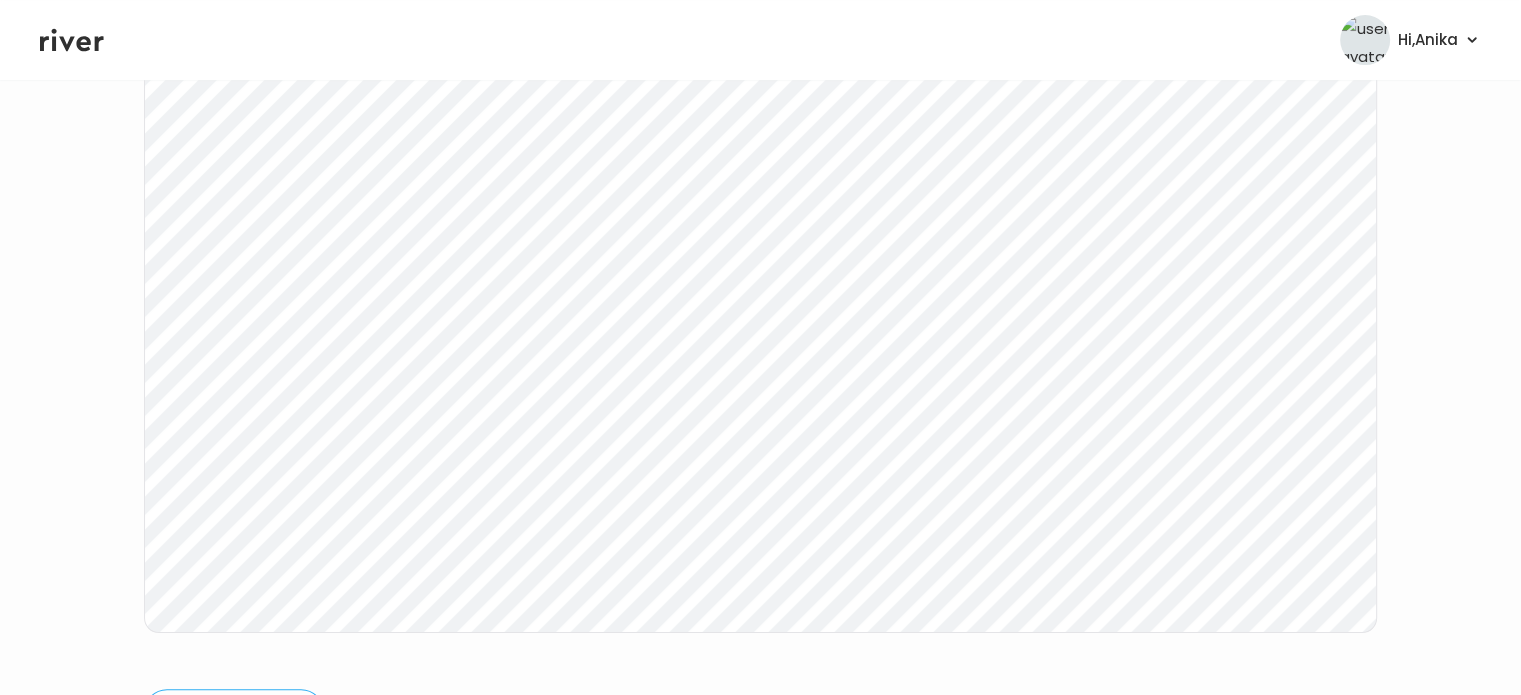 scroll, scrollTop: 304, scrollLeft: 0, axis: vertical 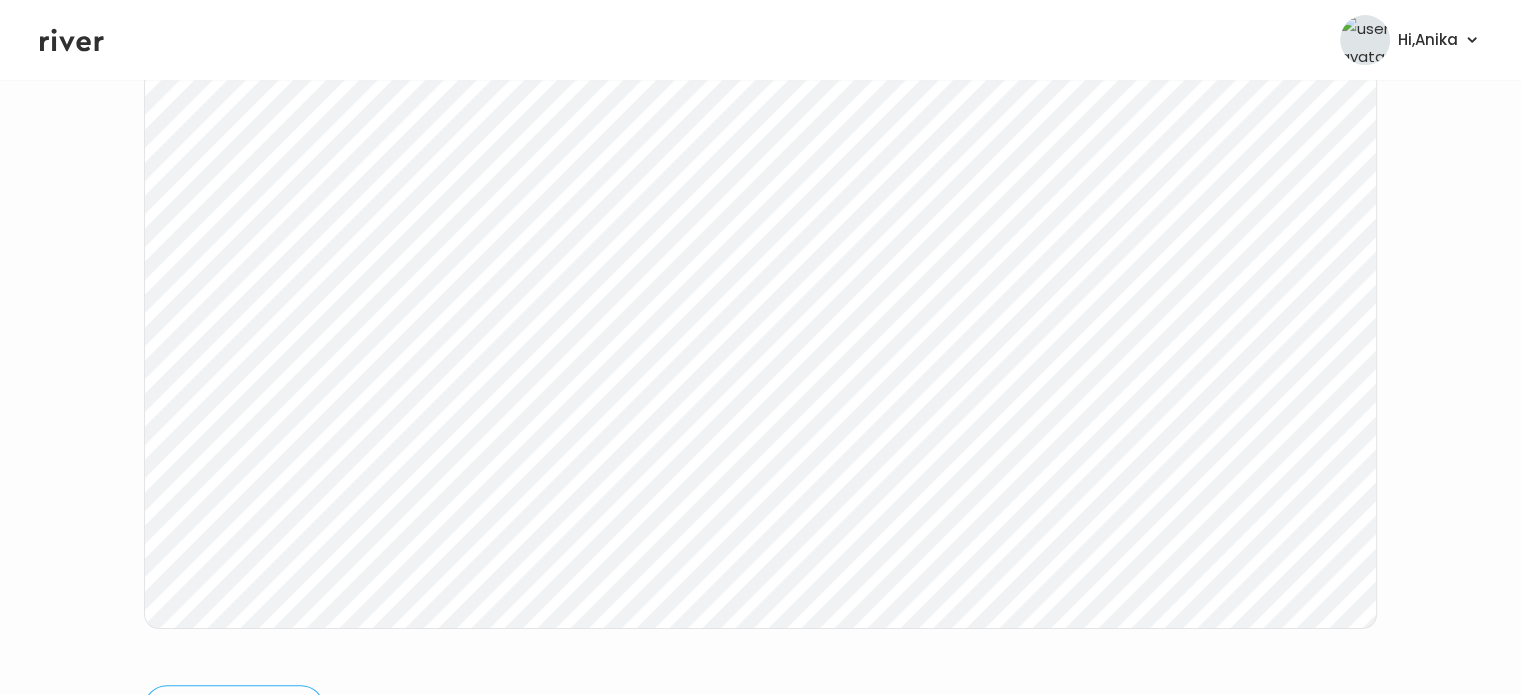click on "Sofia Urena Vaginal Infections  Visit On:  25 Jul 2025 About Medical History Medication History Visit History Labs Notes Symptoms Chat Treatment Plan Next Ping message sent" at bounding box center (760, 291) 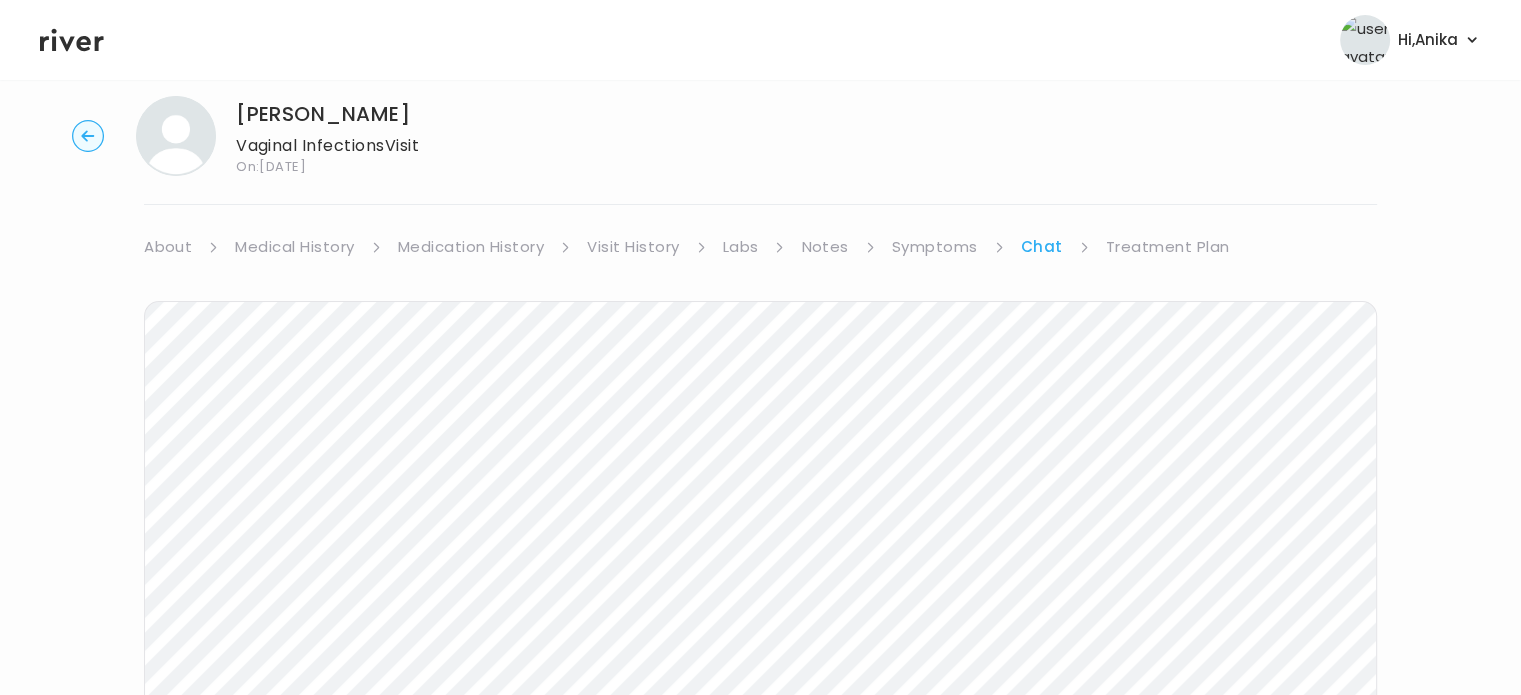 scroll, scrollTop: 0, scrollLeft: 0, axis: both 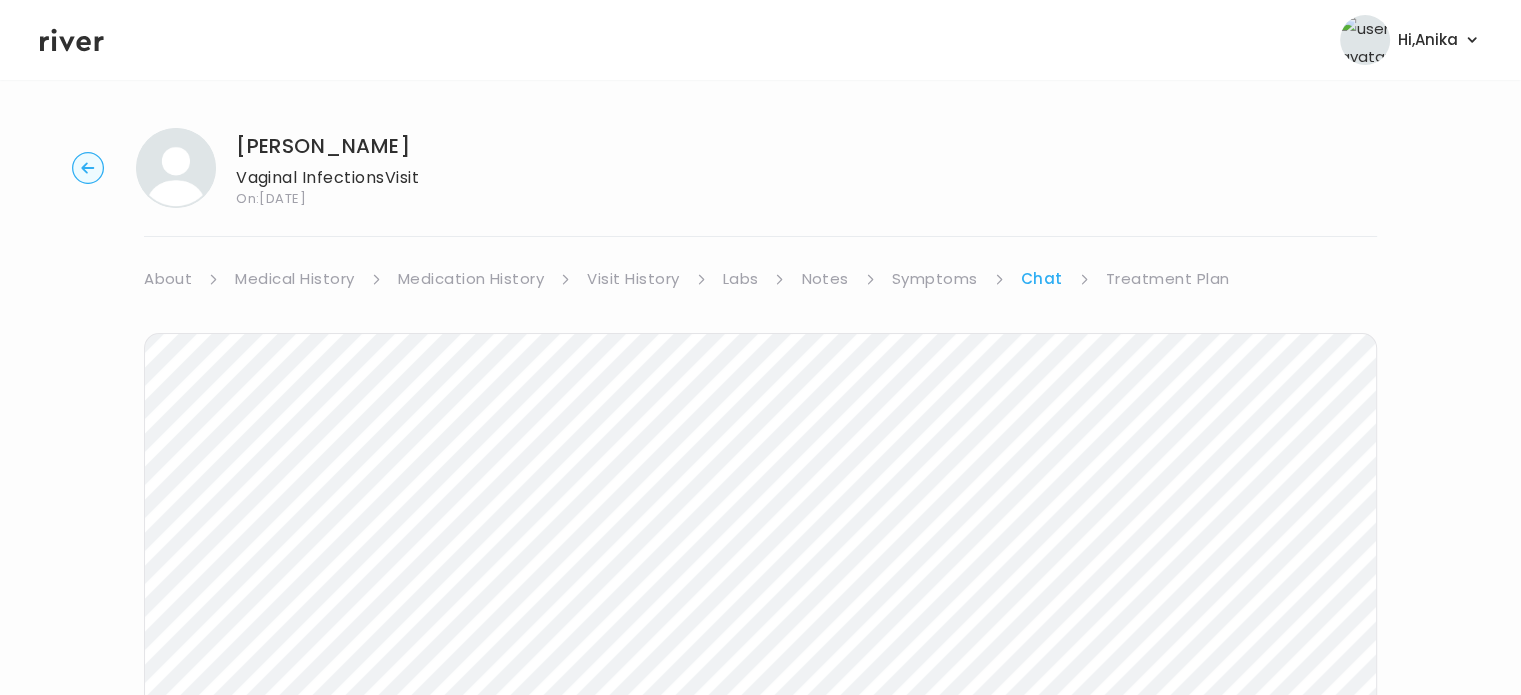 click on "Symptoms" at bounding box center (935, 279) 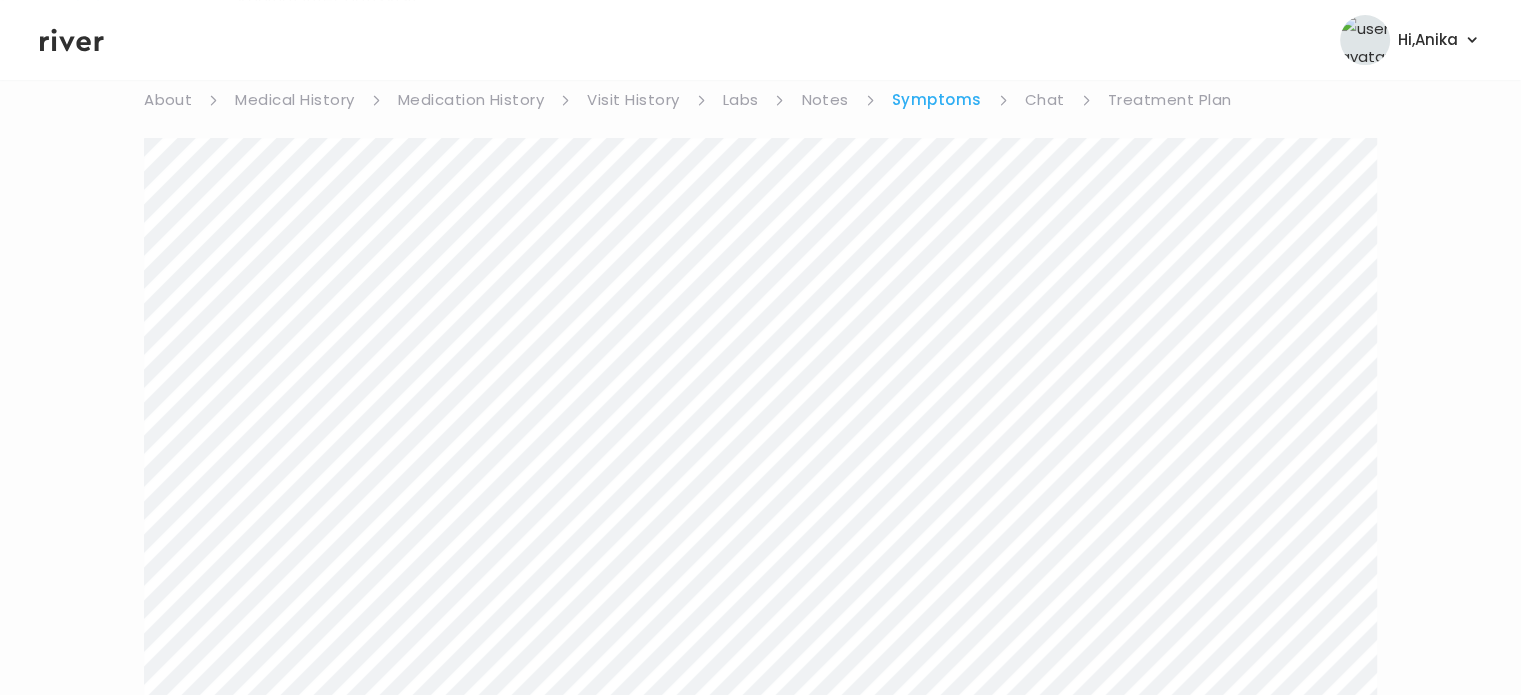 scroll, scrollTop: 0, scrollLeft: 0, axis: both 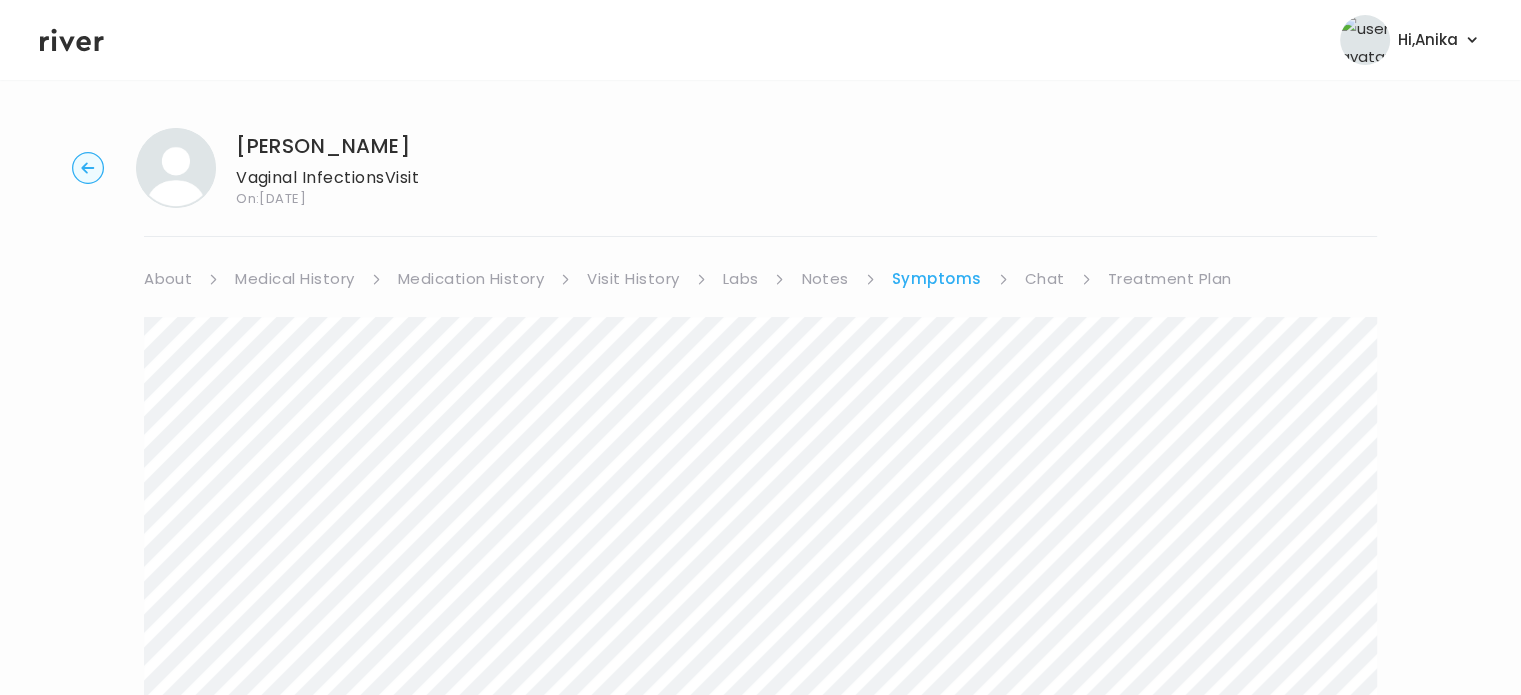click on "Chat" at bounding box center (1045, 279) 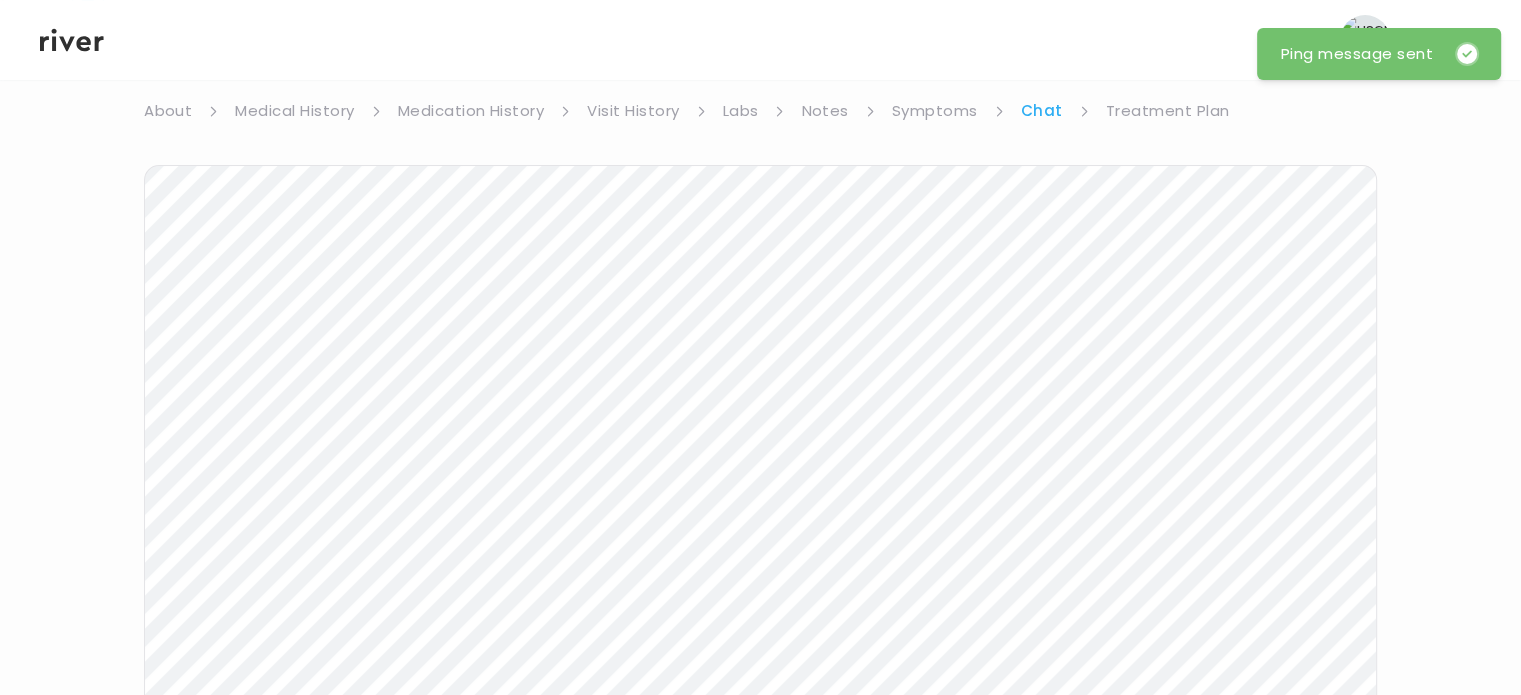 scroll, scrollTop: 161, scrollLeft: 0, axis: vertical 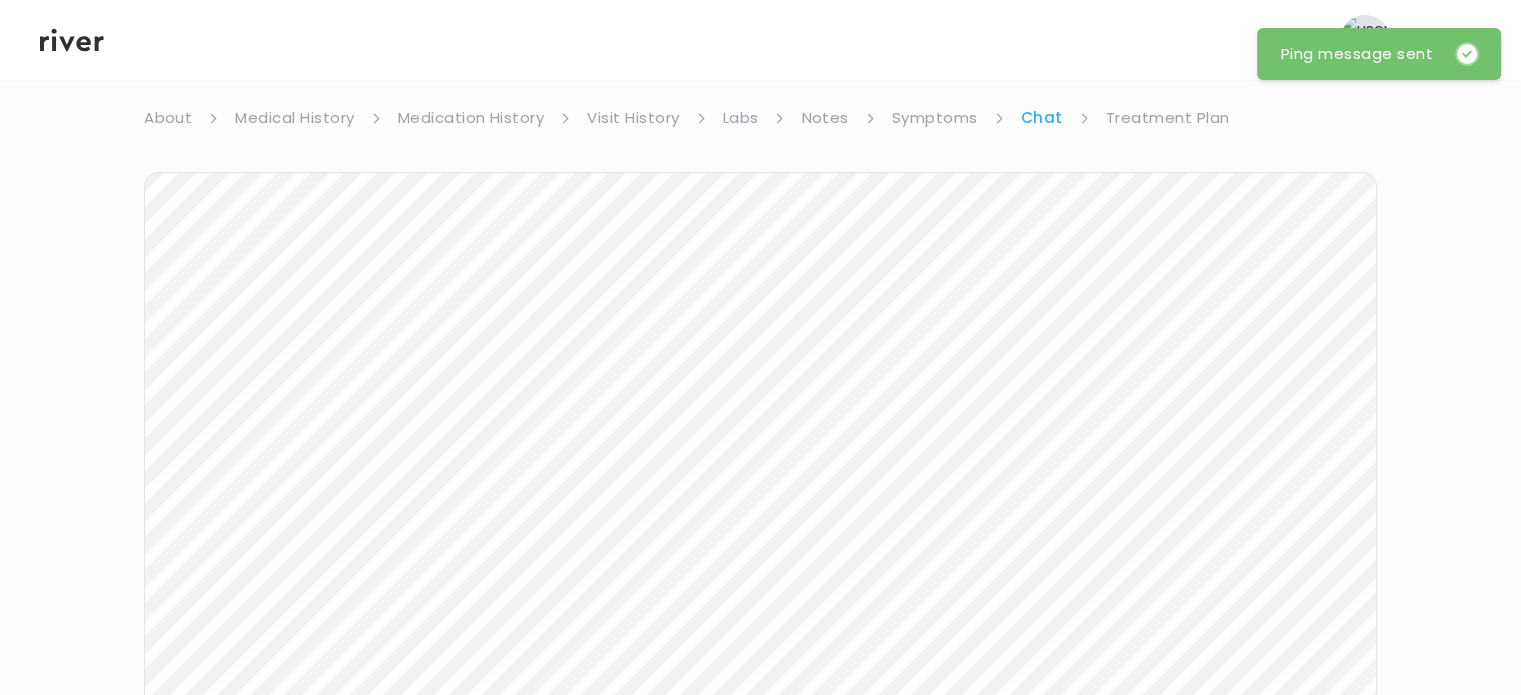 click 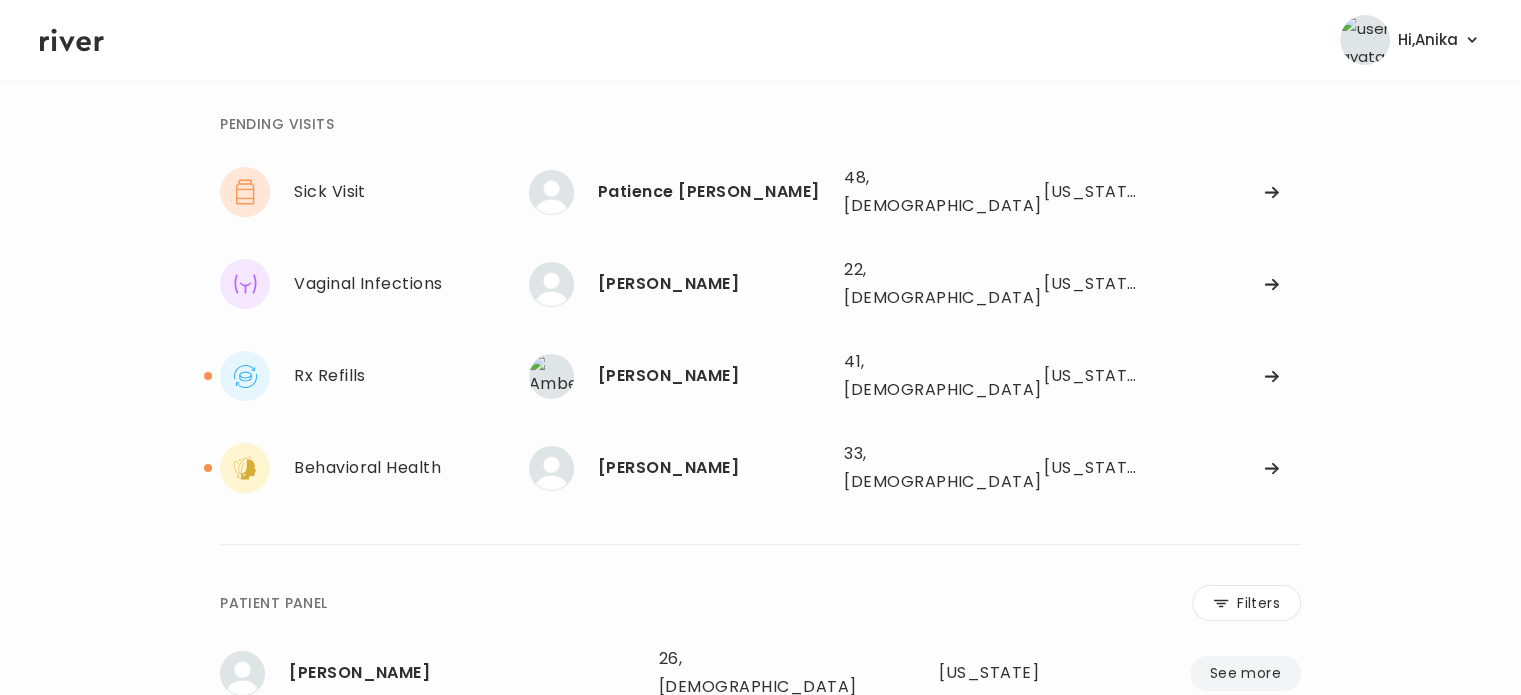 scroll, scrollTop: 58, scrollLeft: 0, axis: vertical 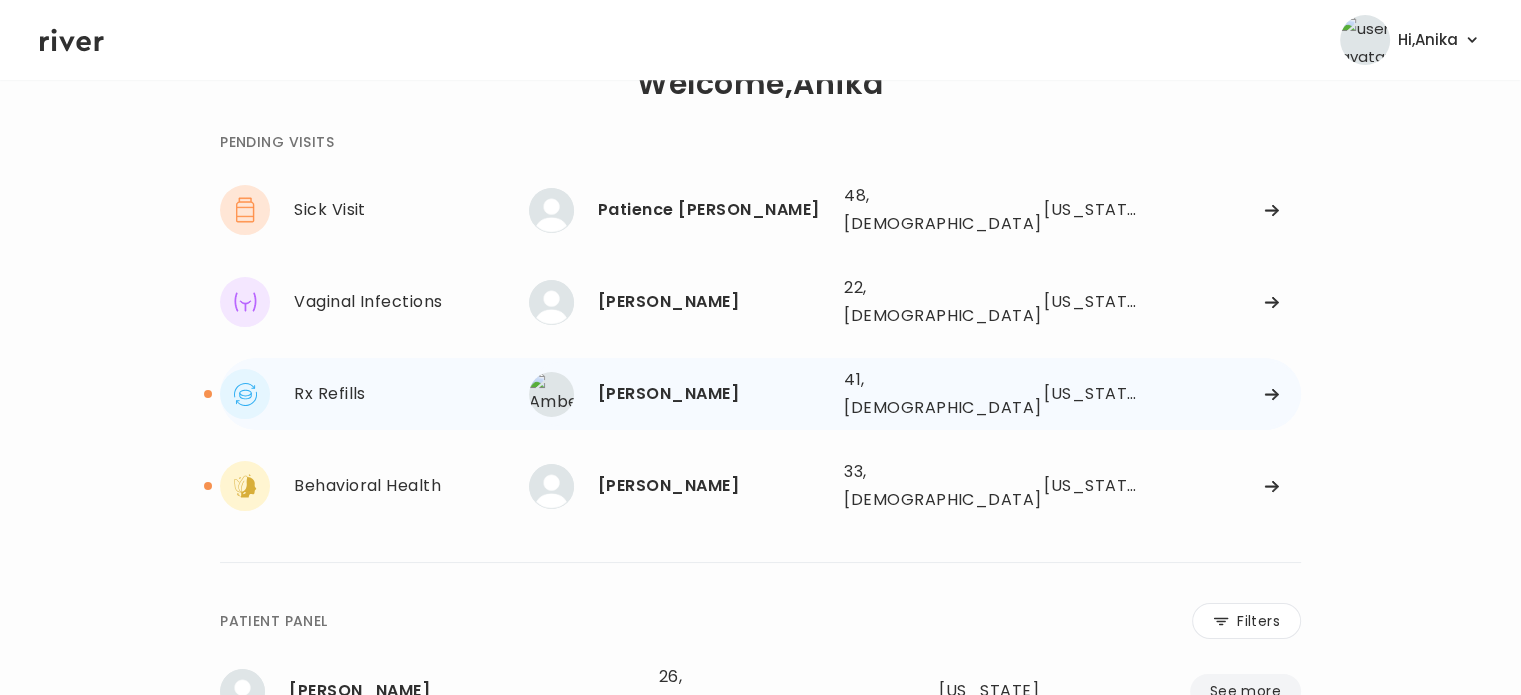 click on "[PERSON_NAME]" at bounding box center (713, 394) 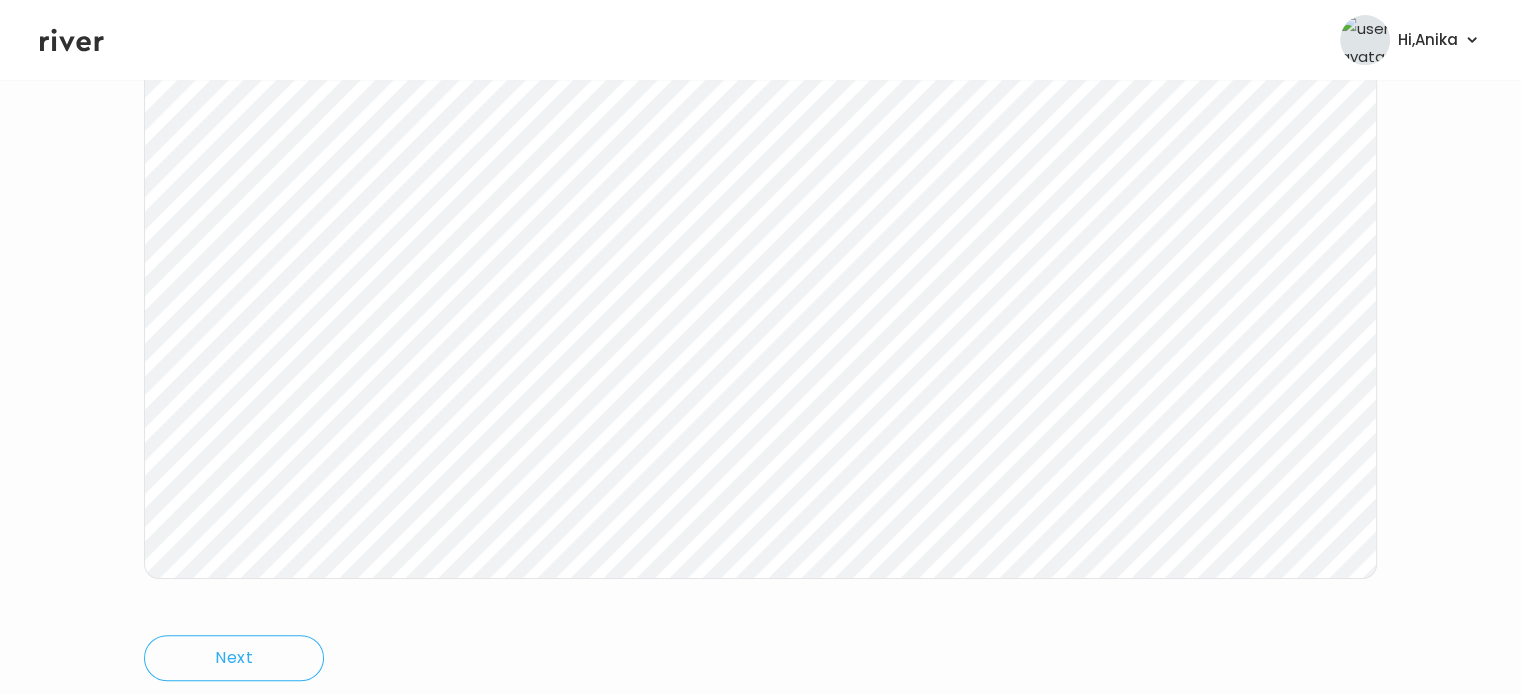scroll, scrollTop: 356, scrollLeft: 0, axis: vertical 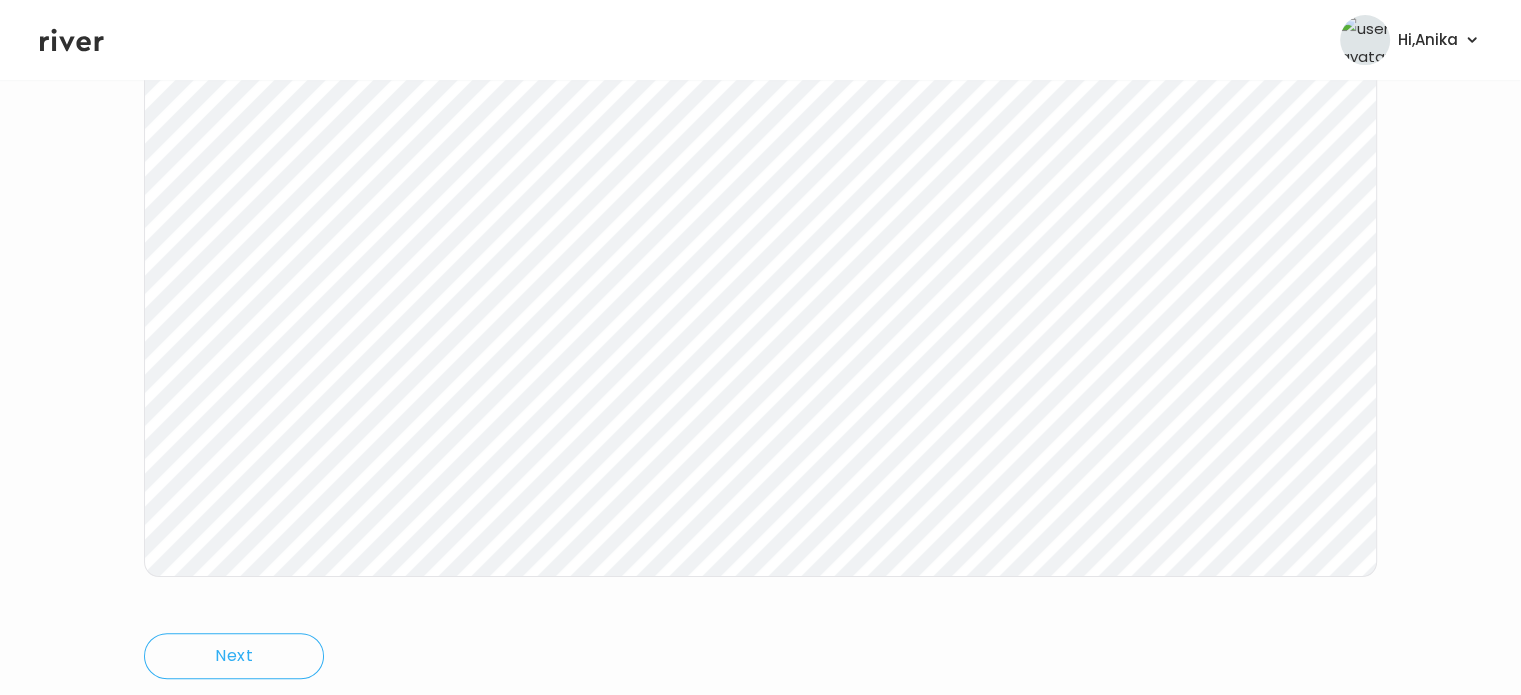 click 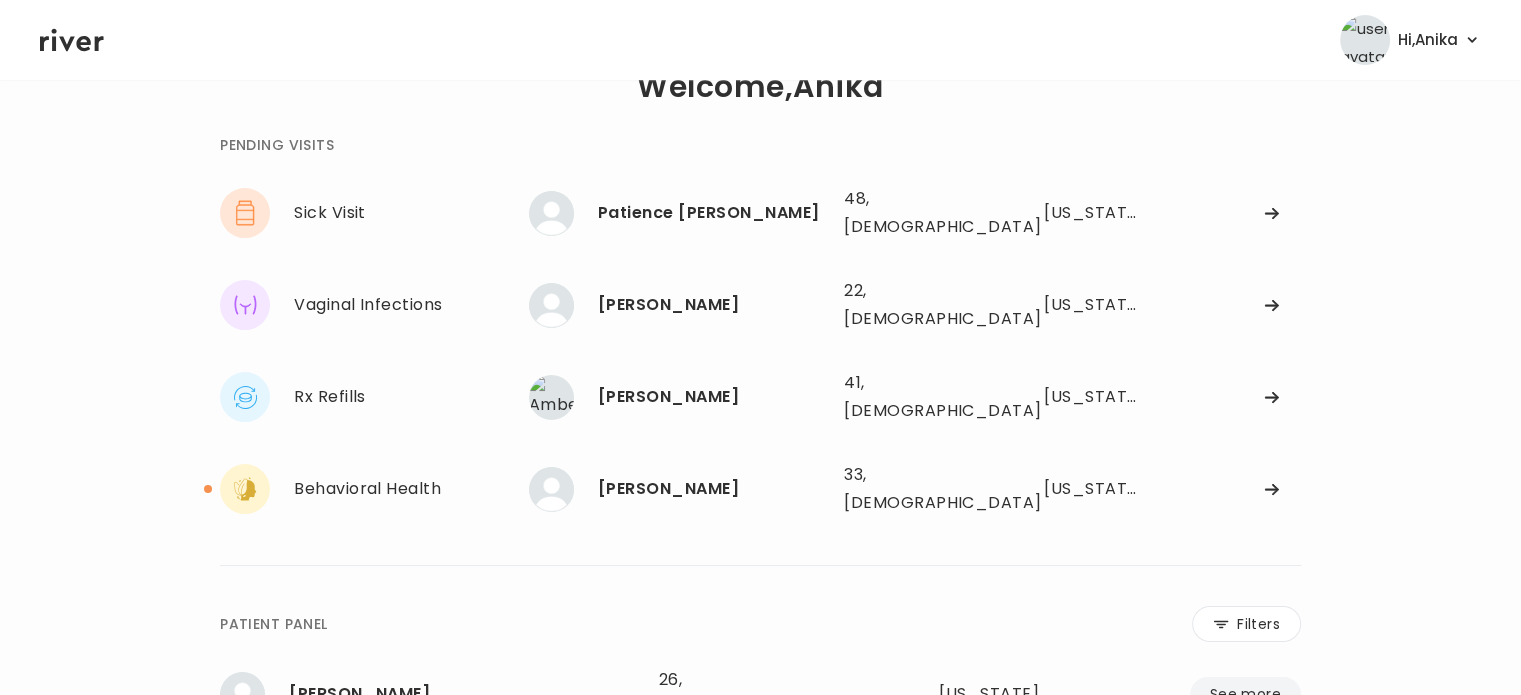 scroll, scrollTop: 0, scrollLeft: 0, axis: both 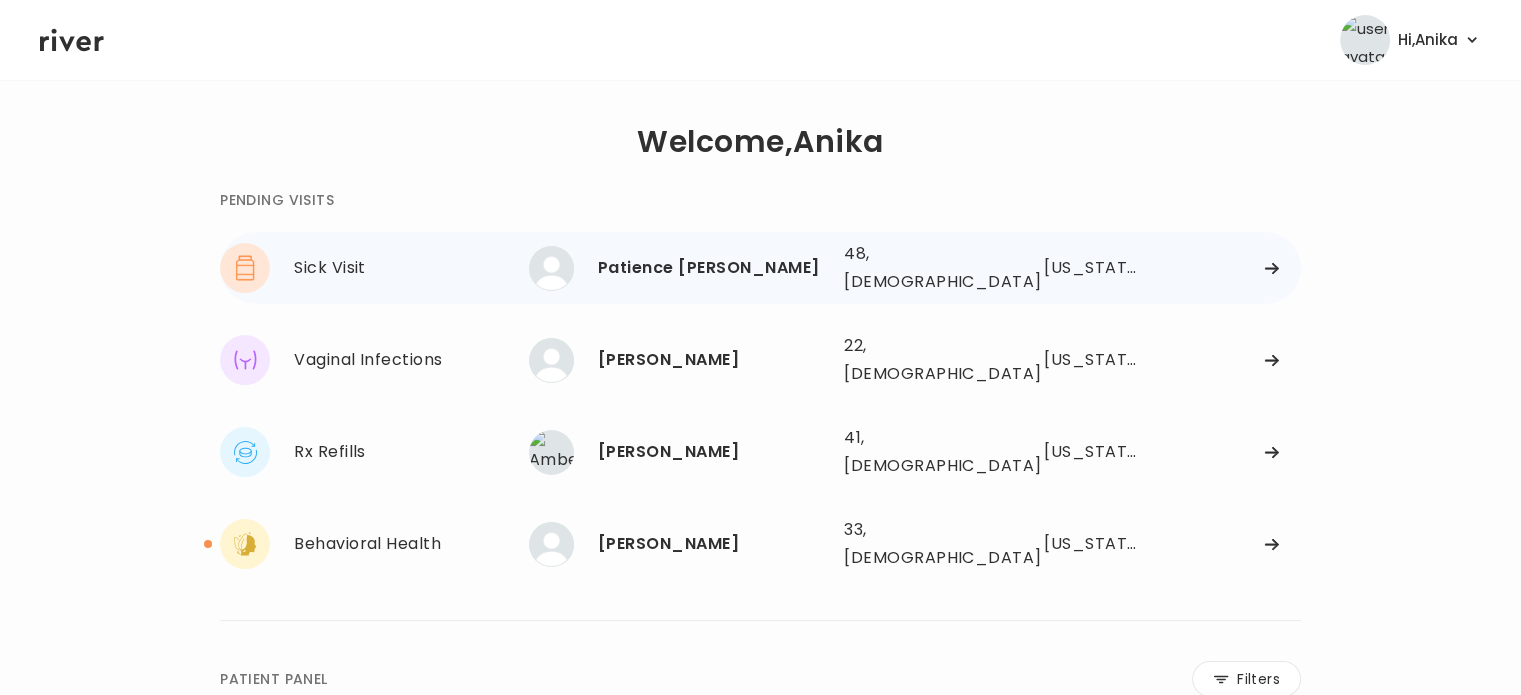 click on "Patience [PERSON_NAME]" at bounding box center [713, 268] 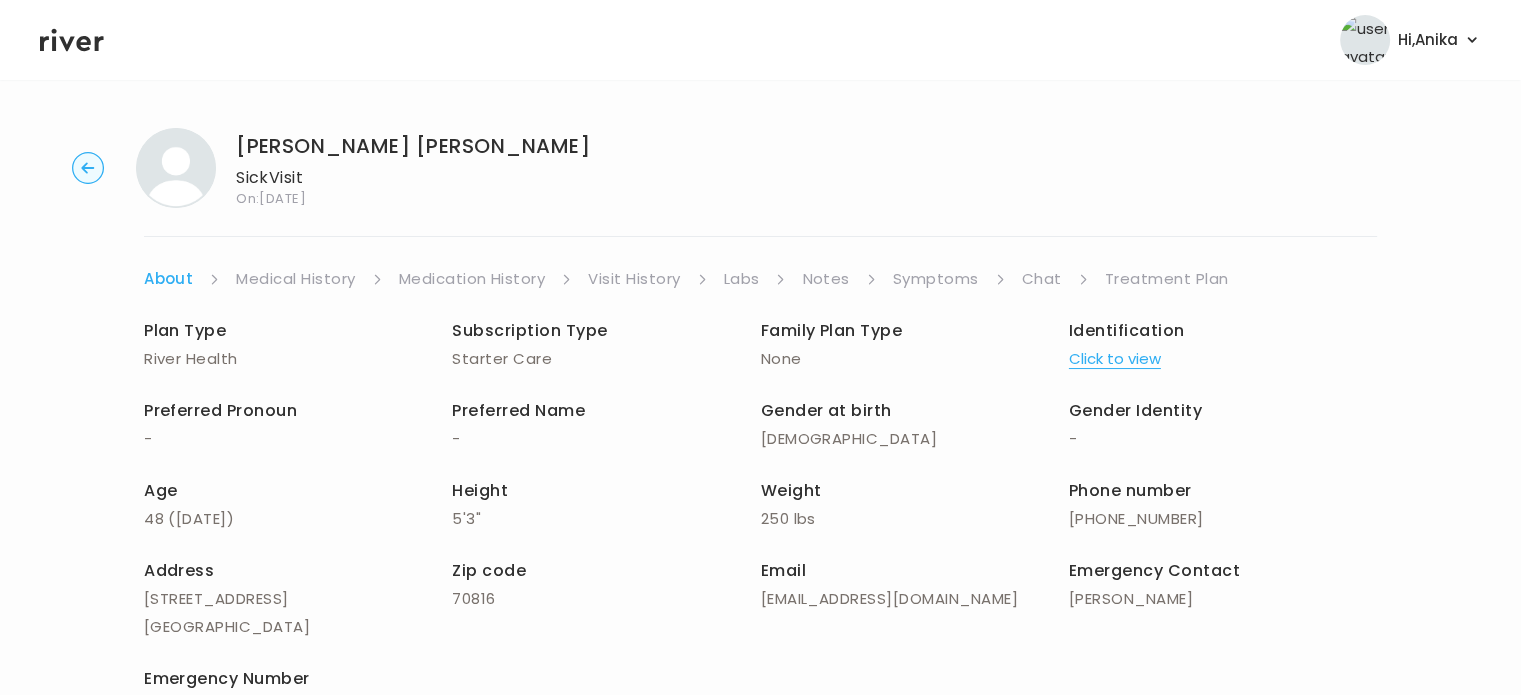 click on "Click to view" at bounding box center (1115, 359) 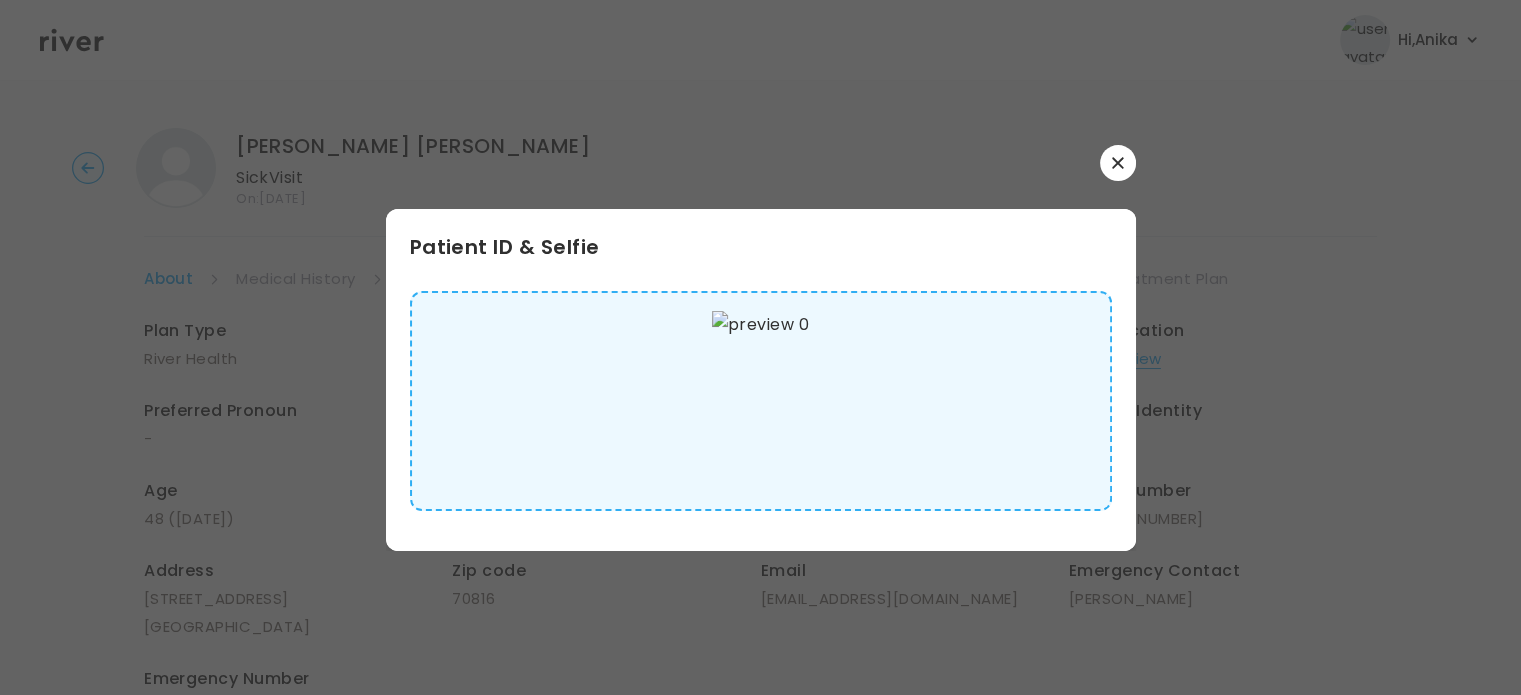 scroll, scrollTop: 8, scrollLeft: 0, axis: vertical 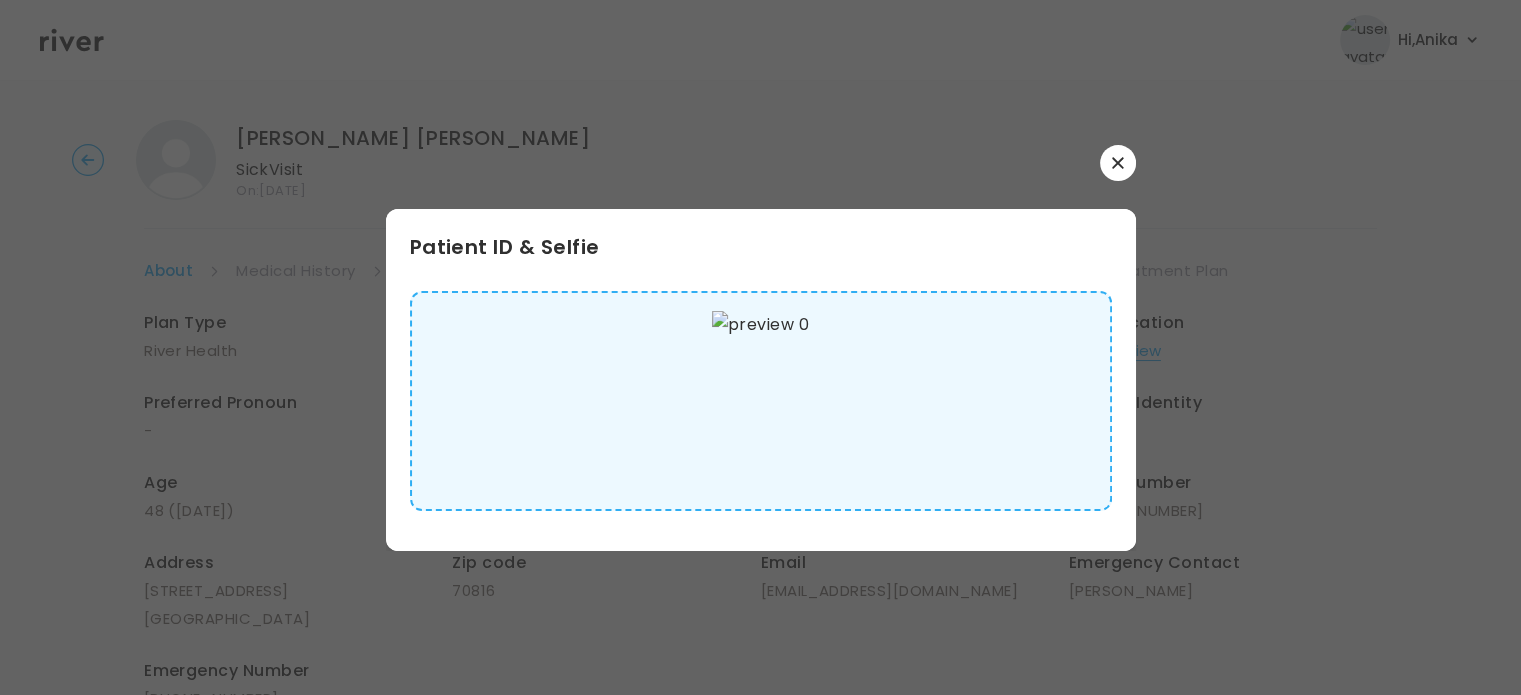 click at bounding box center [1118, 163] 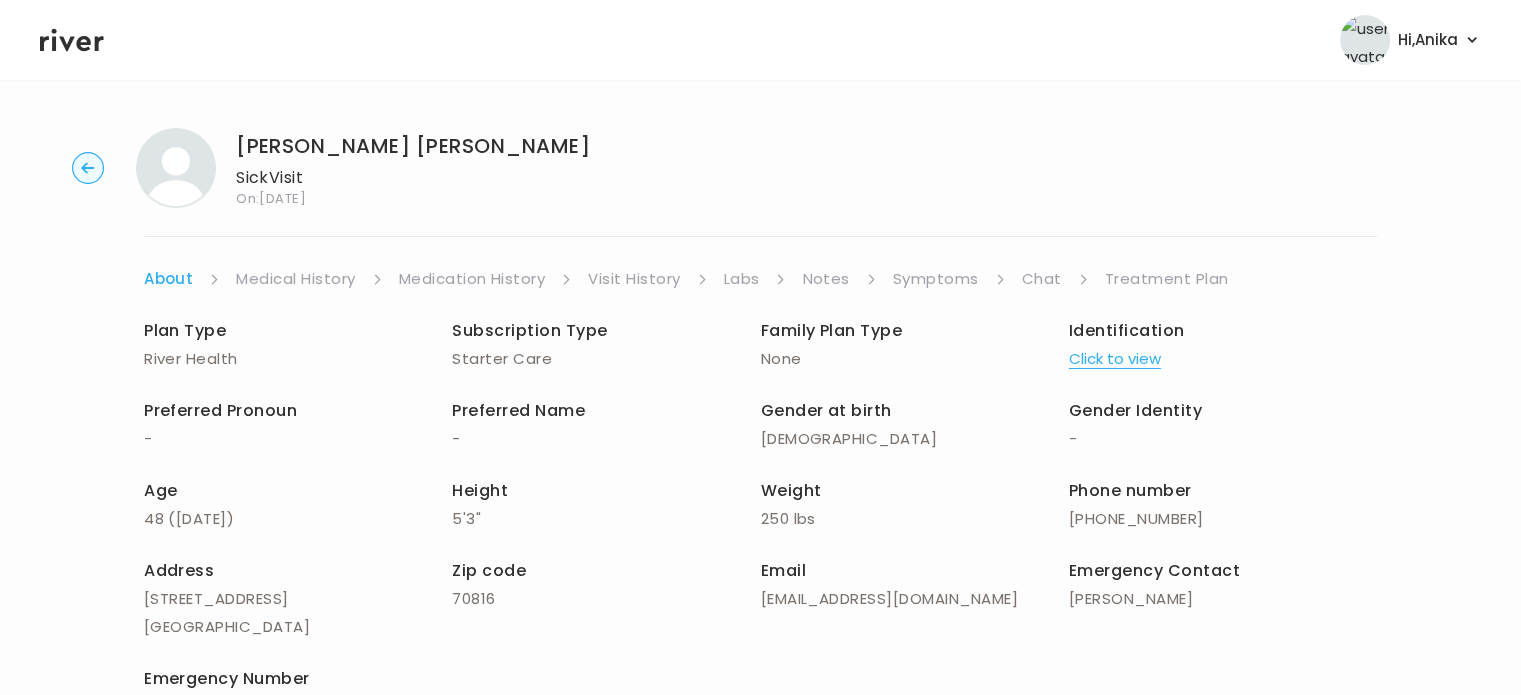 scroll, scrollTop: 0, scrollLeft: 0, axis: both 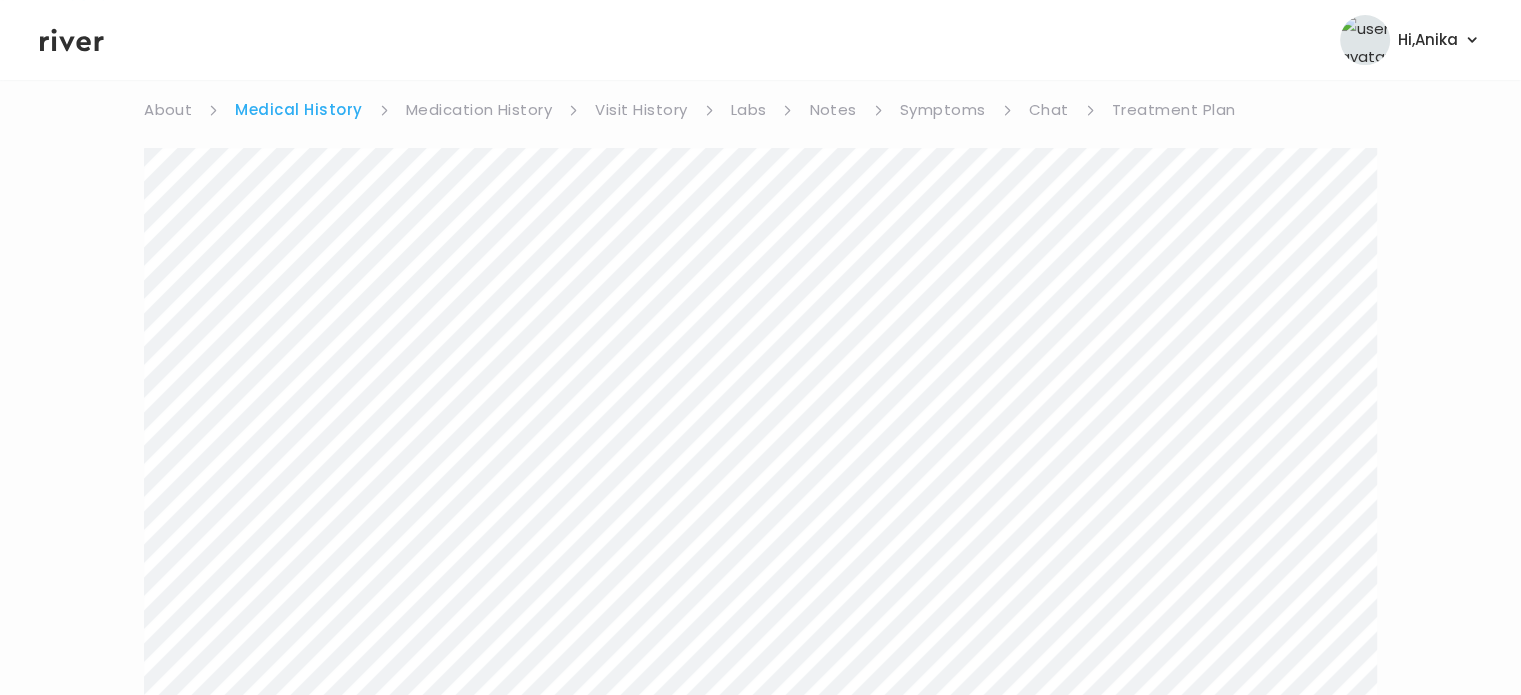 click on "Medication History" at bounding box center [479, 110] 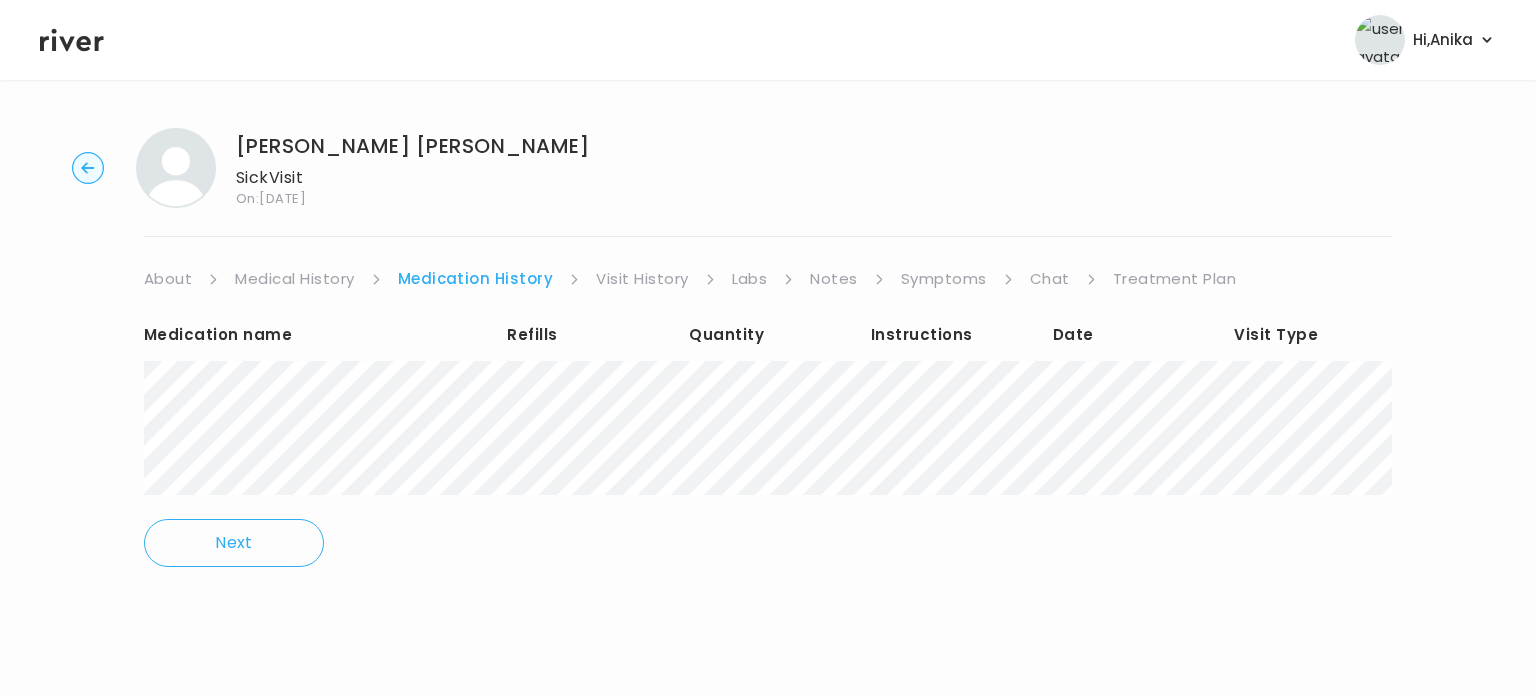 click on "Visit History" at bounding box center [642, 279] 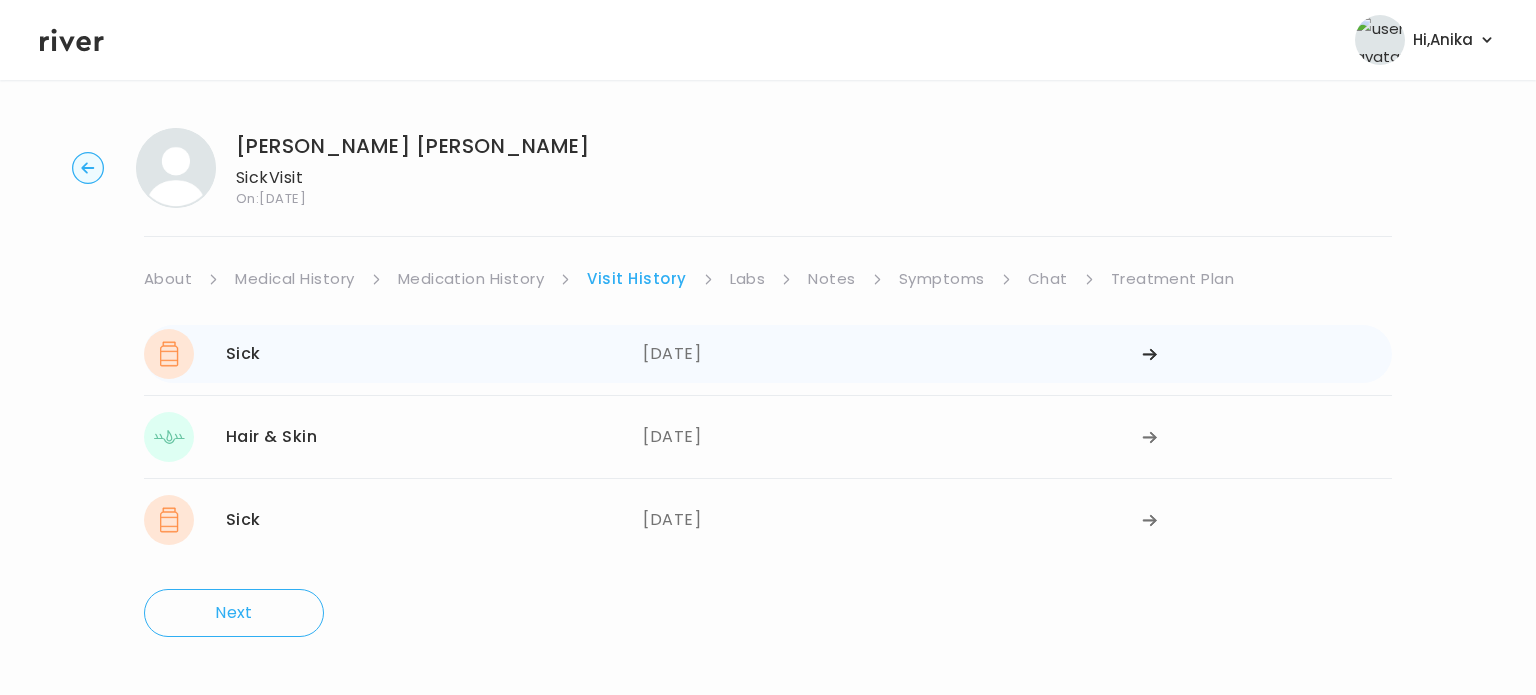click on "03/21/2025" at bounding box center [892, 354] 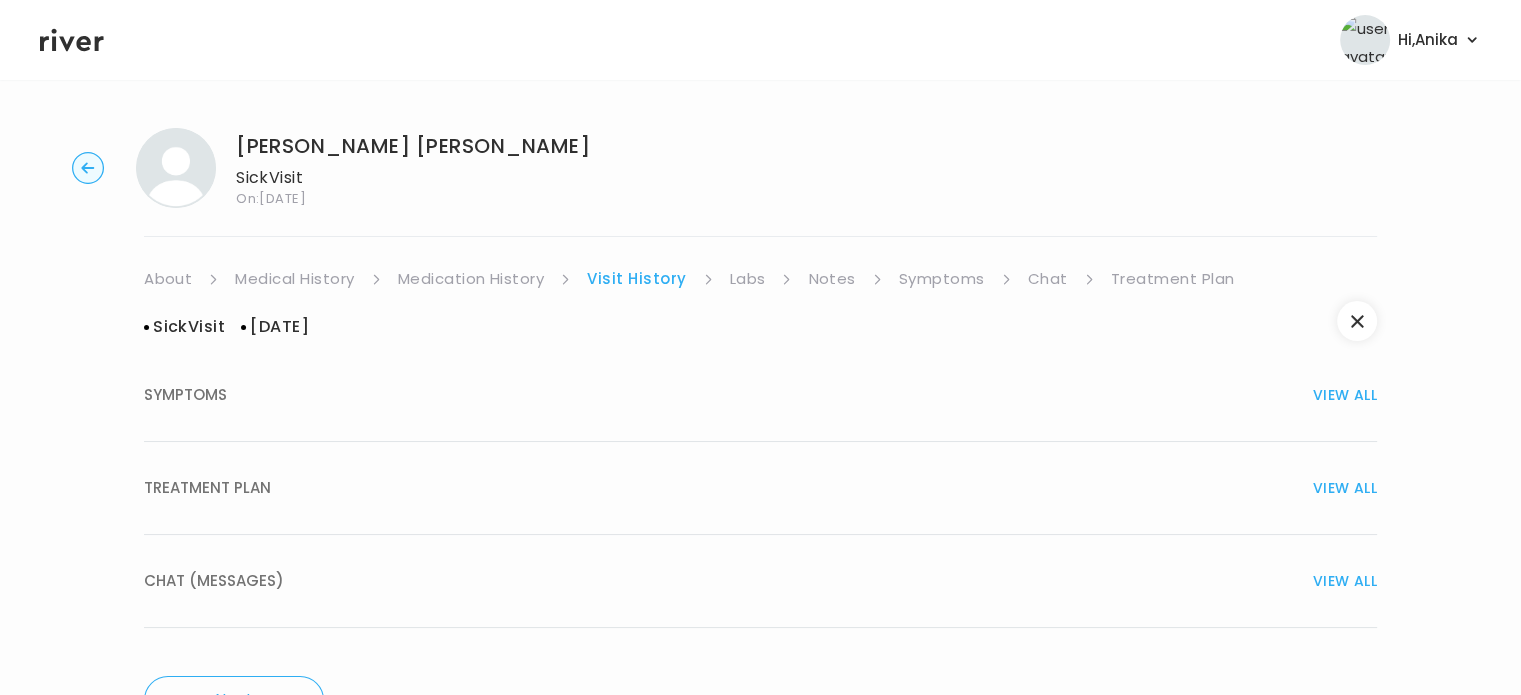 click on "TREATMENT PLAN VIEW ALL" at bounding box center [760, 488] 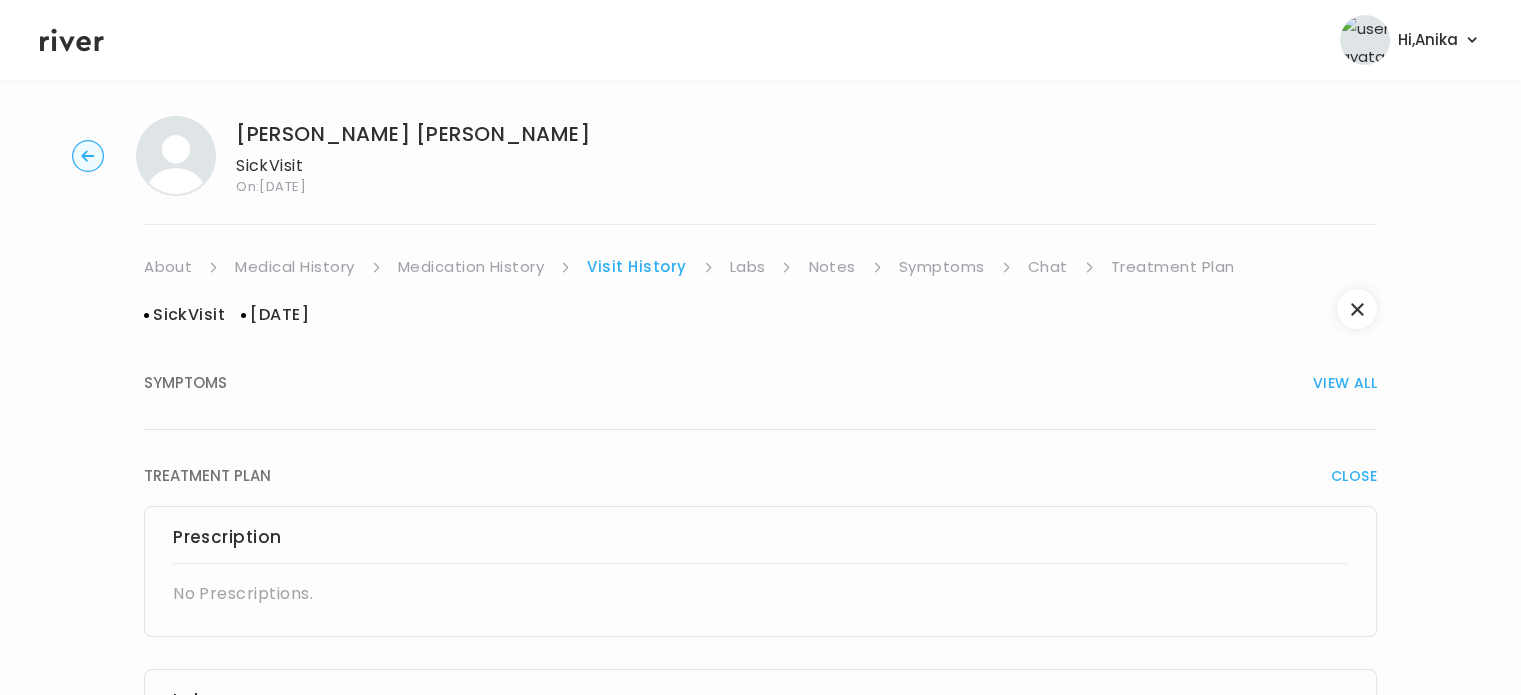 scroll, scrollTop: 0, scrollLeft: 0, axis: both 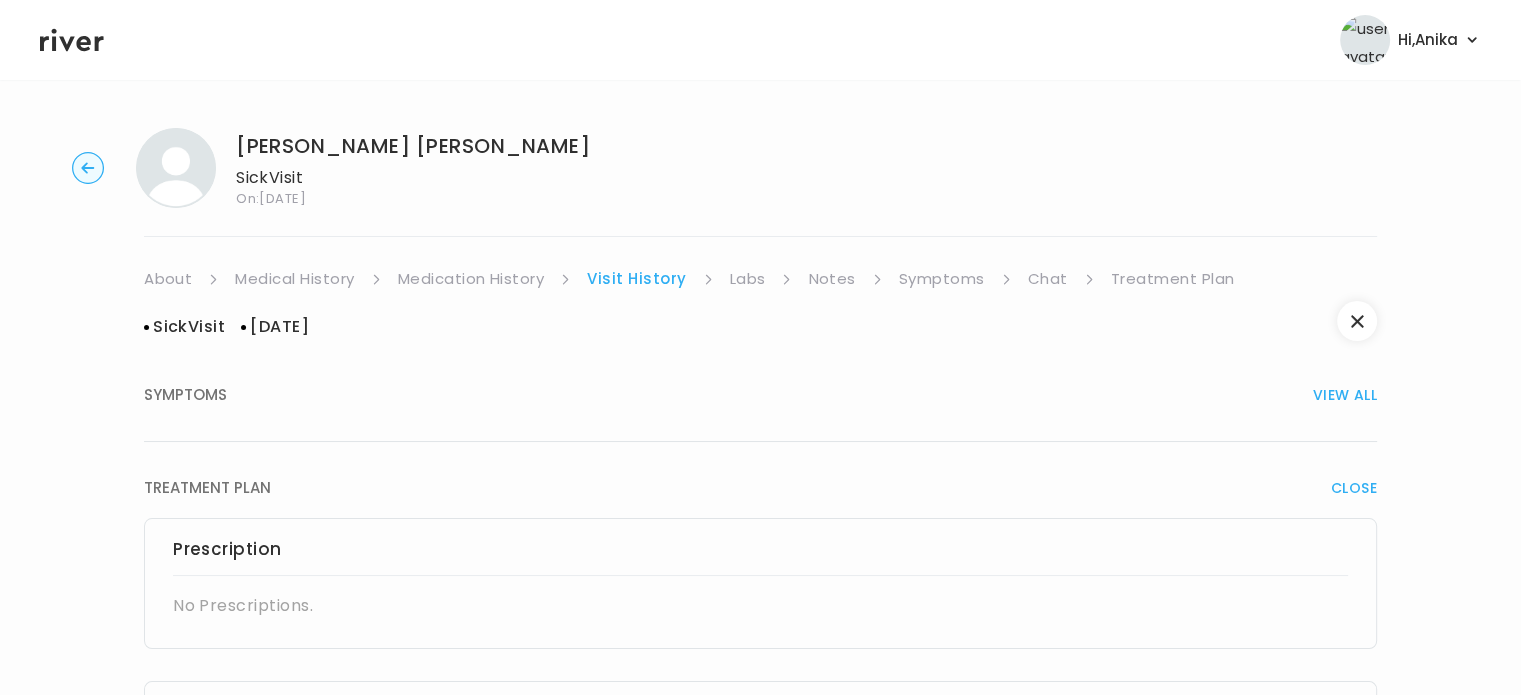 click on "Labs" at bounding box center (748, 279) 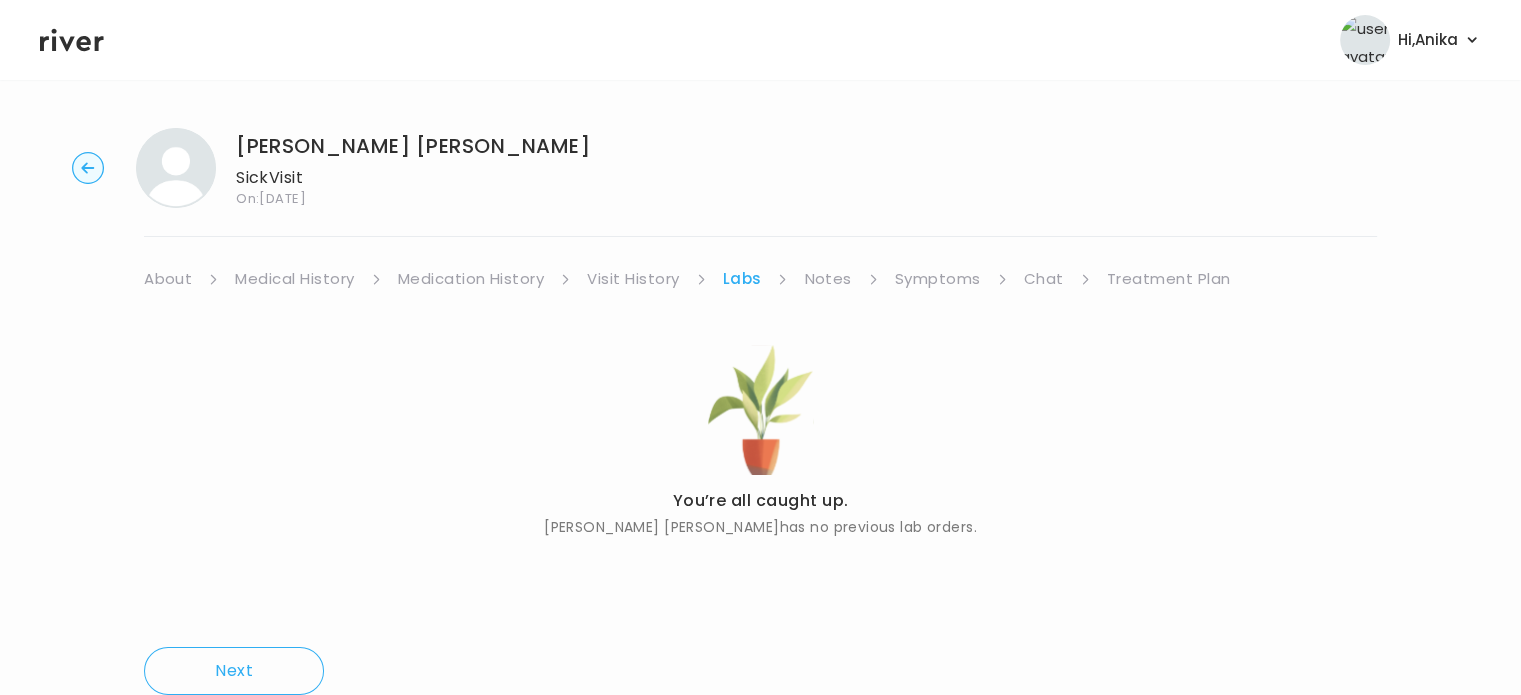 click on "Notes" at bounding box center [827, 279] 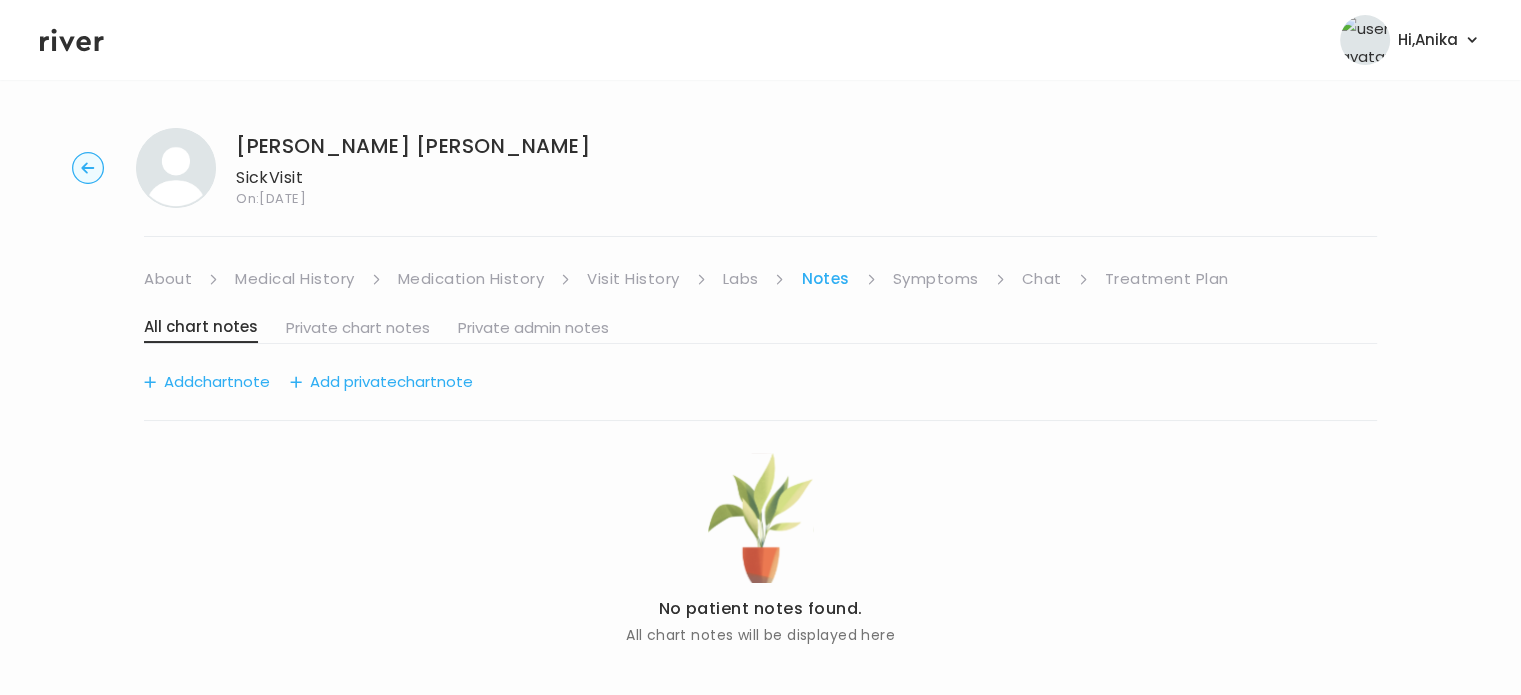 click on "Symptoms" at bounding box center [936, 279] 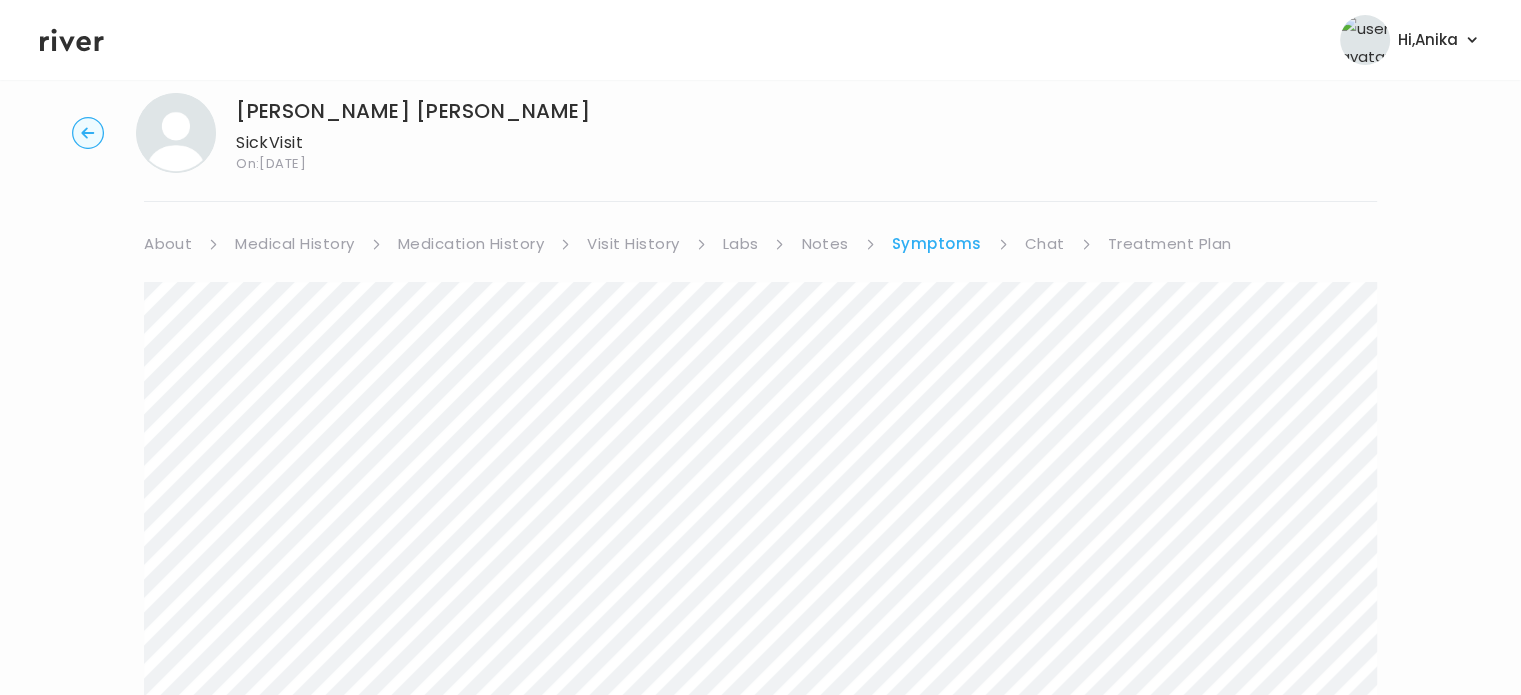 scroll, scrollTop: 0, scrollLeft: 0, axis: both 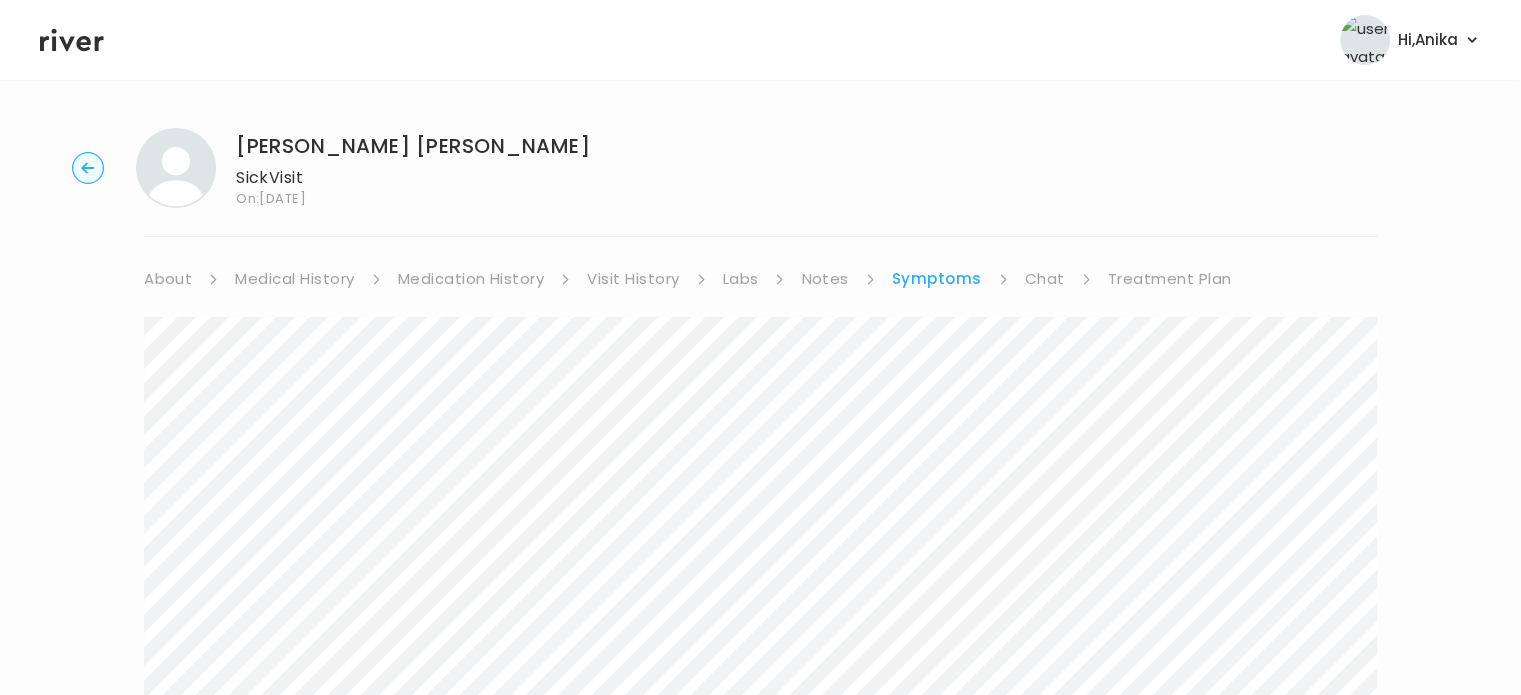 click on "Chat" at bounding box center (1045, 279) 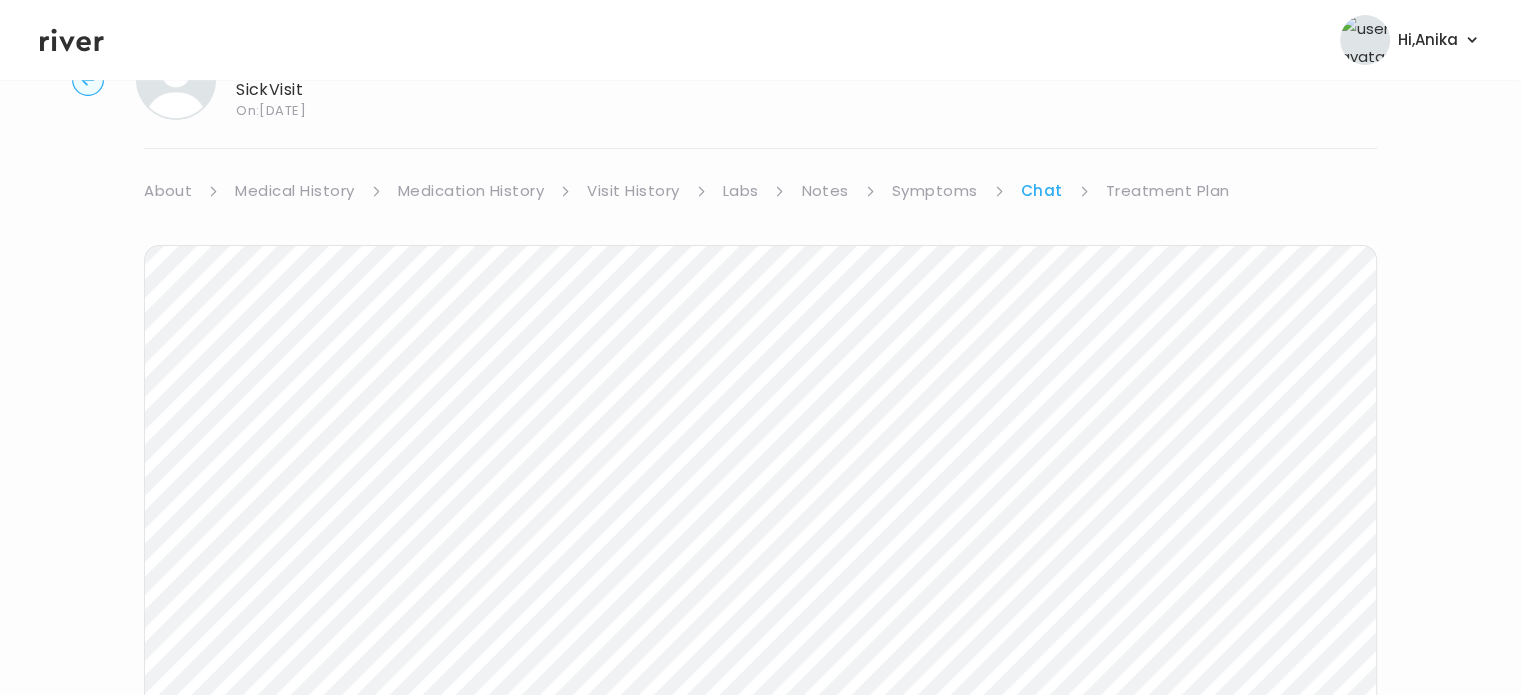 scroll, scrollTop: 0, scrollLeft: 0, axis: both 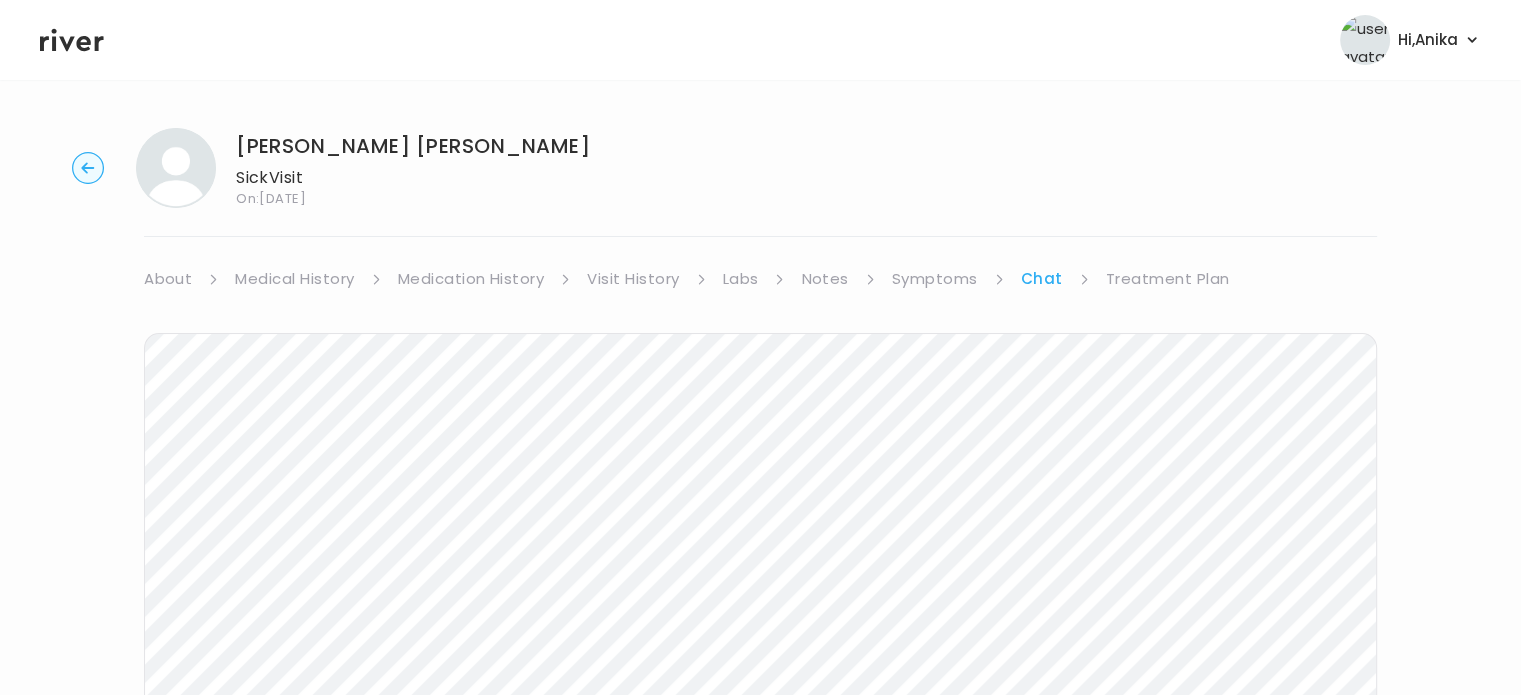 click 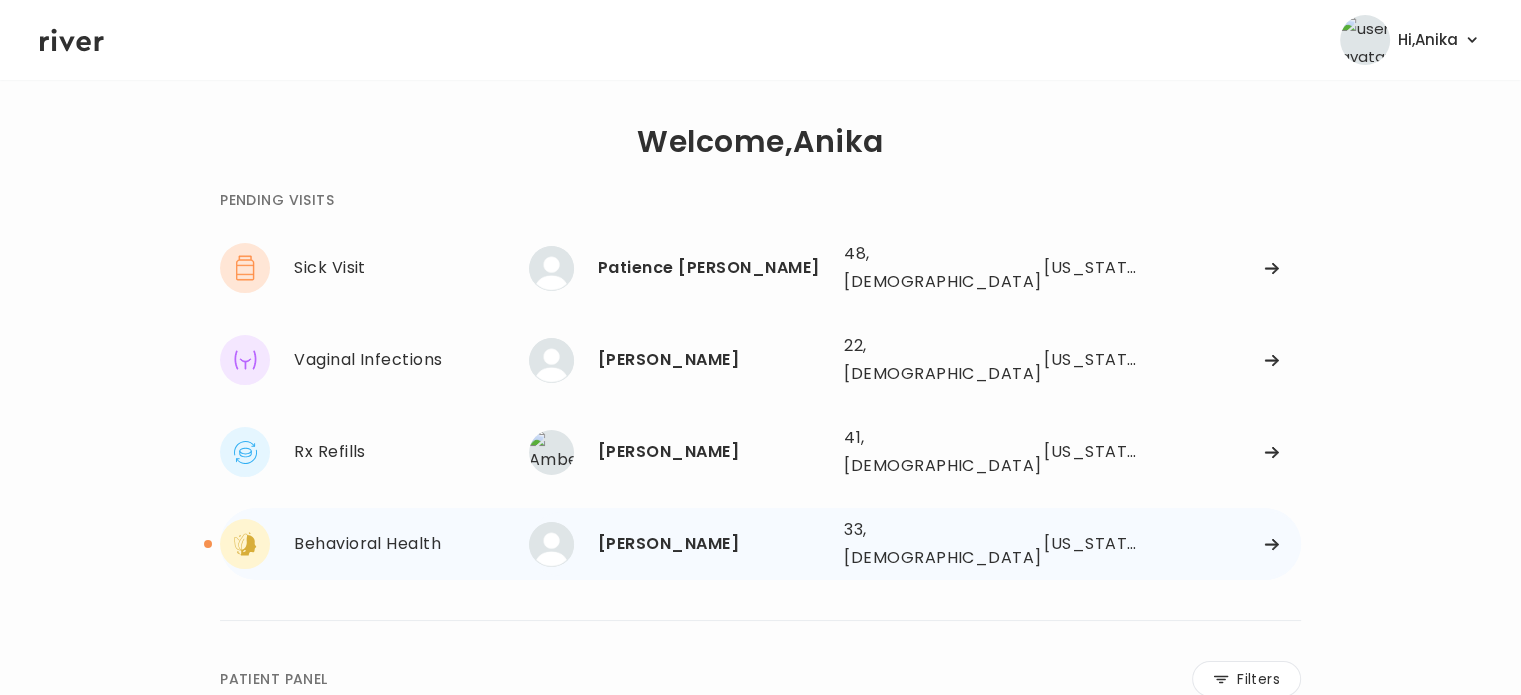 click on "Christina Nollie" at bounding box center (713, 544) 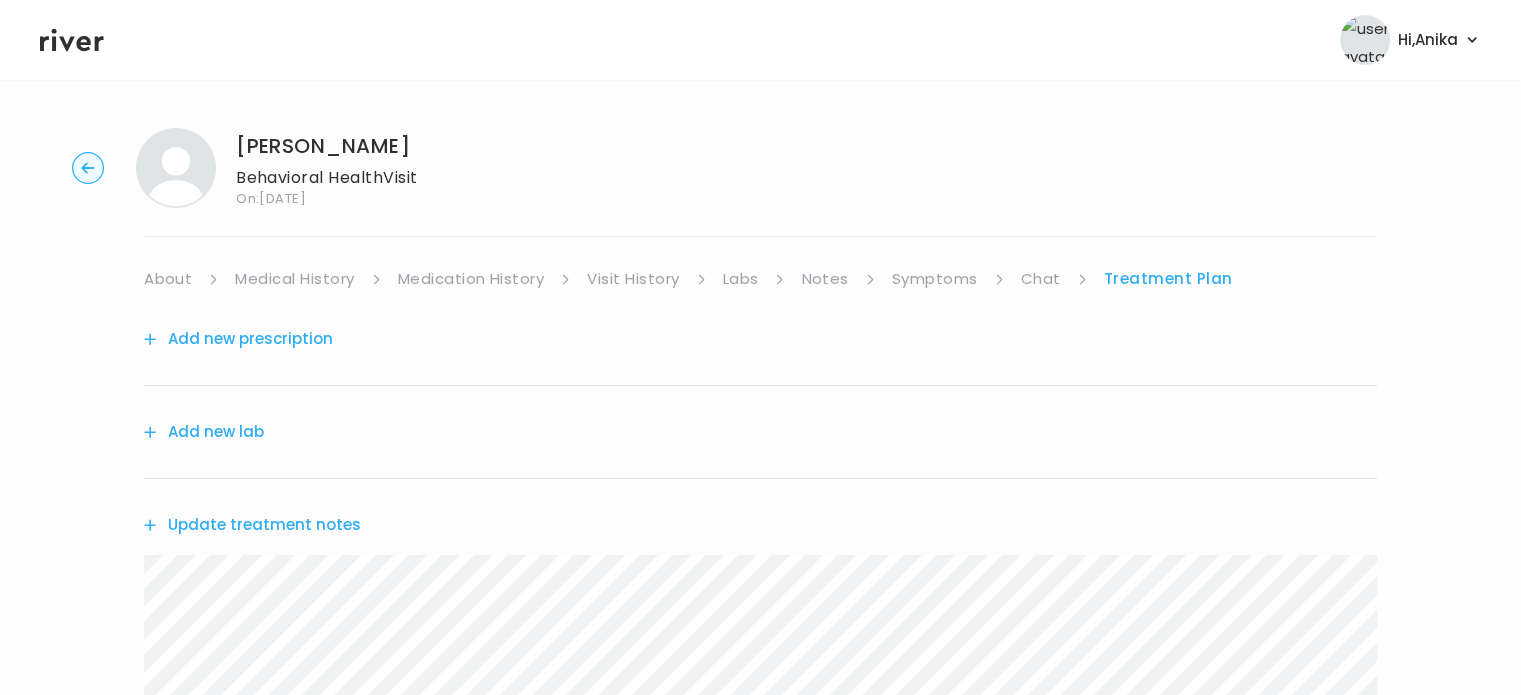 drag, startPoint x: 401, startPoint y: 146, endPoint x: 240, endPoint y: 153, distance: 161.1521 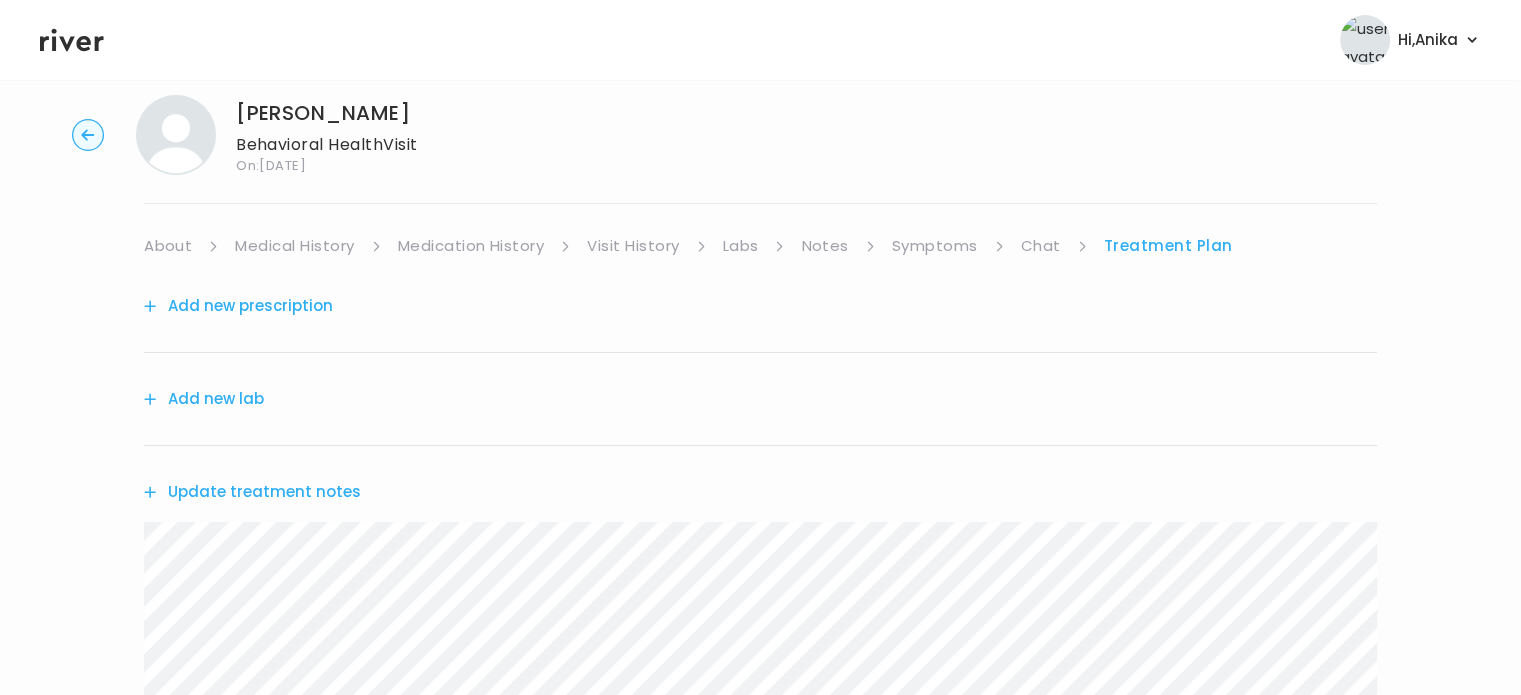 scroll, scrollTop: 0, scrollLeft: 0, axis: both 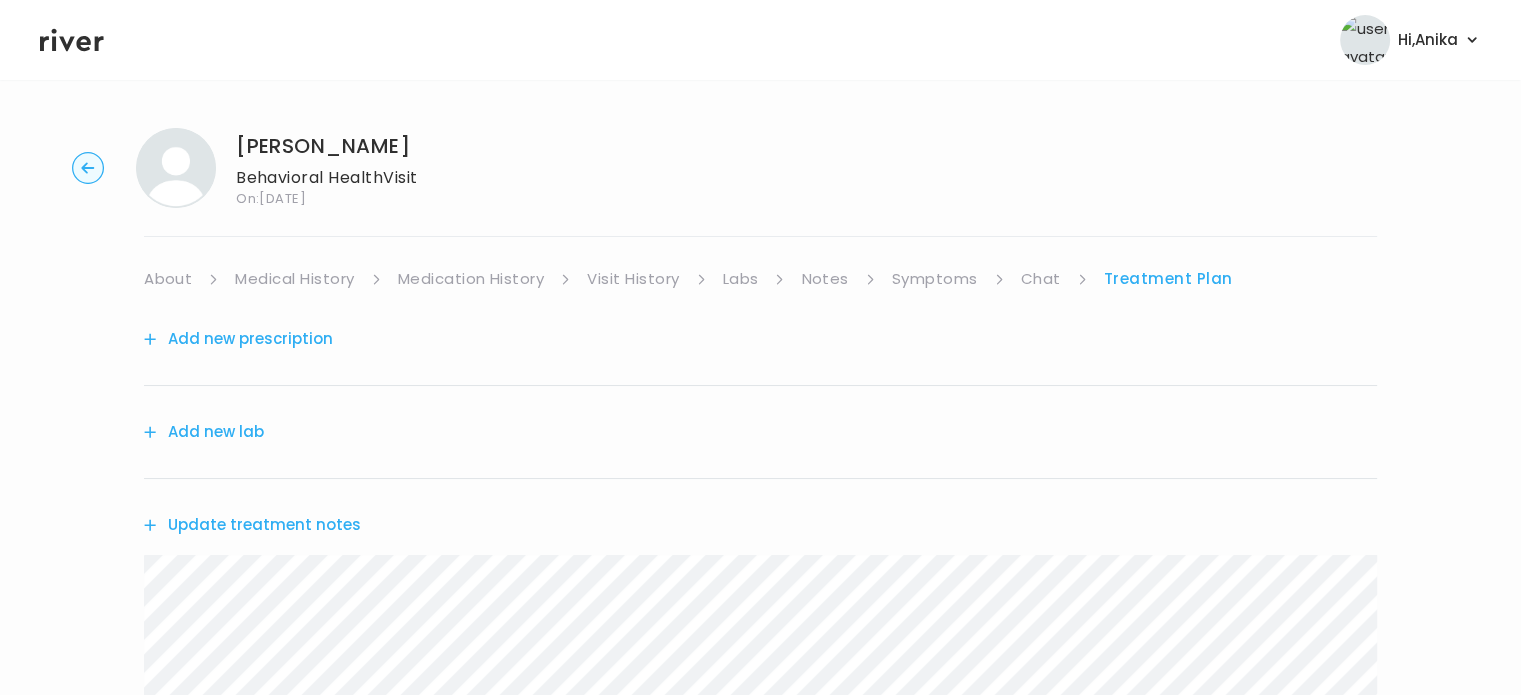 copy on "Christina Nollie" 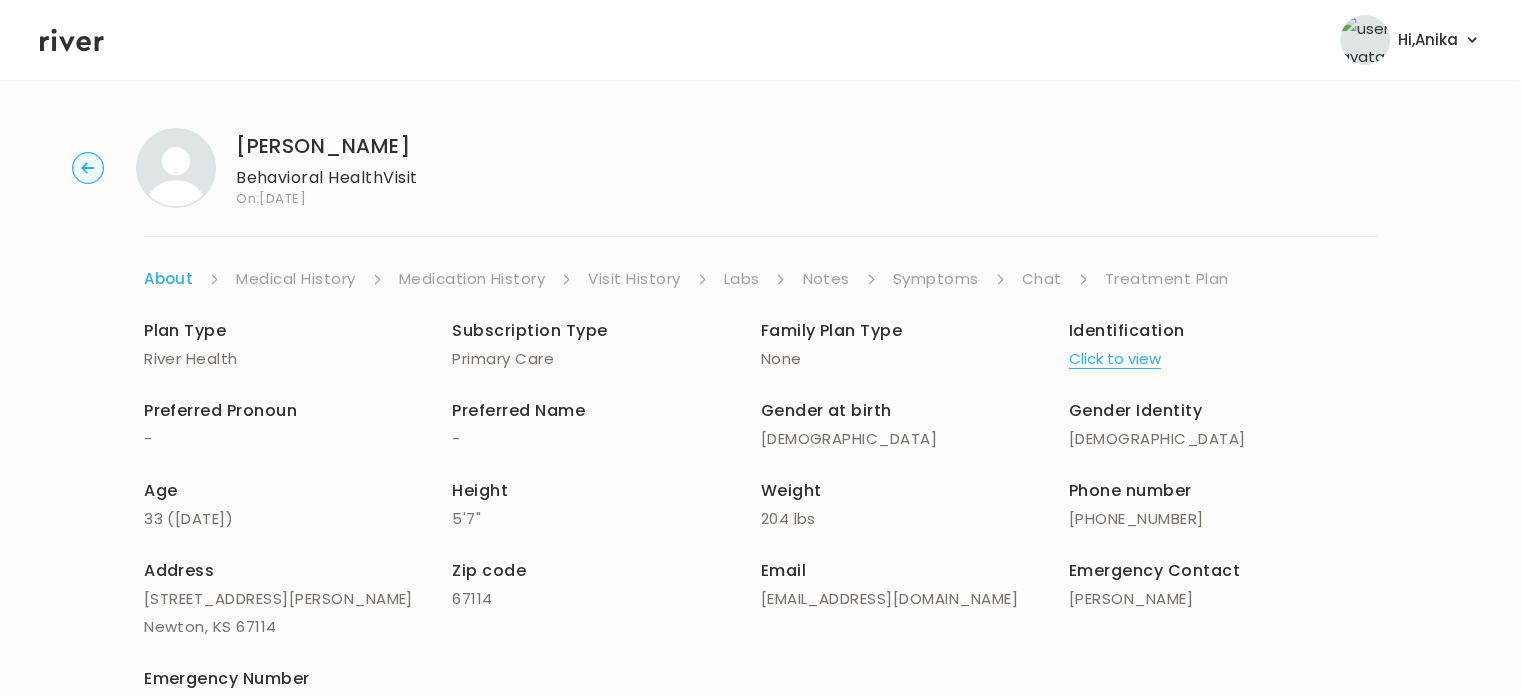 click on "Medical History" at bounding box center [295, 279] 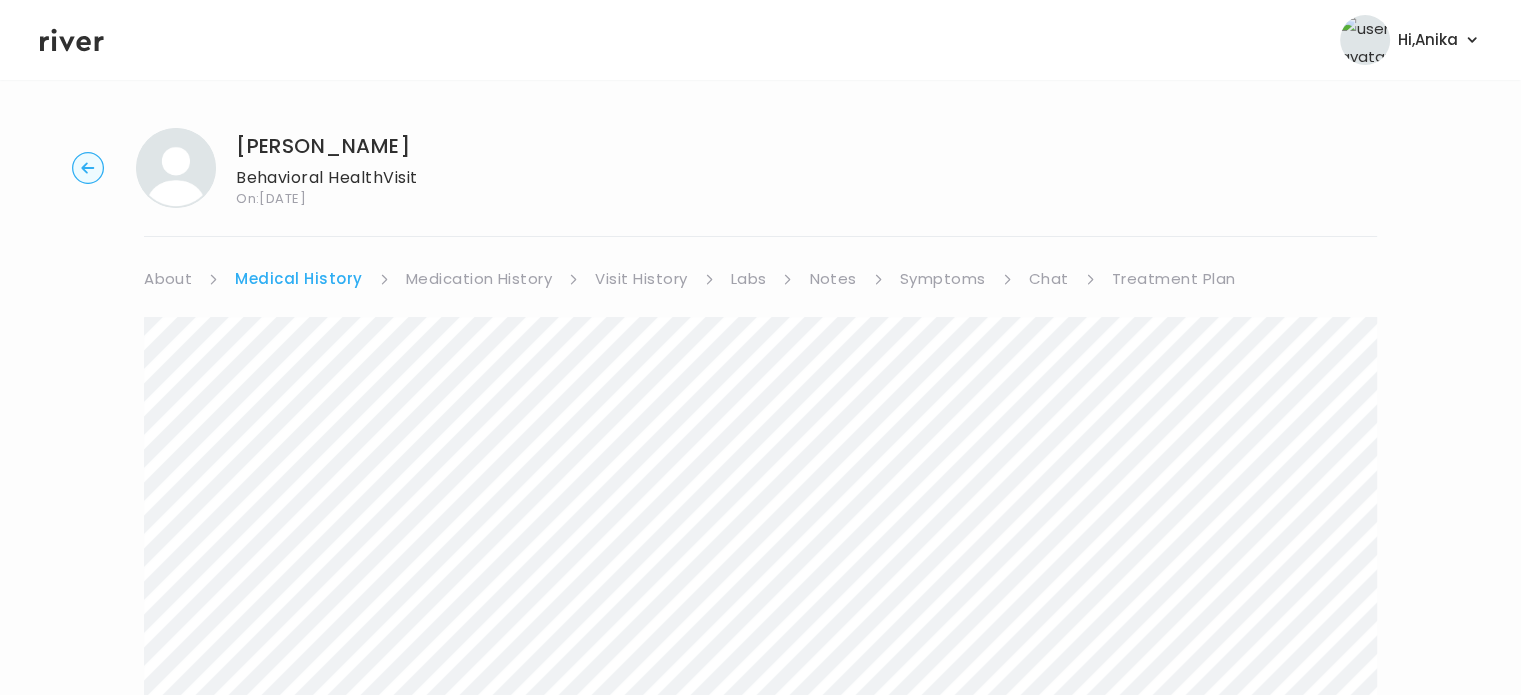 click on "Medication History" at bounding box center [479, 279] 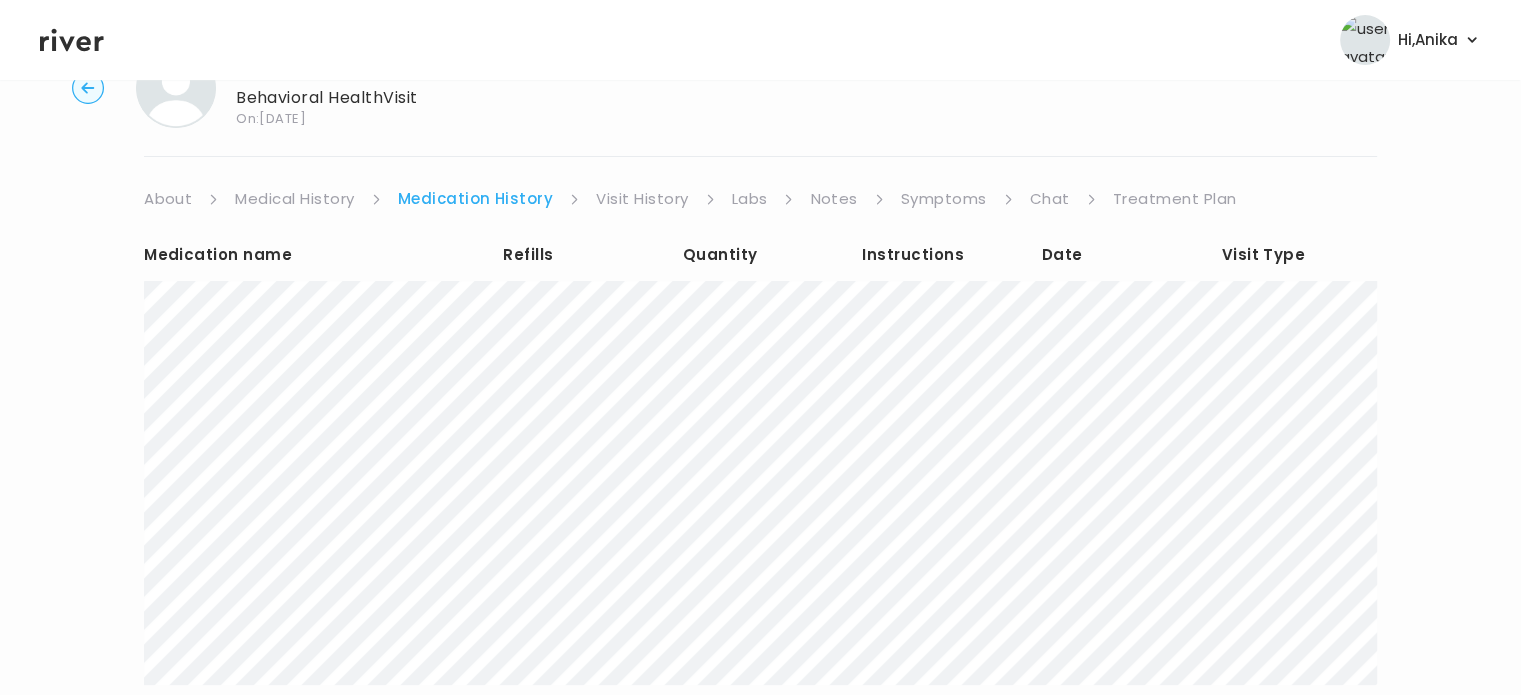 scroll, scrollTop: 94, scrollLeft: 0, axis: vertical 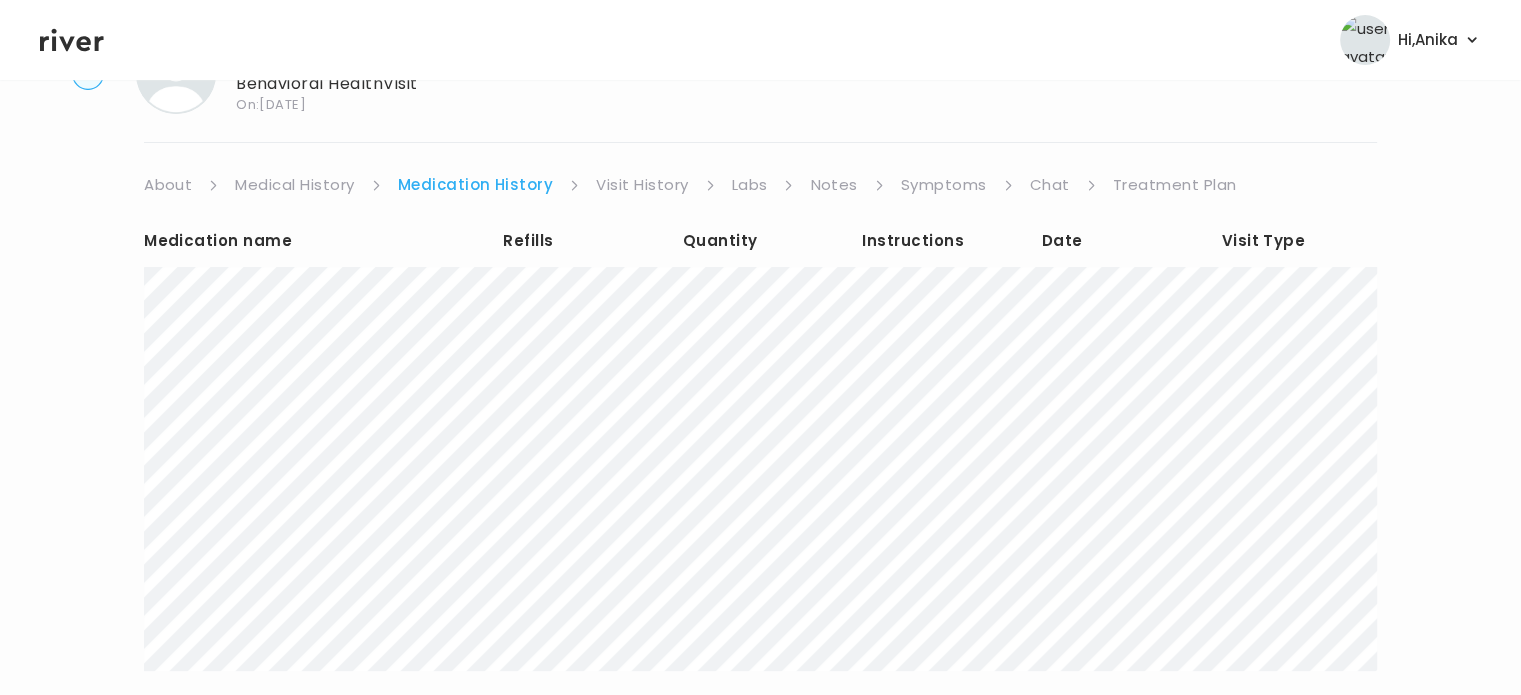 click on "Visit History" at bounding box center [642, 185] 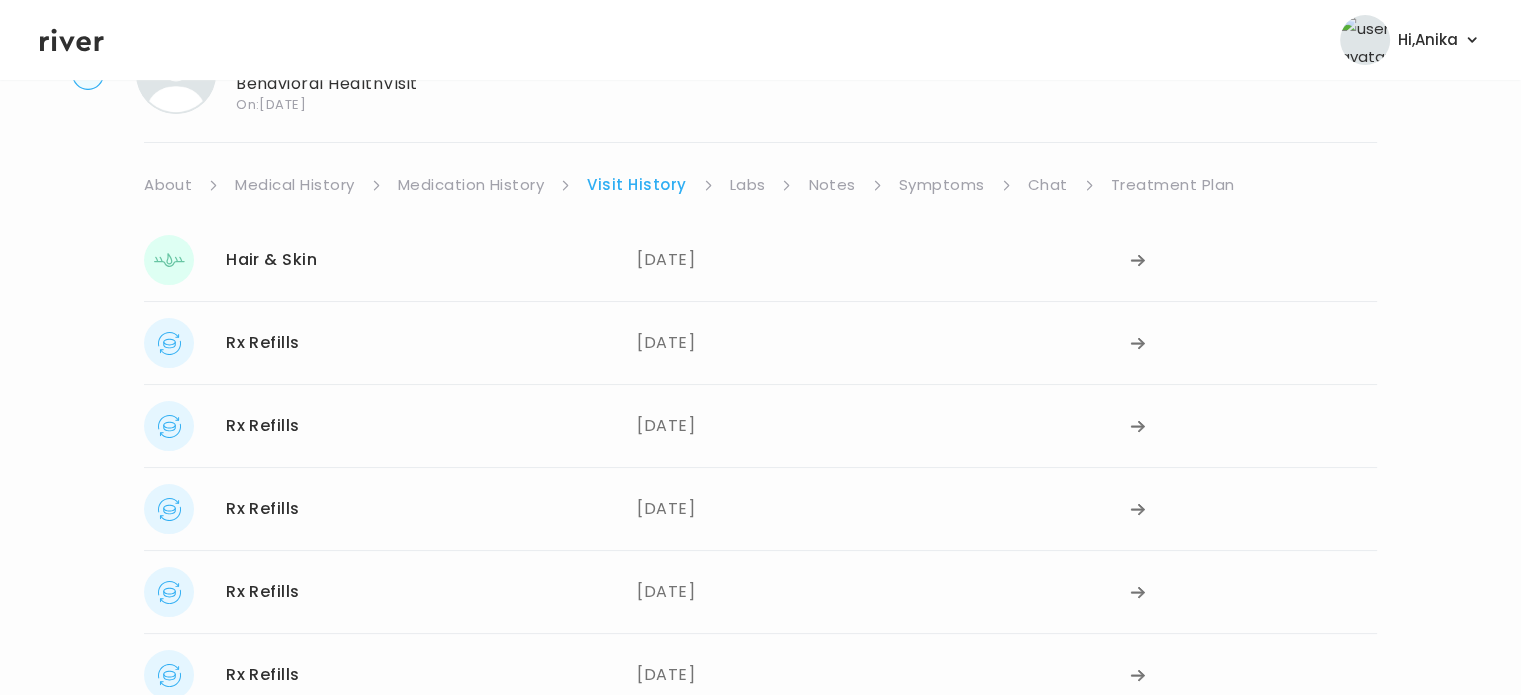 click on "Labs" at bounding box center [761, 185] 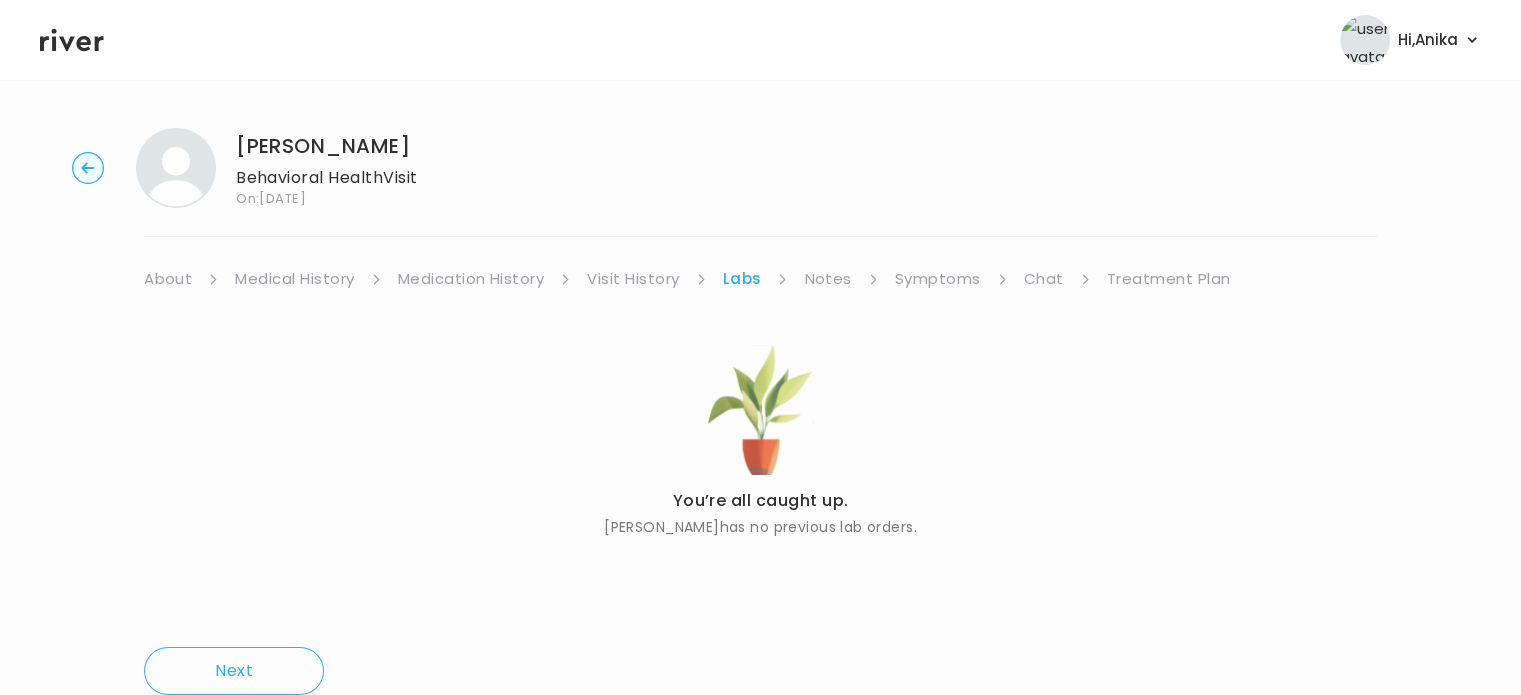 click on "Notes" at bounding box center (827, 279) 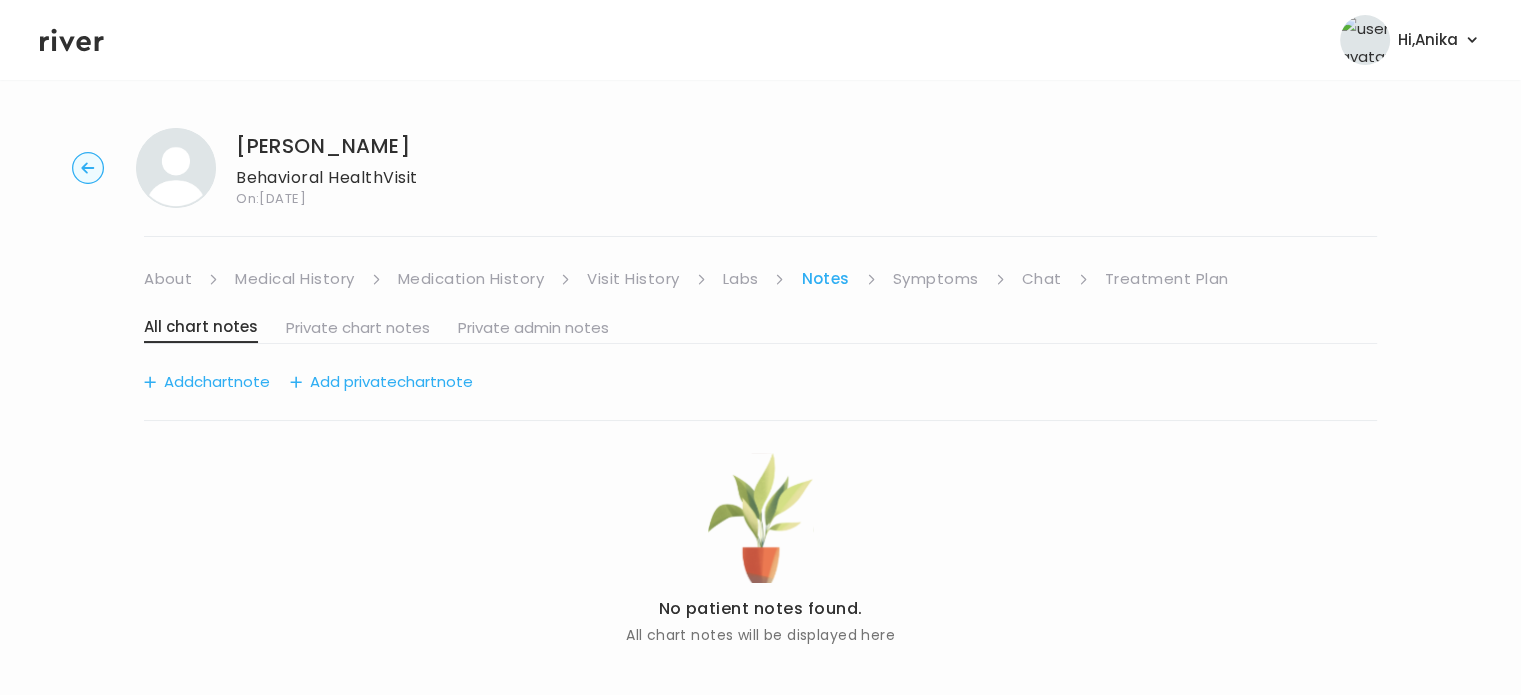 click on "Symptoms" at bounding box center (936, 279) 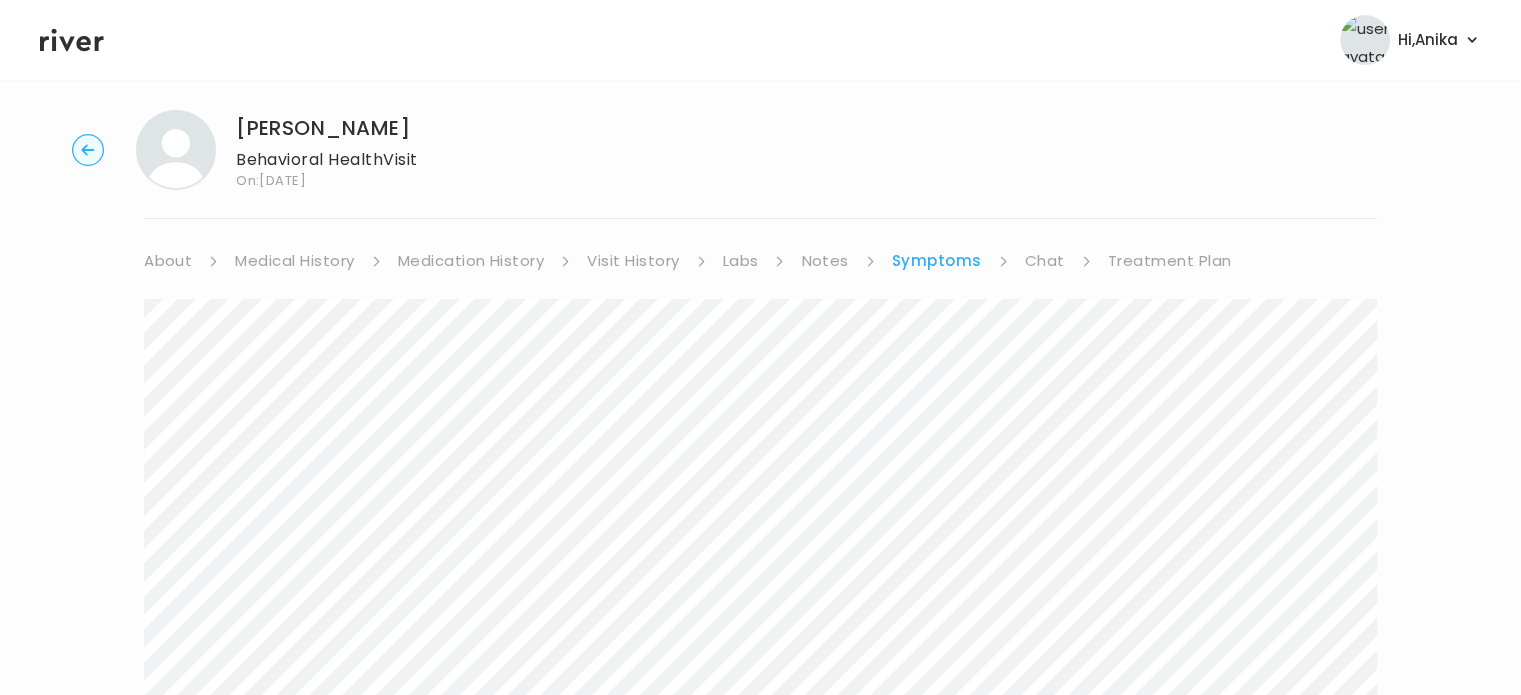 scroll, scrollTop: 0, scrollLeft: 0, axis: both 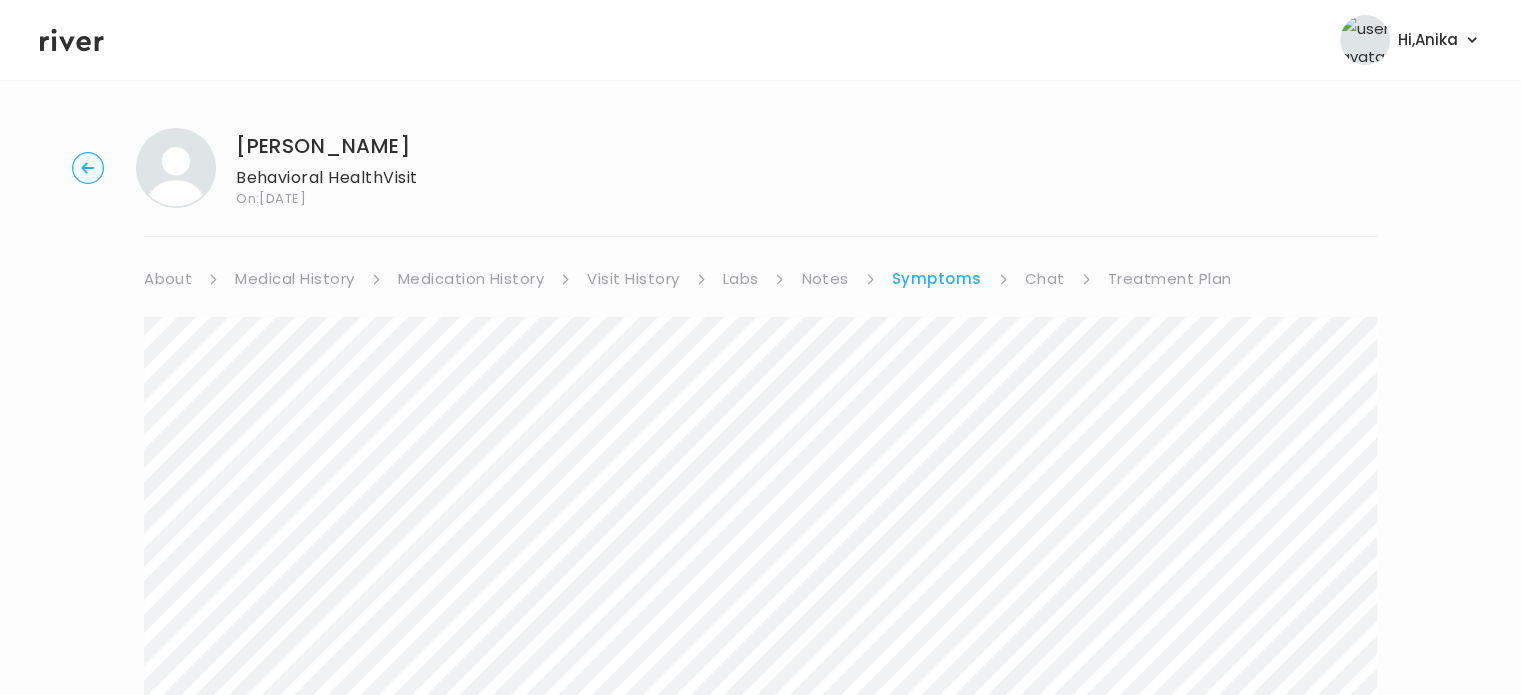 click on "About Medical History Medication History Visit History Labs Notes Symptoms Chat Treatment Plan" at bounding box center (760, 279) 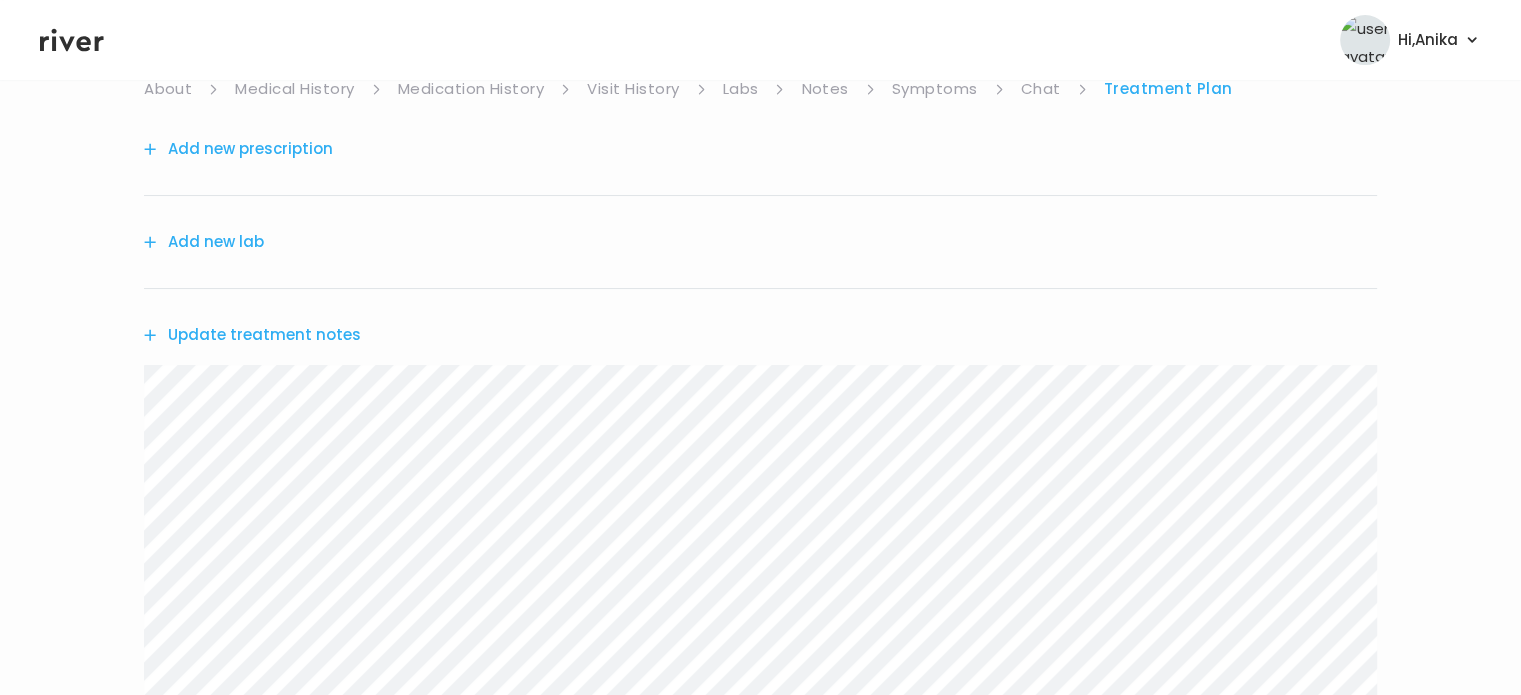 scroll, scrollTop: 189, scrollLeft: 0, axis: vertical 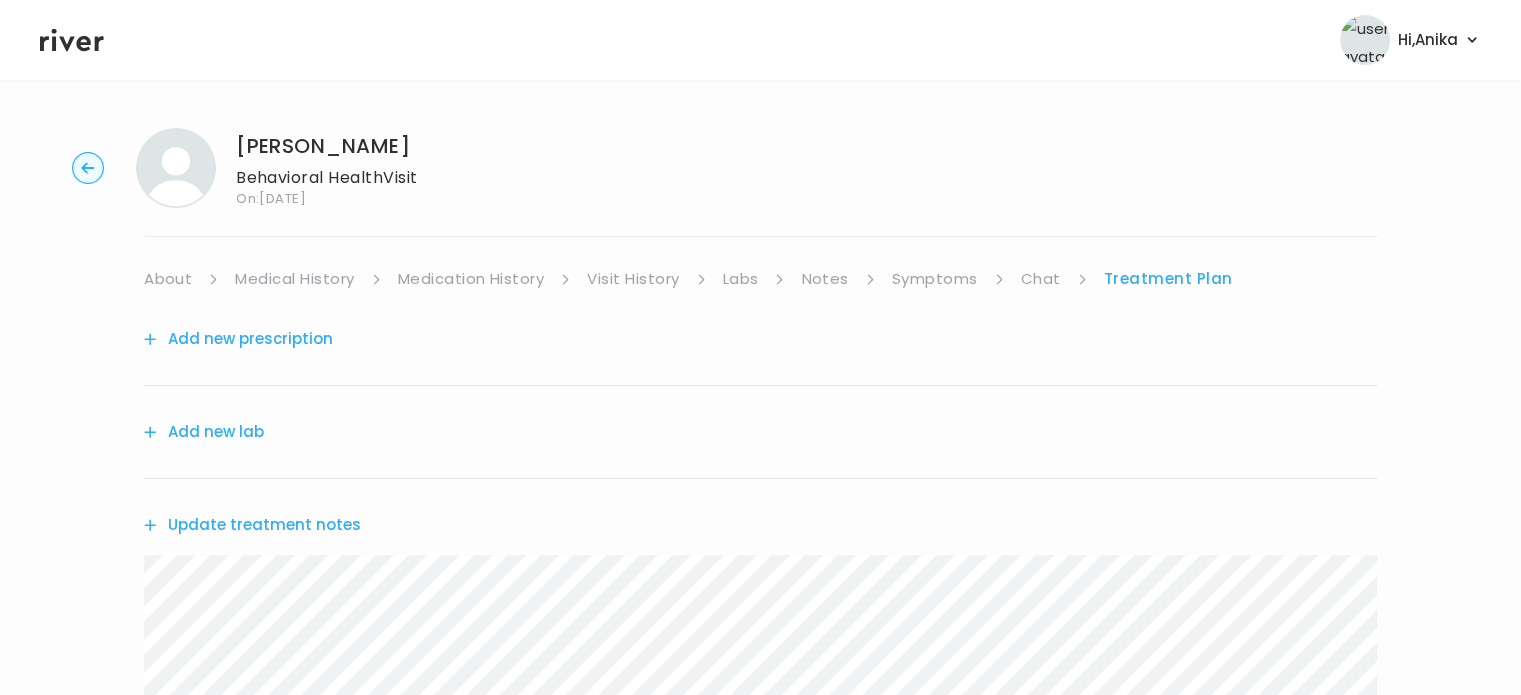 click on "Hi,  Anika Profile Logout" at bounding box center [760, 40] 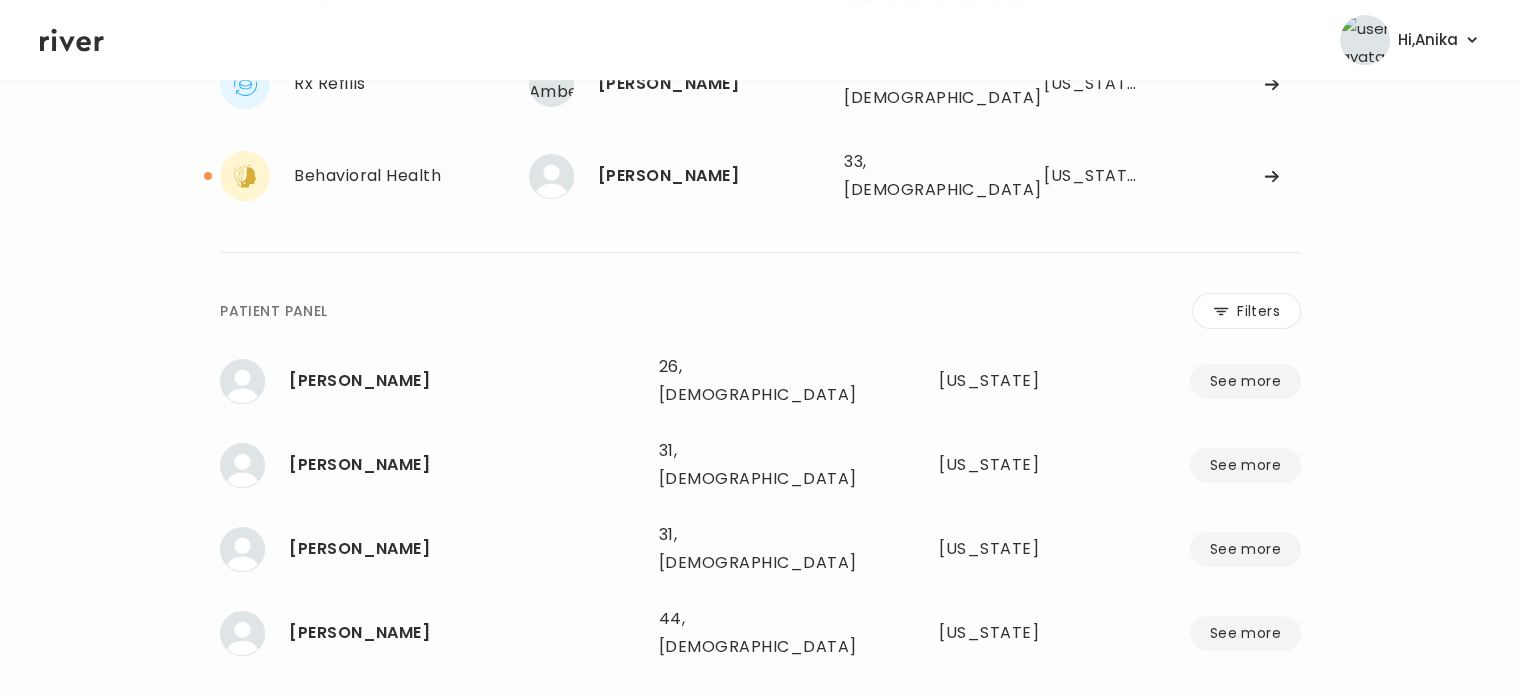 scroll, scrollTop: 380, scrollLeft: 0, axis: vertical 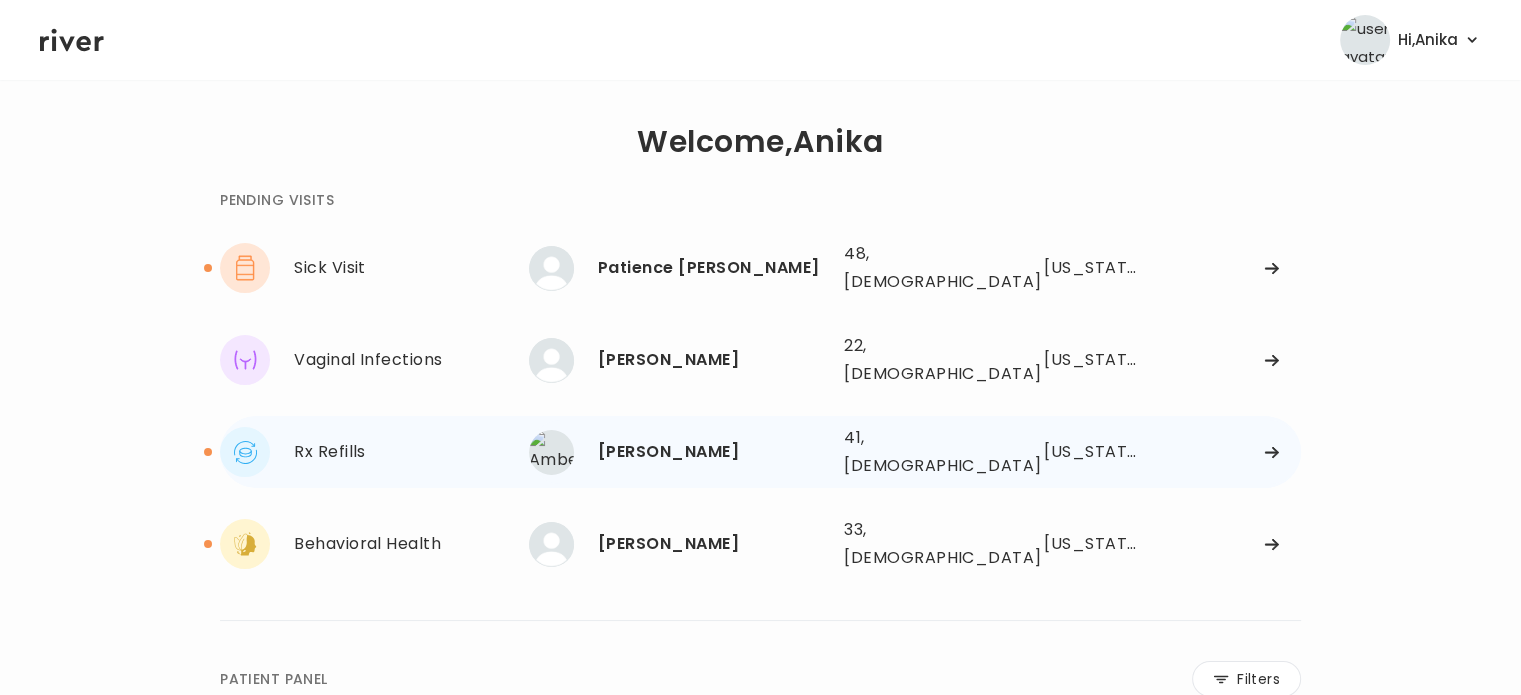 click on "[PERSON_NAME]" at bounding box center (713, 452) 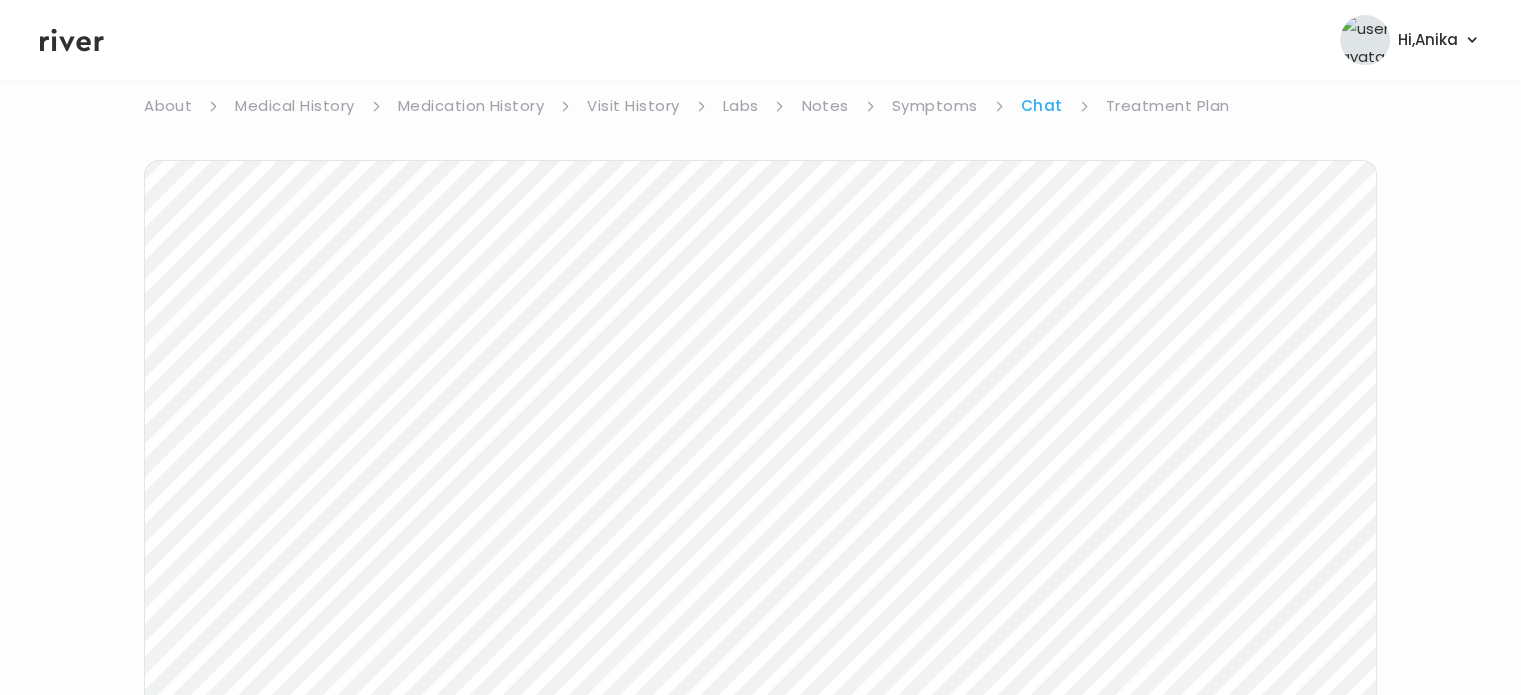 scroll, scrollTop: 0, scrollLeft: 0, axis: both 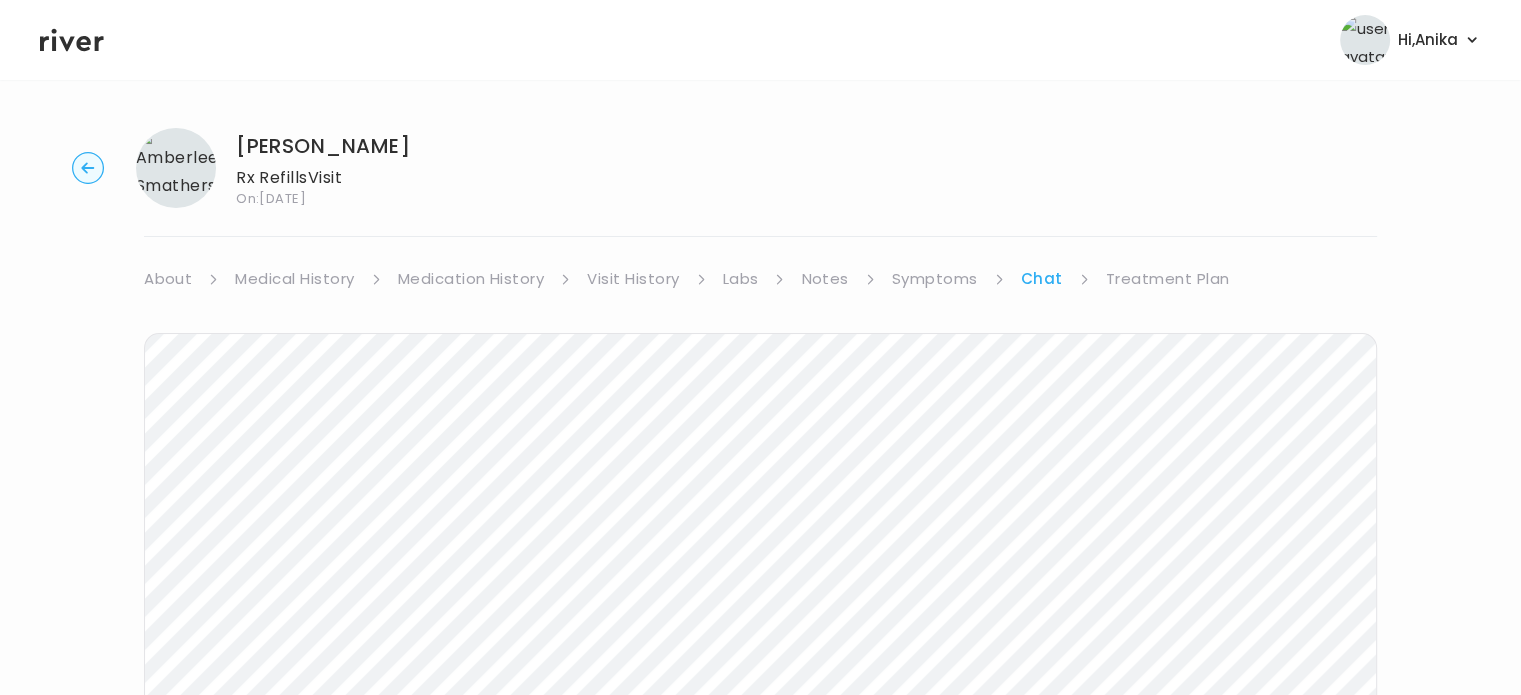 click 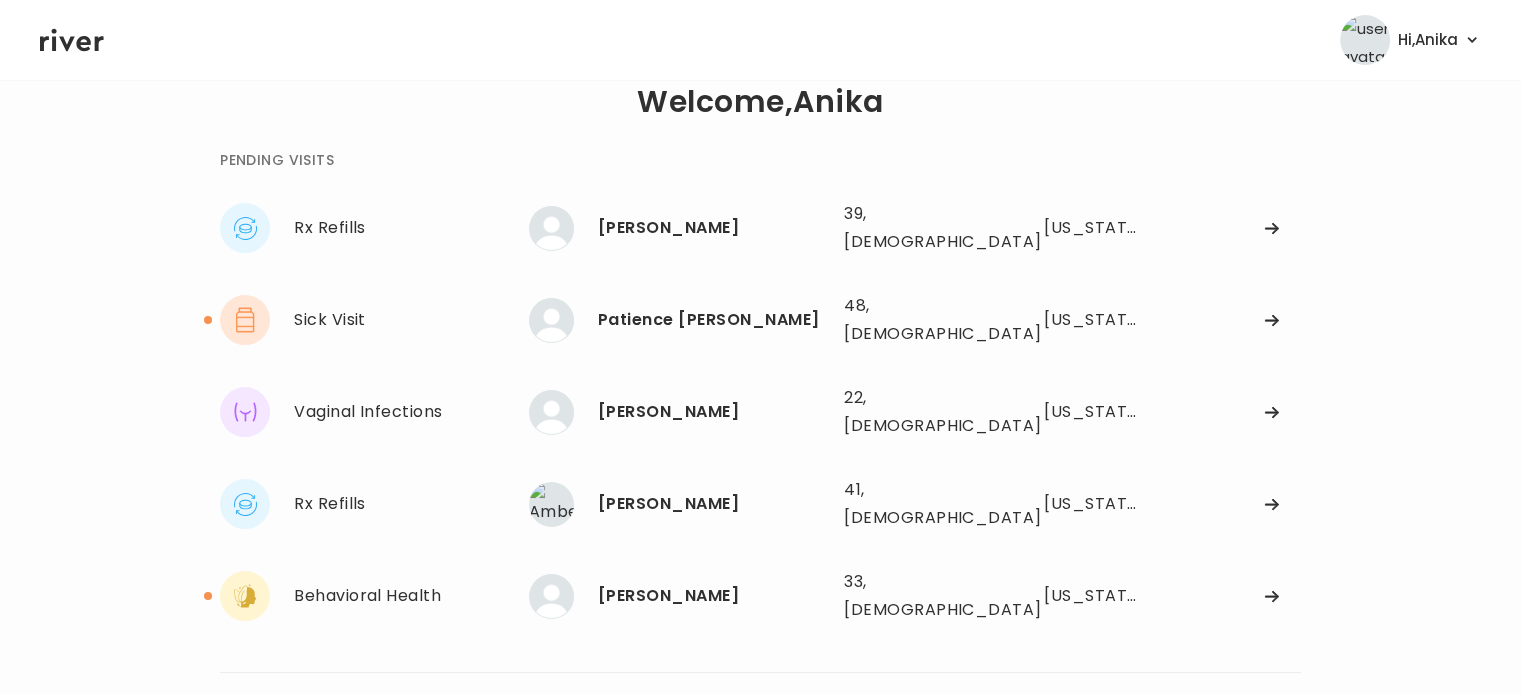 scroll, scrollTop: 61, scrollLeft: 0, axis: vertical 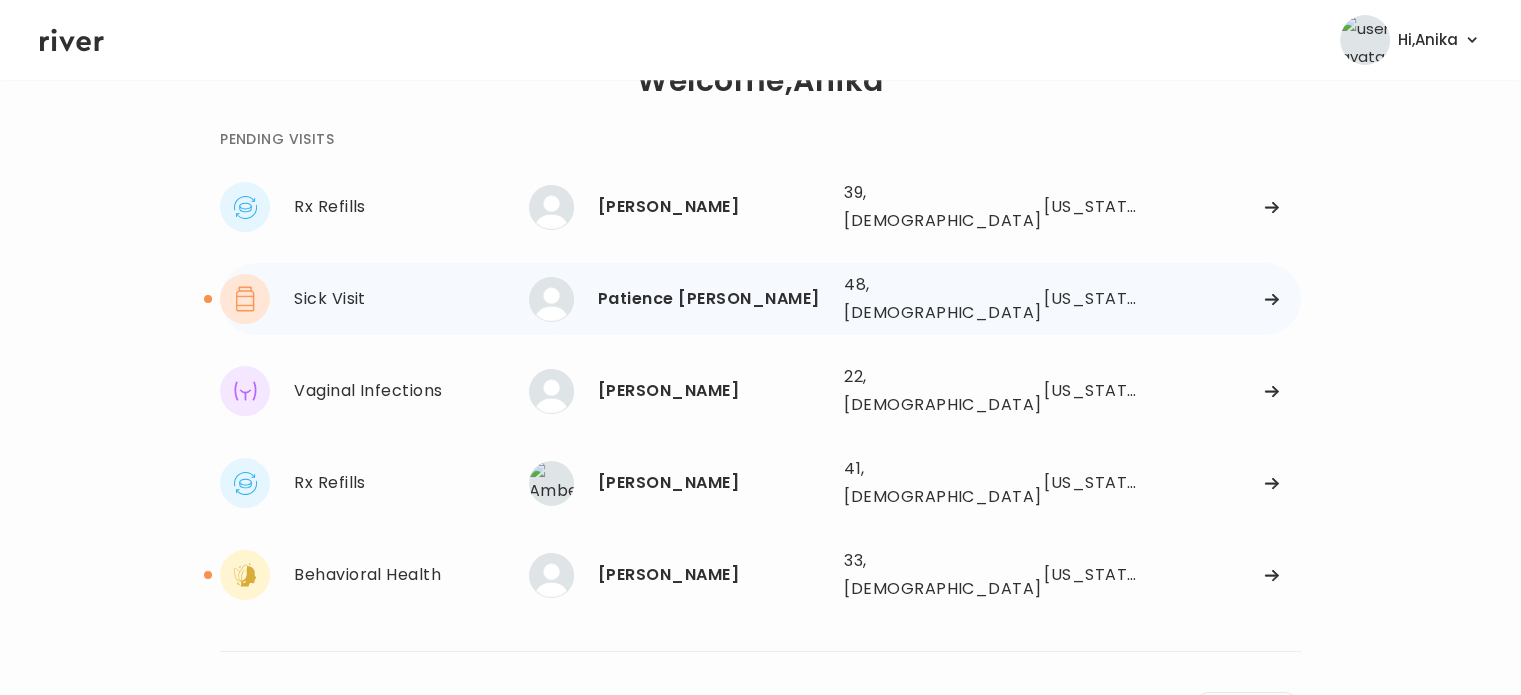 click on "Patience [PERSON_NAME]" at bounding box center [713, 299] 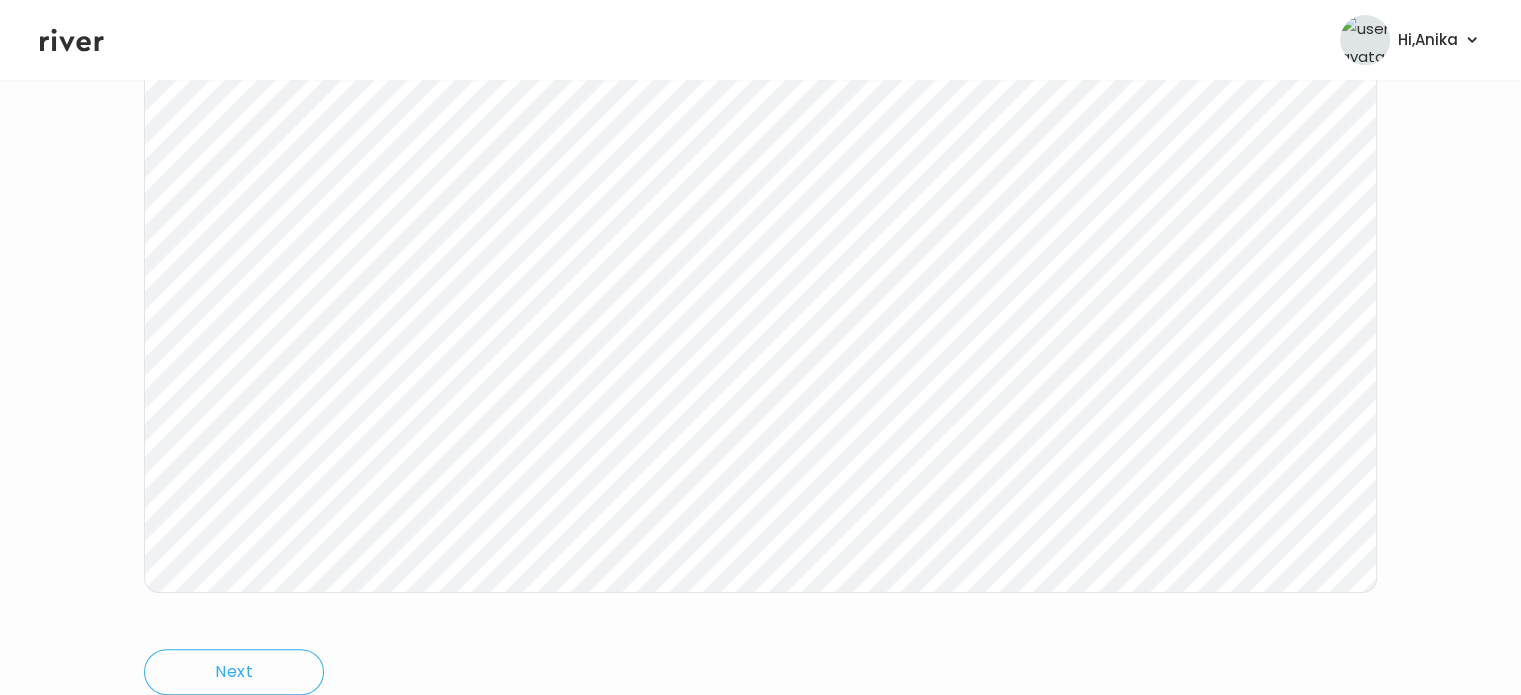 scroll, scrollTop: 338, scrollLeft: 0, axis: vertical 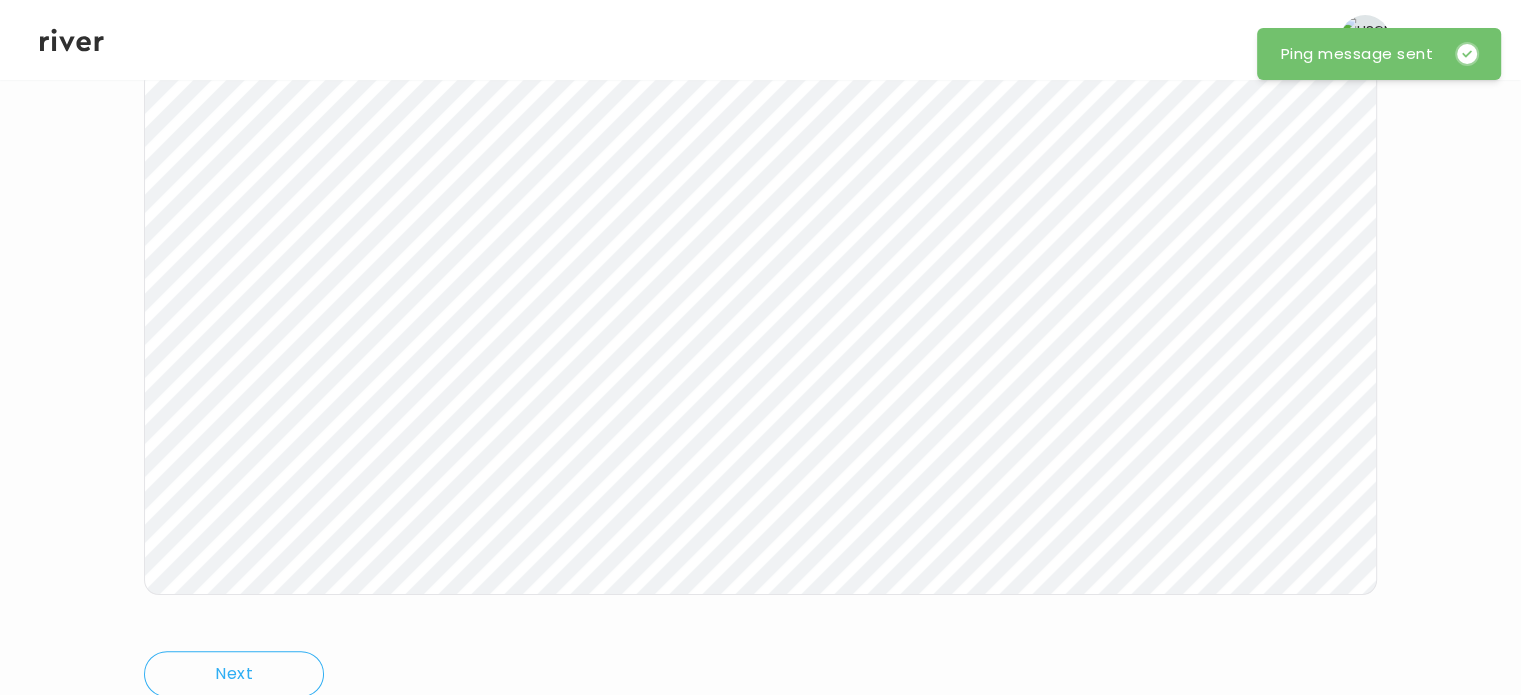 click 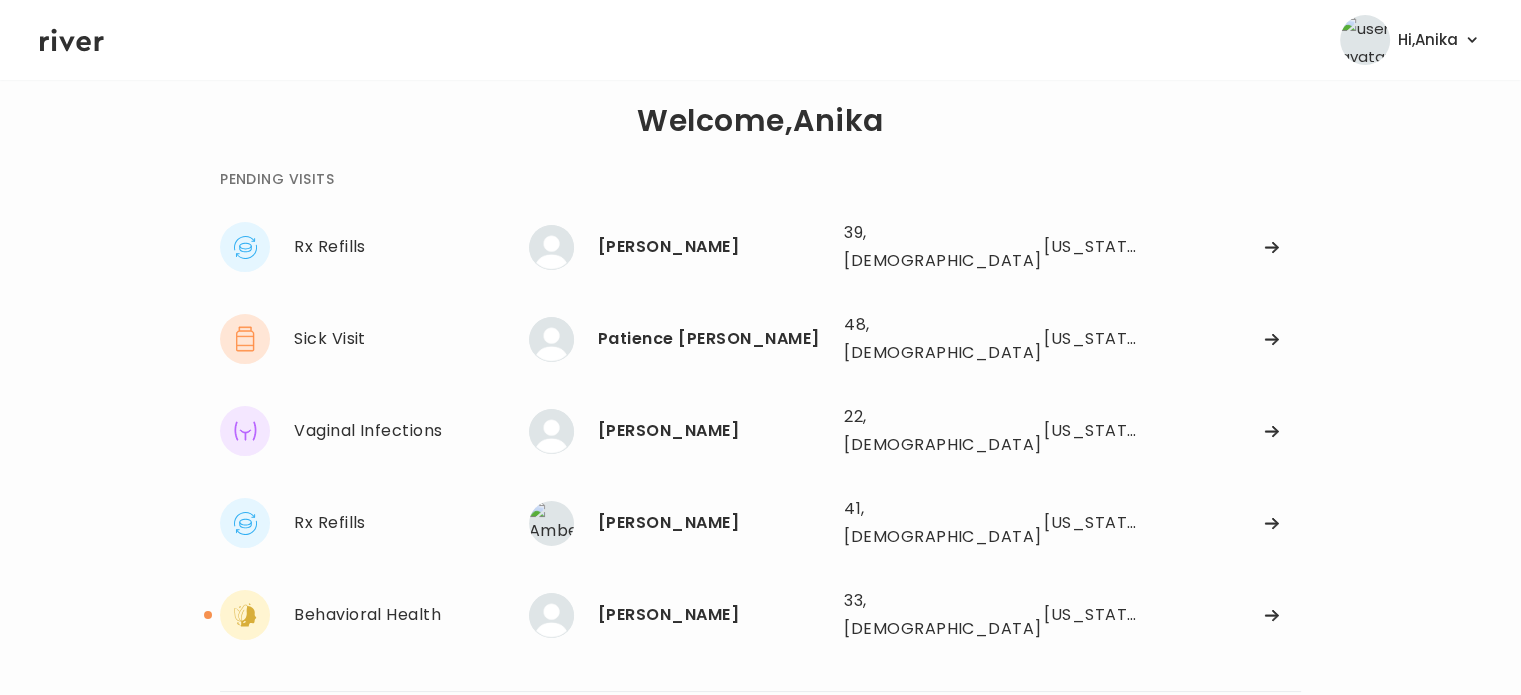scroll, scrollTop: 0, scrollLeft: 0, axis: both 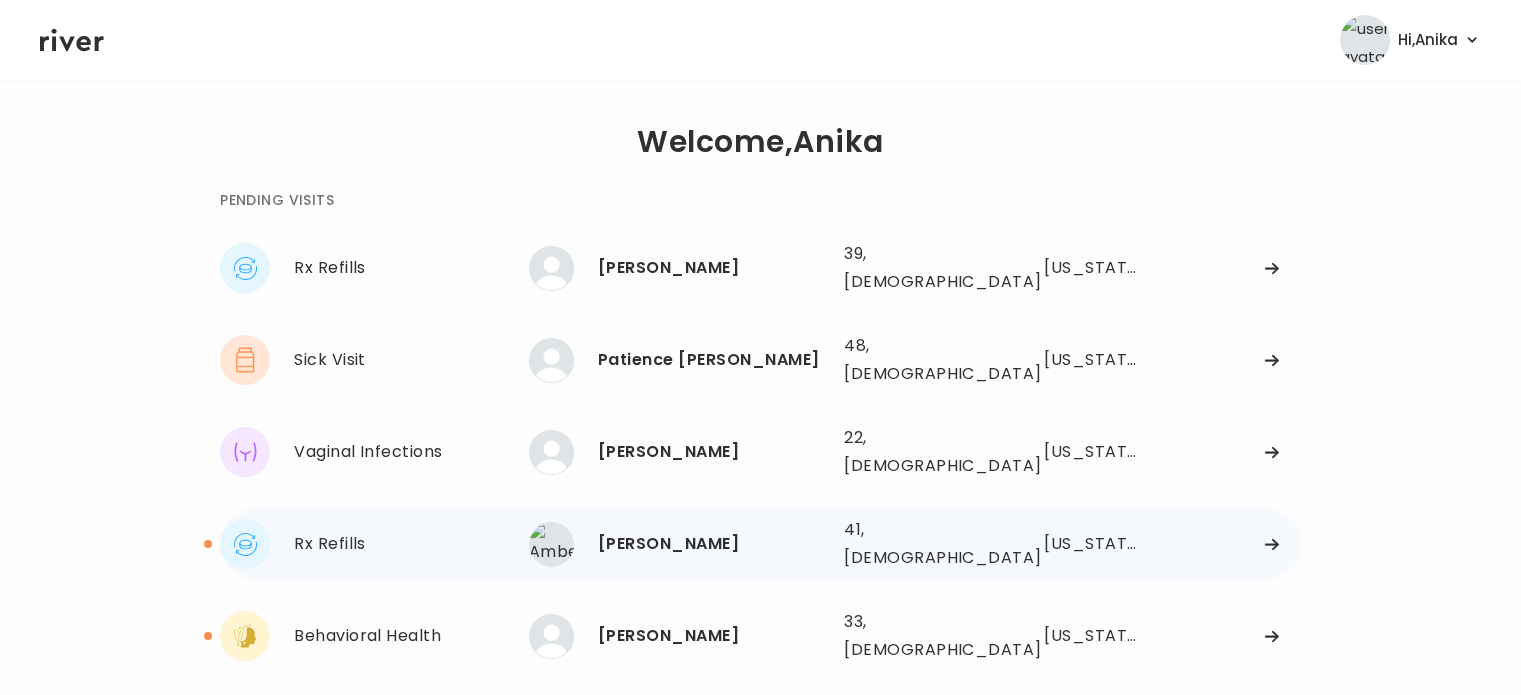click on "[PERSON_NAME]" at bounding box center [713, 544] 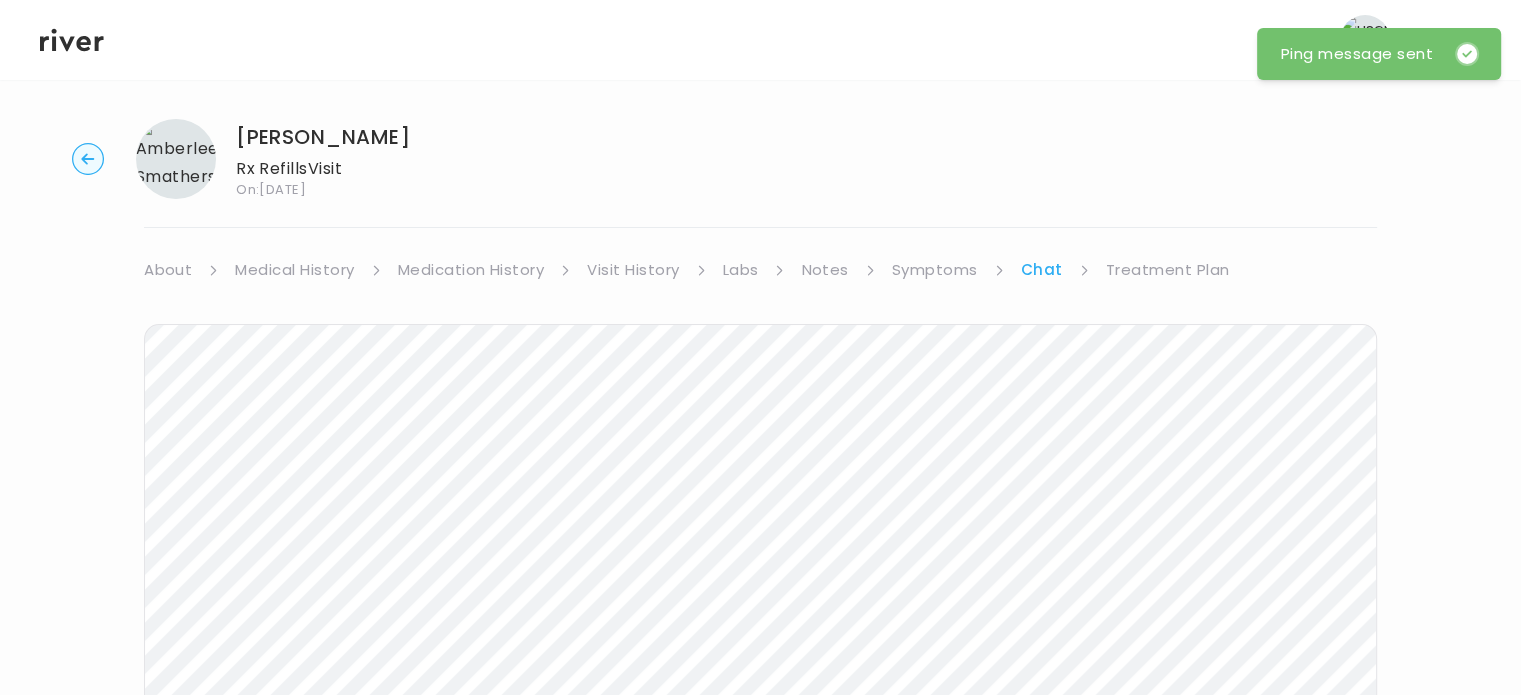 scroll, scrollTop: 0, scrollLeft: 0, axis: both 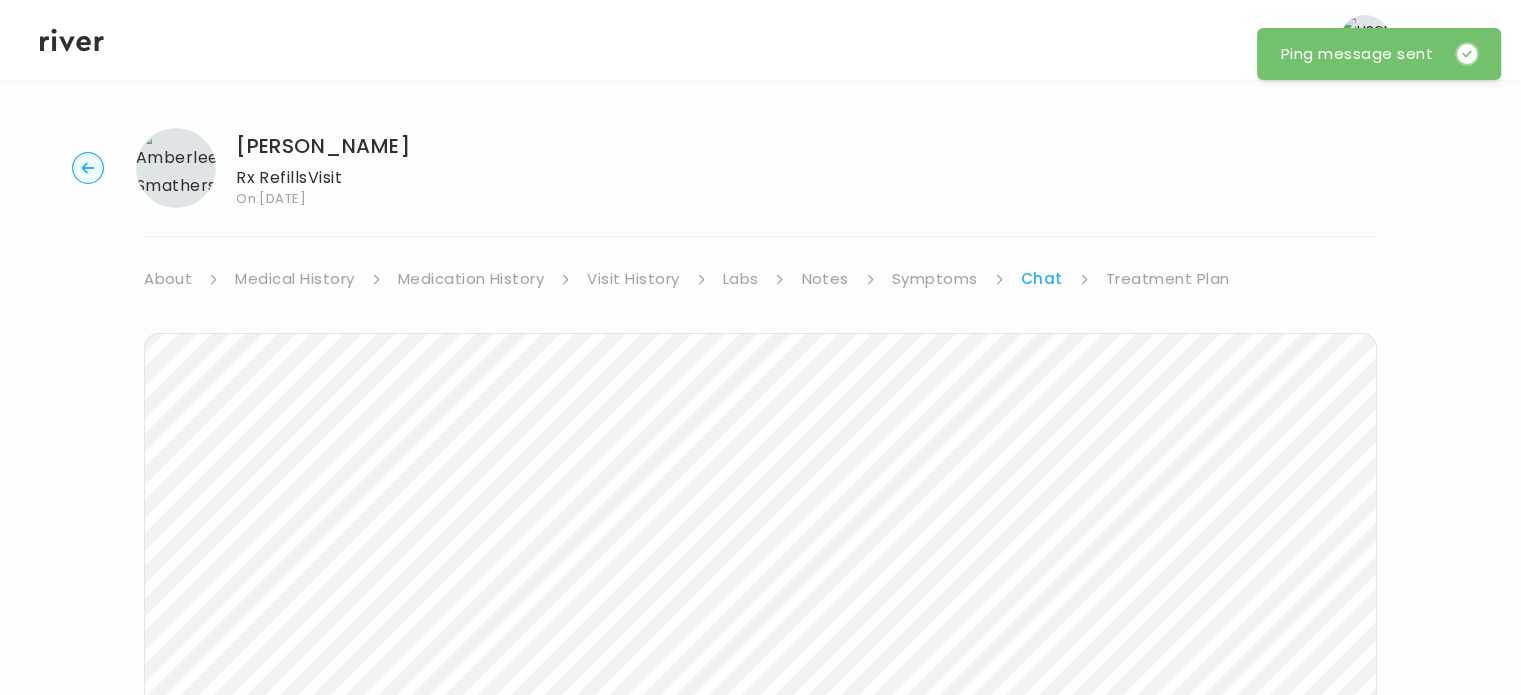 drag, startPoint x: 450, startPoint y: 159, endPoint x: 239, endPoint y: 144, distance: 211.5325 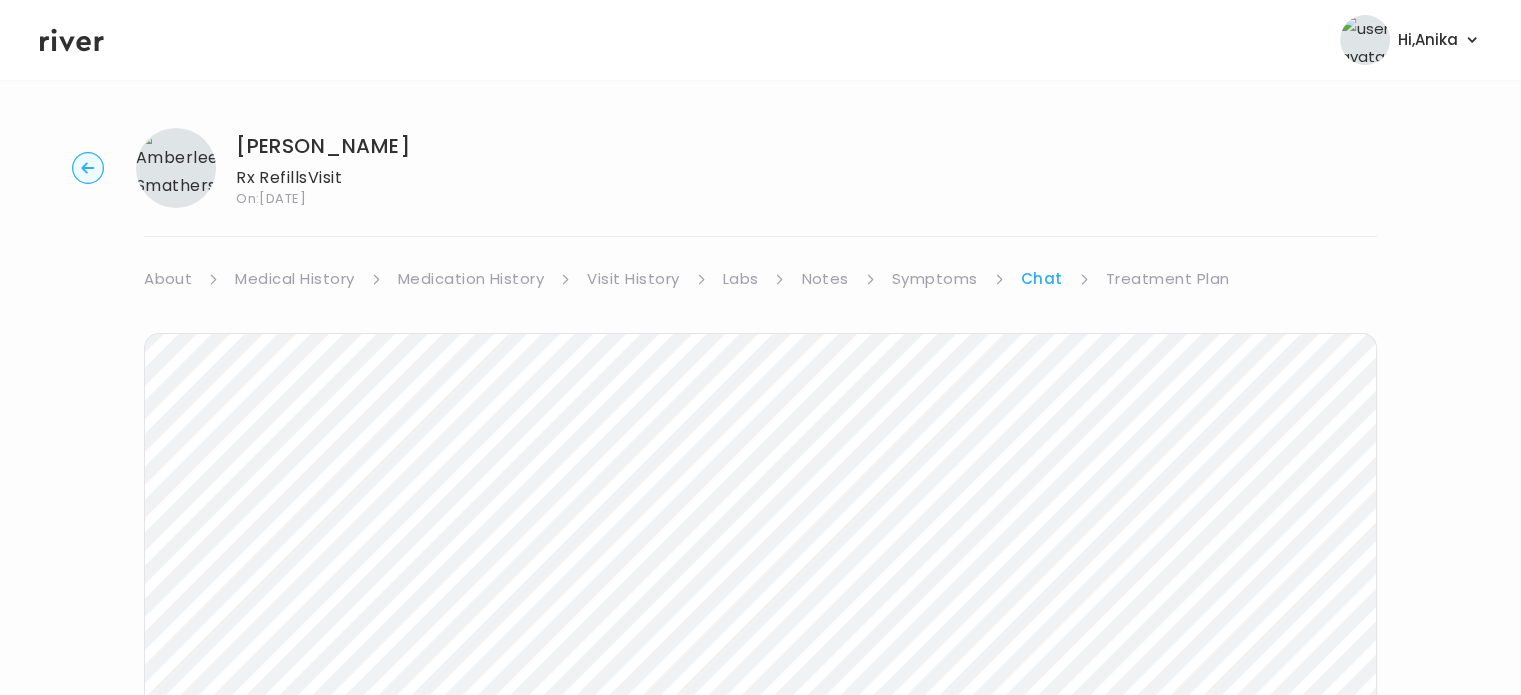 drag, startPoint x: 239, startPoint y: 144, endPoint x: 444, endPoint y: 142, distance: 205.00975 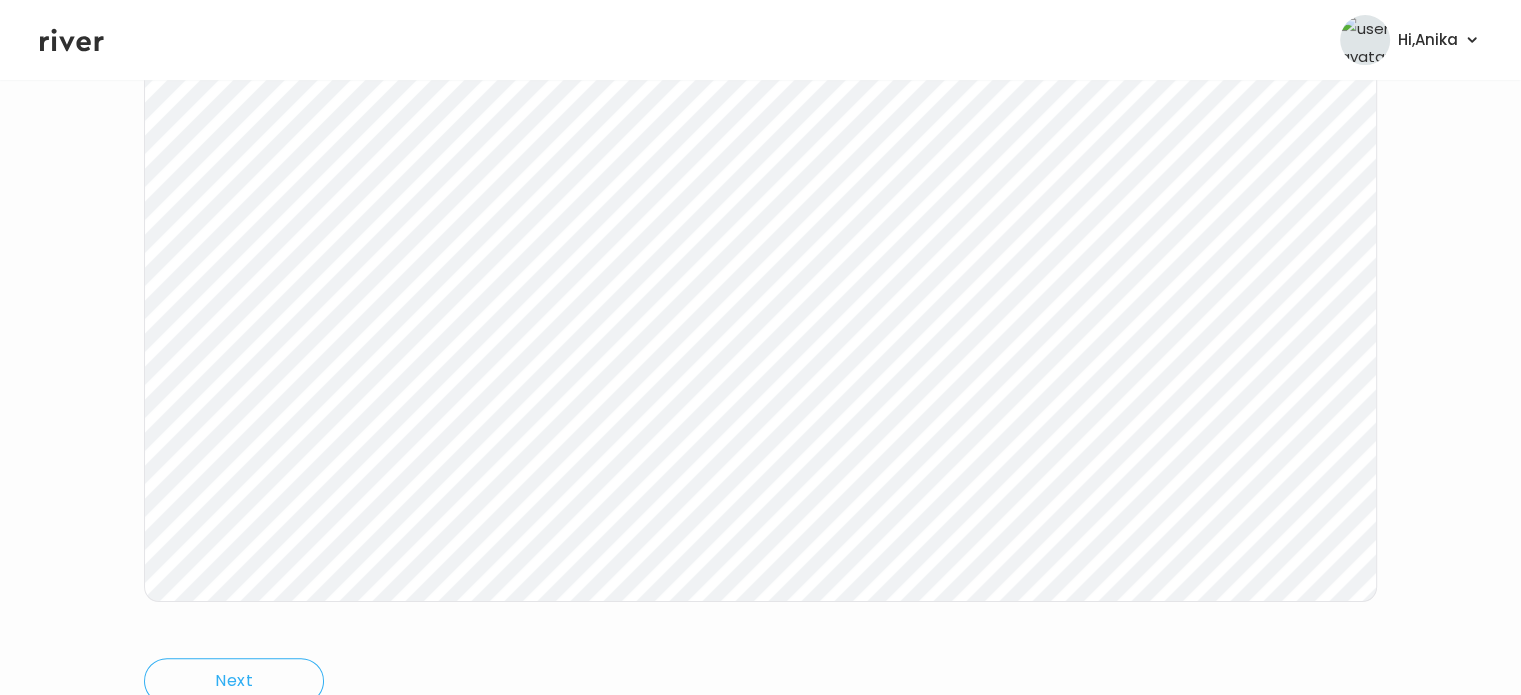 scroll, scrollTop: 415, scrollLeft: 0, axis: vertical 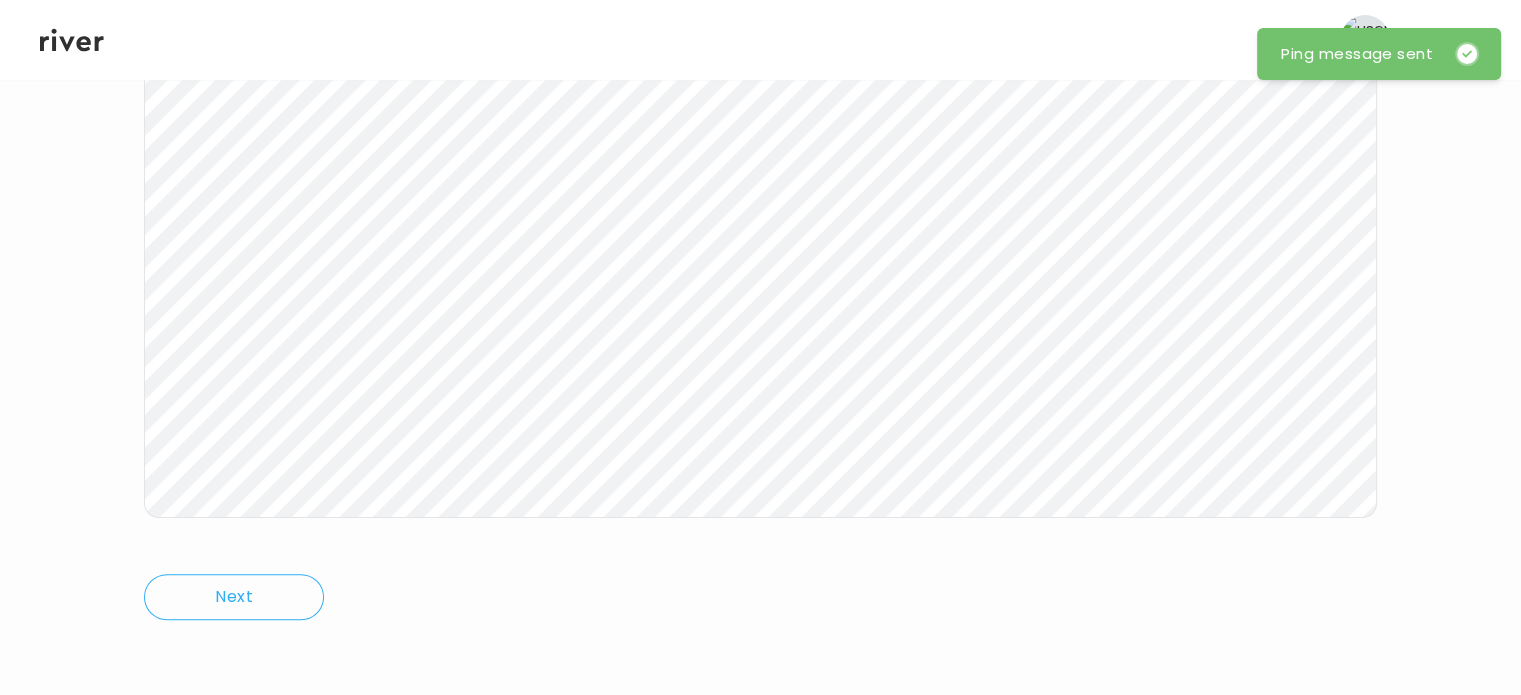 click 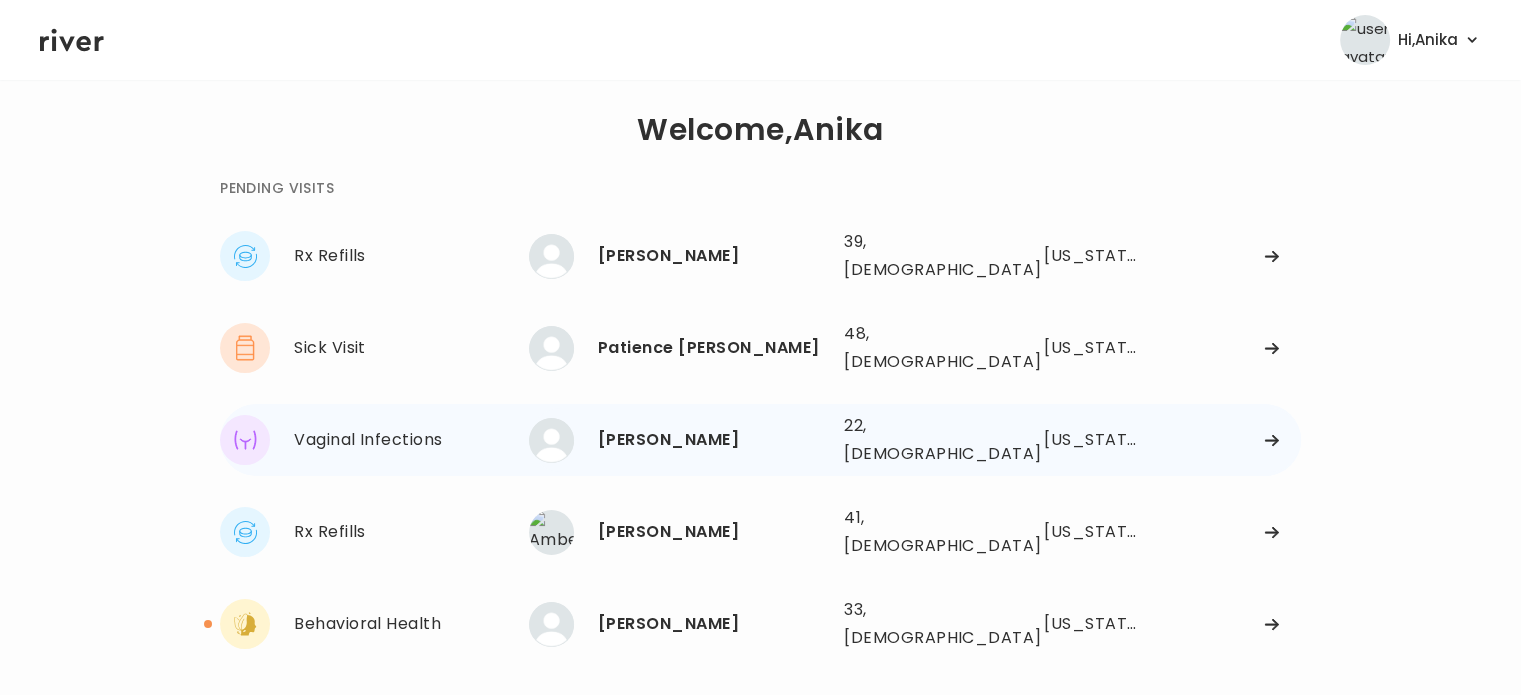 scroll, scrollTop: 11, scrollLeft: 0, axis: vertical 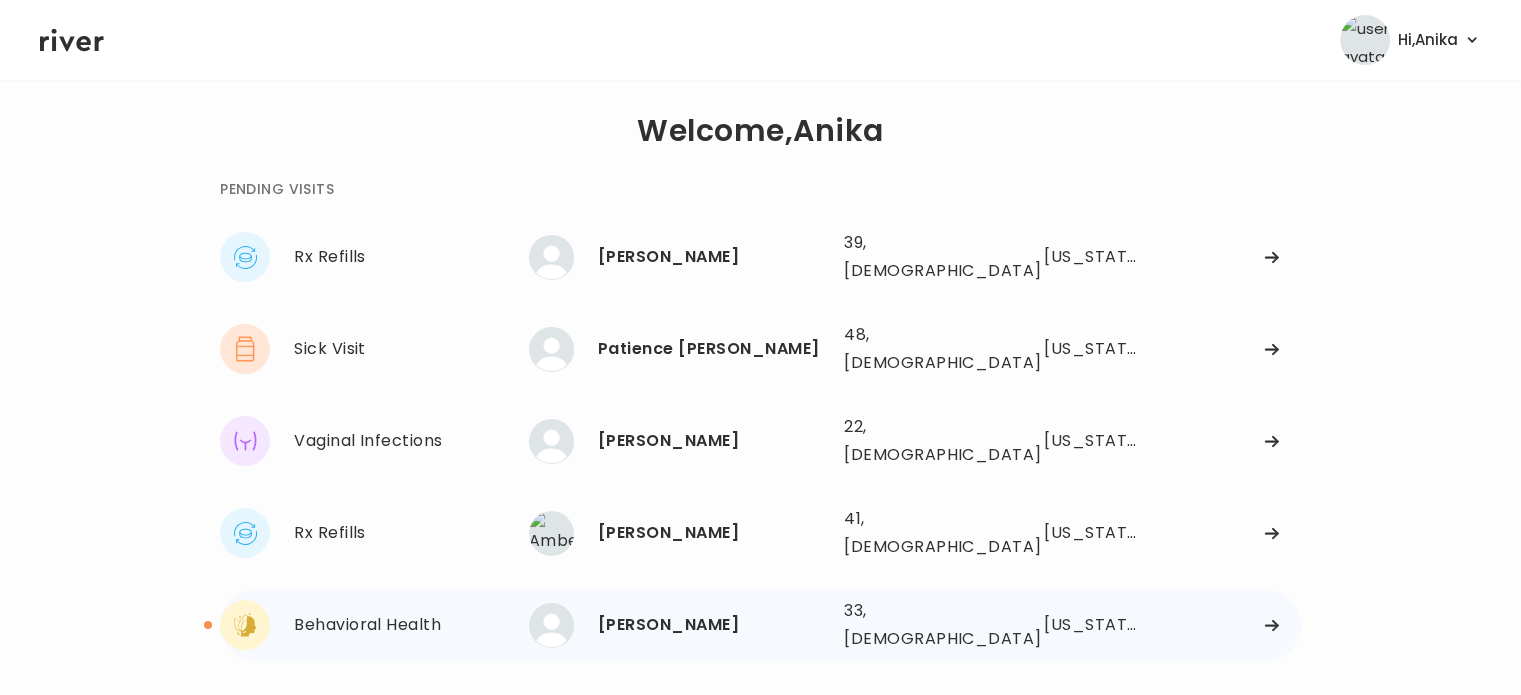 click on "Christina Nollie" at bounding box center [713, 625] 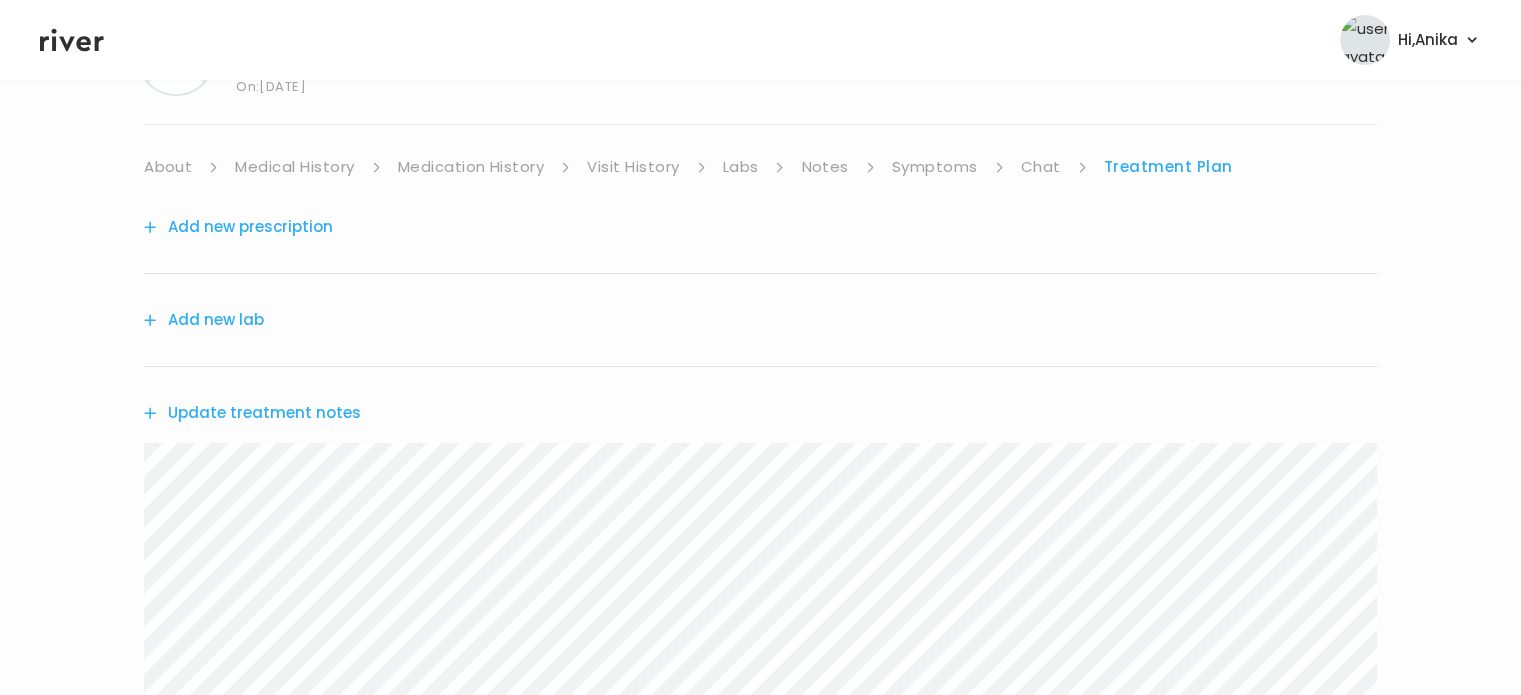 scroll, scrollTop: 112, scrollLeft: 0, axis: vertical 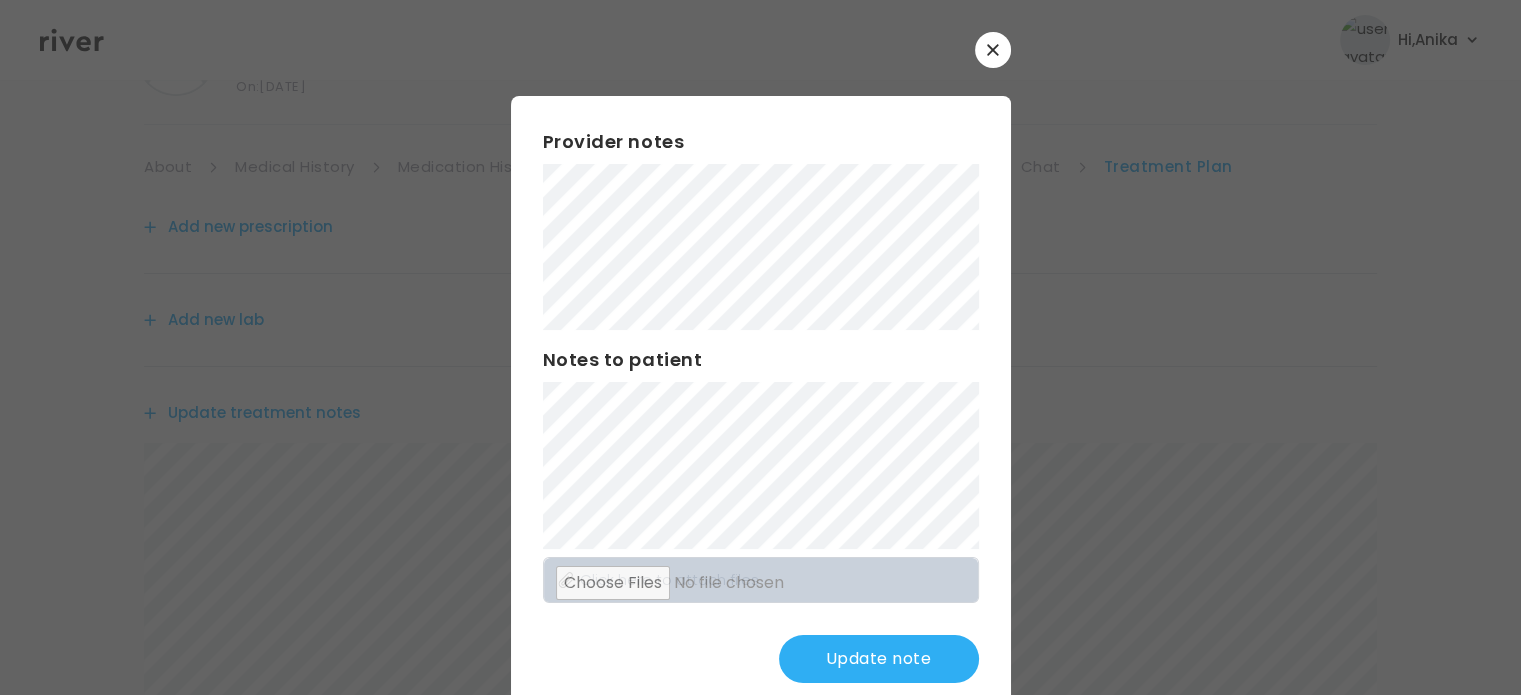 click on "Update note" at bounding box center (879, 659) 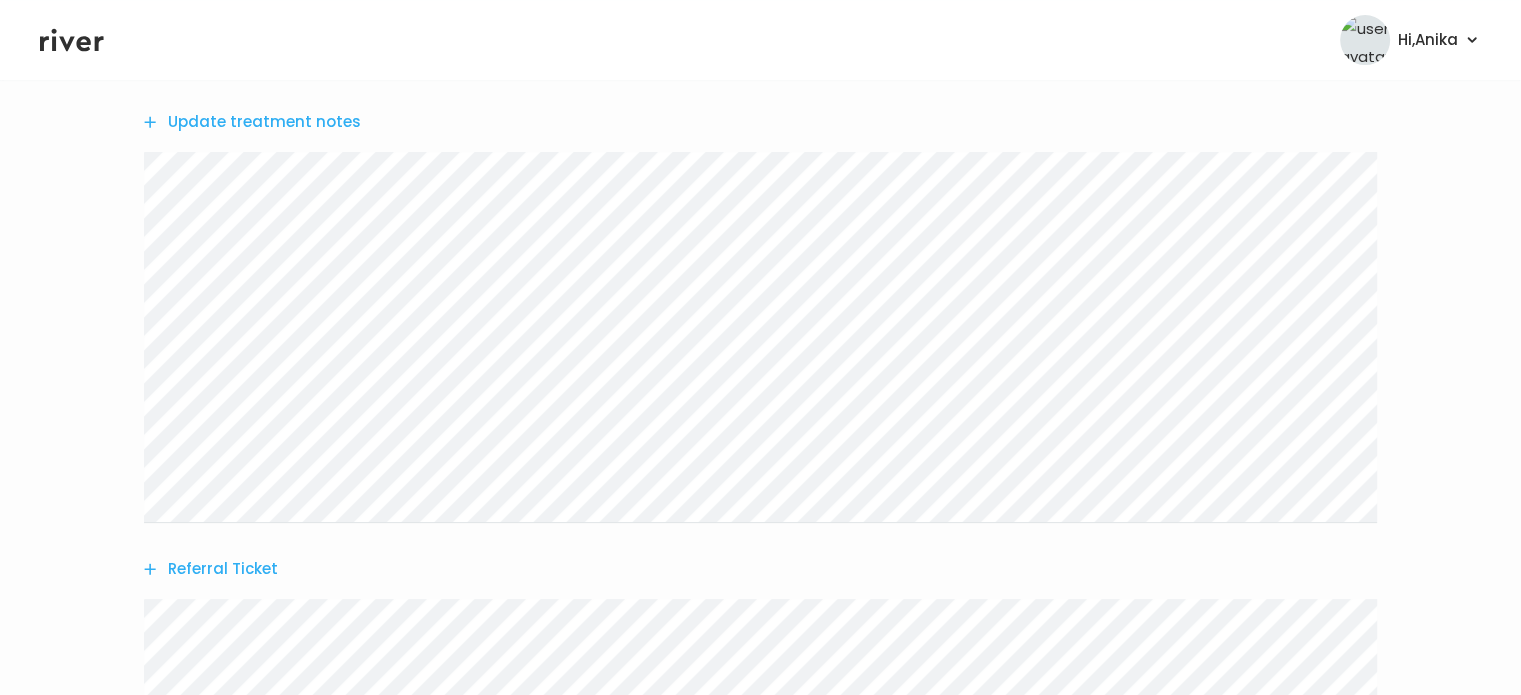 scroll, scrollTop: 440, scrollLeft: 0, axis: vertical 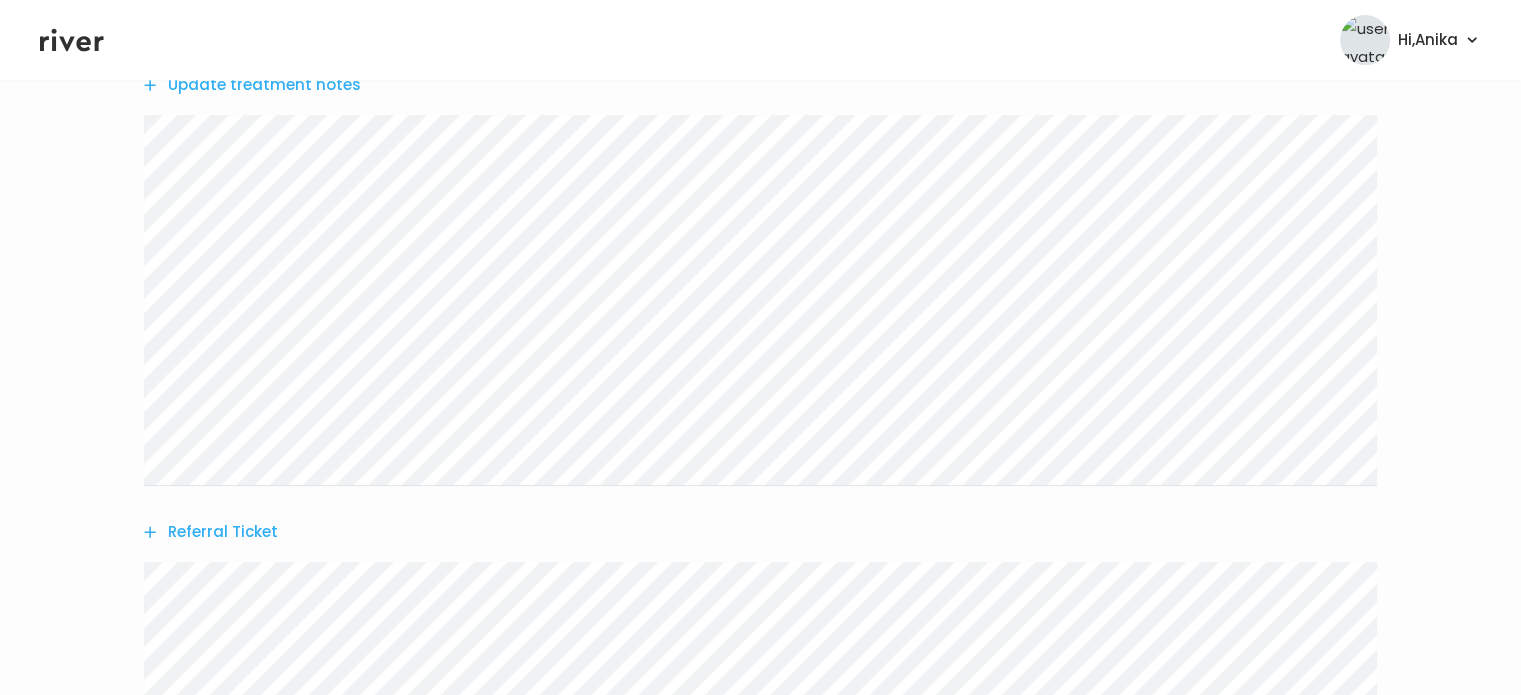 click on "Update treatment notes" at bounding box center (252, 85) 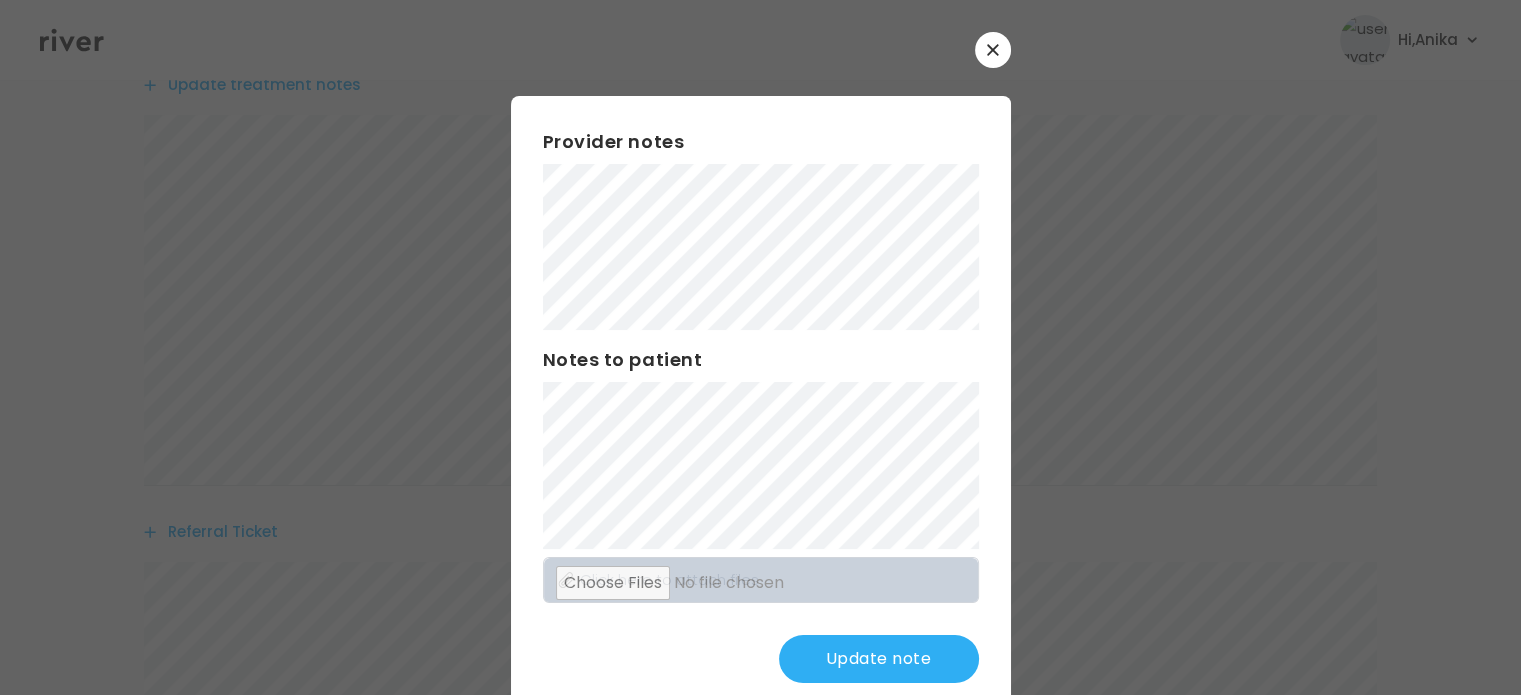 click on "Update note" at bounding box center [879, 659] 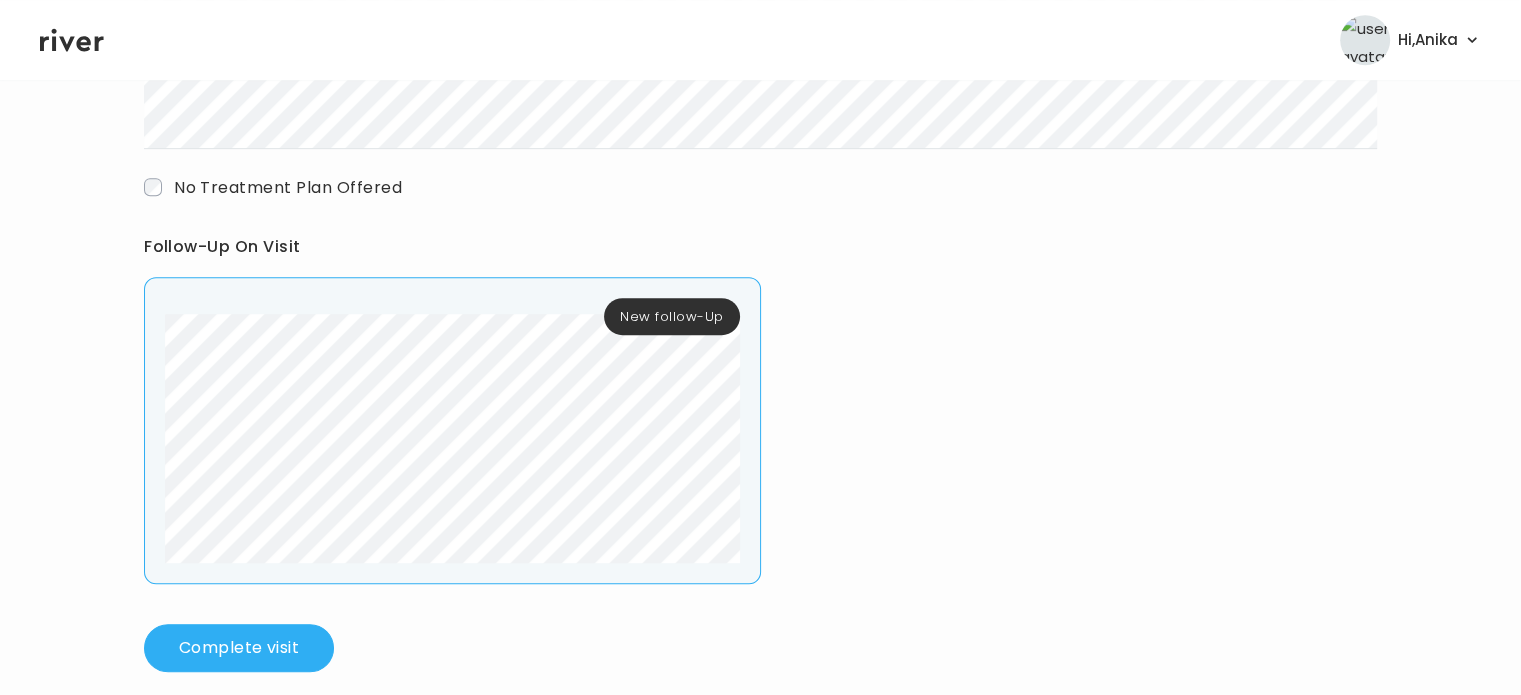 scroll, scrollTop: 1040, scrollLeft: 0, axis: vertical 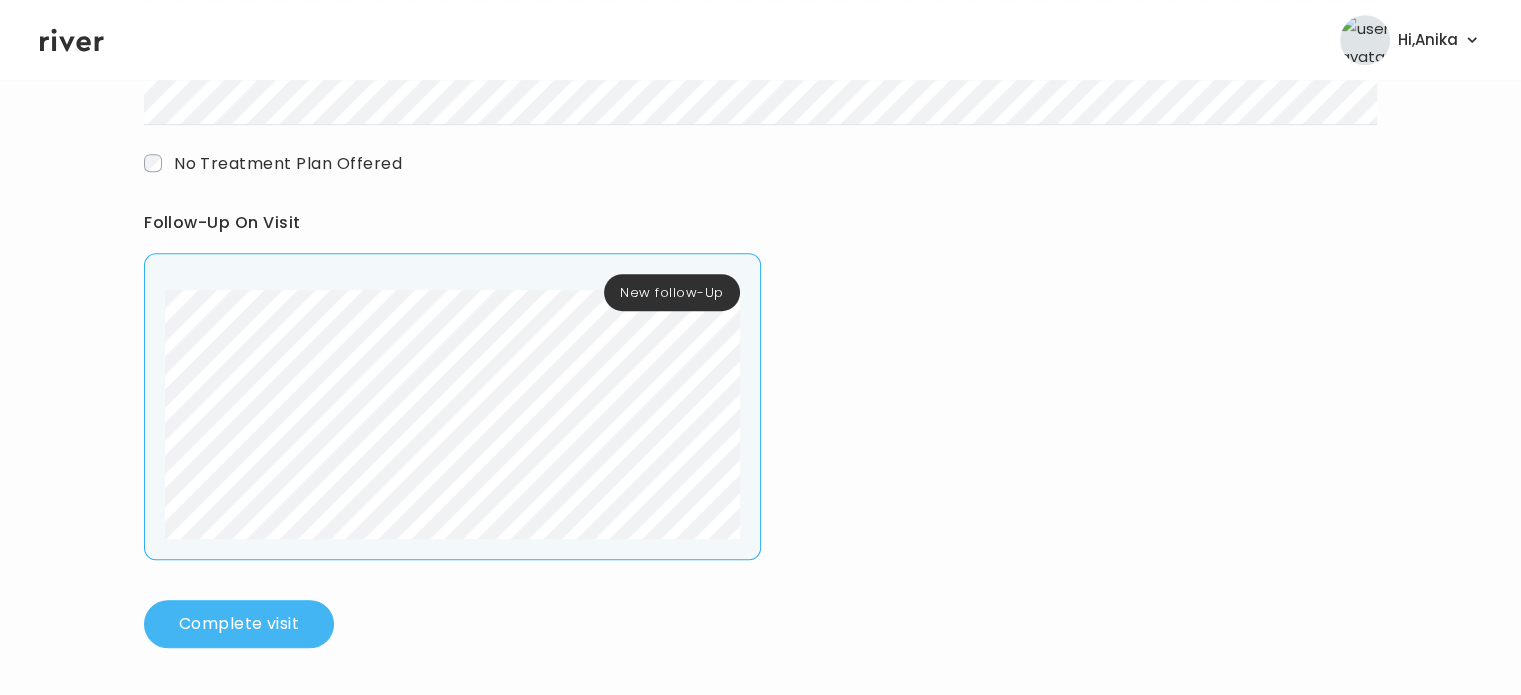 click on "Complete visit" at bounding box center (239, 624) 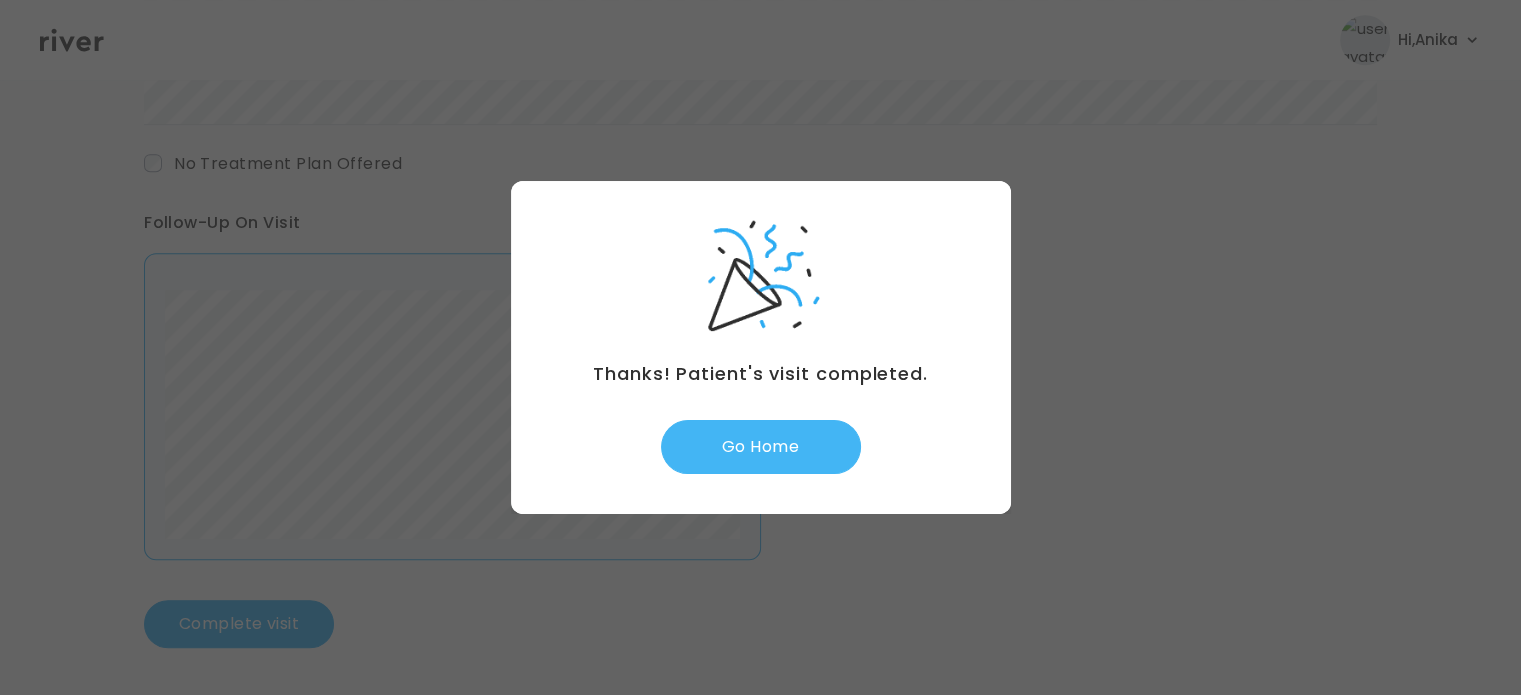 click on "Go Home" at bounding box center (761, 447) 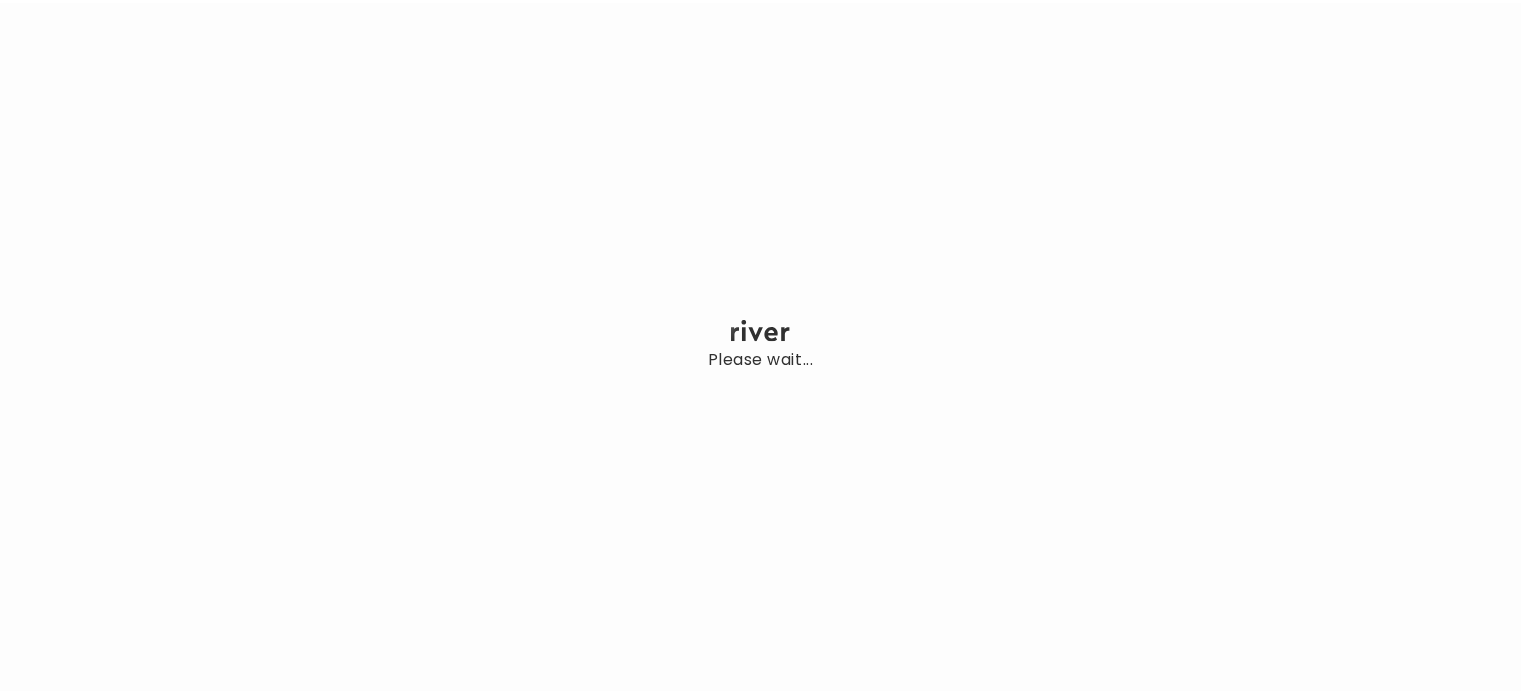 scroll, scrollTop: 0, scrollLeft: 0, axis: both 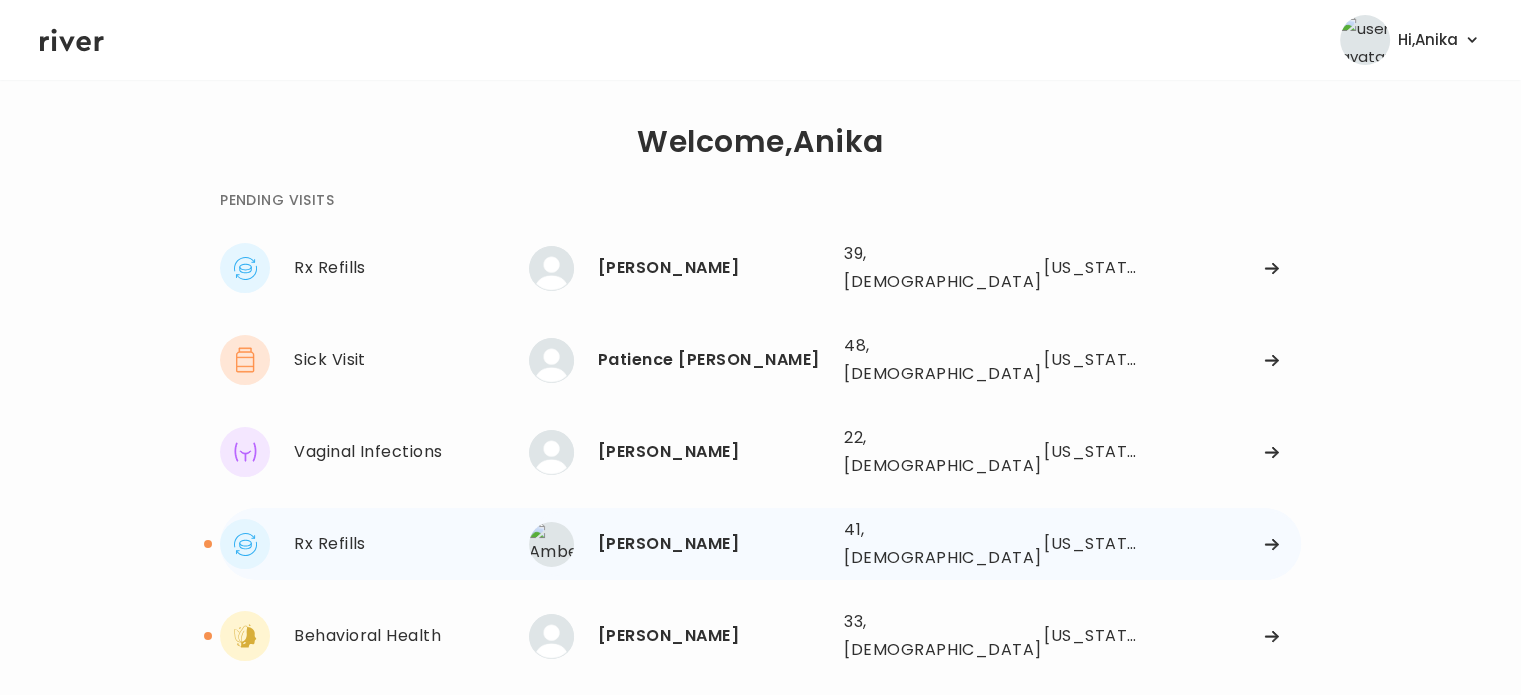 click on "[PERSON_NAME]" at bounding box center (713, 544) 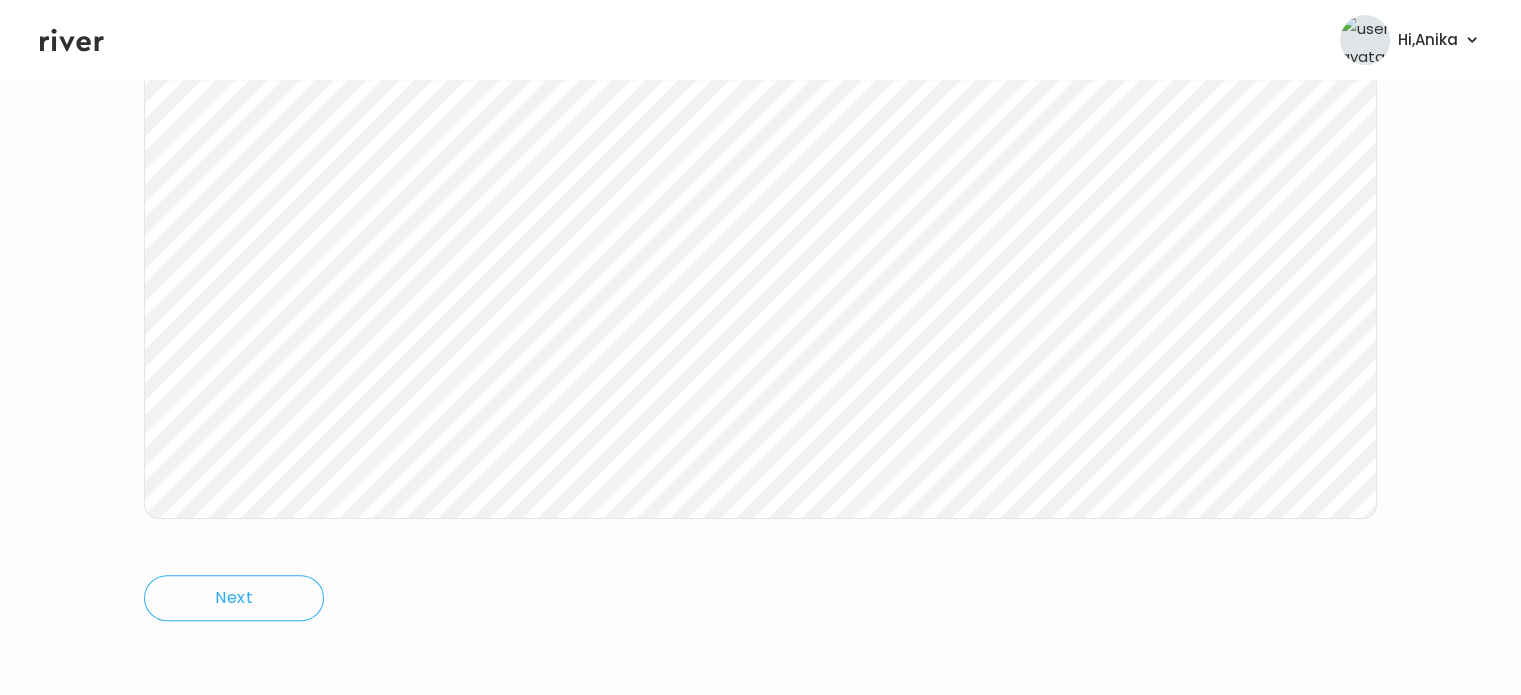 scroll, scrollTop: 415, scrollLeft: 0, axis: vertical 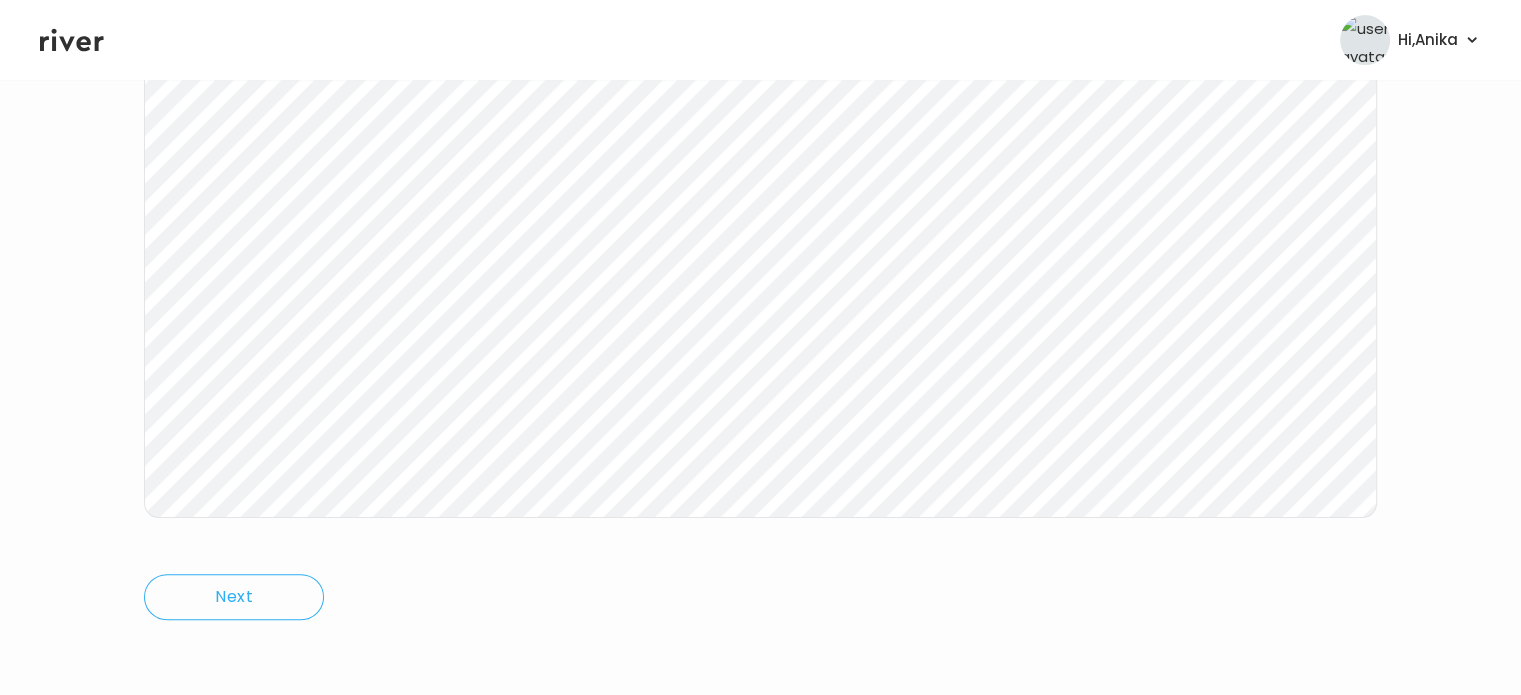 click 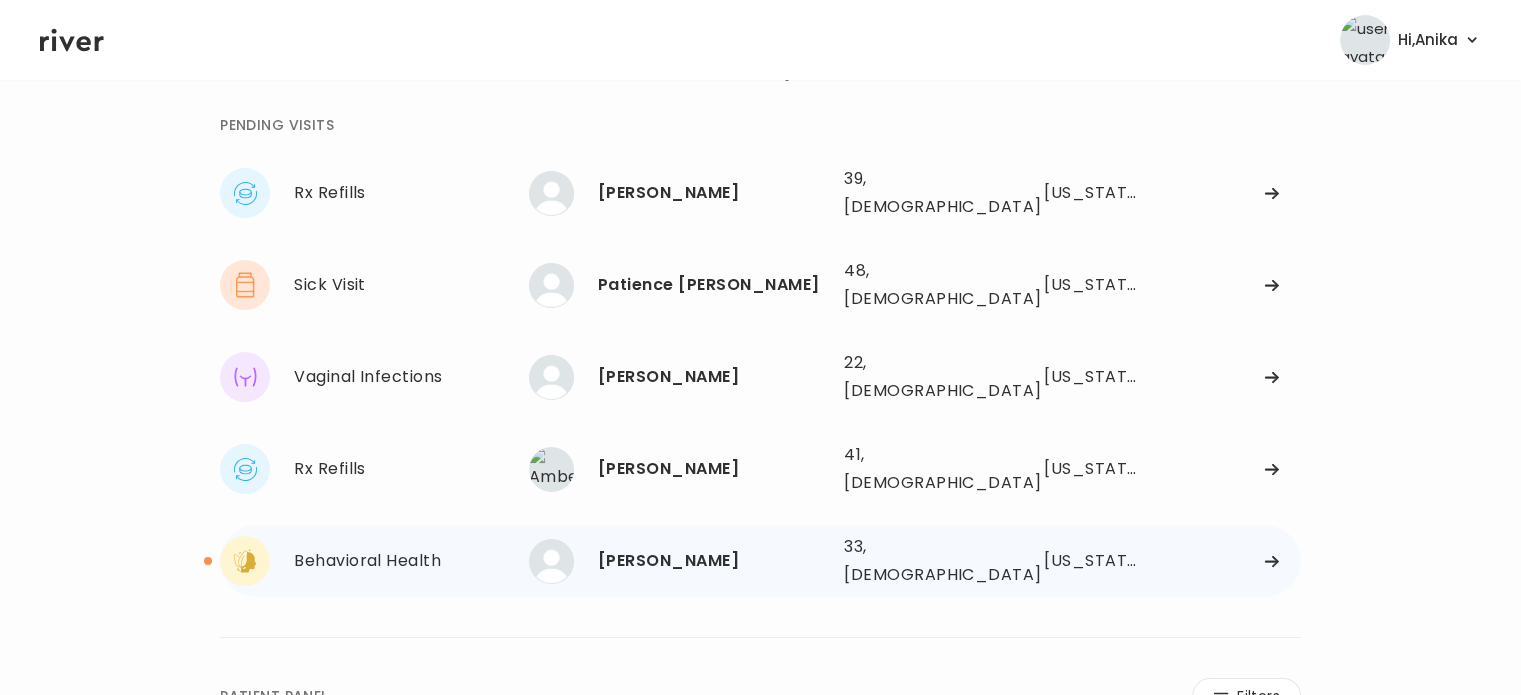 scroll, scrollTop: 41, scrollLeft: 0, axis: vertical 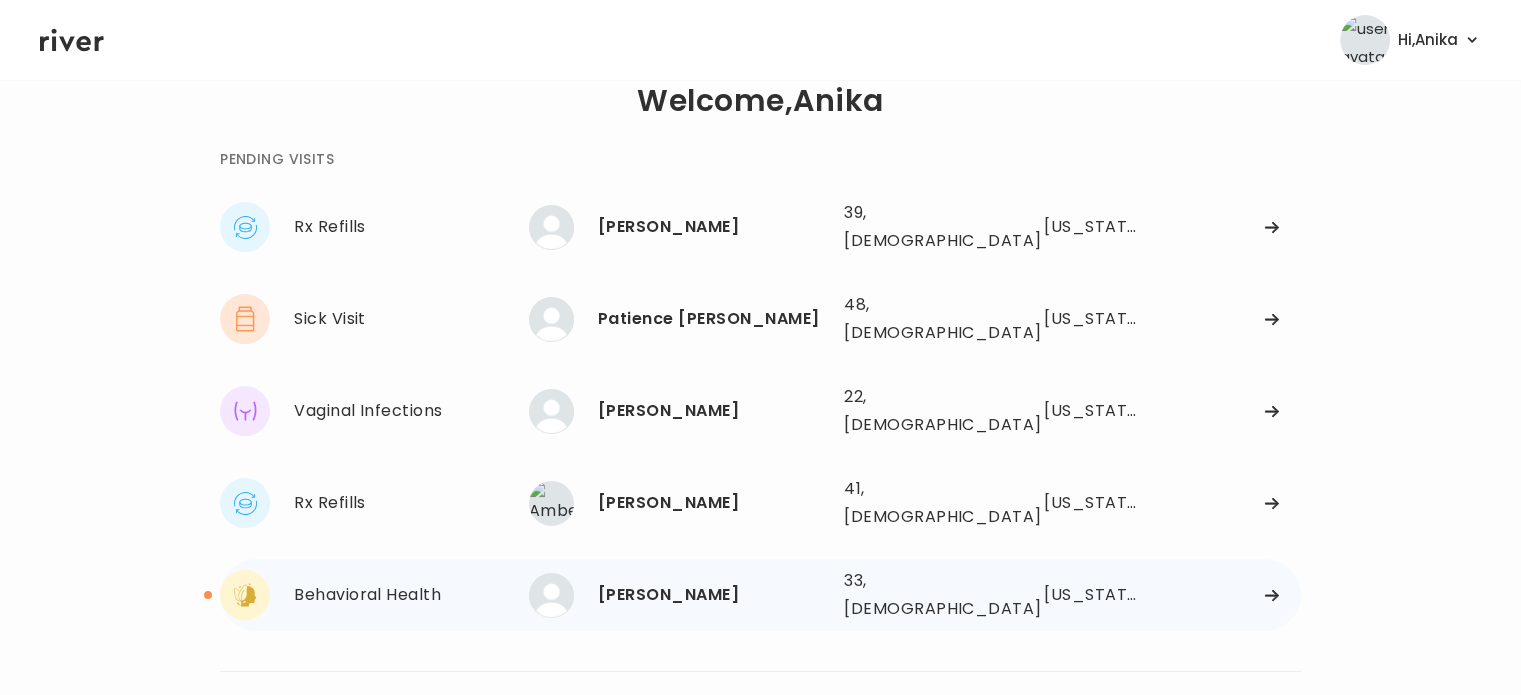 click on "Christina Nollie" at bounding box center (713, 595) 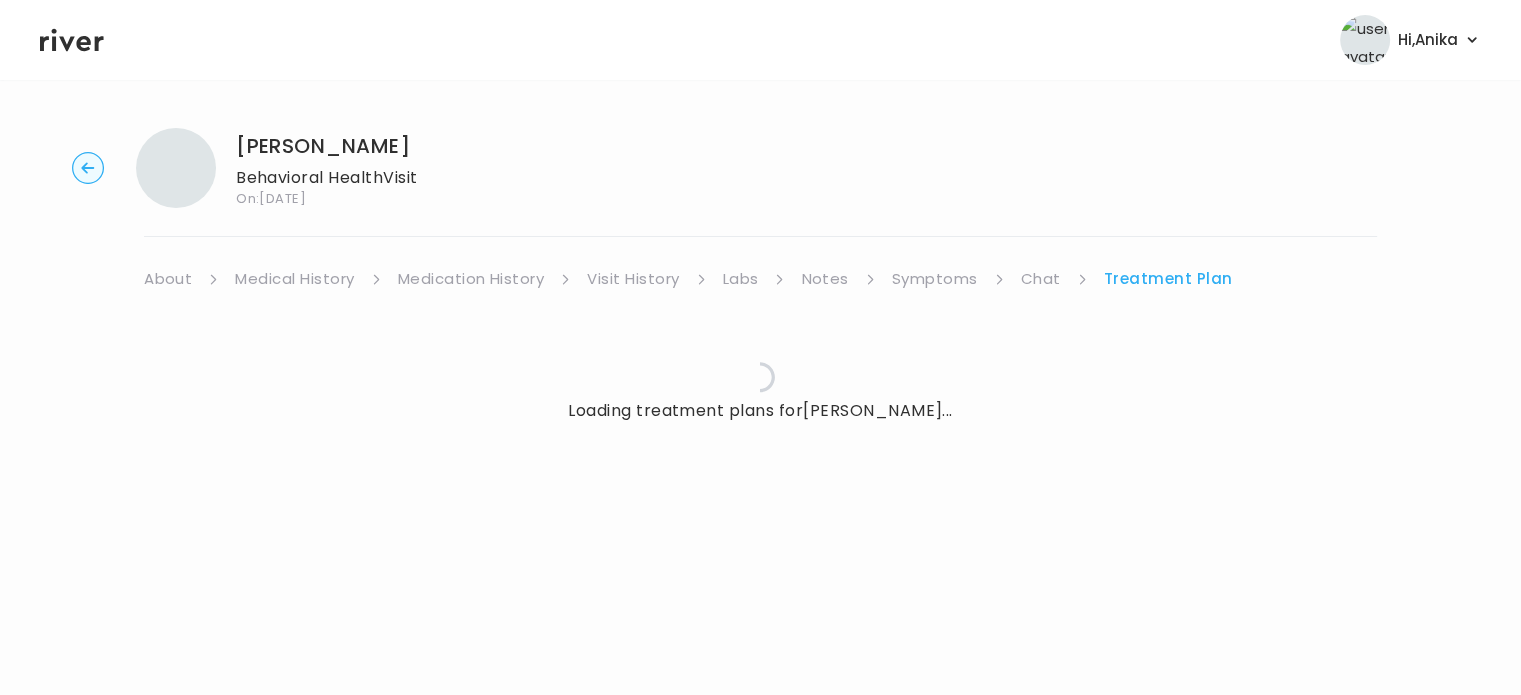 scroll, scrollTop: 0, scrollLeft: 0, axis: both 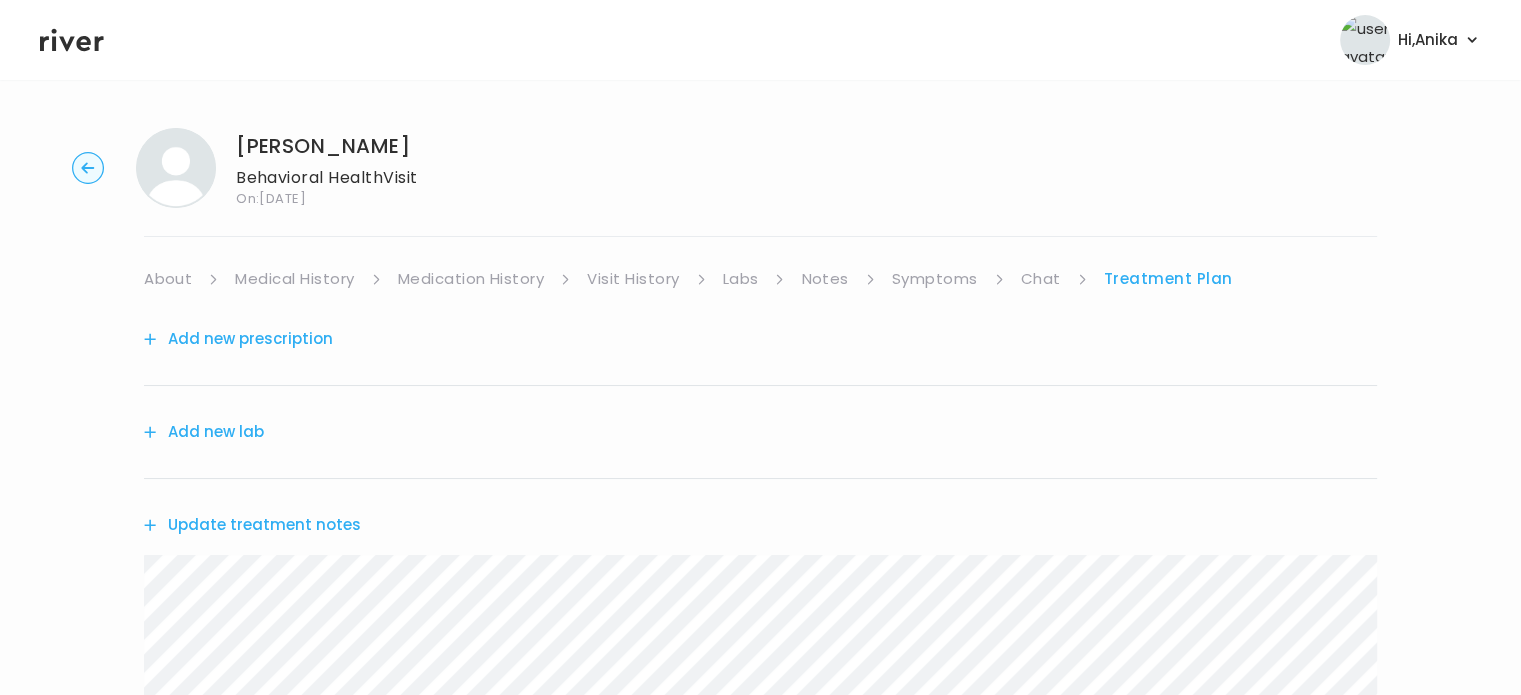 click on "About" at bounding box center (168, 279) 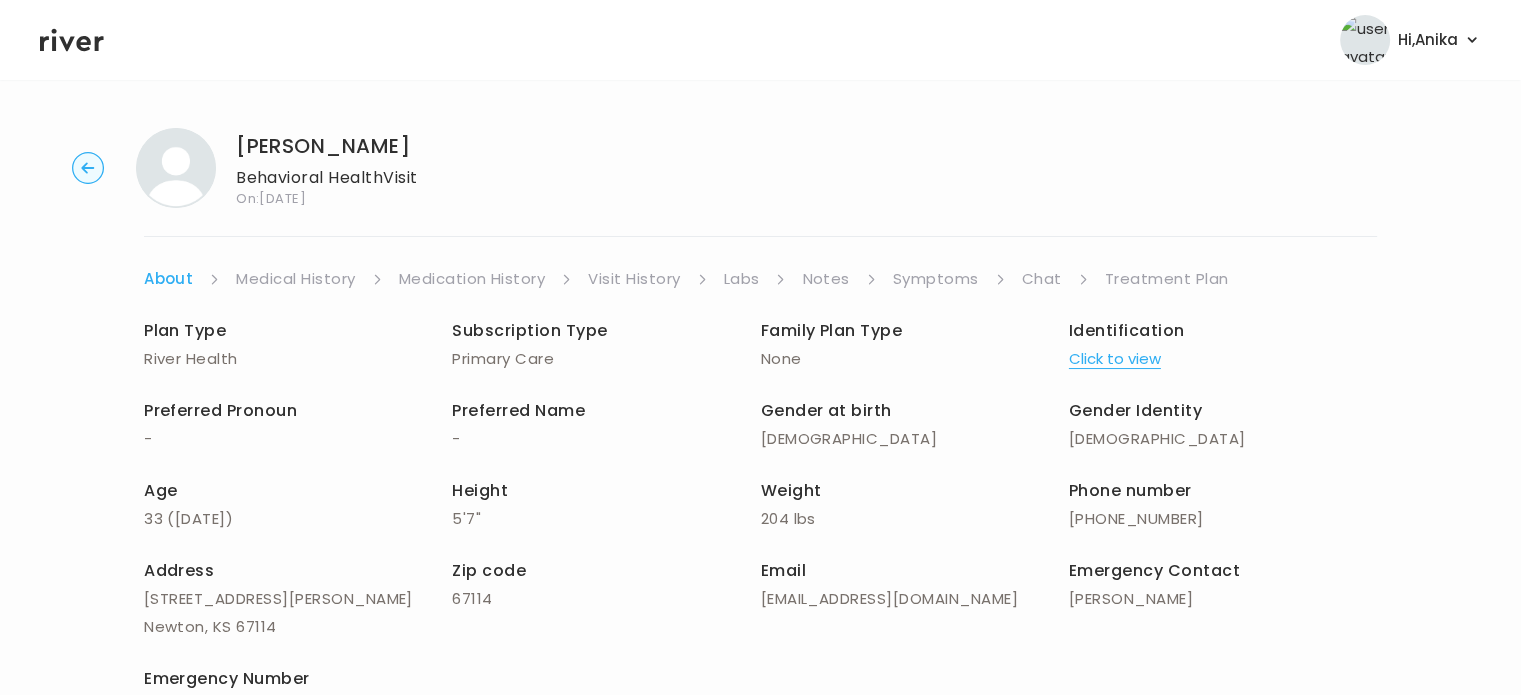 click on "Medical History" at bounding box center (295, 279) 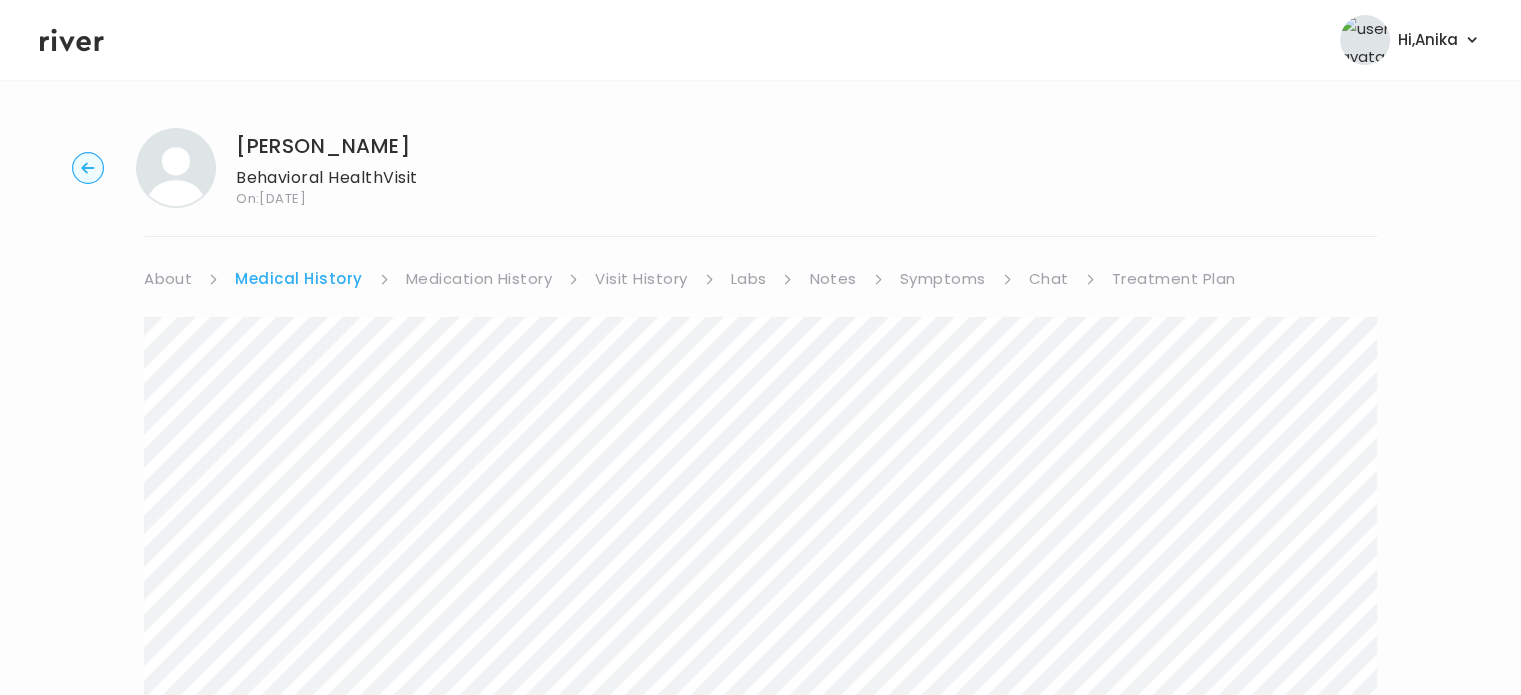 click on "Medication History" at bounding box center (479, 279) 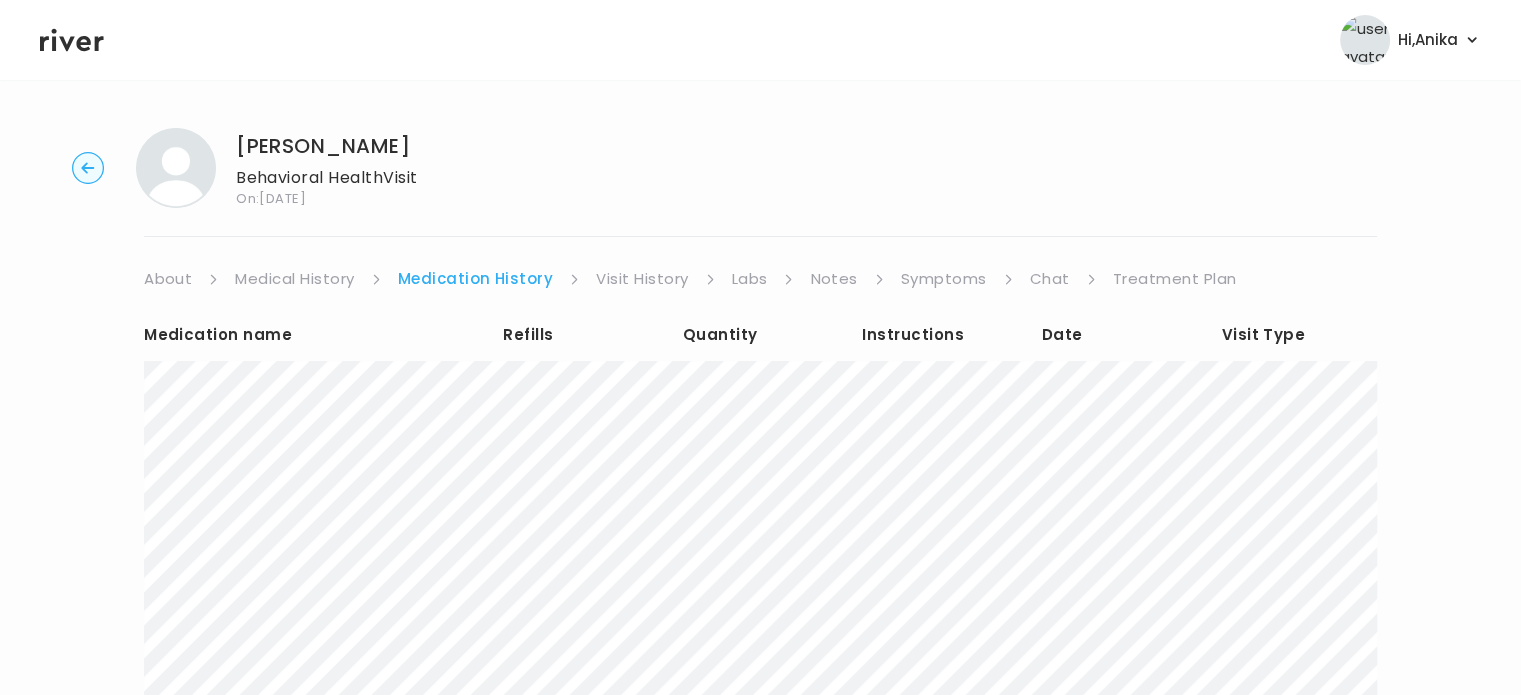 click on "Visit History" at bounding box center [642, 279] 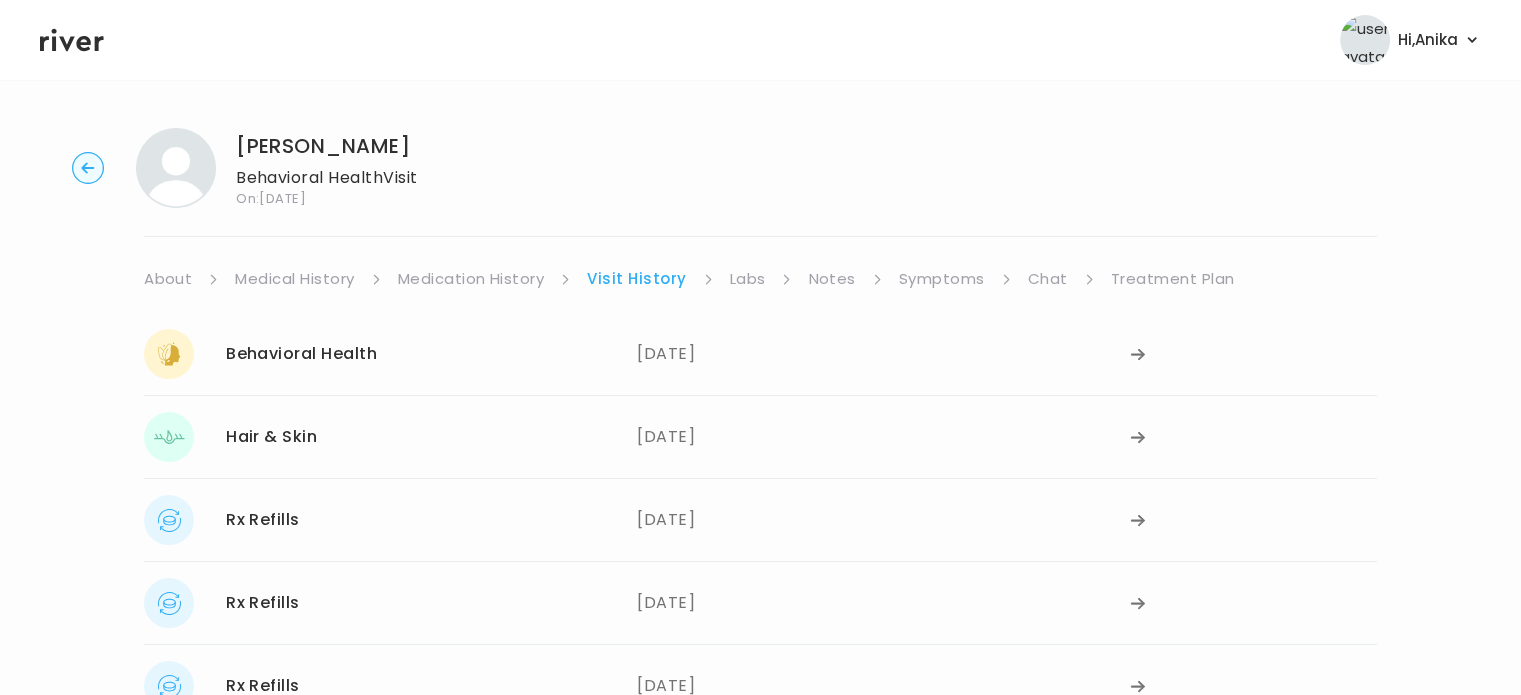 click on "Labs" at bounding box center (748, 279) 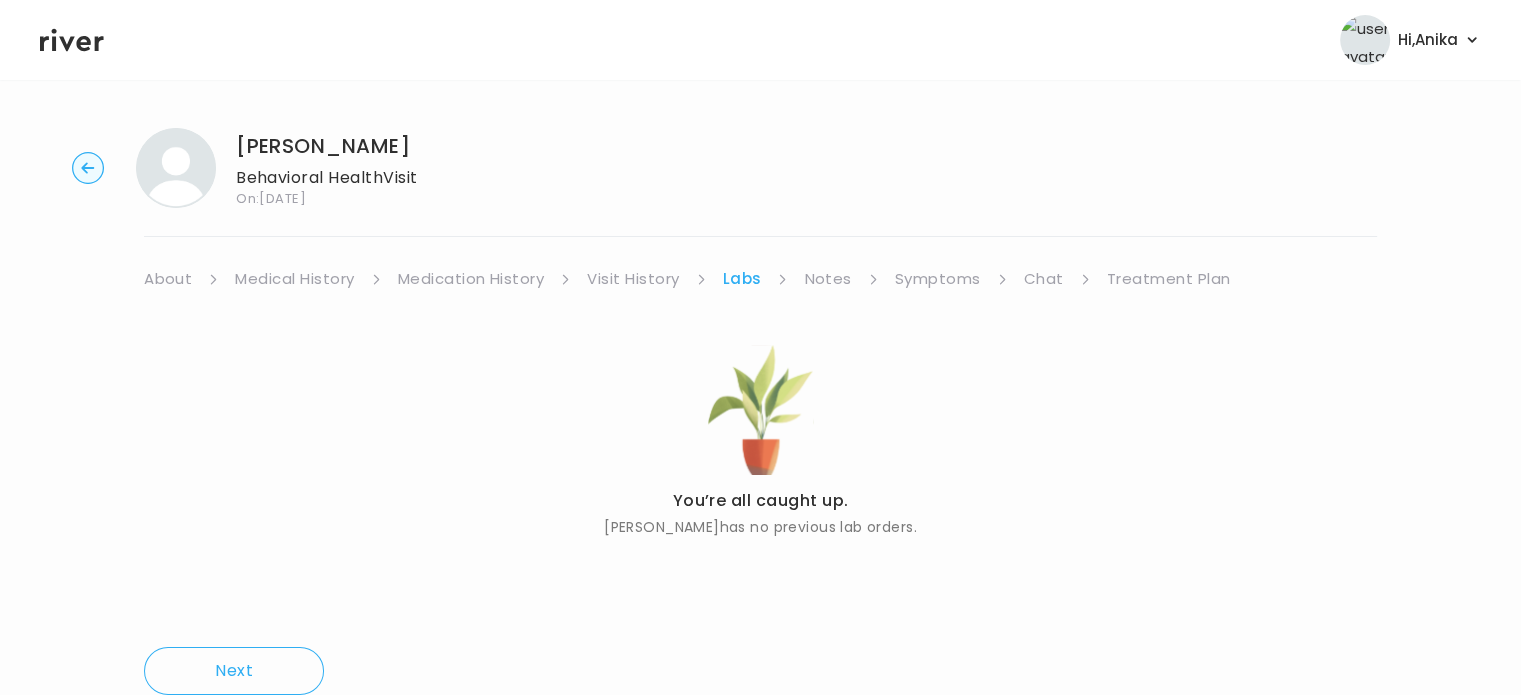 click on "Notes" at bounding box center (827, 279) 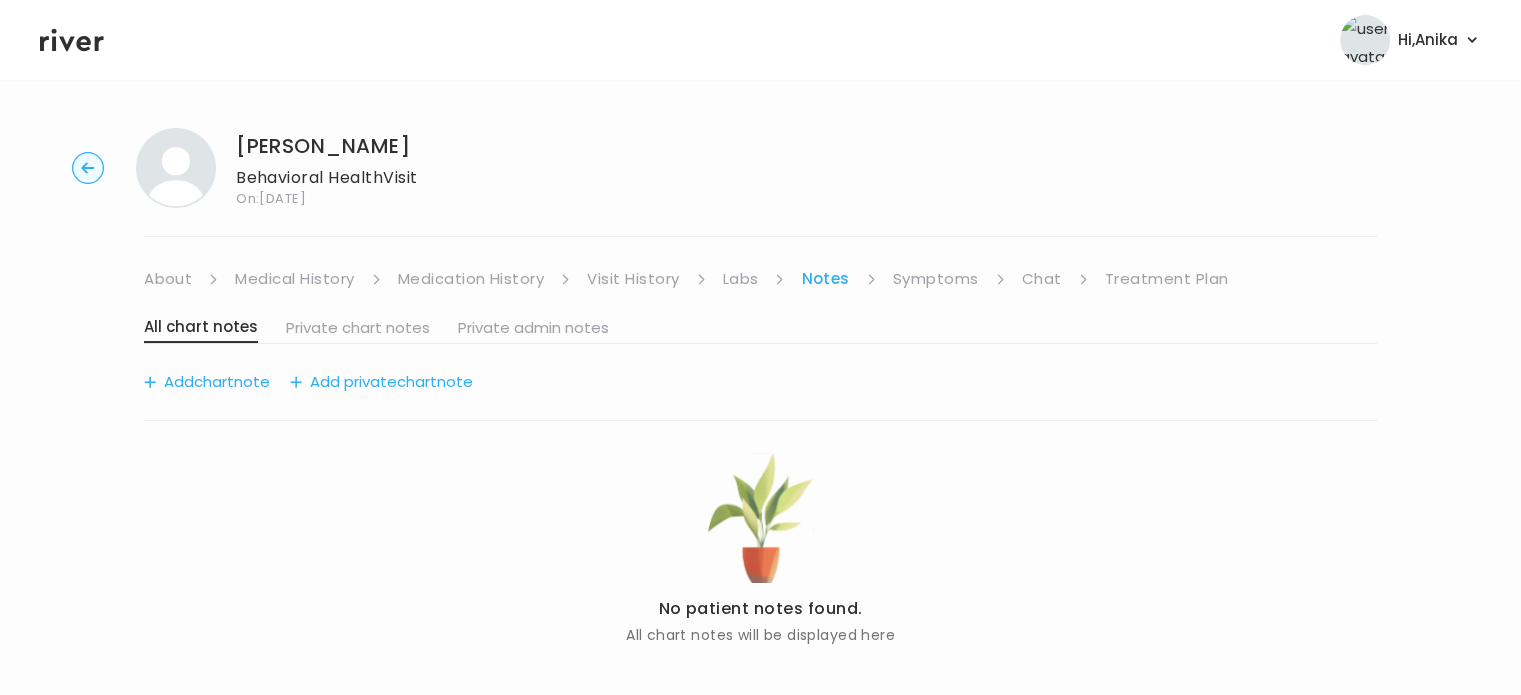 click on "Symptoms" at bounding box center (936, 279) 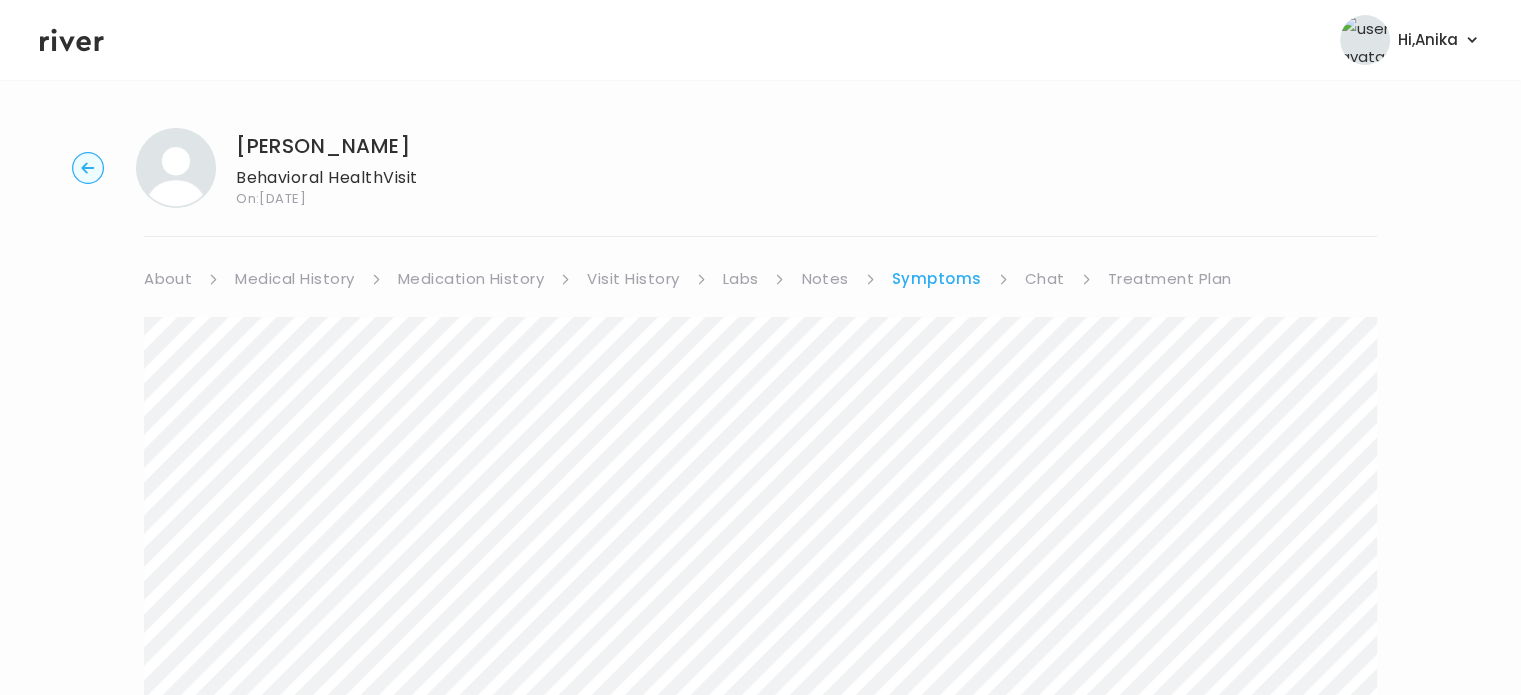 click on "Chat" at bounding box center (1045, 279) 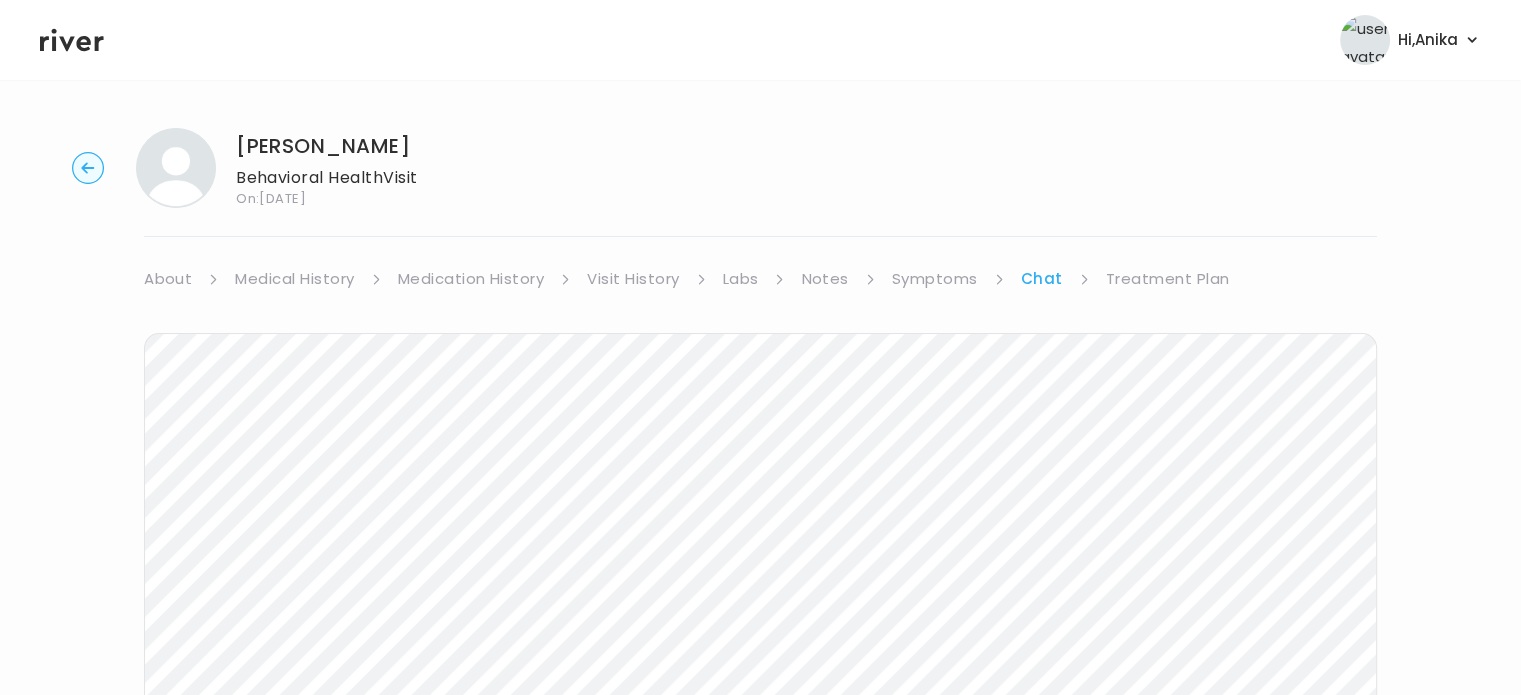 click on "Treatment Plan" at bounding box center (1168, 279) 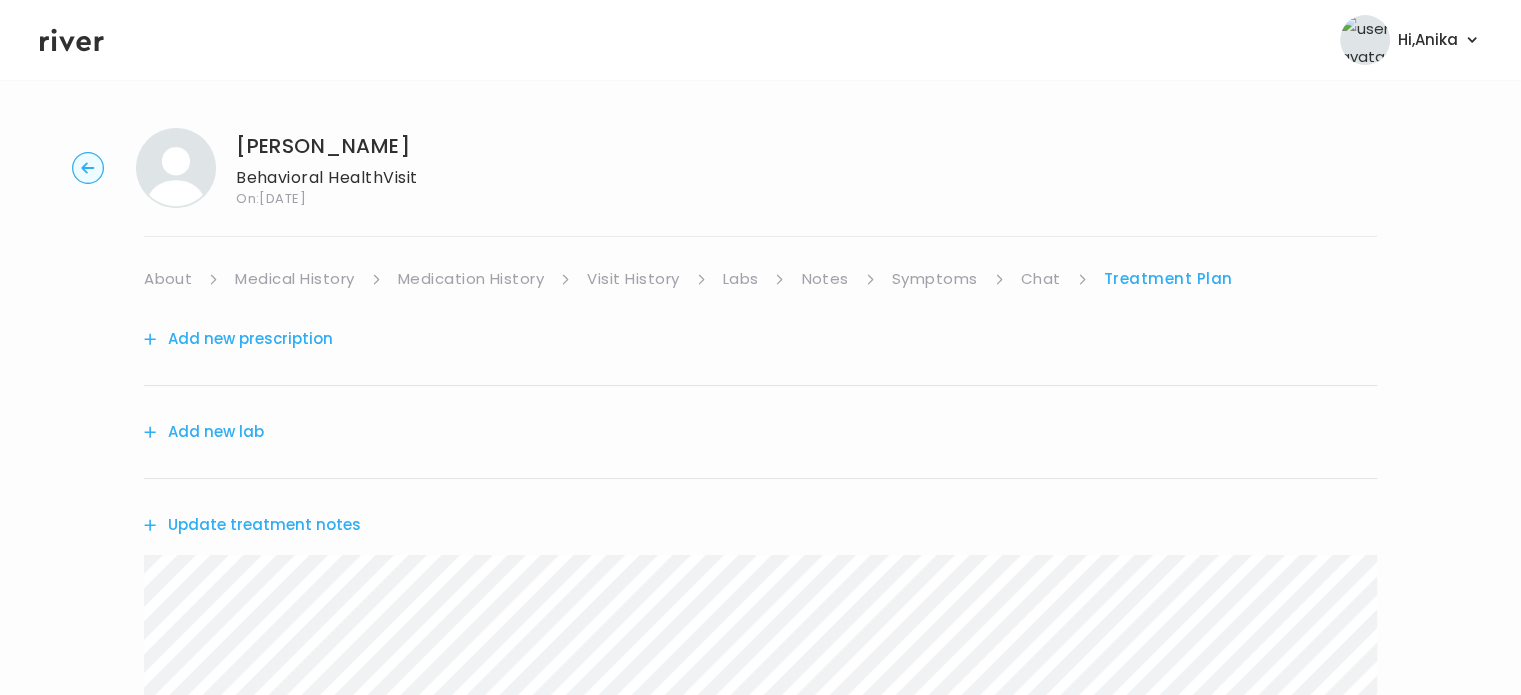 click on "About" at bounding box center (168, 279) 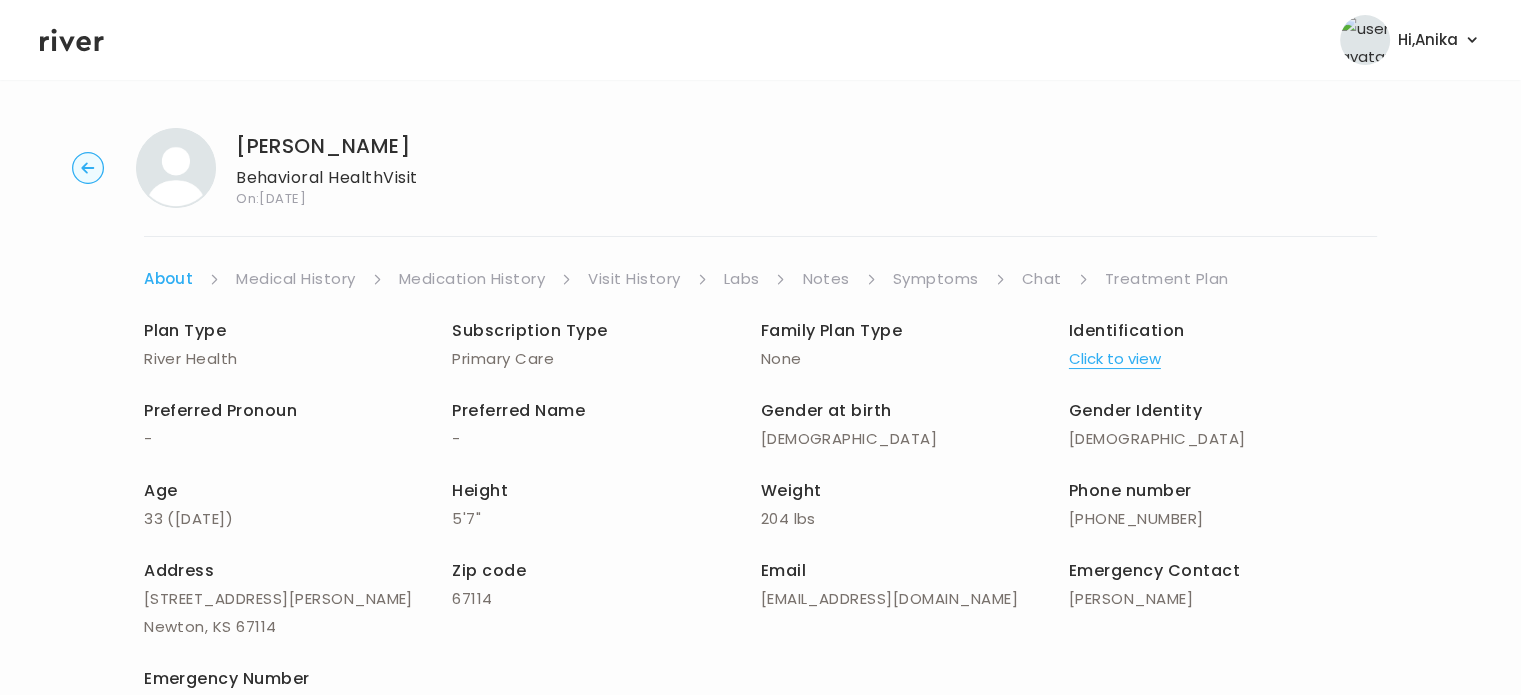 click on "Medical History" at bounding box center [295, 279] 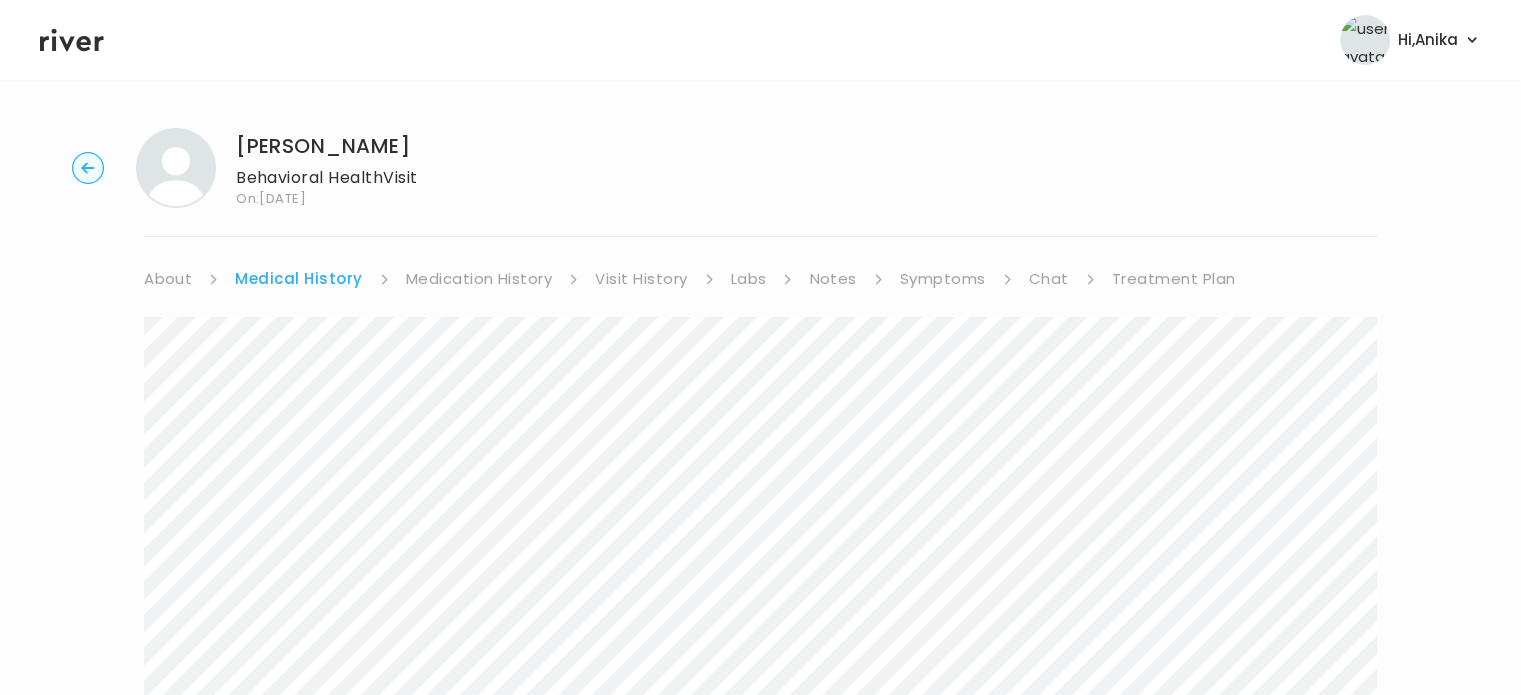 click on "Medication History" at bounding box center (479, 279) 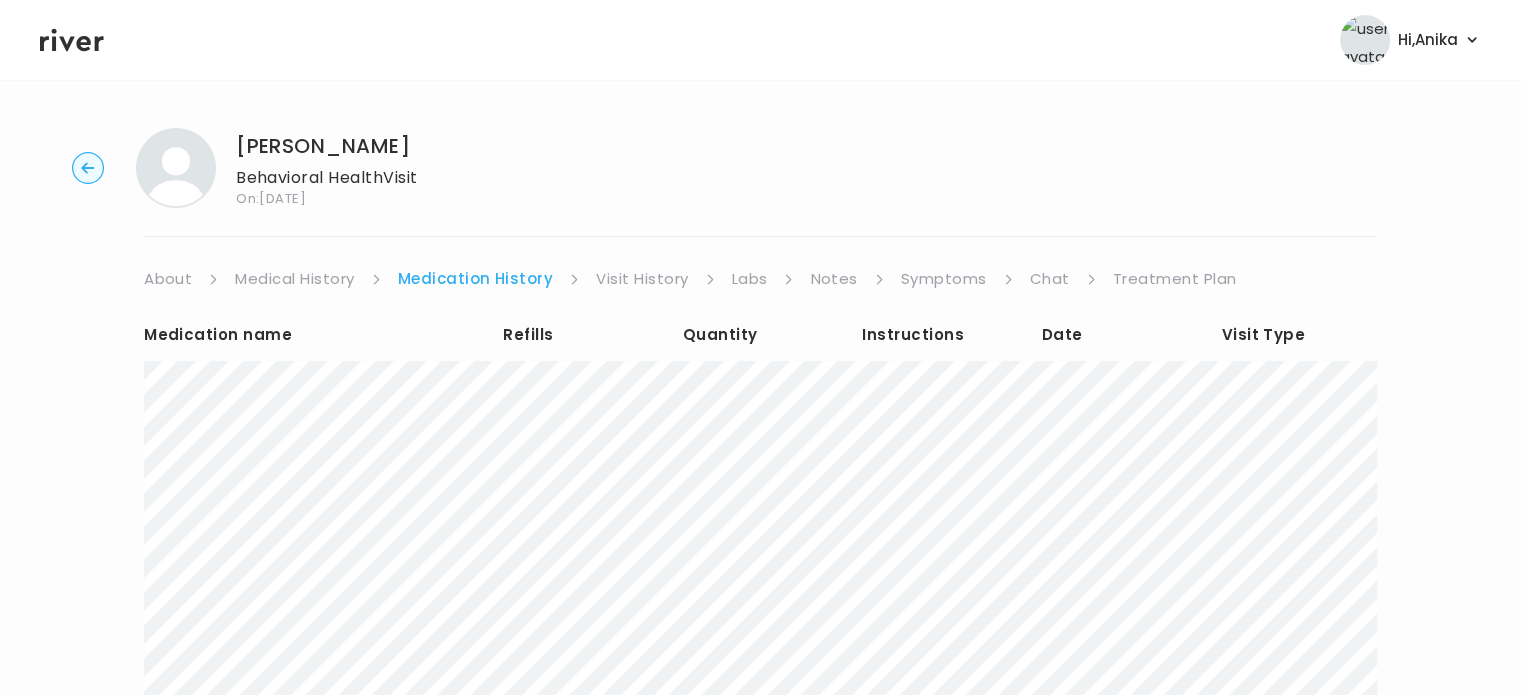 click on "Visit History" at bounding box center [642, 279] 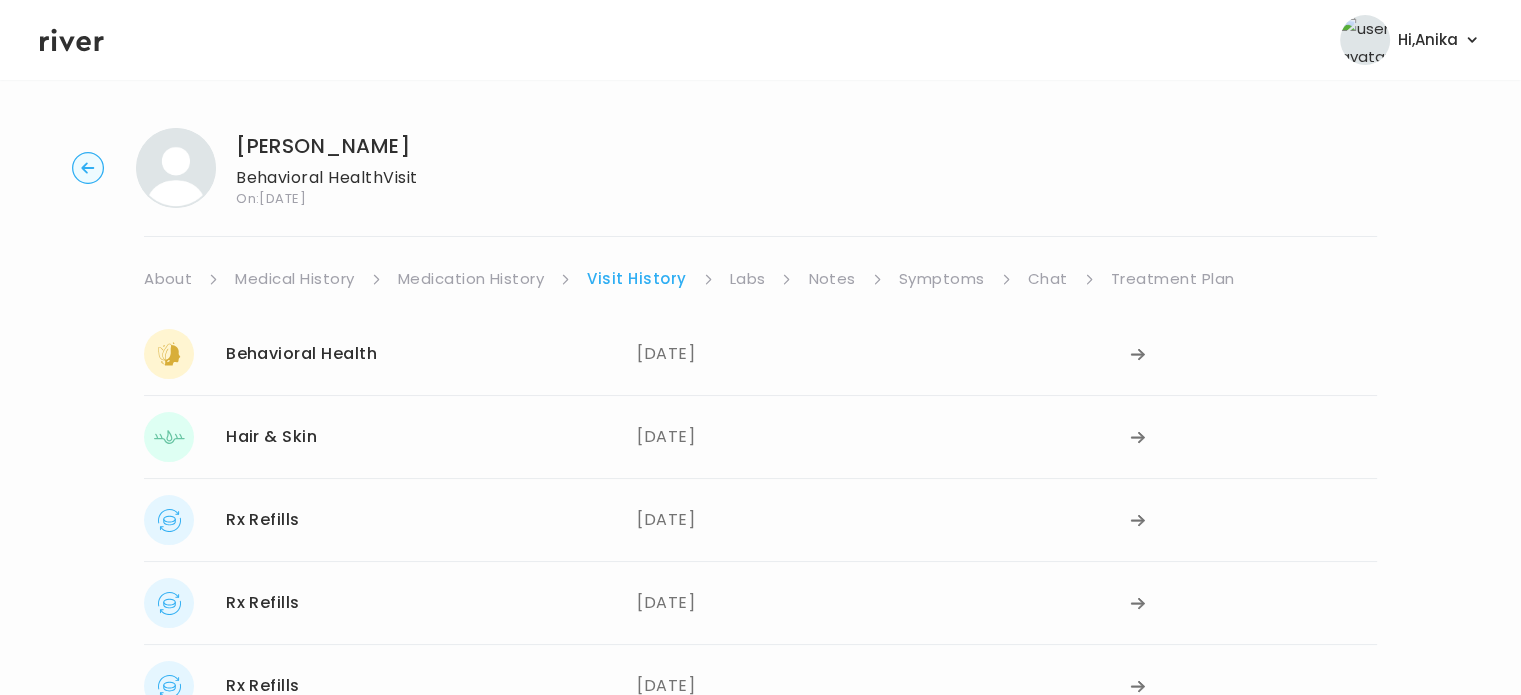 click on "Labs" at bounding box center [748, 279] 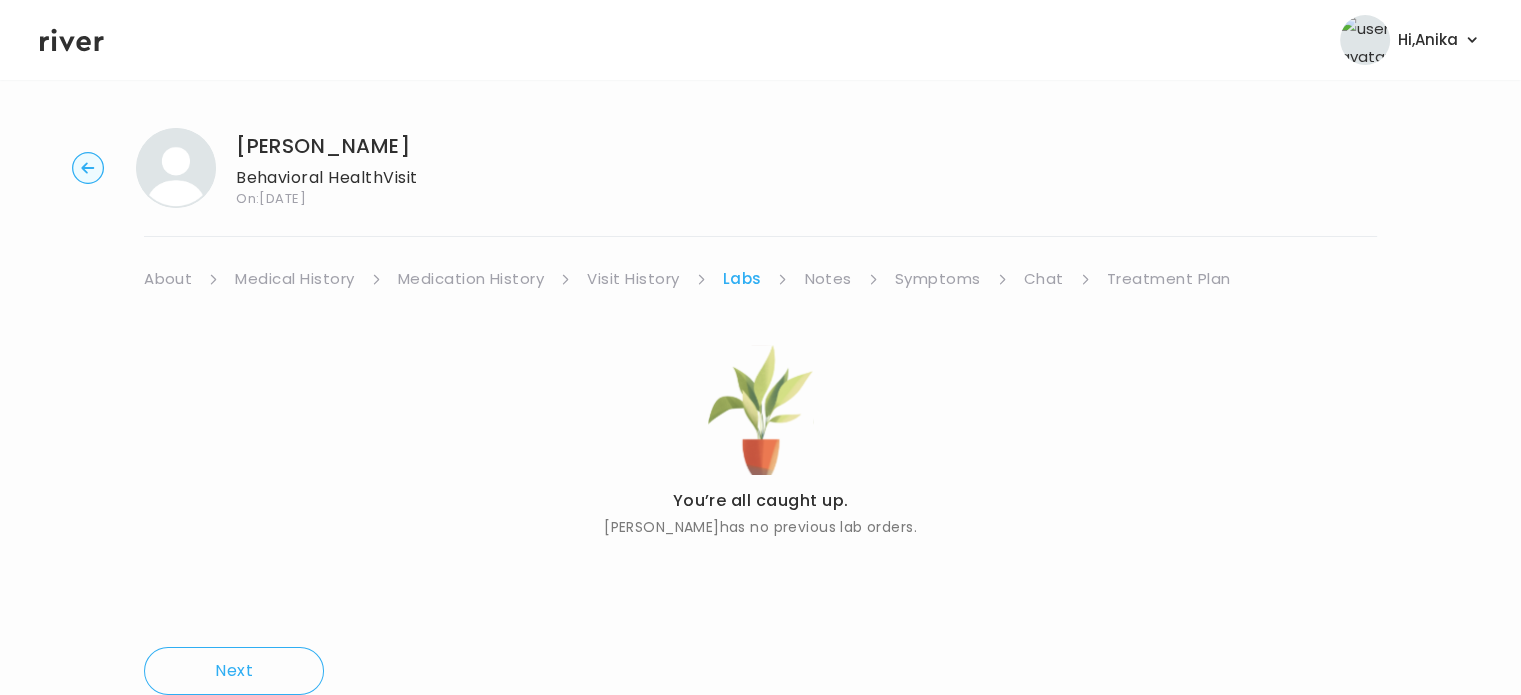 click 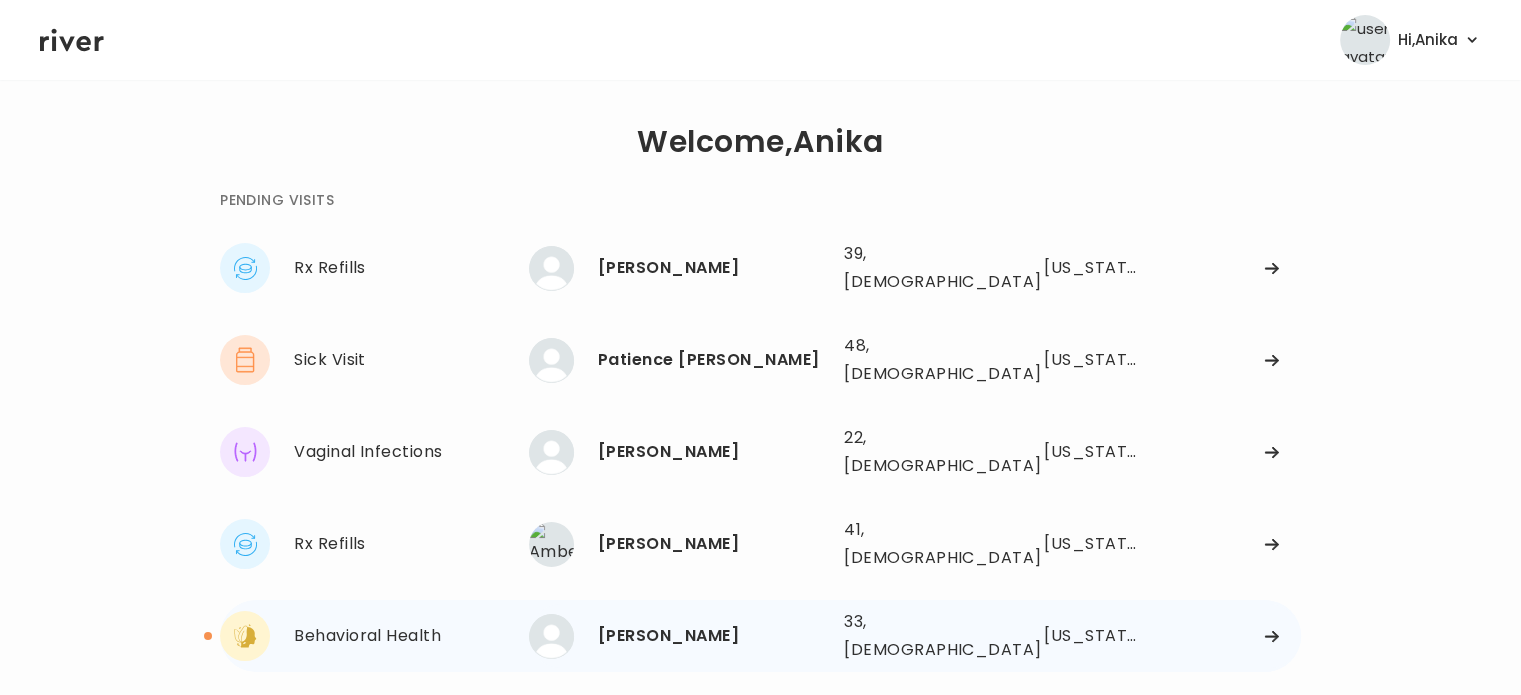click on "Christina Nollie" at bounding box center (713, 636) 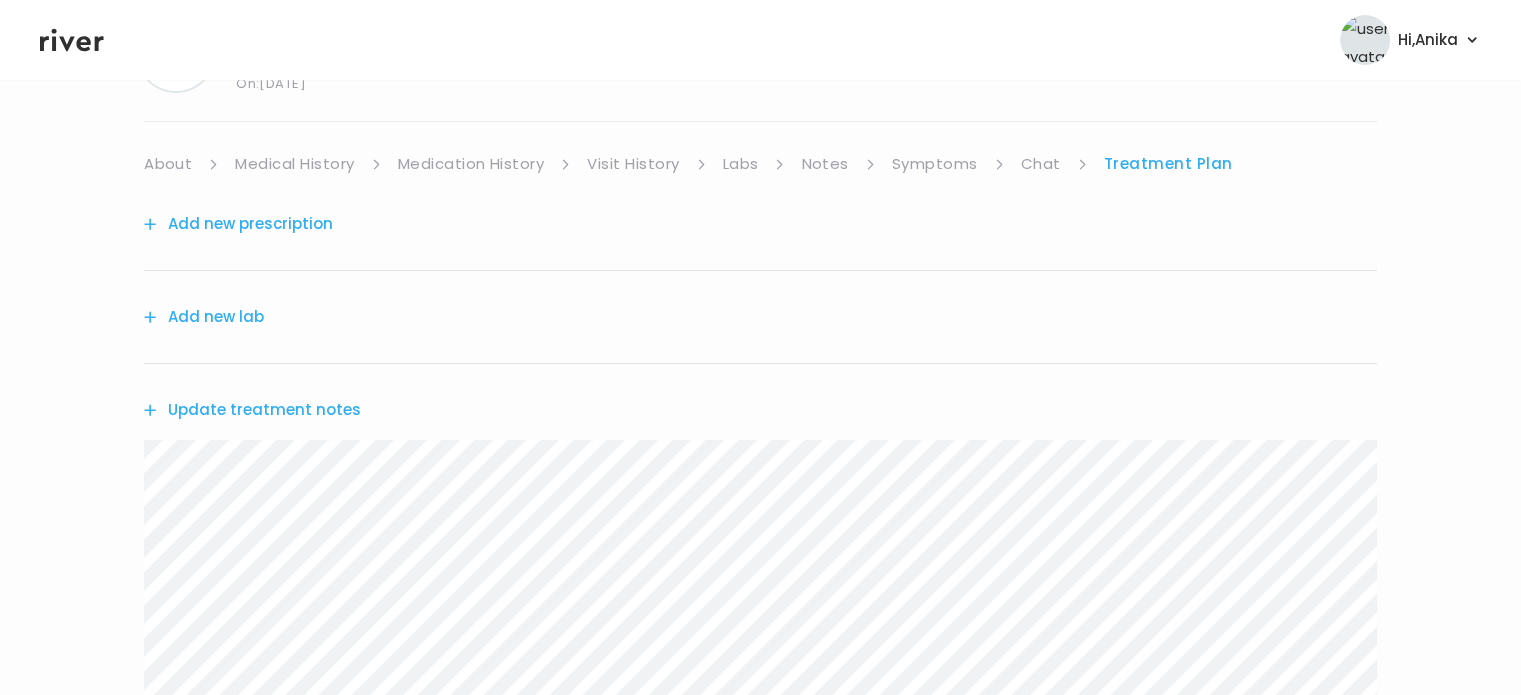 click on "About Medical History Medication History Visit History Labs Notes Symptoms Chat Treatment Plan Add new prescription Add new lab Update treatment notes Referral Ticket No Treatment Plan Offered Follow-Up On Visit New follow-Up" at bounding box center (760, 837) 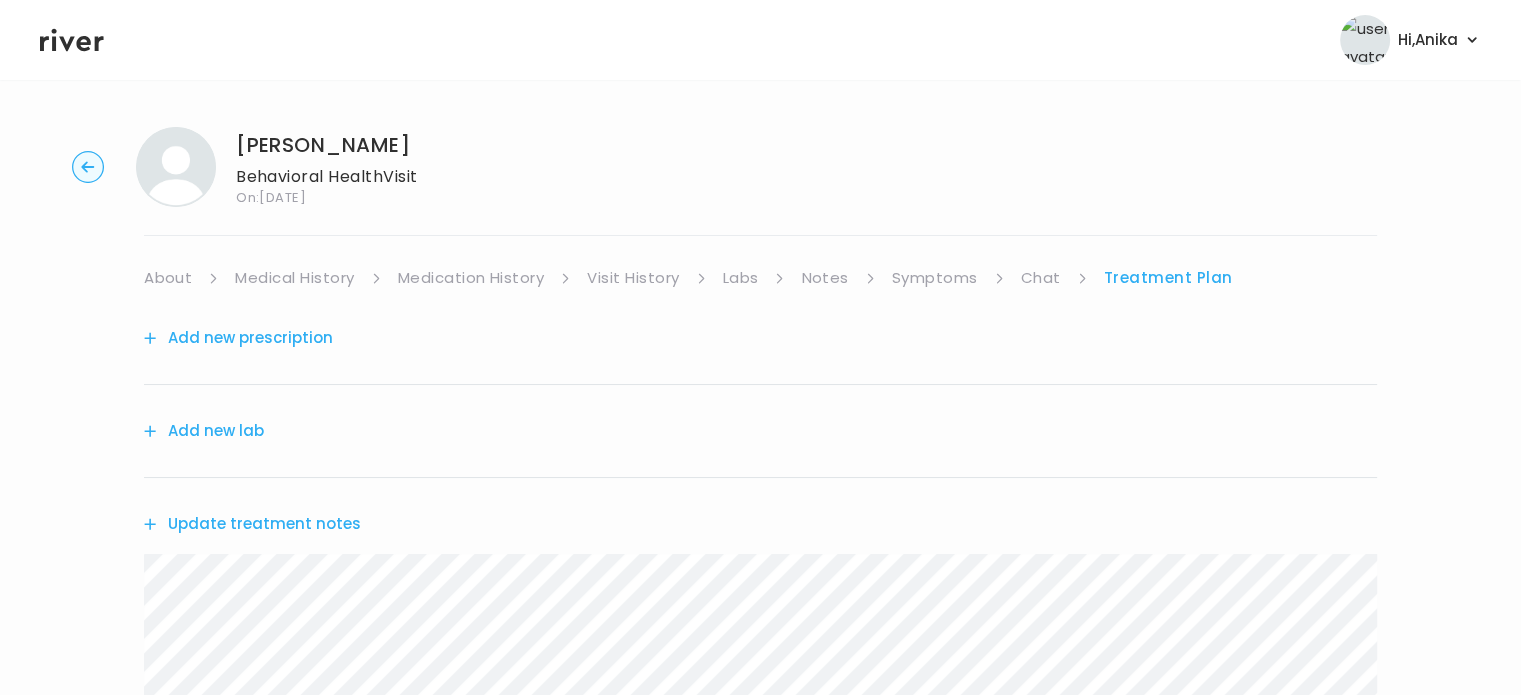 scroll, scrollTop: 0, scrollLeft: 0, axis: both 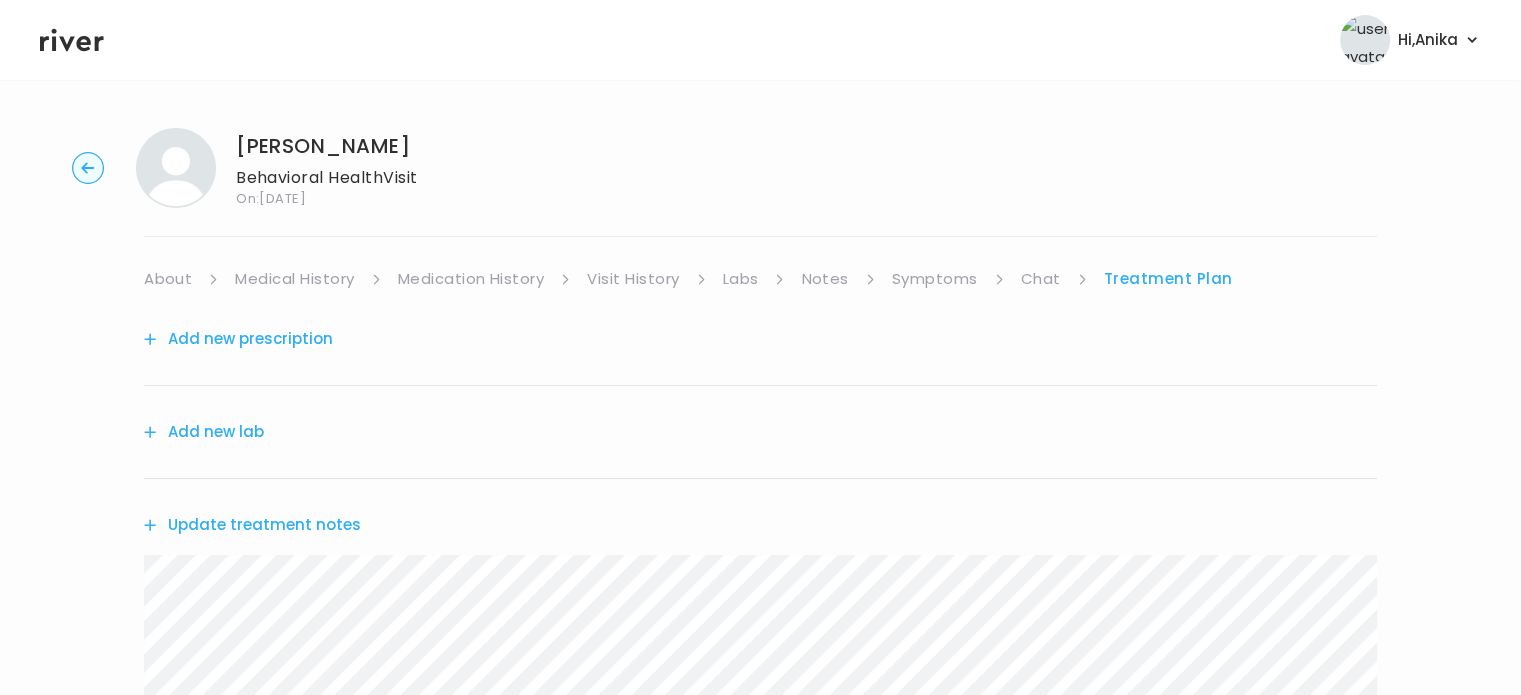 click on "Christina Nollie Behavioral Health  Visit On:  24 Jul 2025 About Medical History Medication History Visit History Labs Notes Symptoms Chat Treatment Plan Add new prescription Add new lab Update treatment notes Referral Ticket No Treatment Plan Offered Follow-Up On Visit New follow-Up" at bounding box center [760, 884] 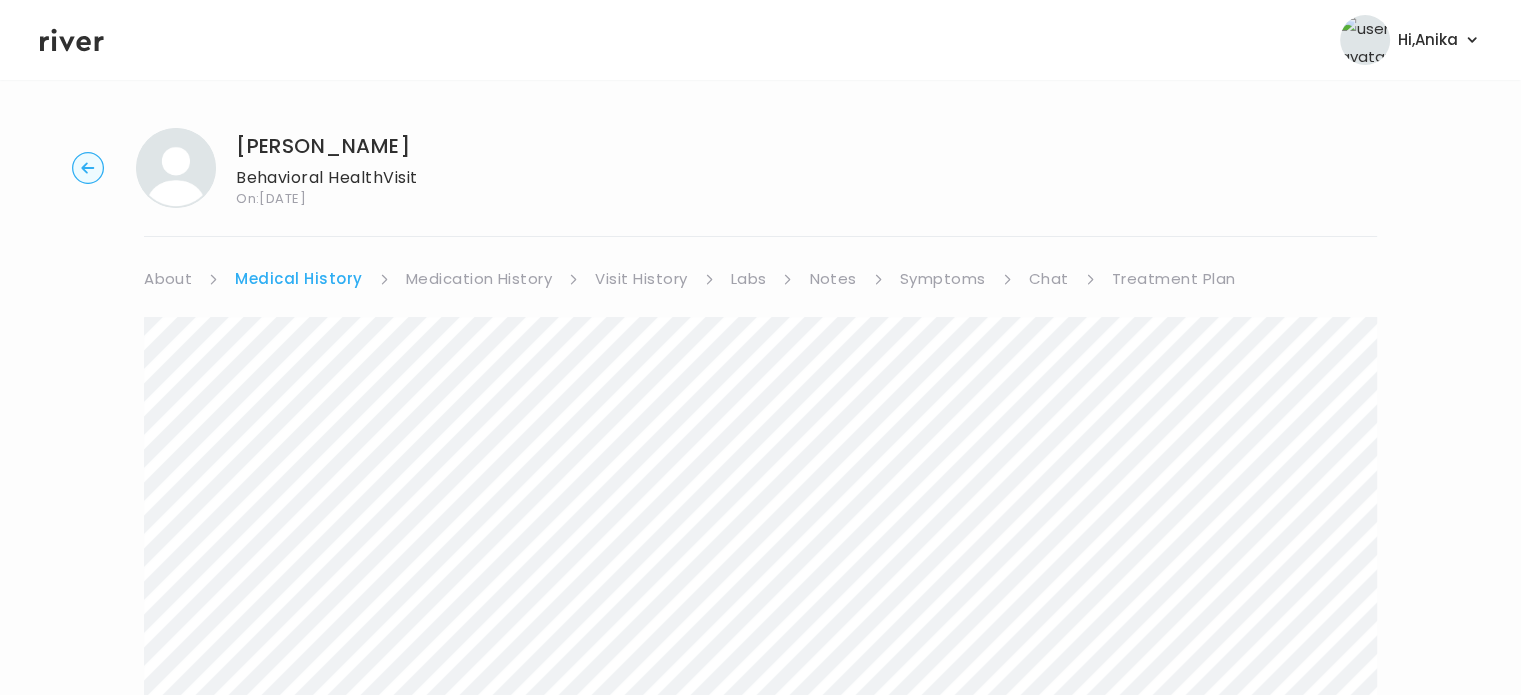 click on "Medication History" at bounding box center (479, 279) 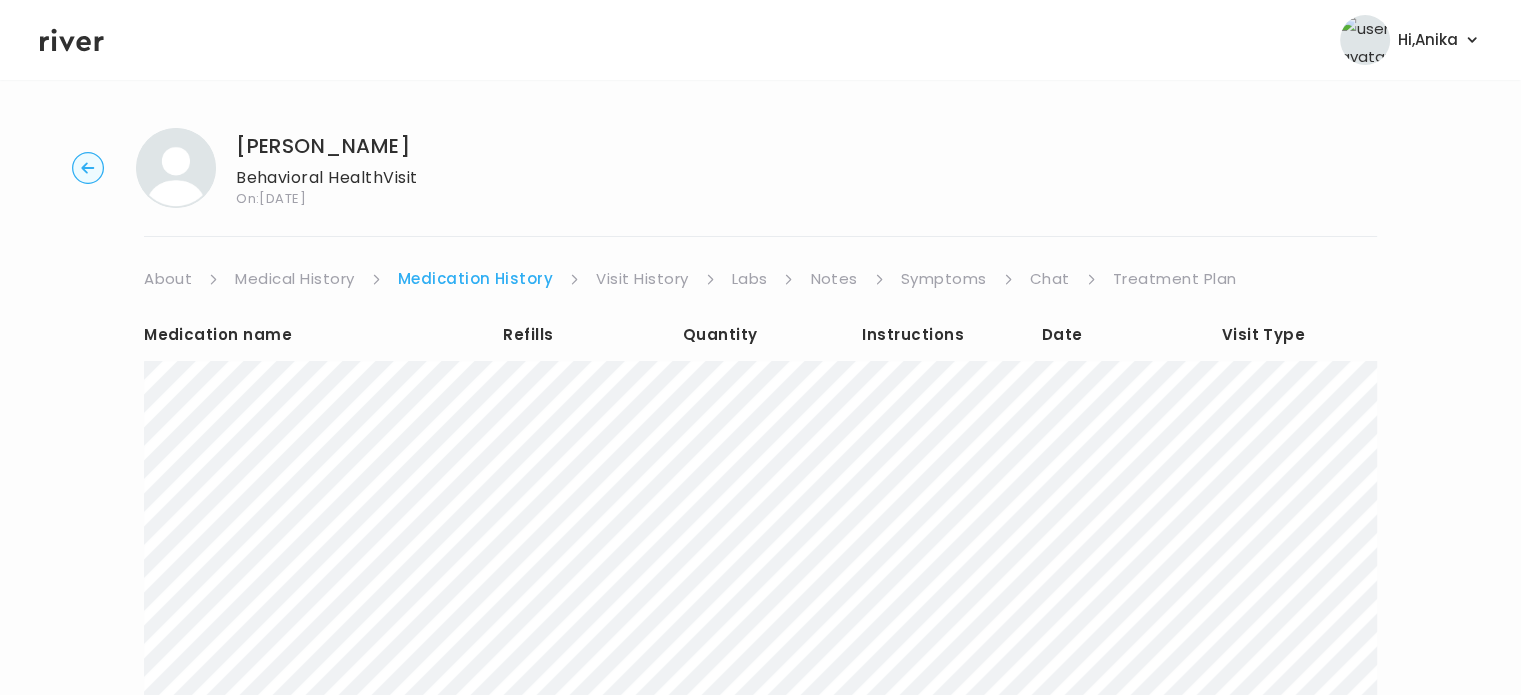 click on "Visit History" at bounding box center [642, 279] 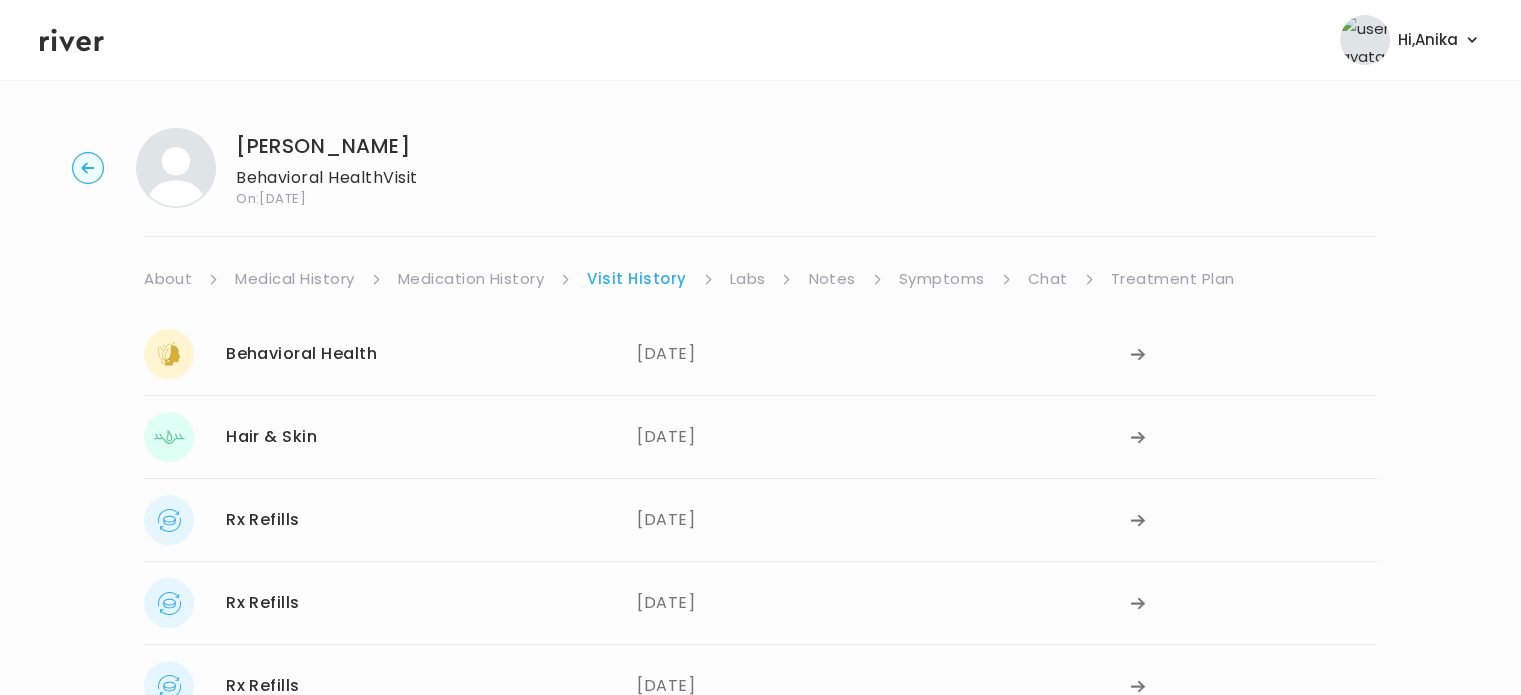 click on "Labs" at bounding box center [761, 279] 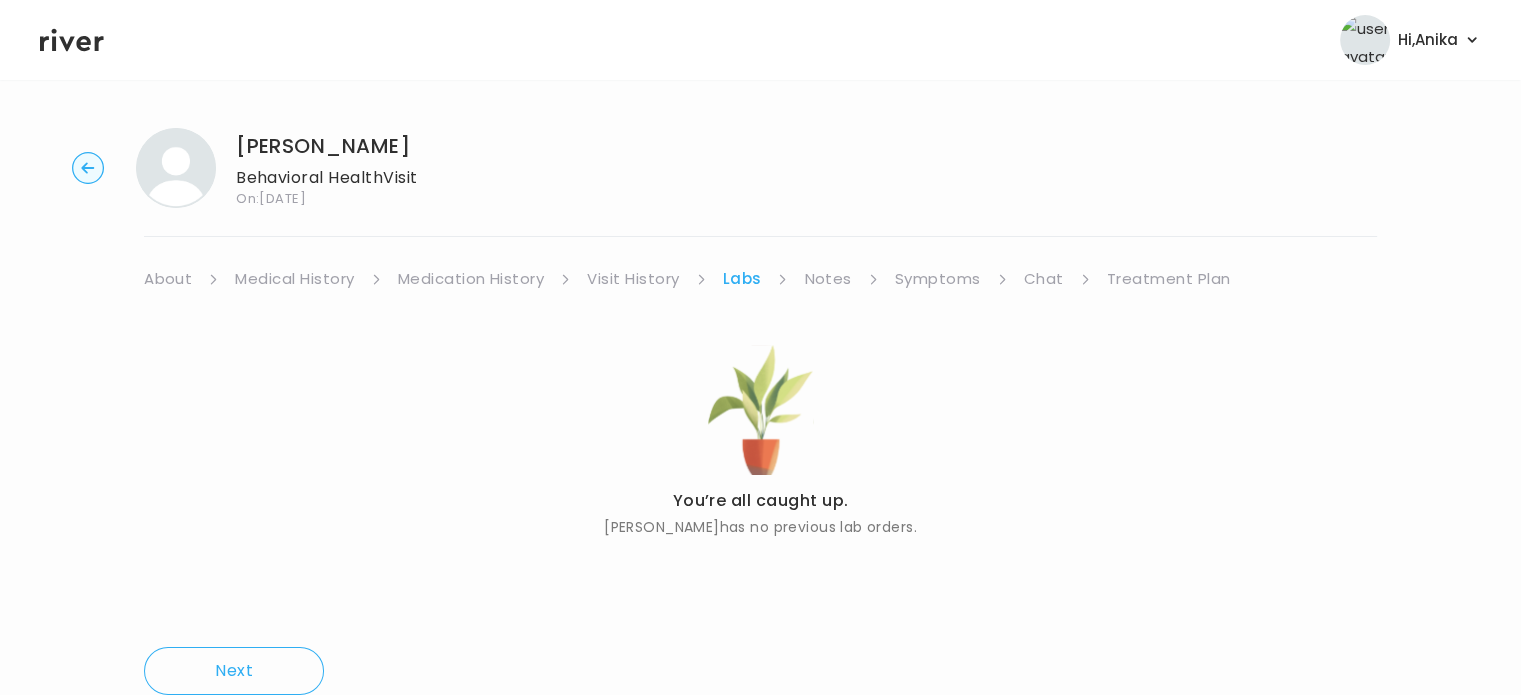 click on "Notes" at bounding box center (827, 279) 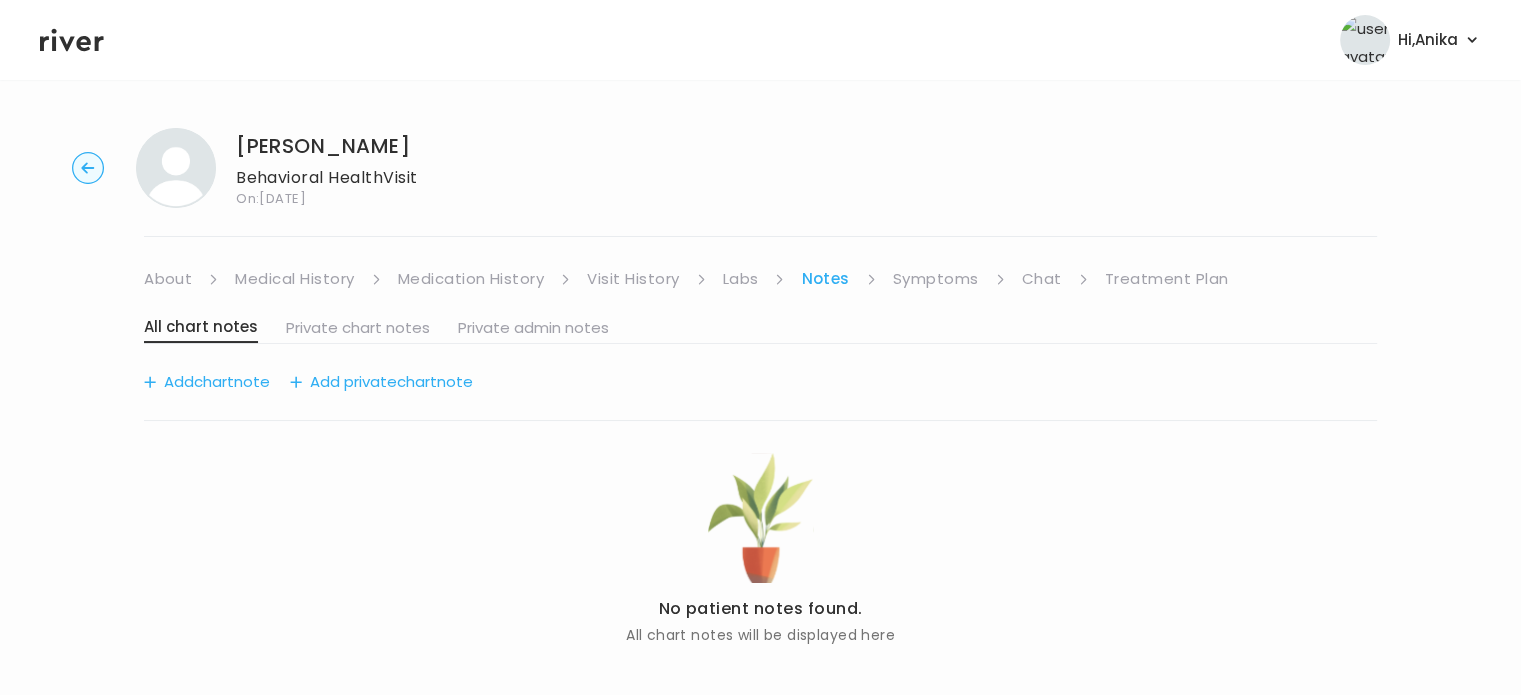 click on "Symptoms" at bounding box center [936, 279] 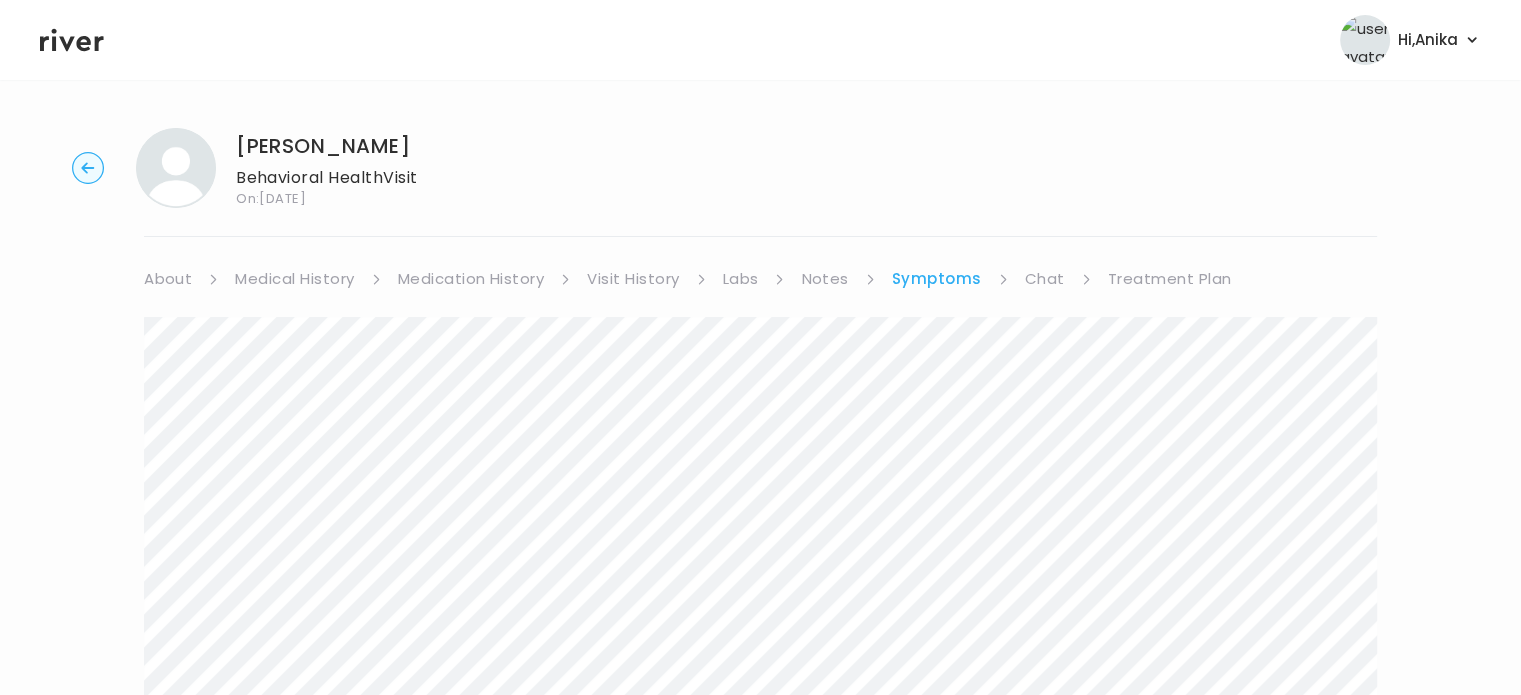click on "Chat" at bounding box center [1045, 279] 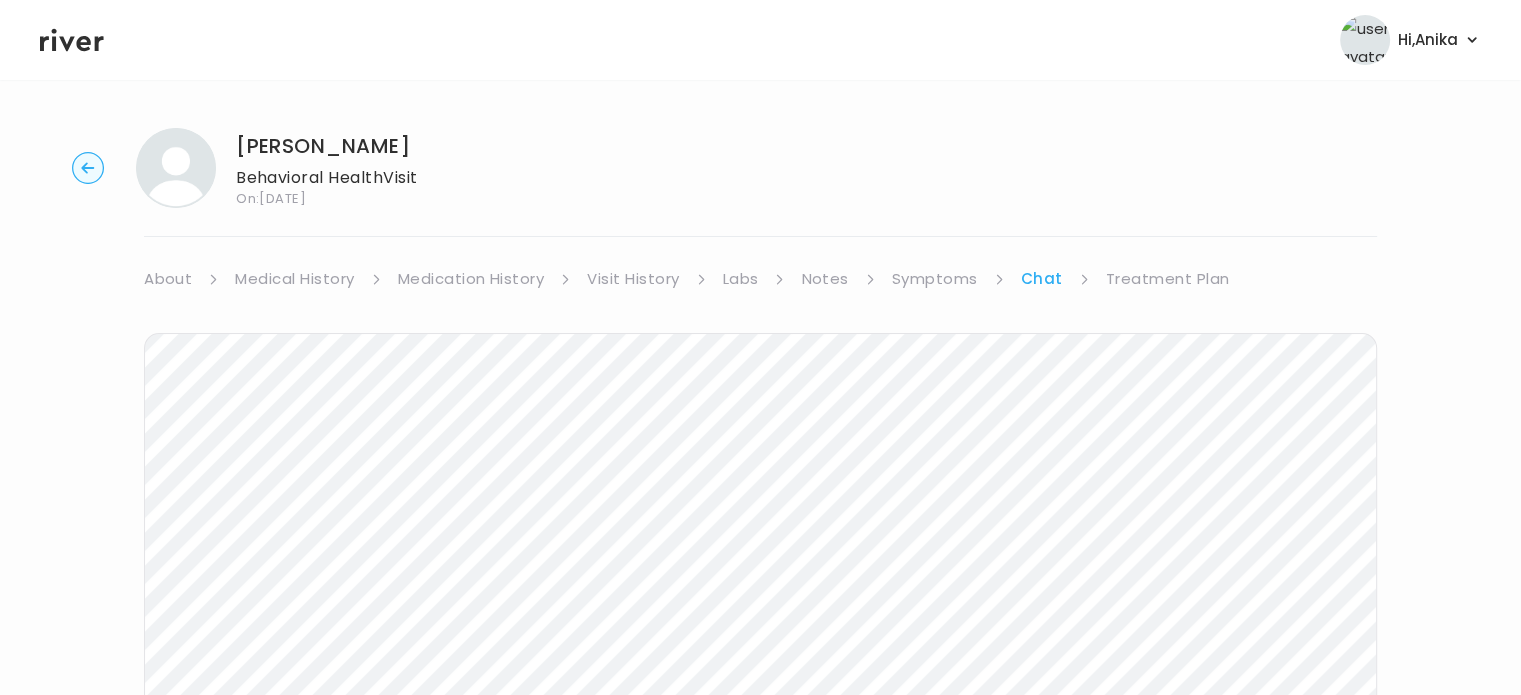 click on "Treatment Plan" at bounding box center (1168, 279) 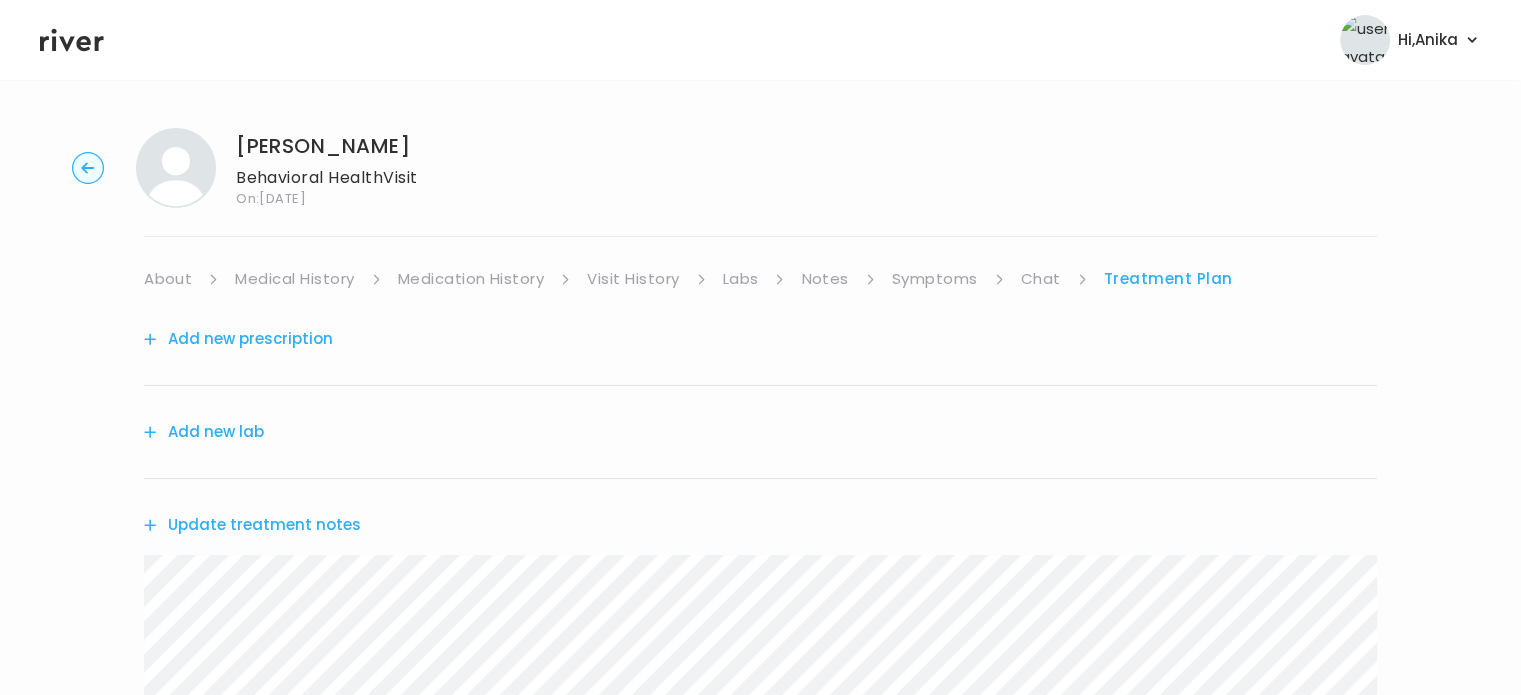 click 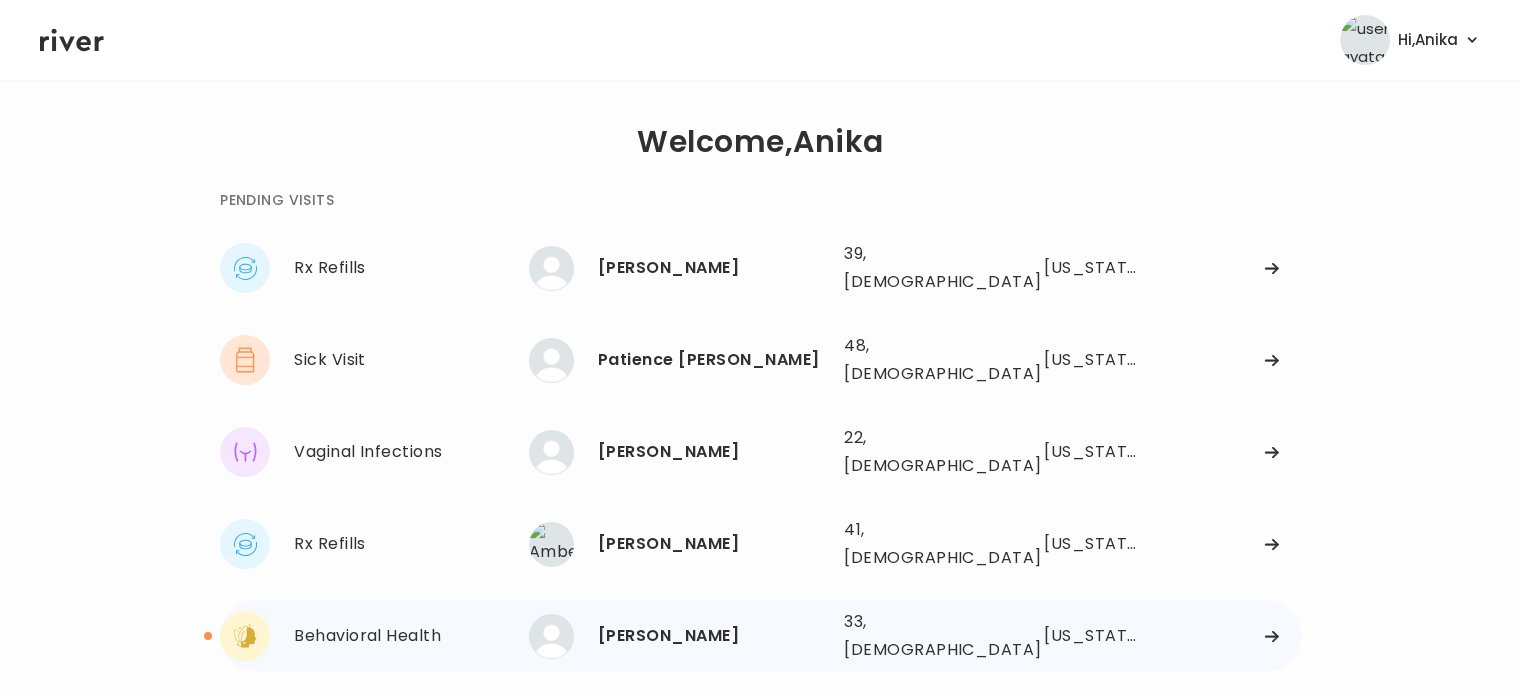 click on "Christina Nollie" at bounding box center [713, 636] 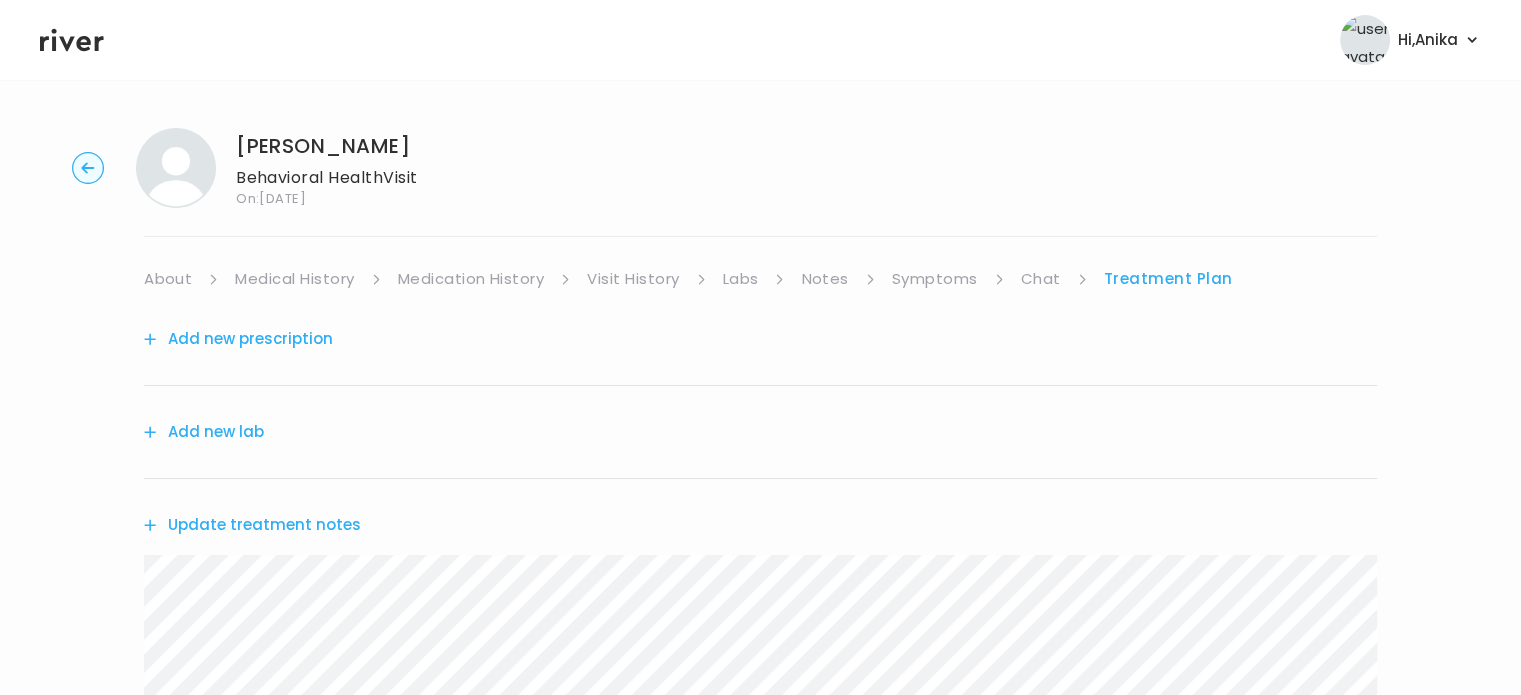 click 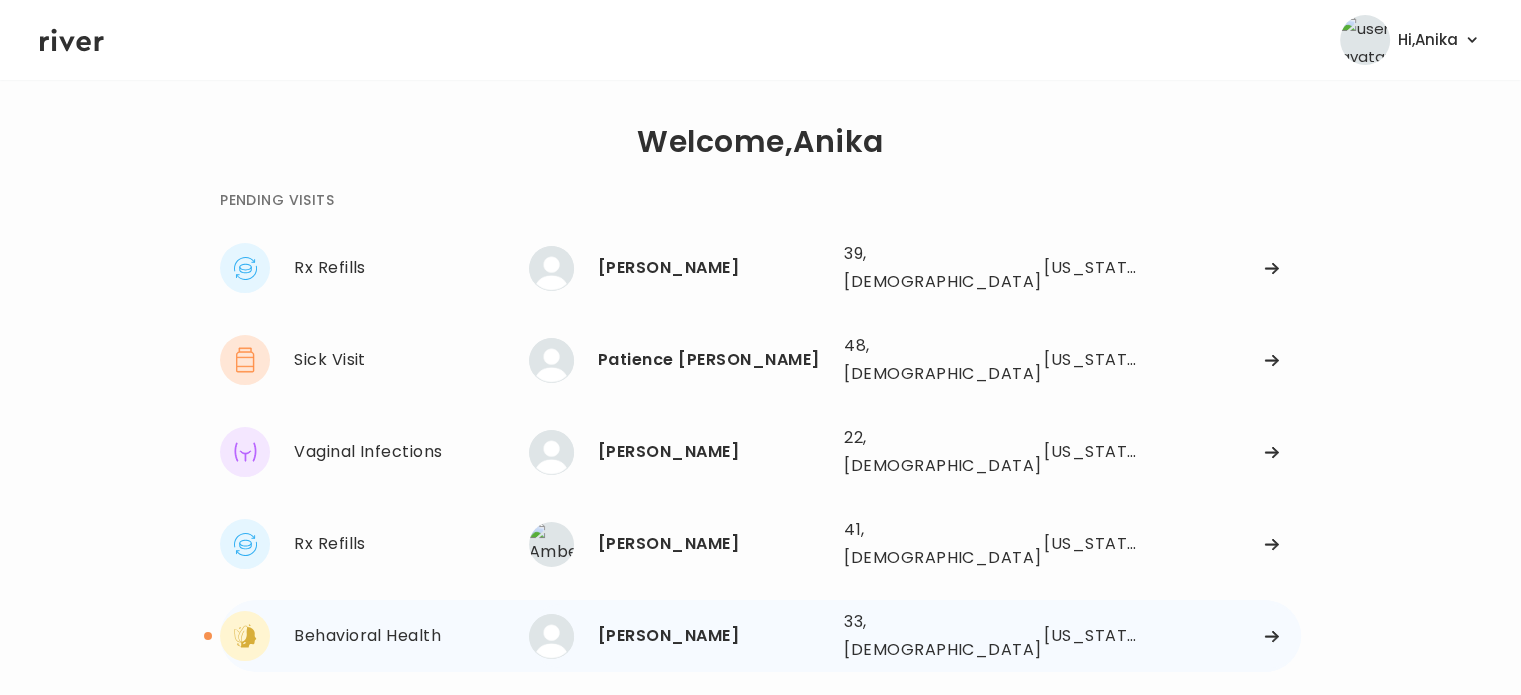 click on "Christina Nollie   33, Female See more" at bounding box center (678, 636) 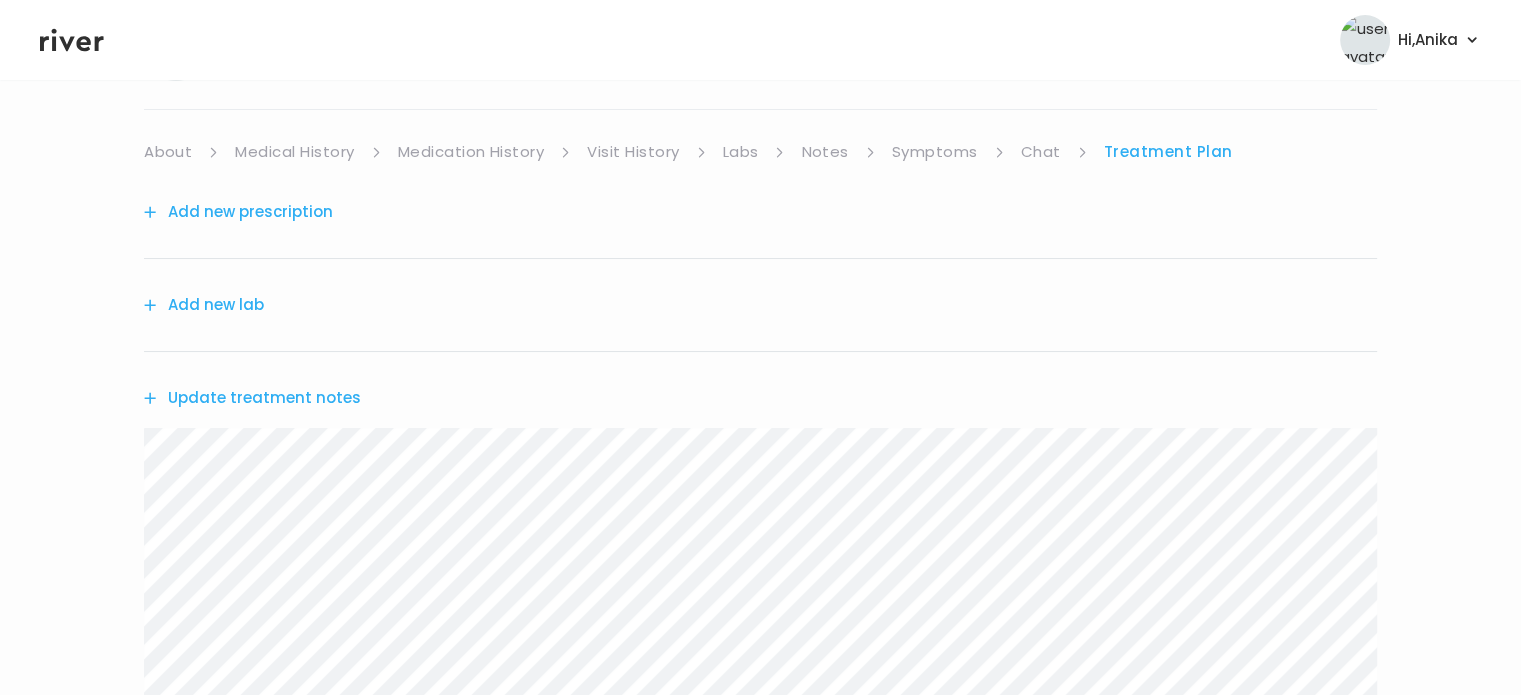 scroll, scrollTop: 0, scrollLeft: 0, axis: both 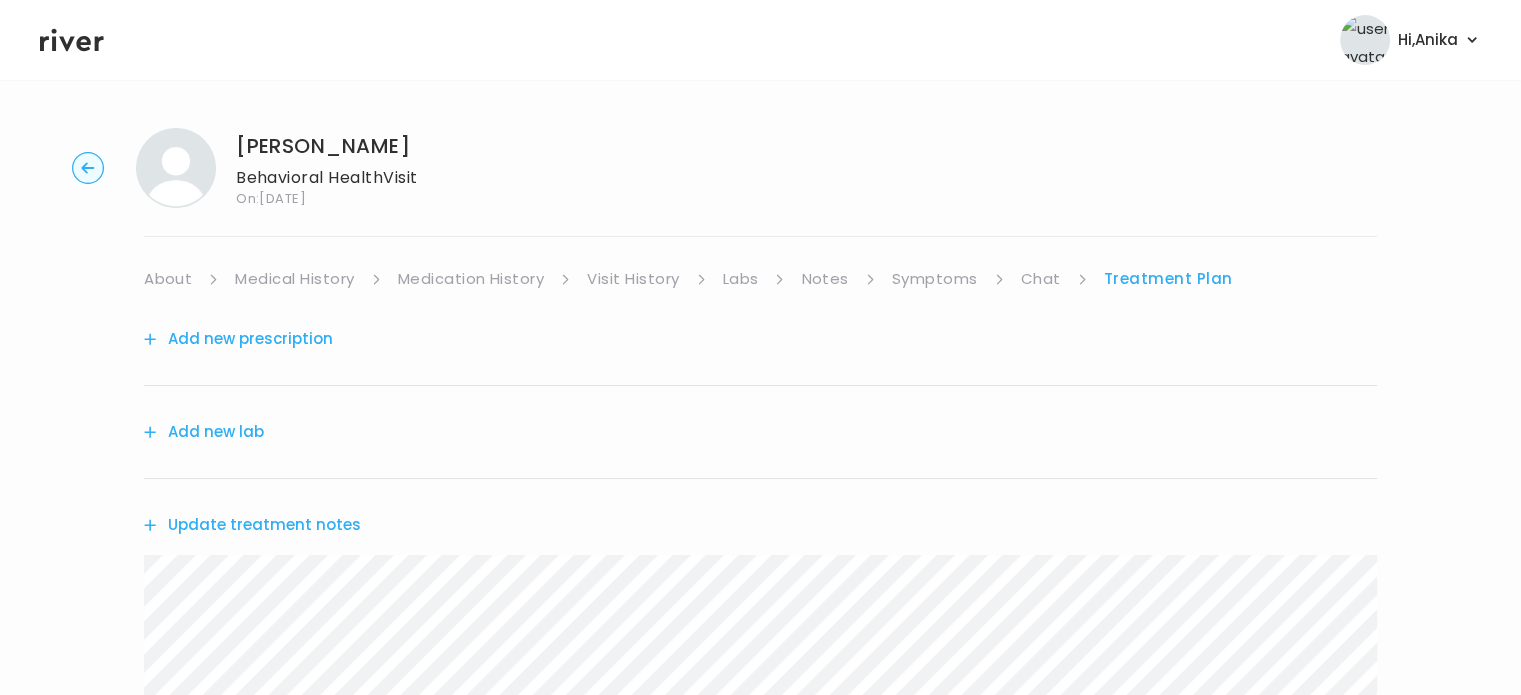 click on "About" at bounding box center (168, 279) 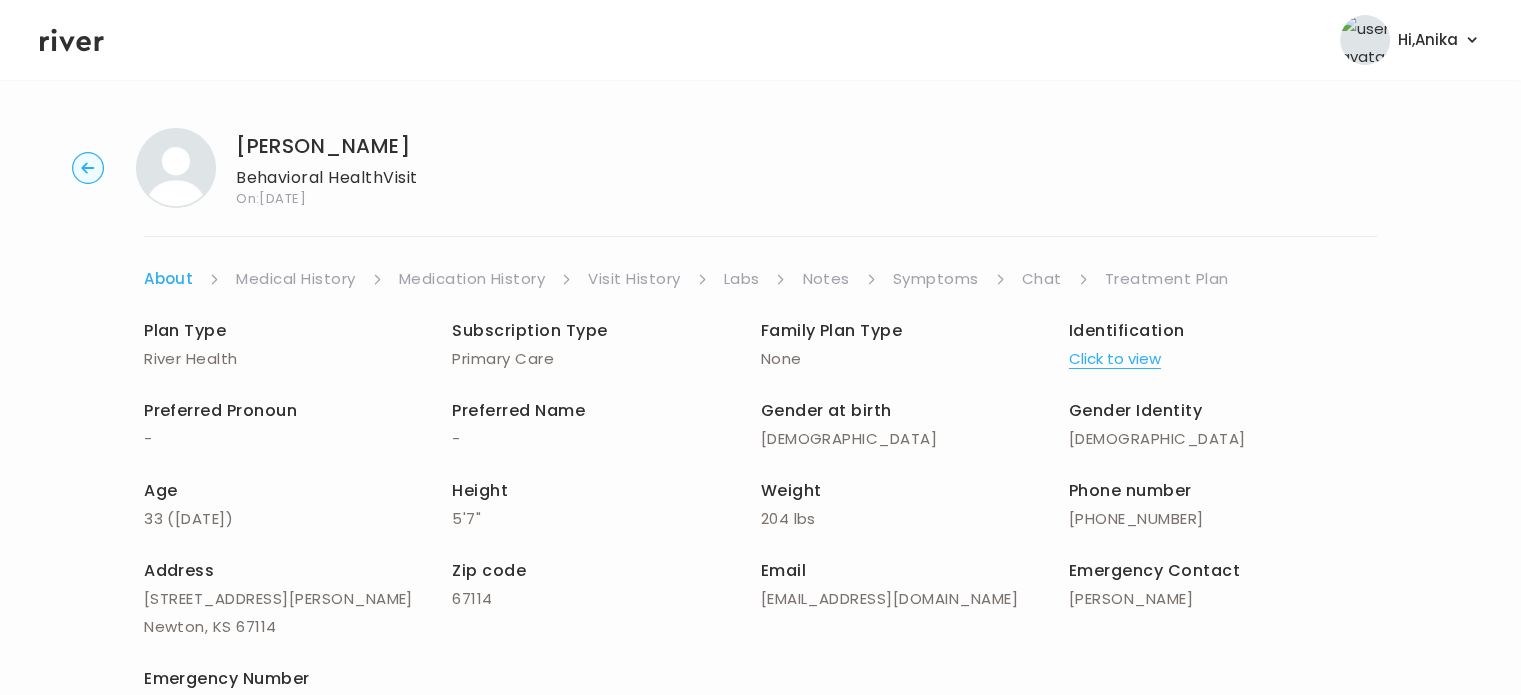 click on "Medical History" at bounding box center [295, 279] 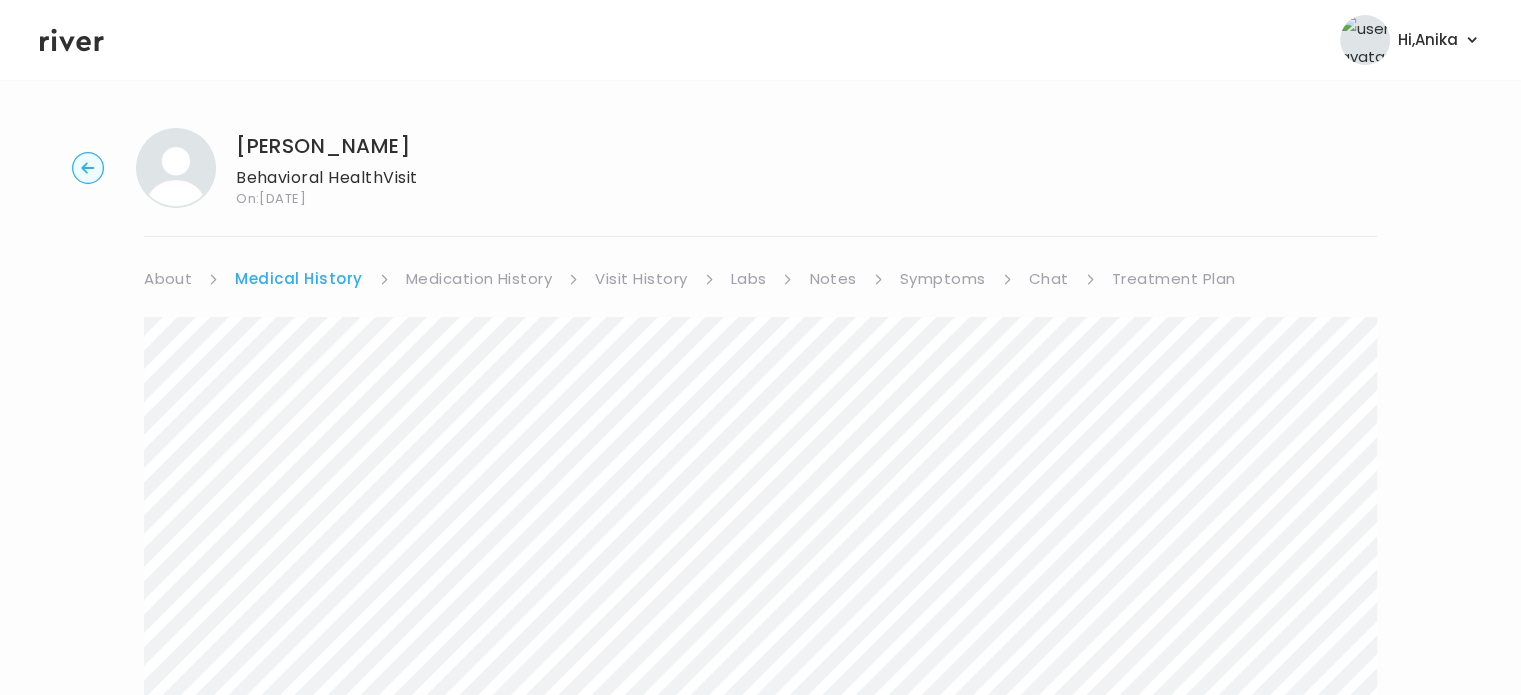 click on "Medication History" at bounding box center [479, 279] 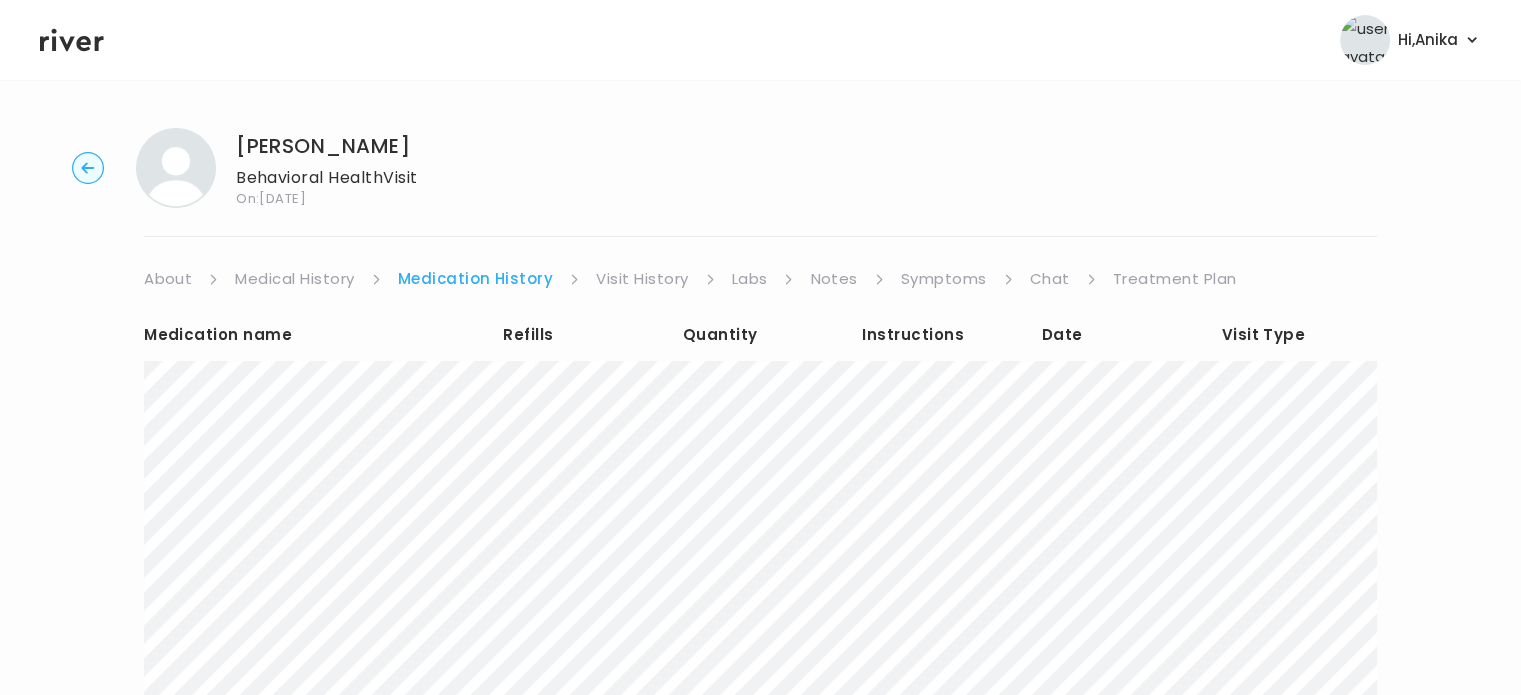 click on "Visit History" at bounding box center (642, 279) 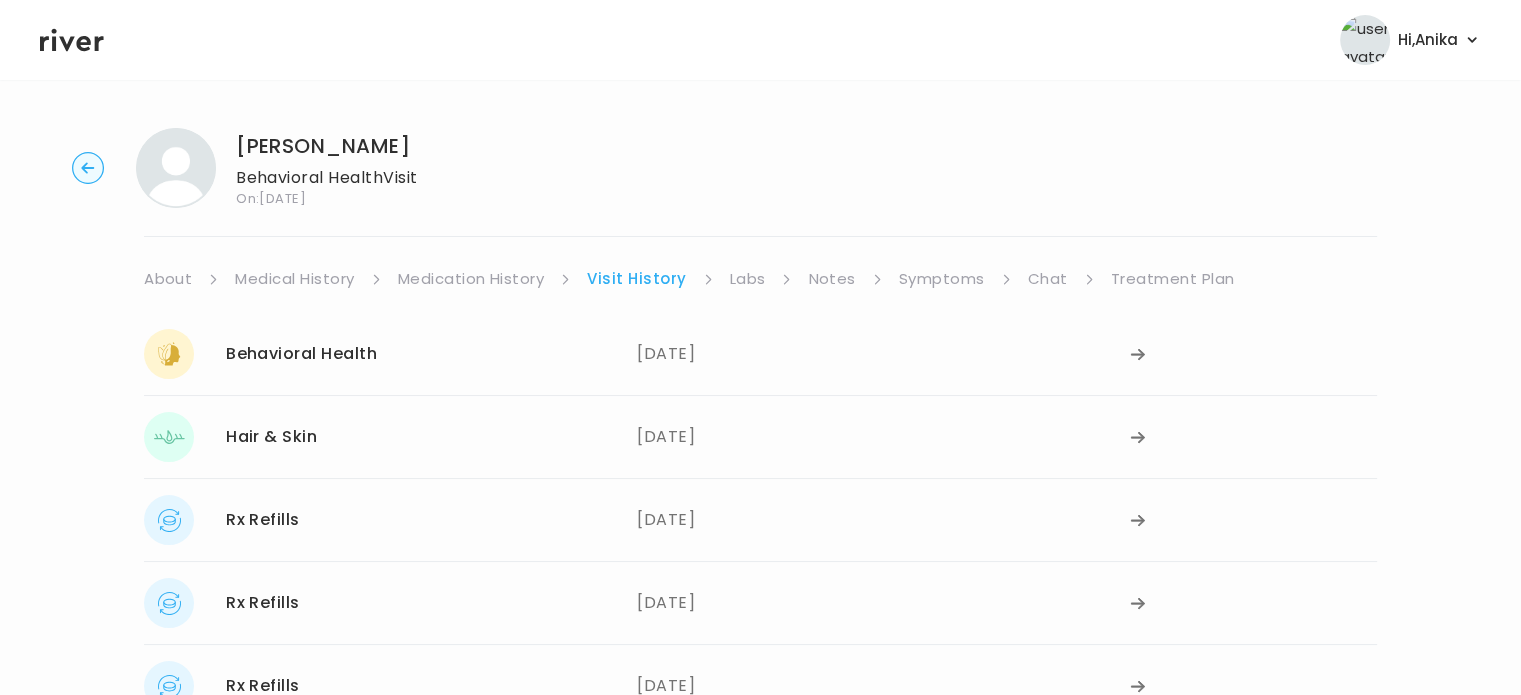 click on "Labs" at bounding box center (748, 279) 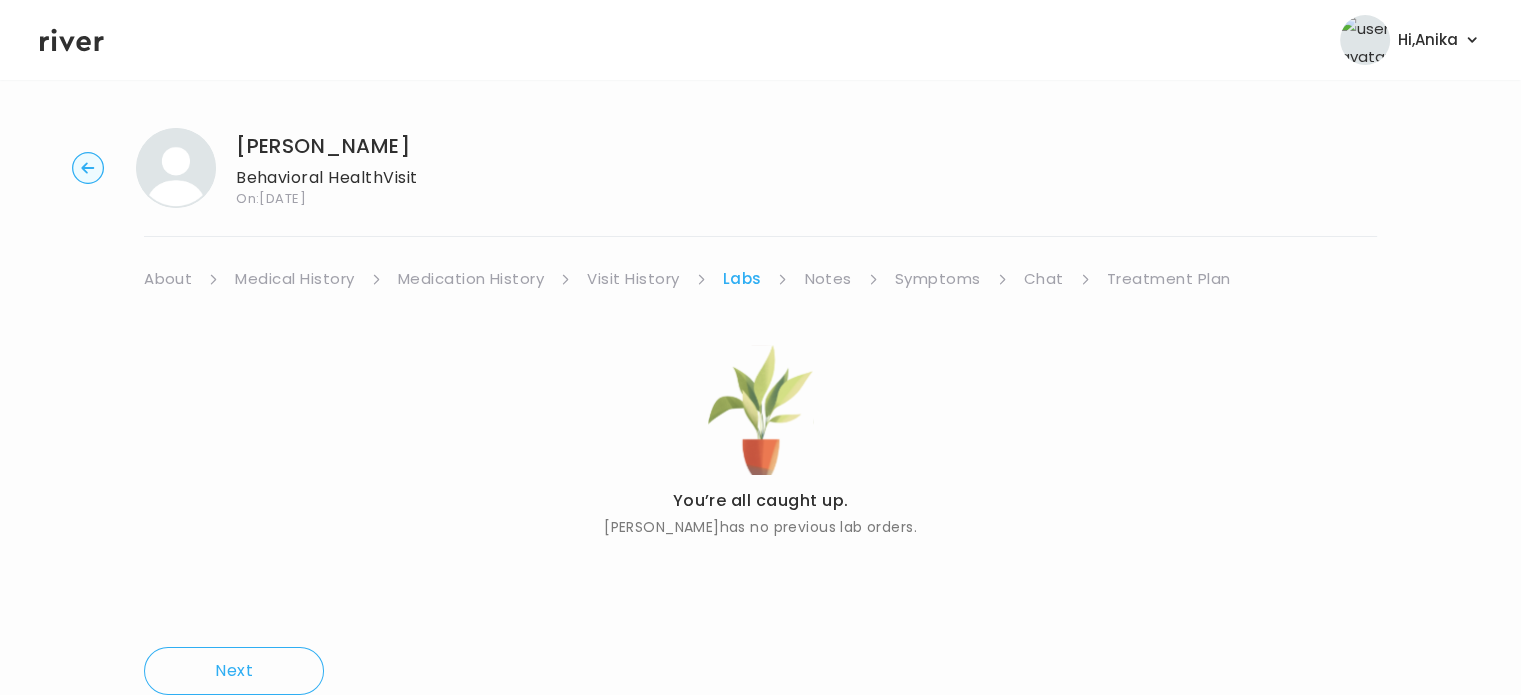 click on "Notes" at bounding box center [827, 279] 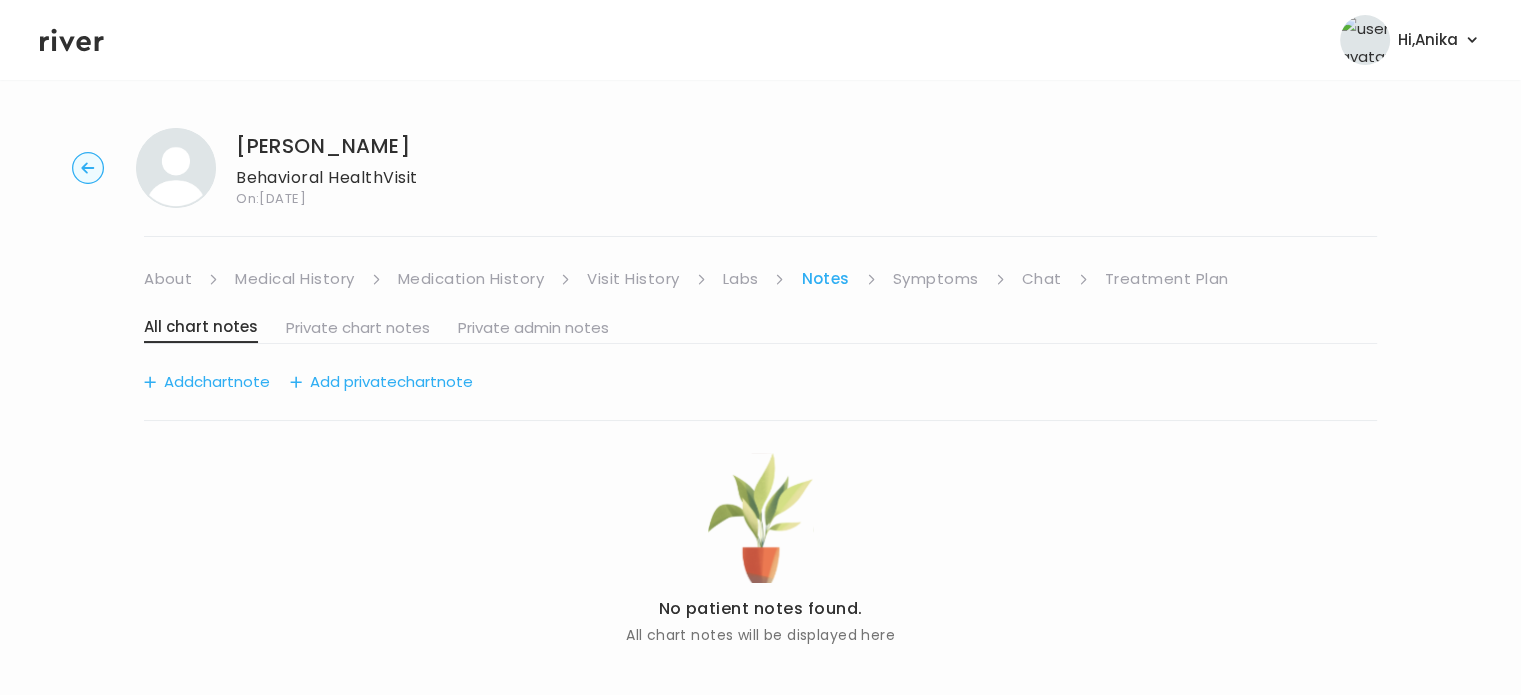 click on "Symptoms" at bounding box center (936, 279) 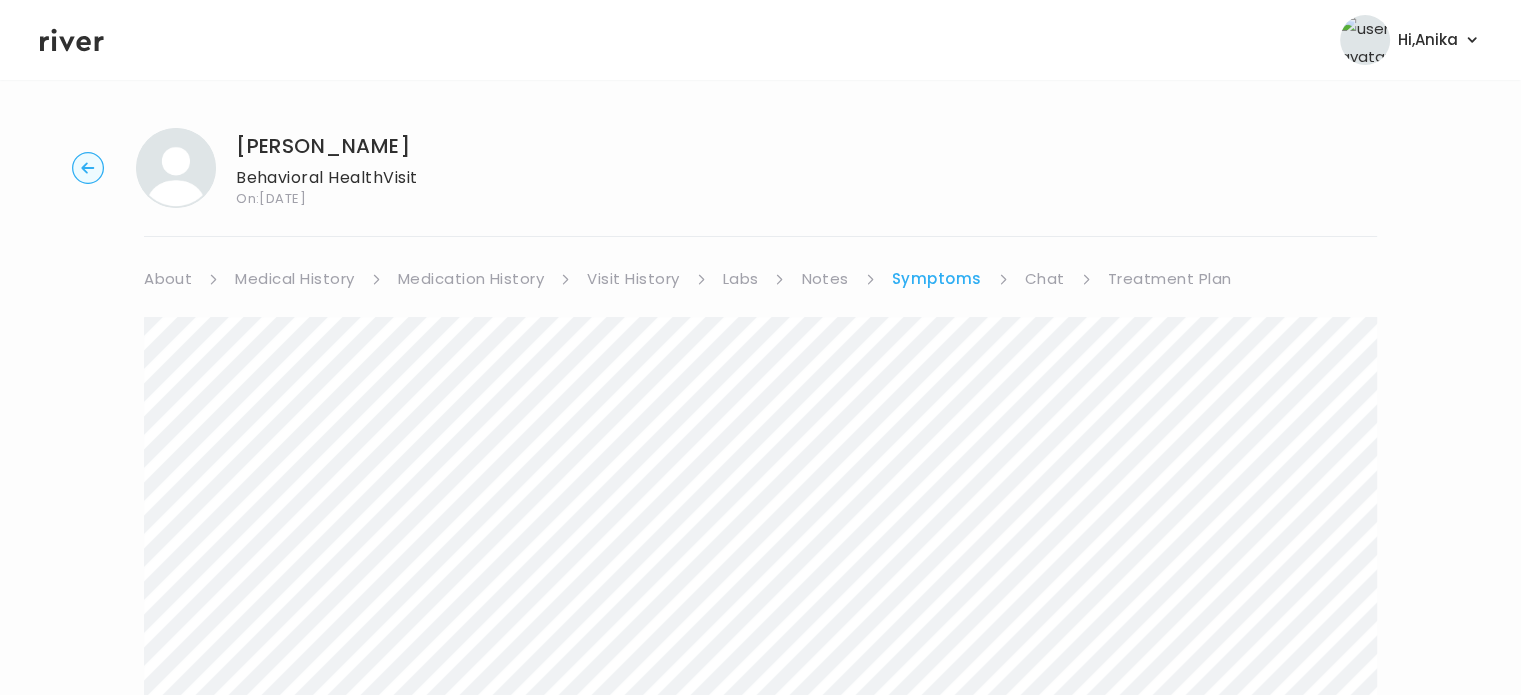 click on "Chat" at bounding box center [1045, 279] 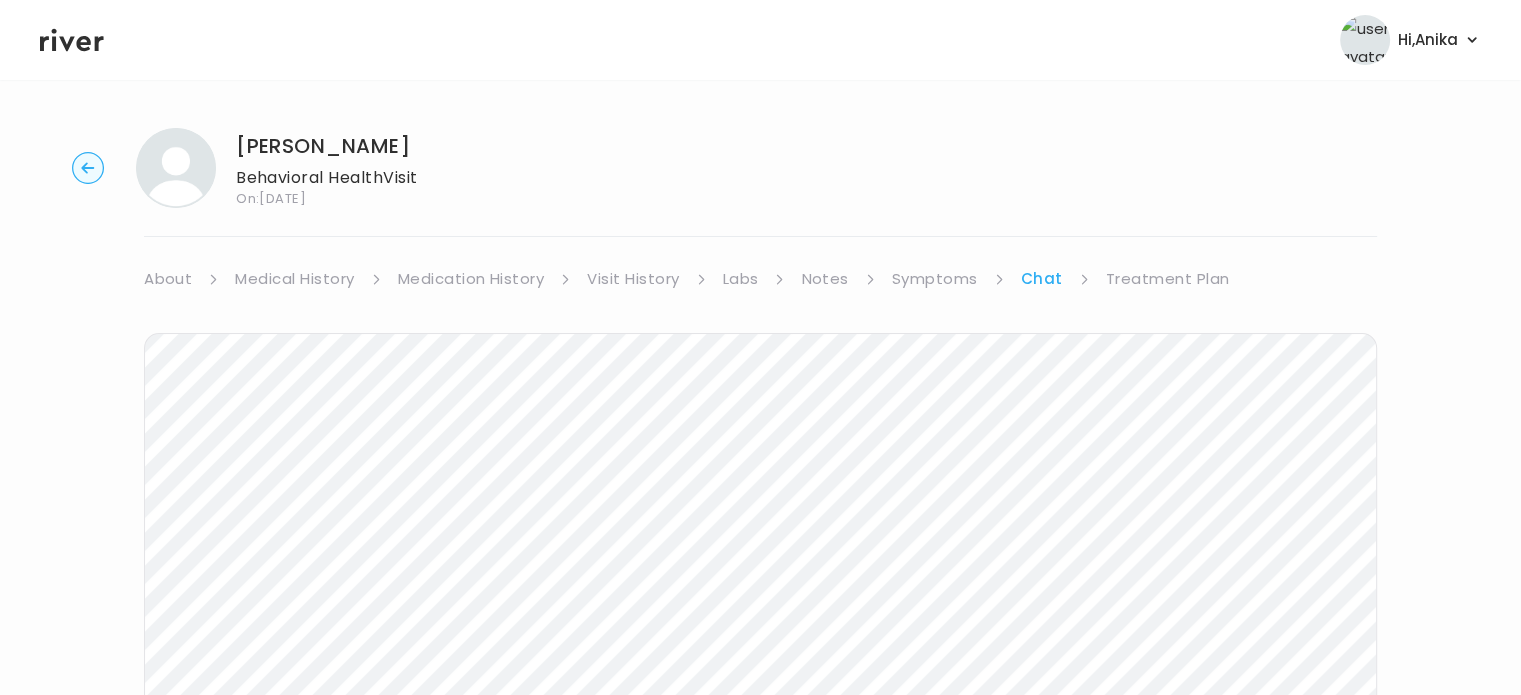 click on "Treatment Plan" at bounding box center [1168, 279] 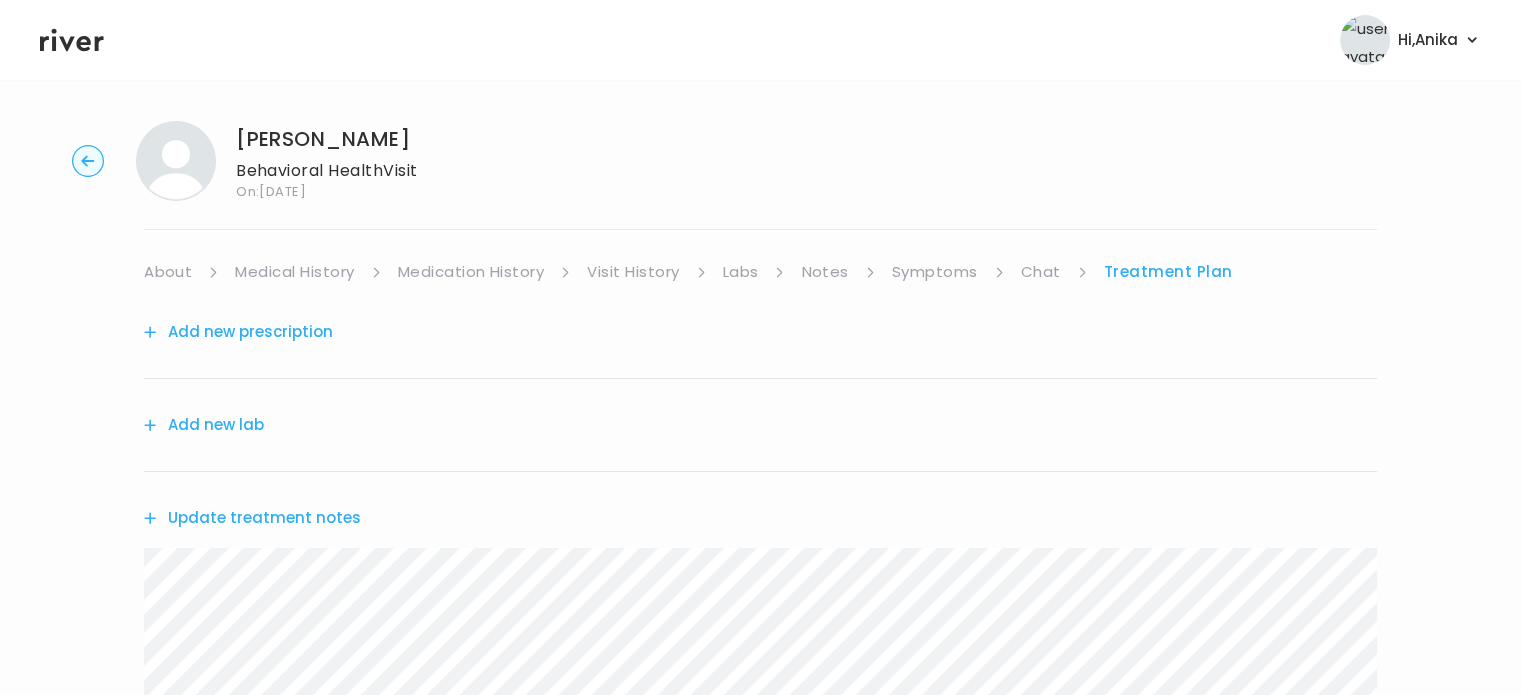 scroll, scrollTop: 0, scrollLeft: 0, axis: both 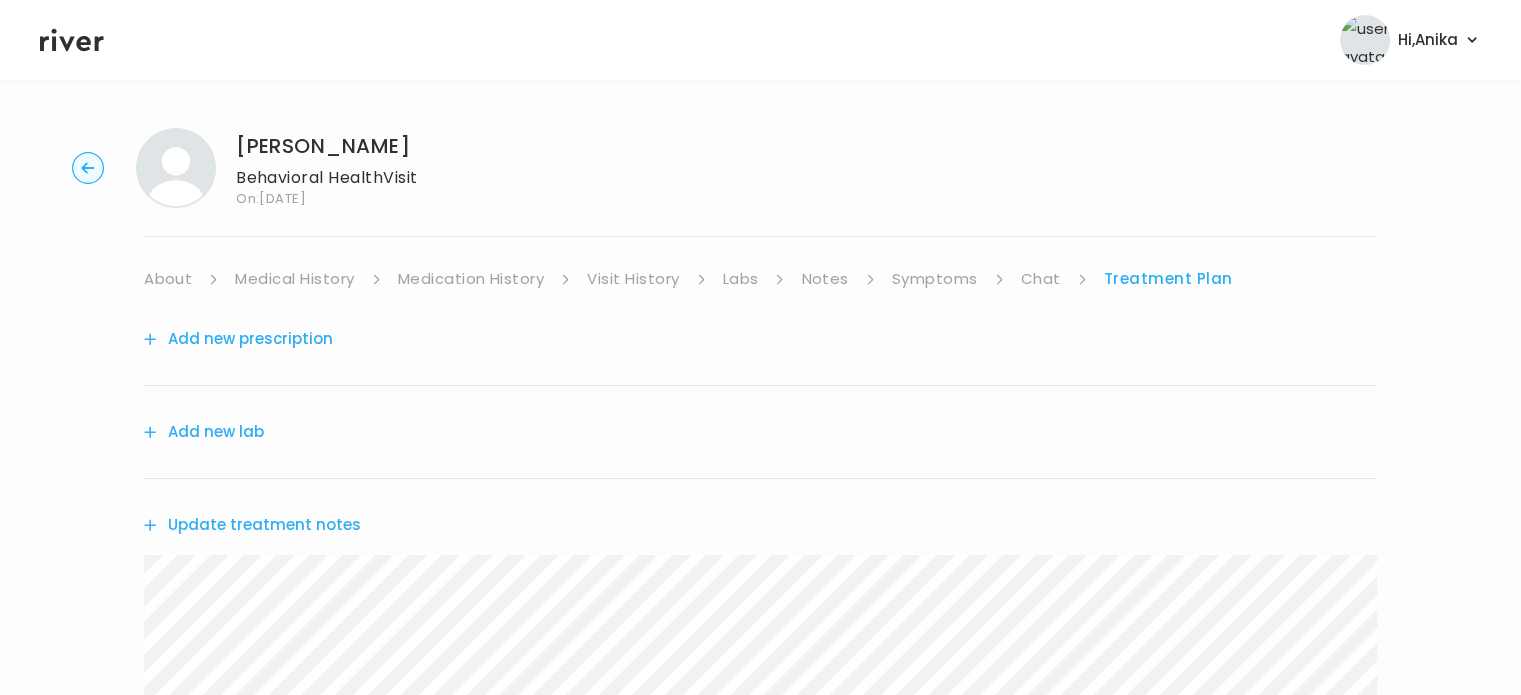click on "About" at bounding box center [168, 279] 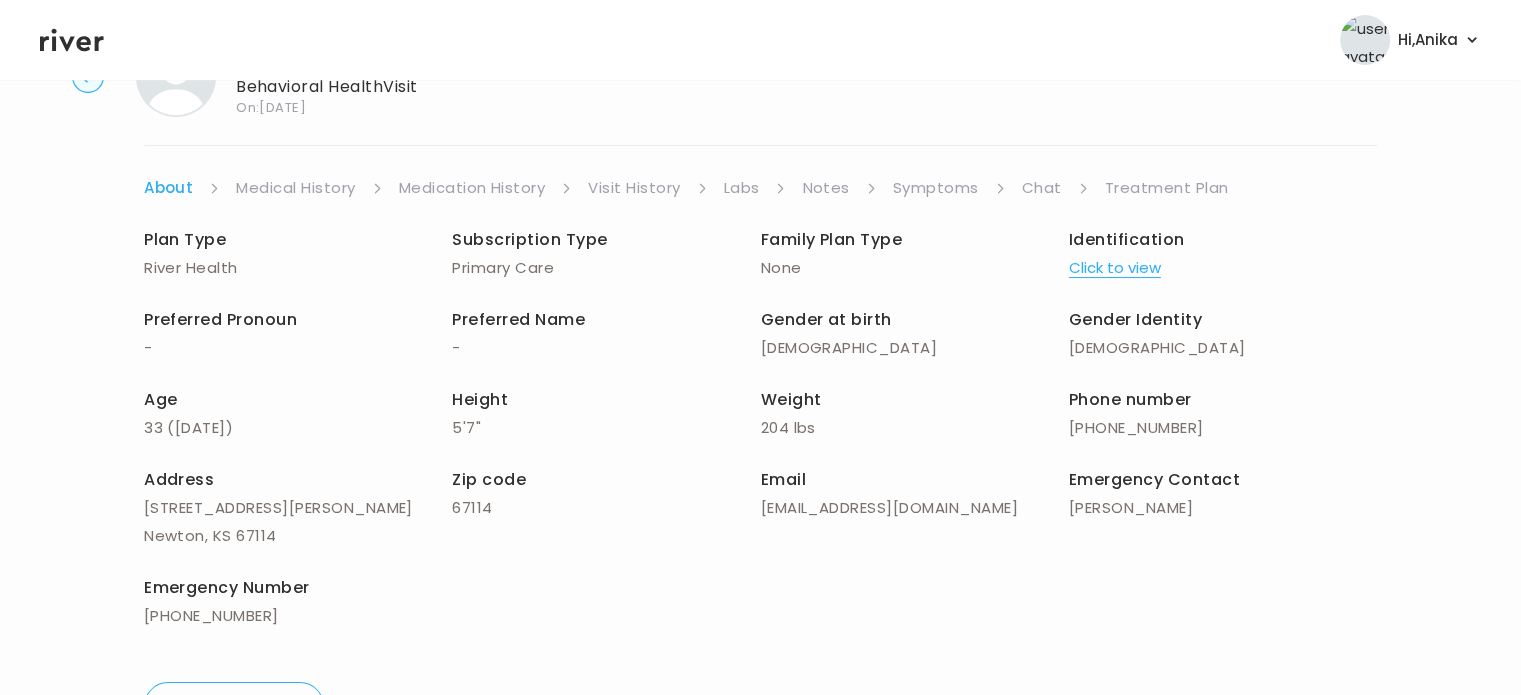 scroll, scrollTop: 0, scrollLeft: 0, axis: both 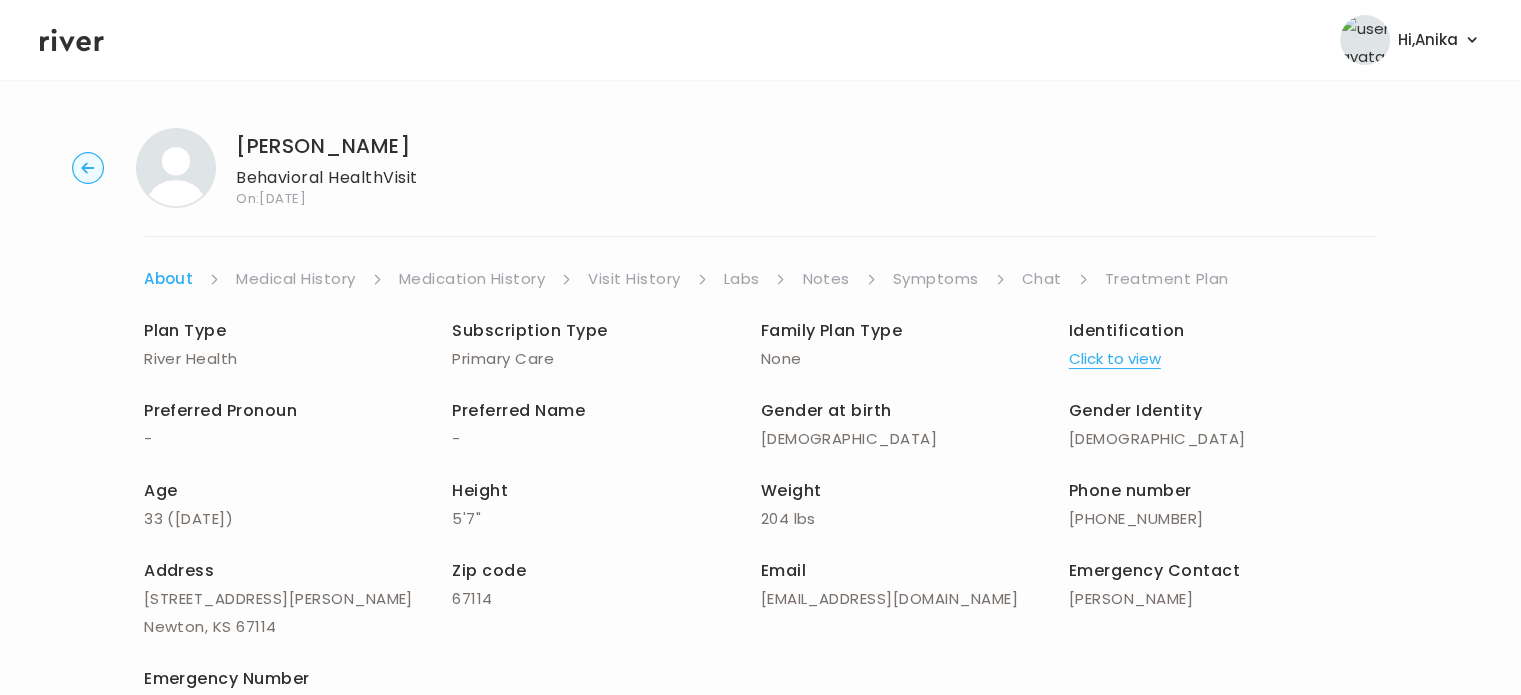 click on "Medical History" at bounding box center [295, 279] 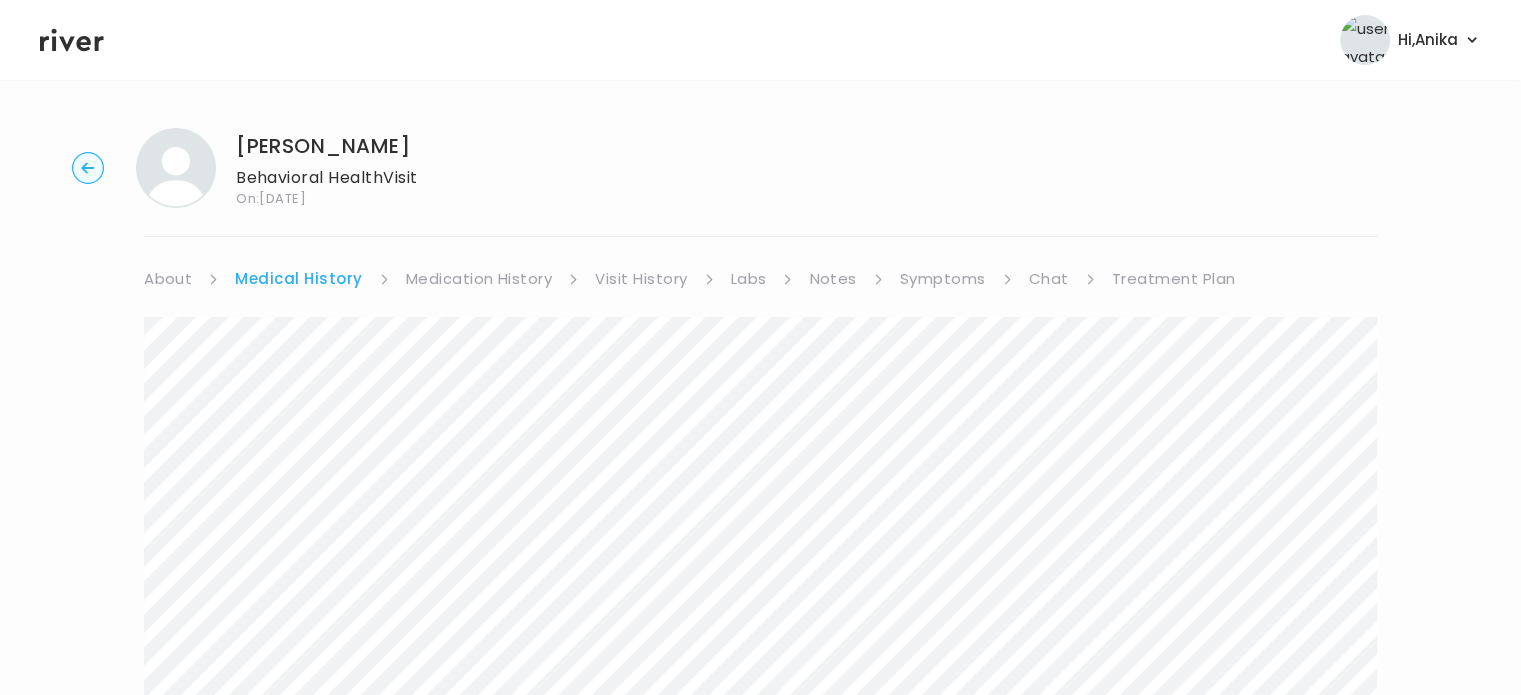 click on "Medication History" at bounding box center [479, 279] 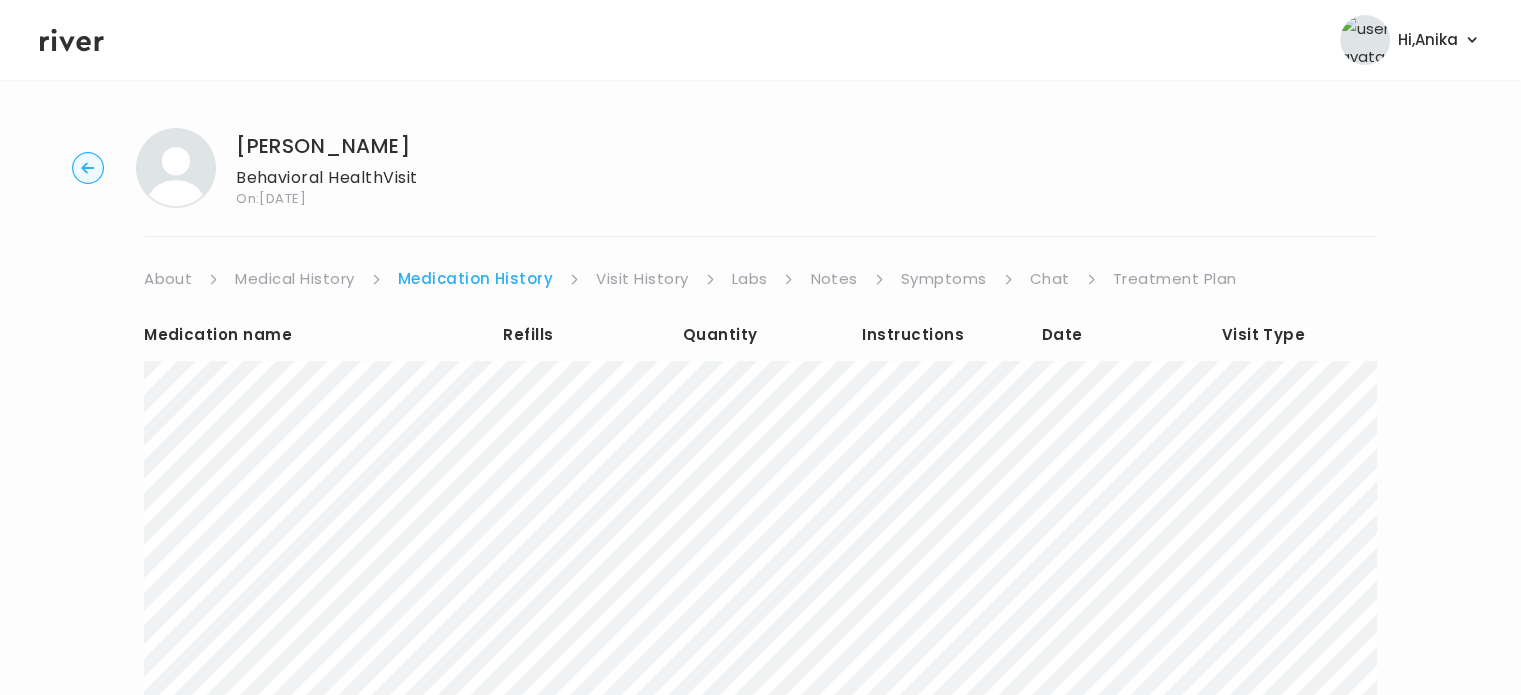 click on "Visit History" at bounding box center (642, 279) 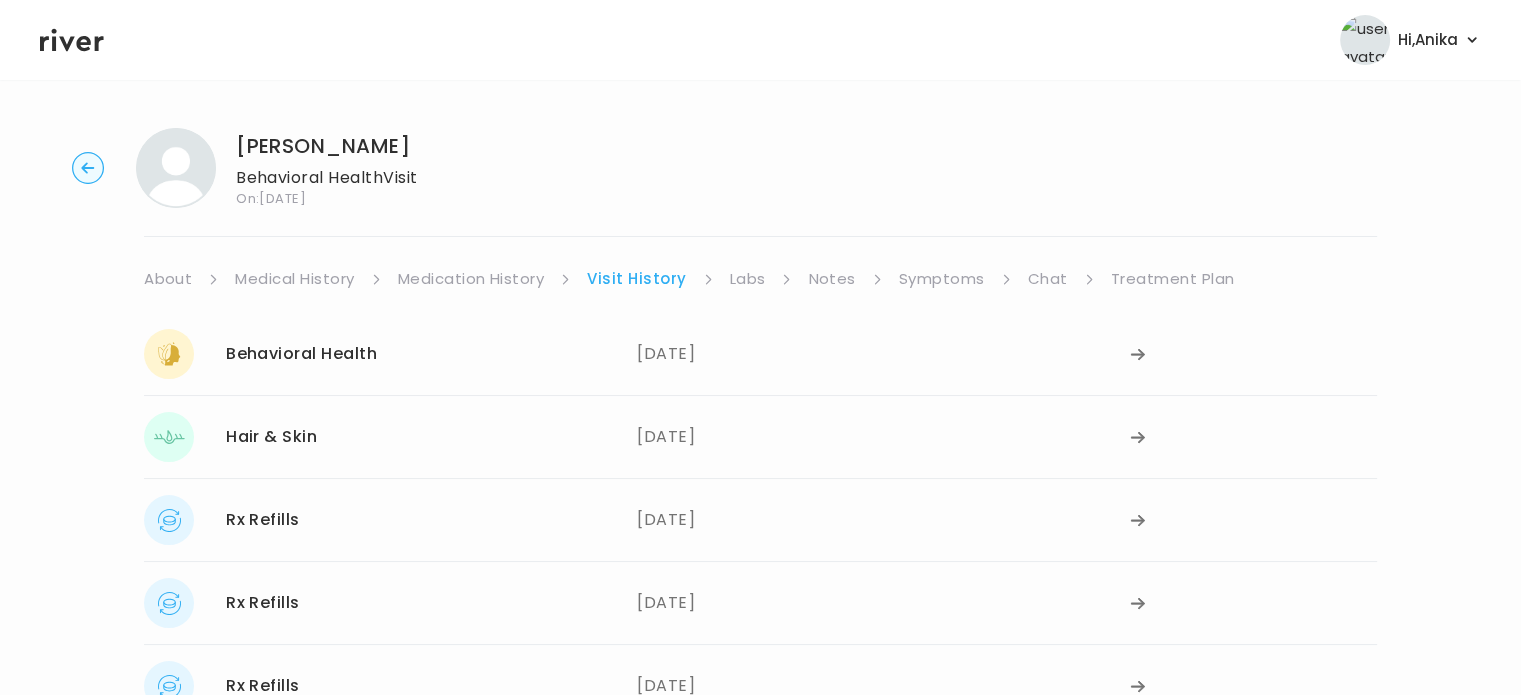 click on "Labs" at bounding box center (748, 279) 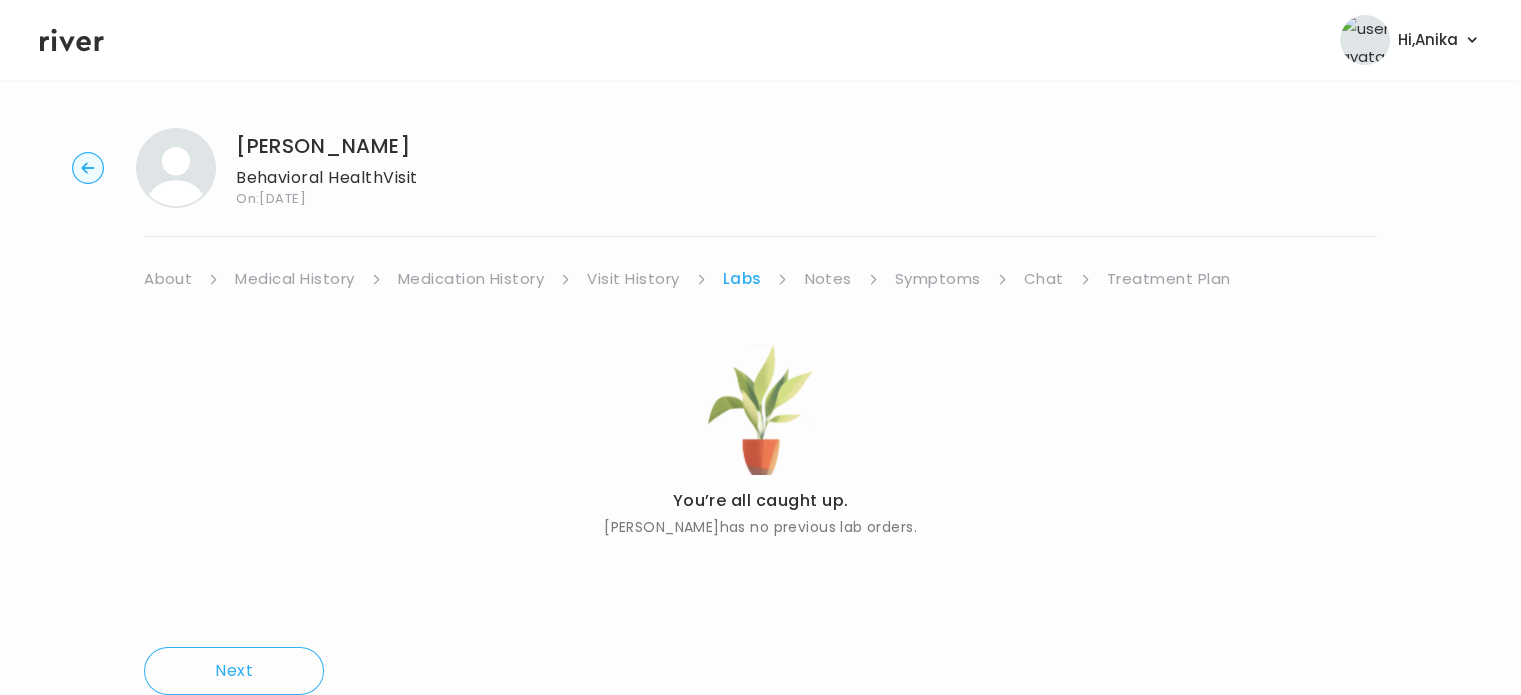 click on "Notes" at bounding box center (827, 279) 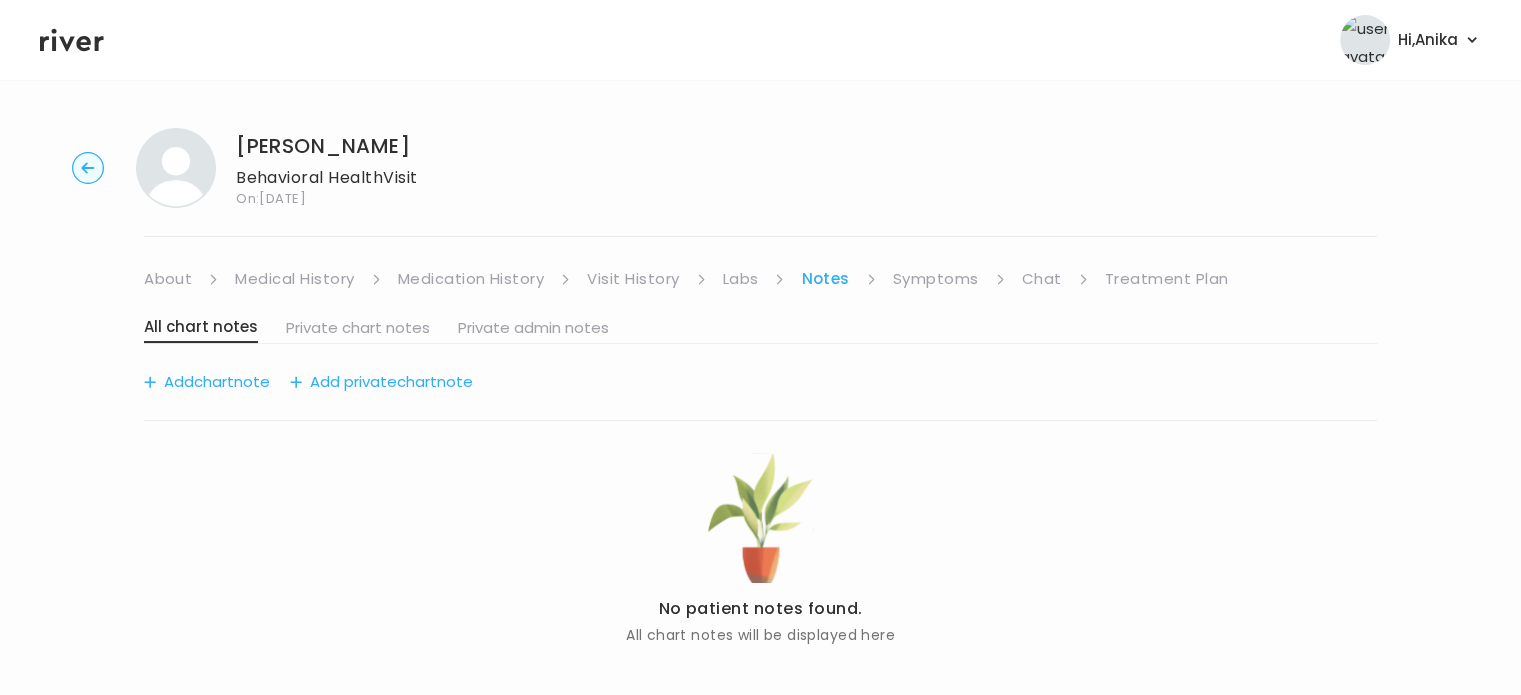 click on "Symptoms" at bounding box center (936, 279) 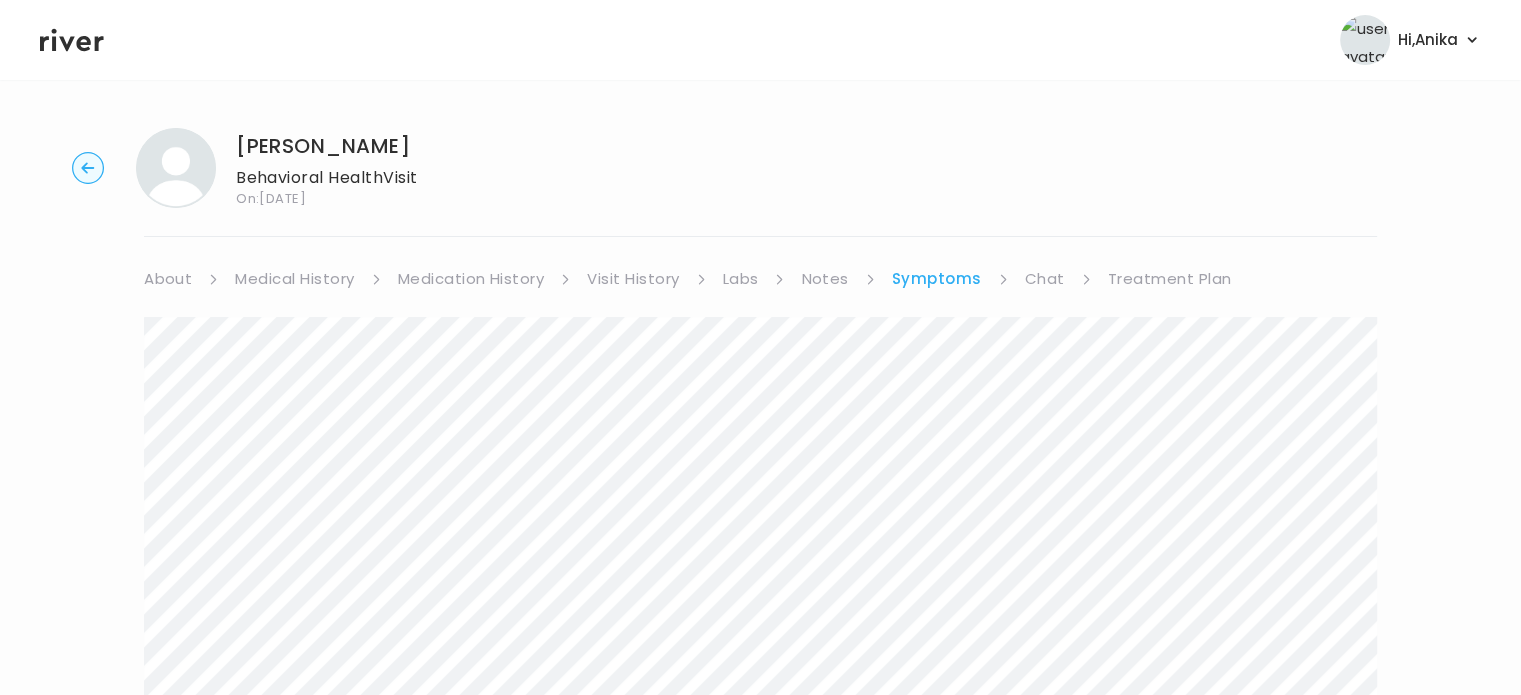 click on "Chat" at bounding box center [1045, 279] 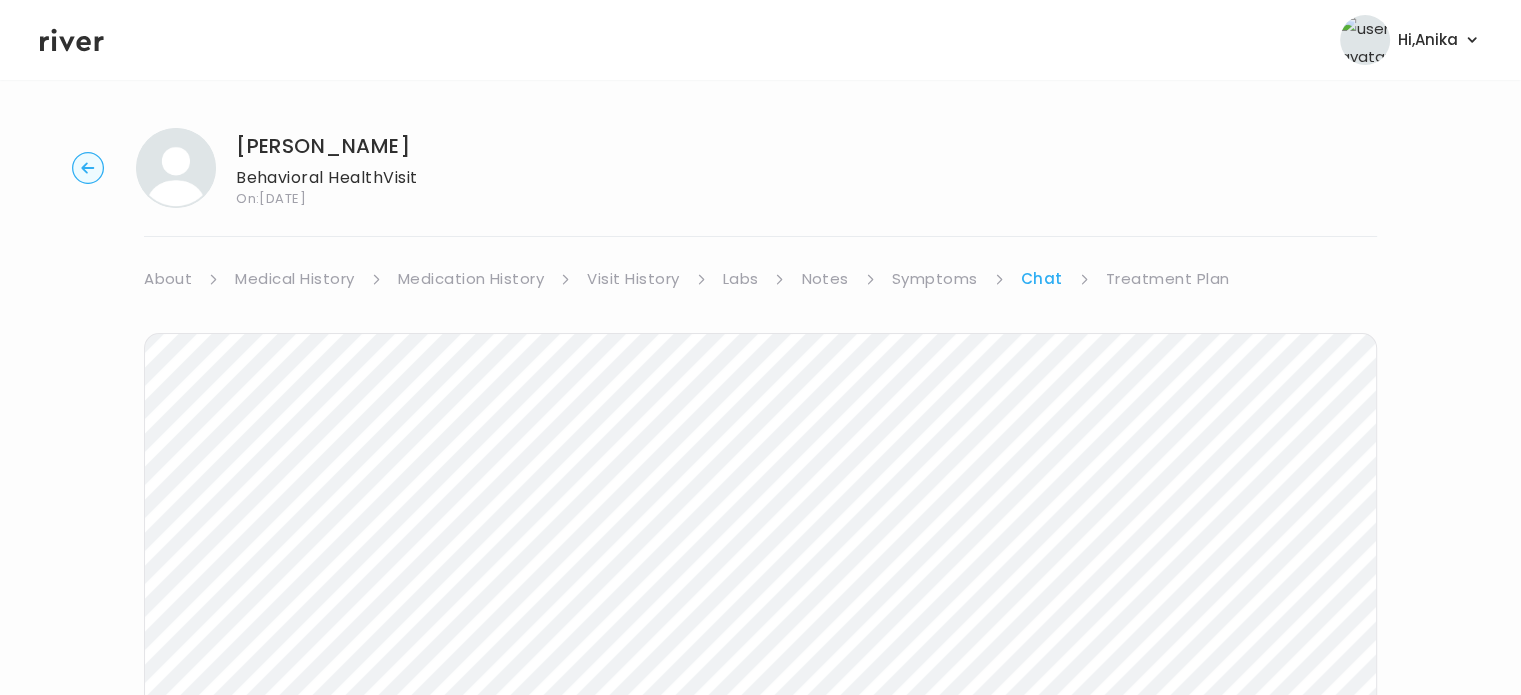 click on "Treatment Plan" at bounding box center (1168, 279) 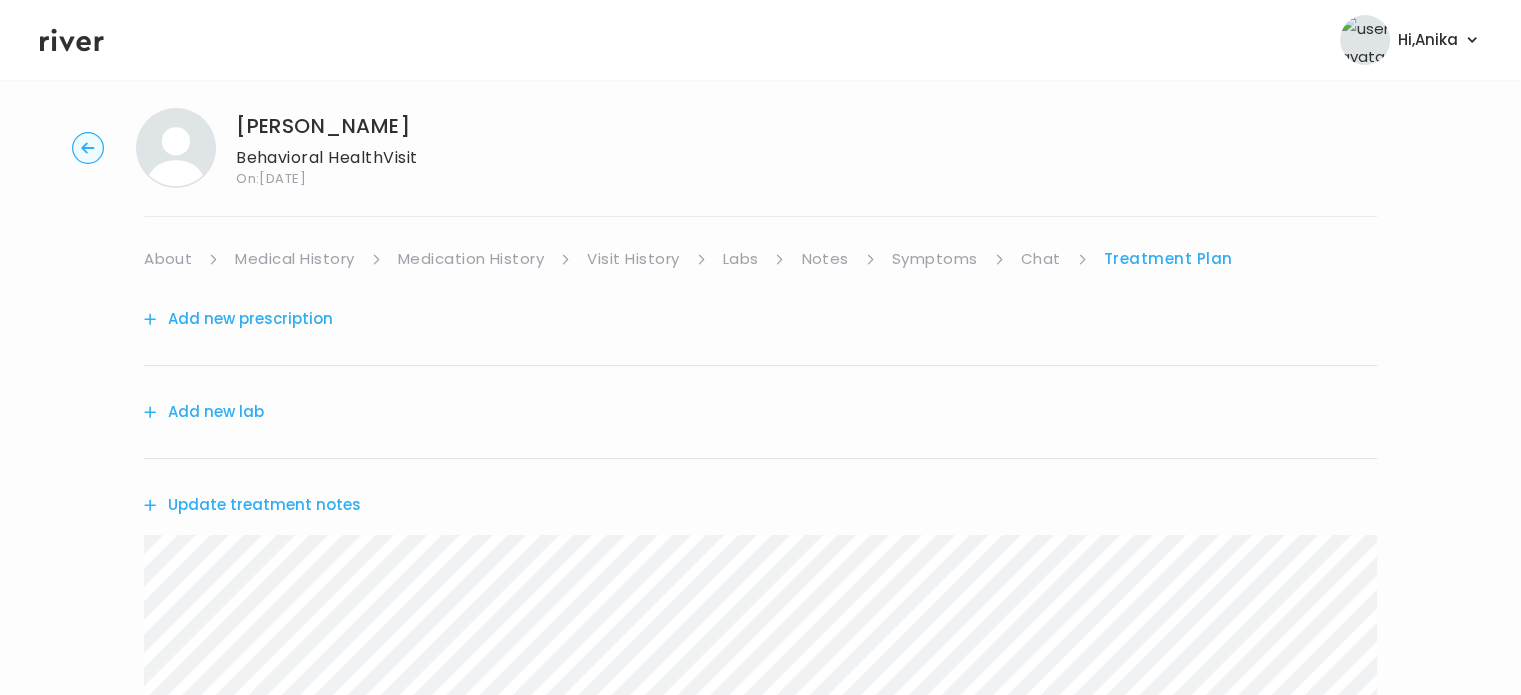 scroll, scrollTop: 3, scrollLeft: 0, axis: vertical 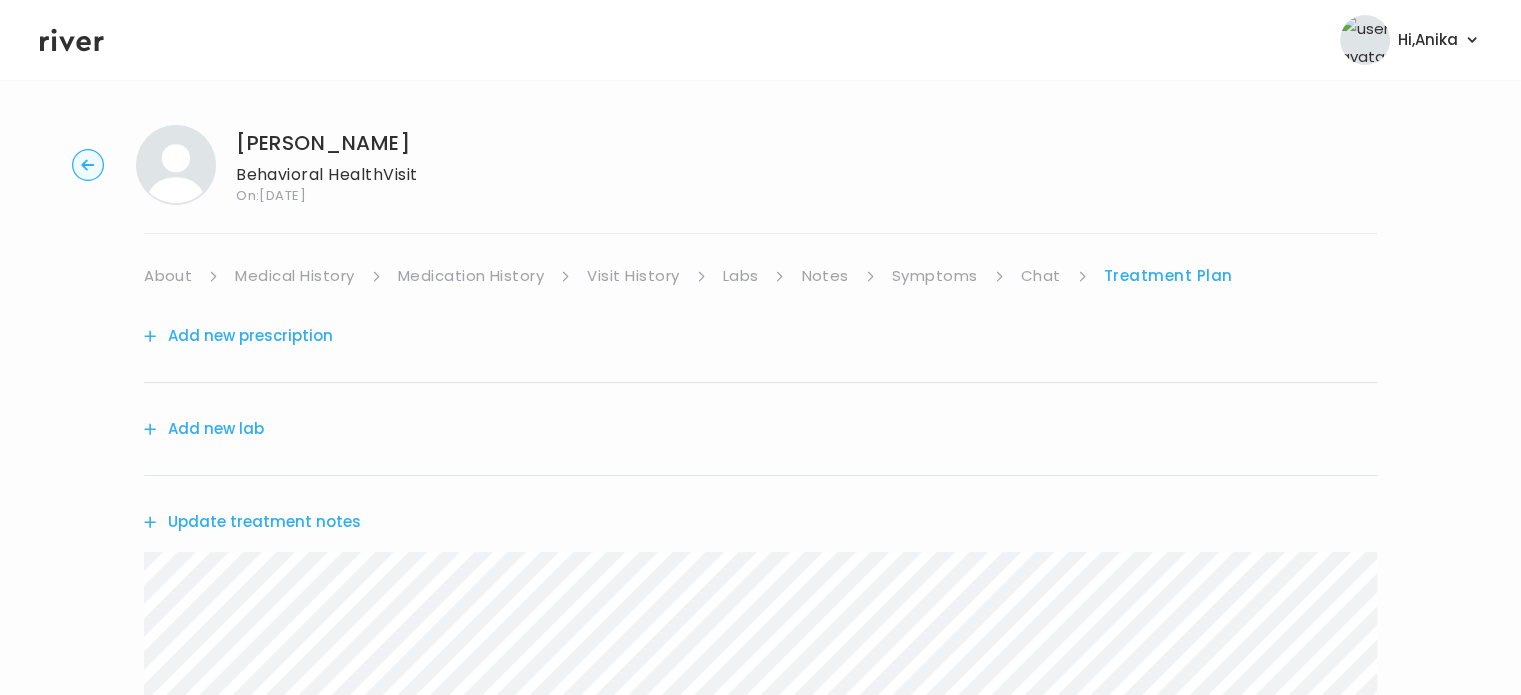 click on "About" at bounding box center (181, 276) 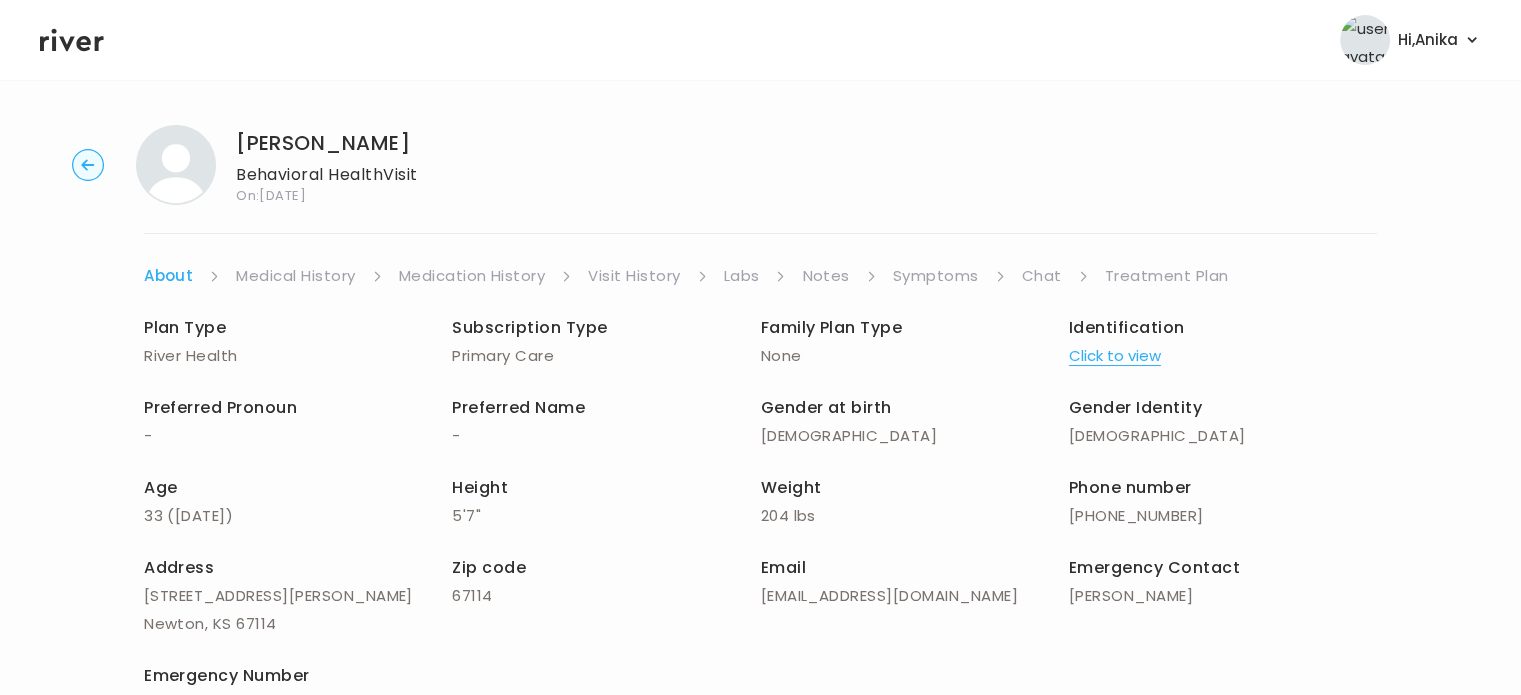 click on "Medical History" at bounding box center [295, 276] 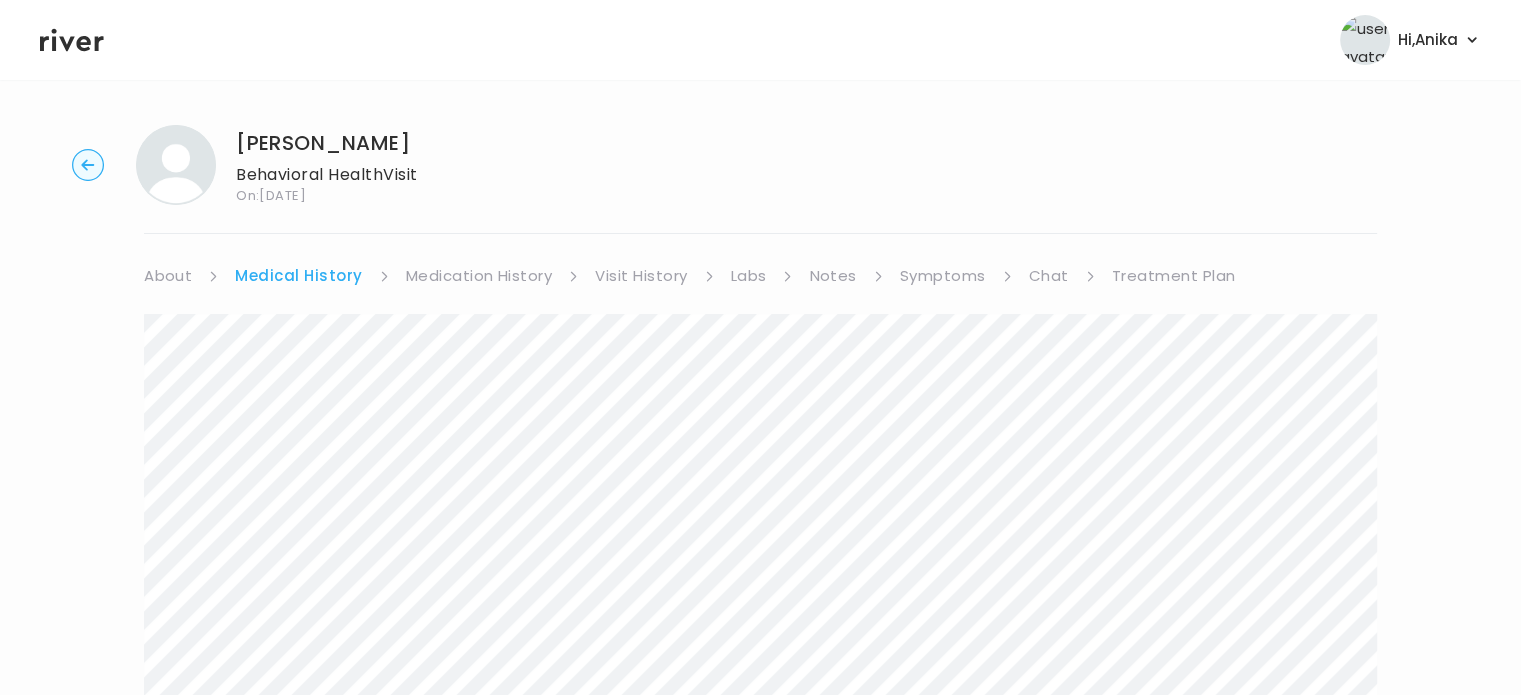click on "Medication History" at bounding box center (479, 276) 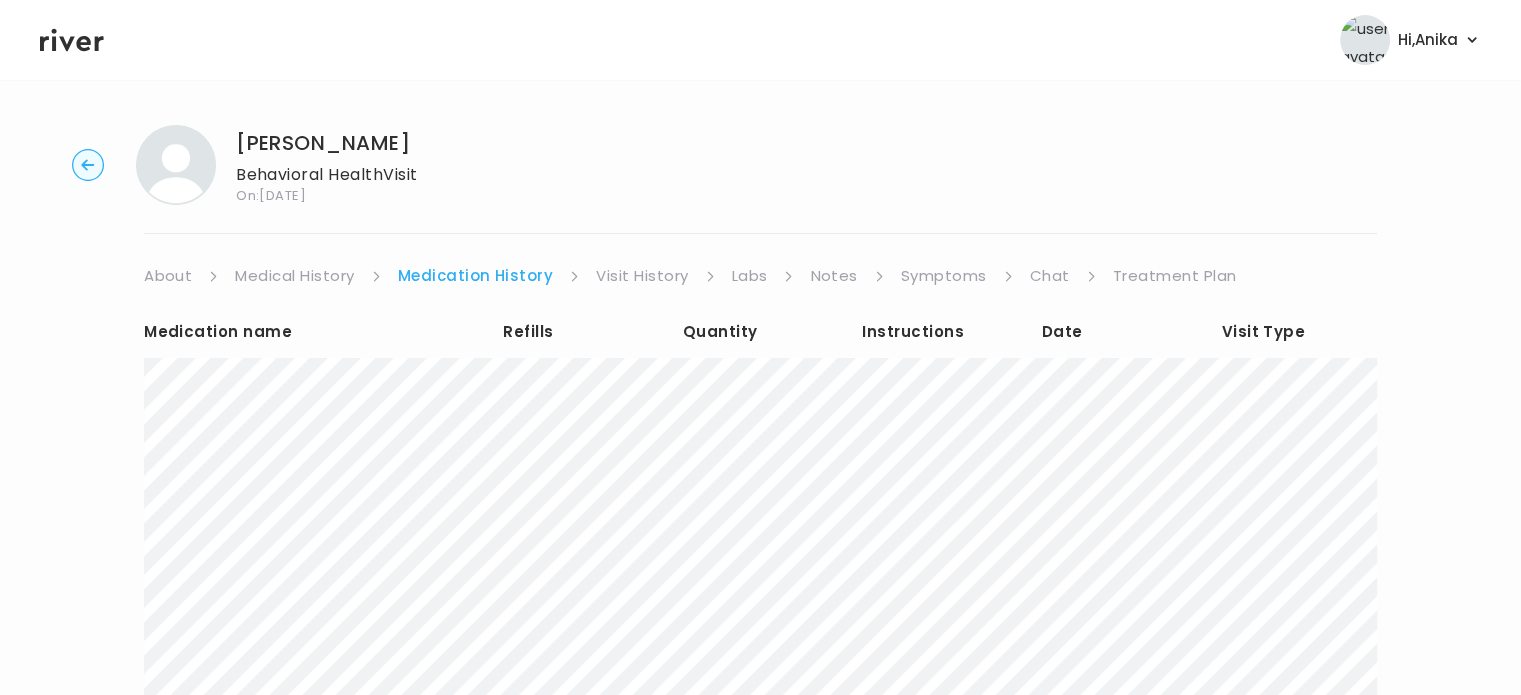 click on "Visit History" at bounding box center [642, 276] 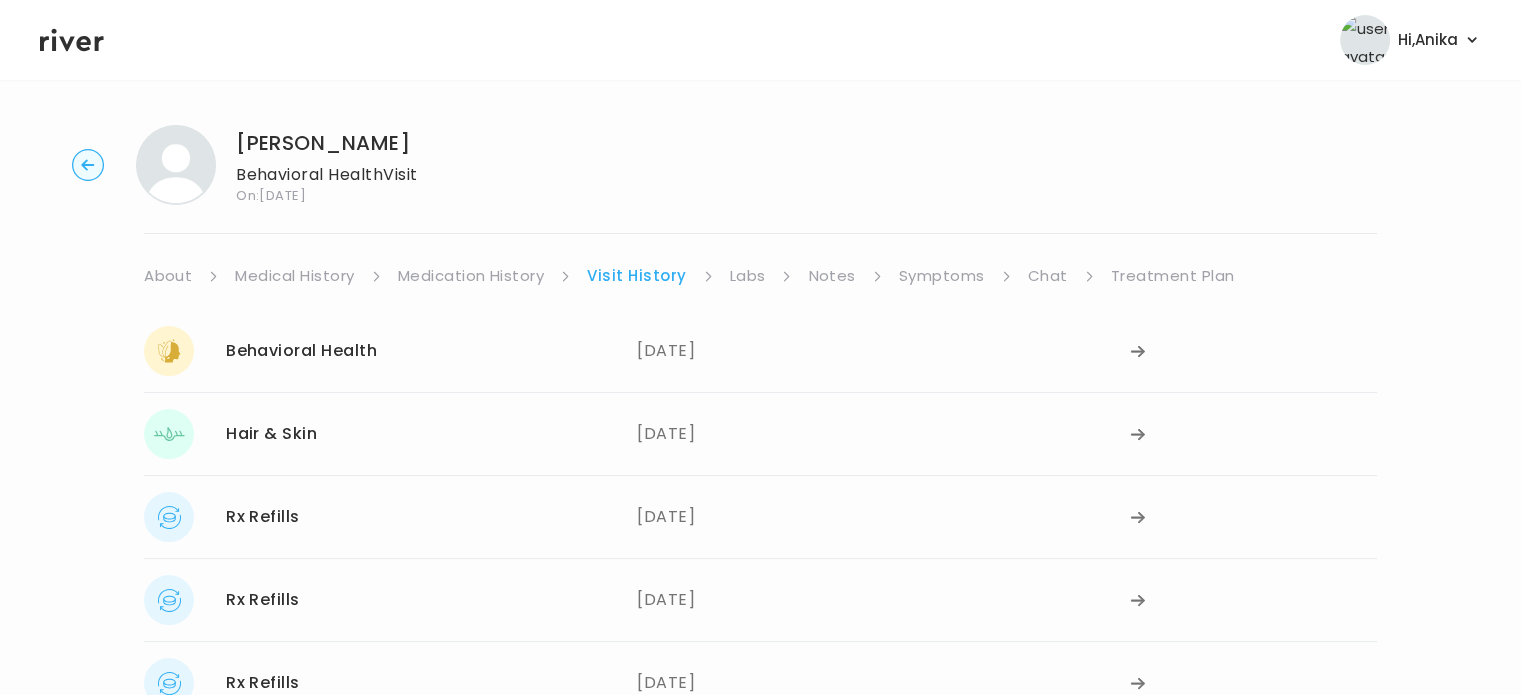 click on "Labs" at bounding box center [748, 276] 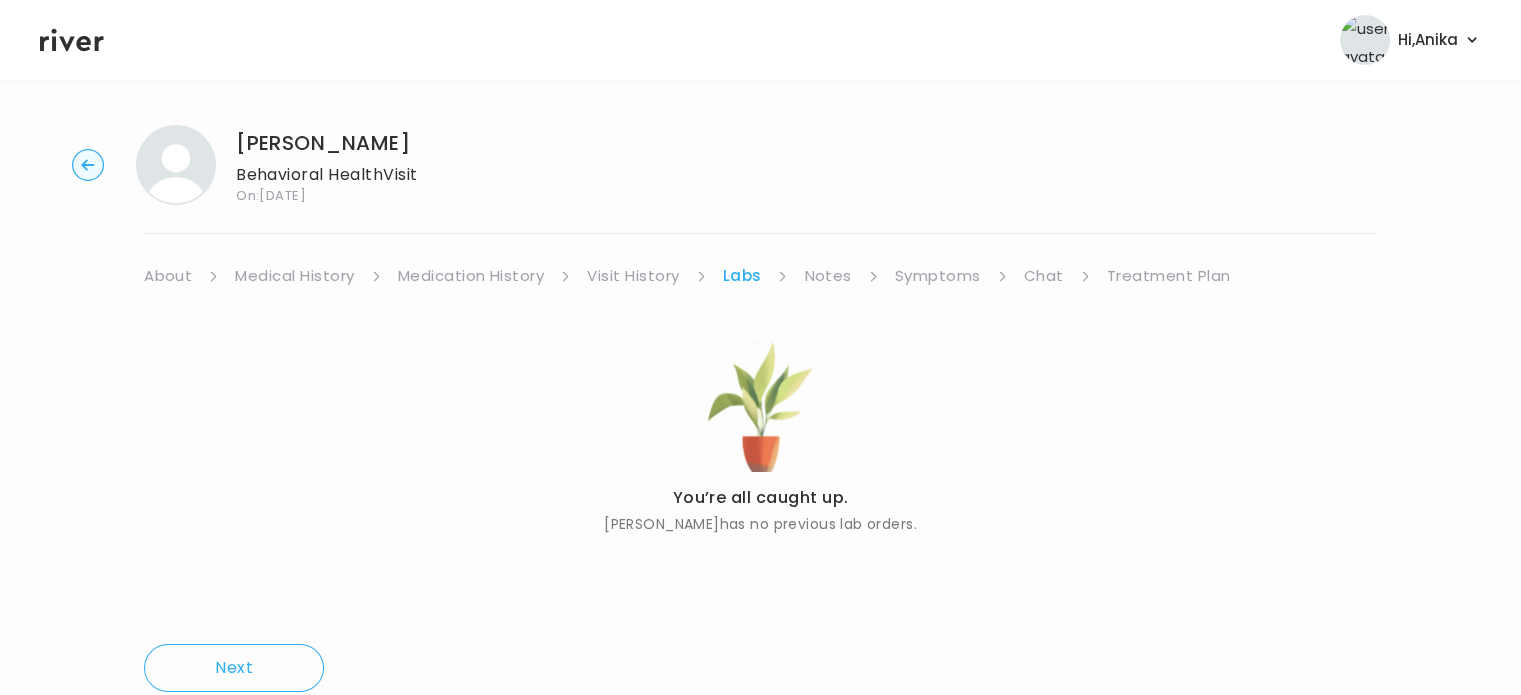 click on "Notes" at bounding box center [827, 276] 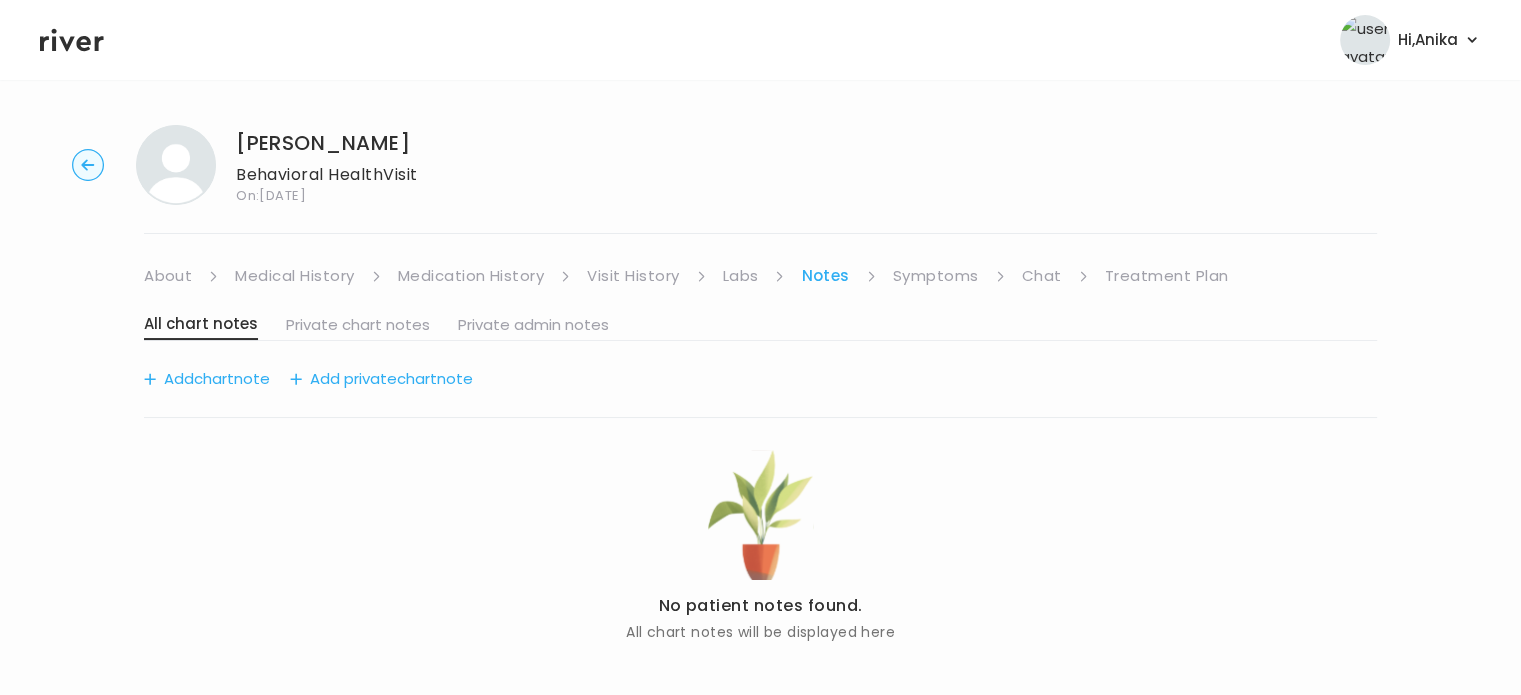 click on "Symptoms" at bounding box center [936, 276] 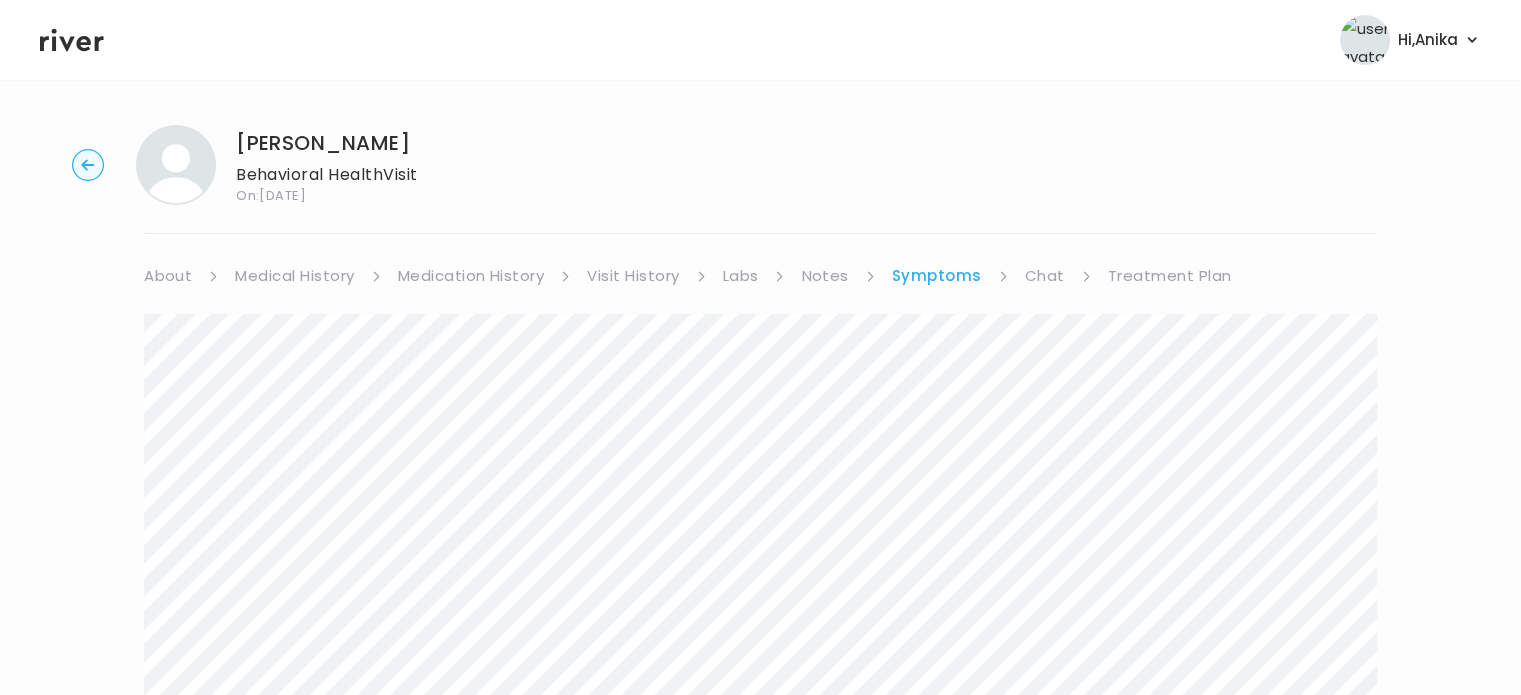 click on "Chat" at bounding box center (1045, 276) 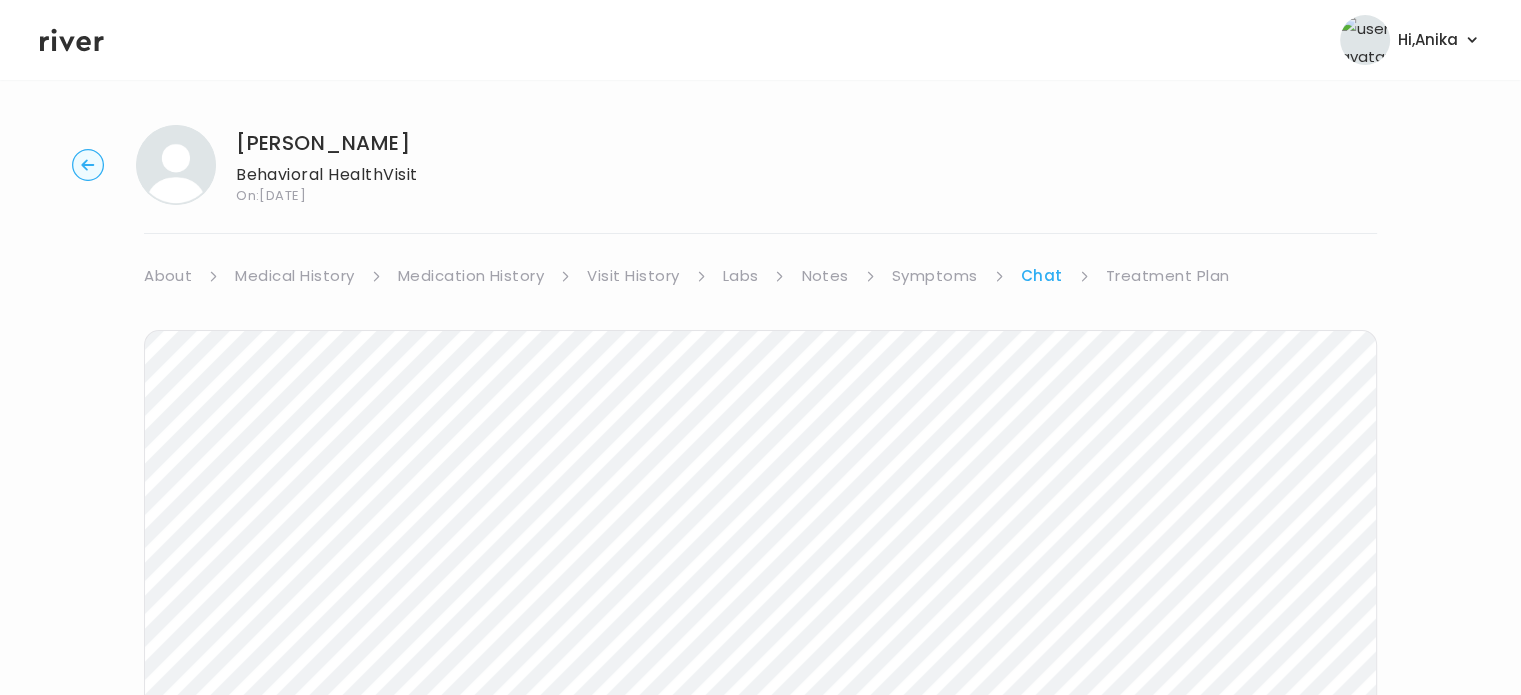 click on "Treatment Plan" at bounding box center (1168, 276) 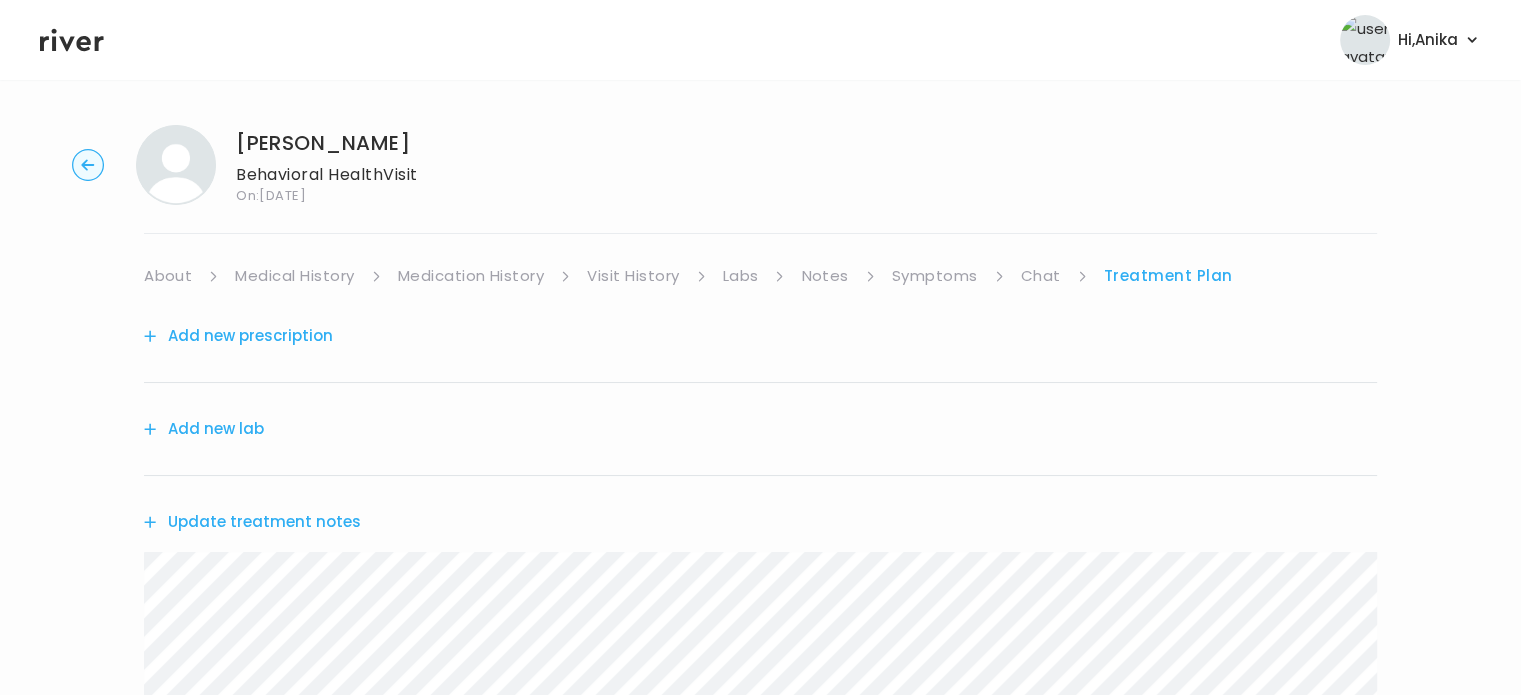 click 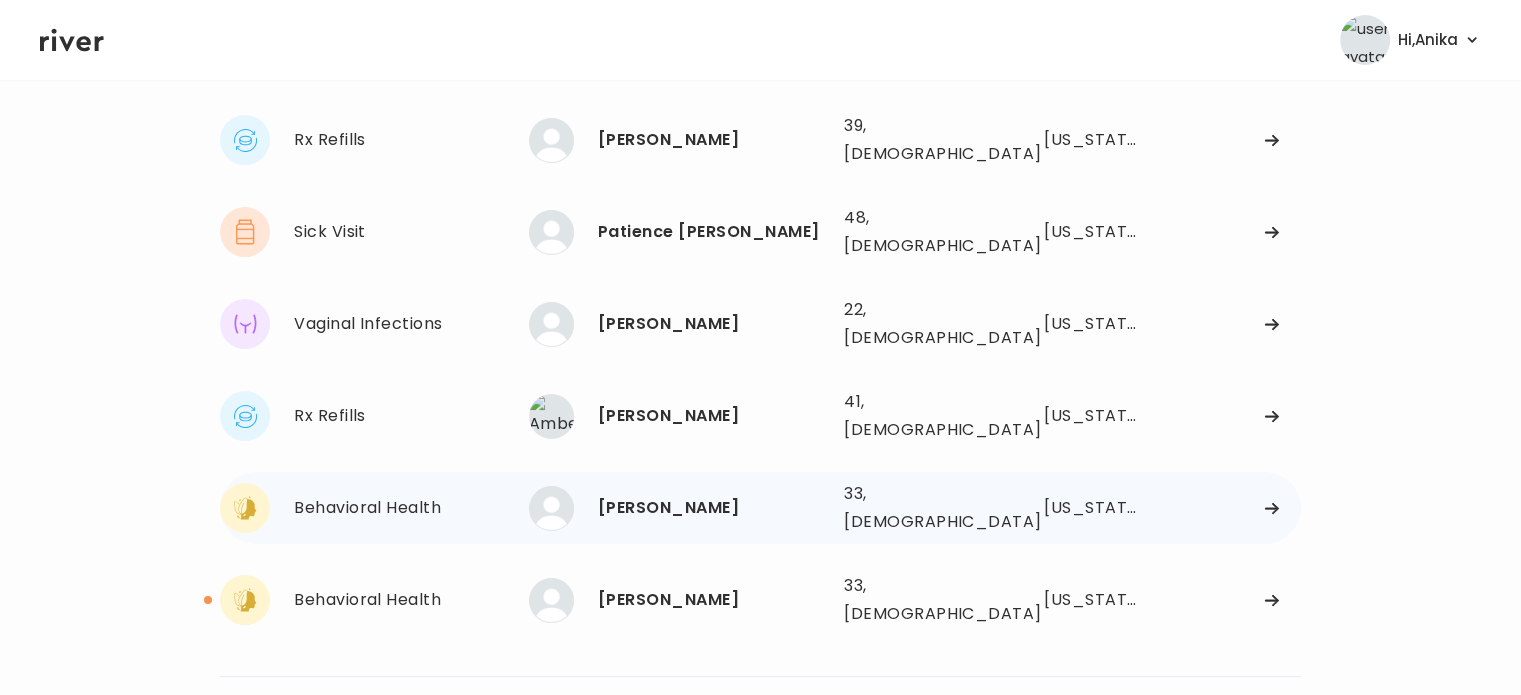 scroll, scrollTop: 169, scrollLeft: 0, axis: vertical 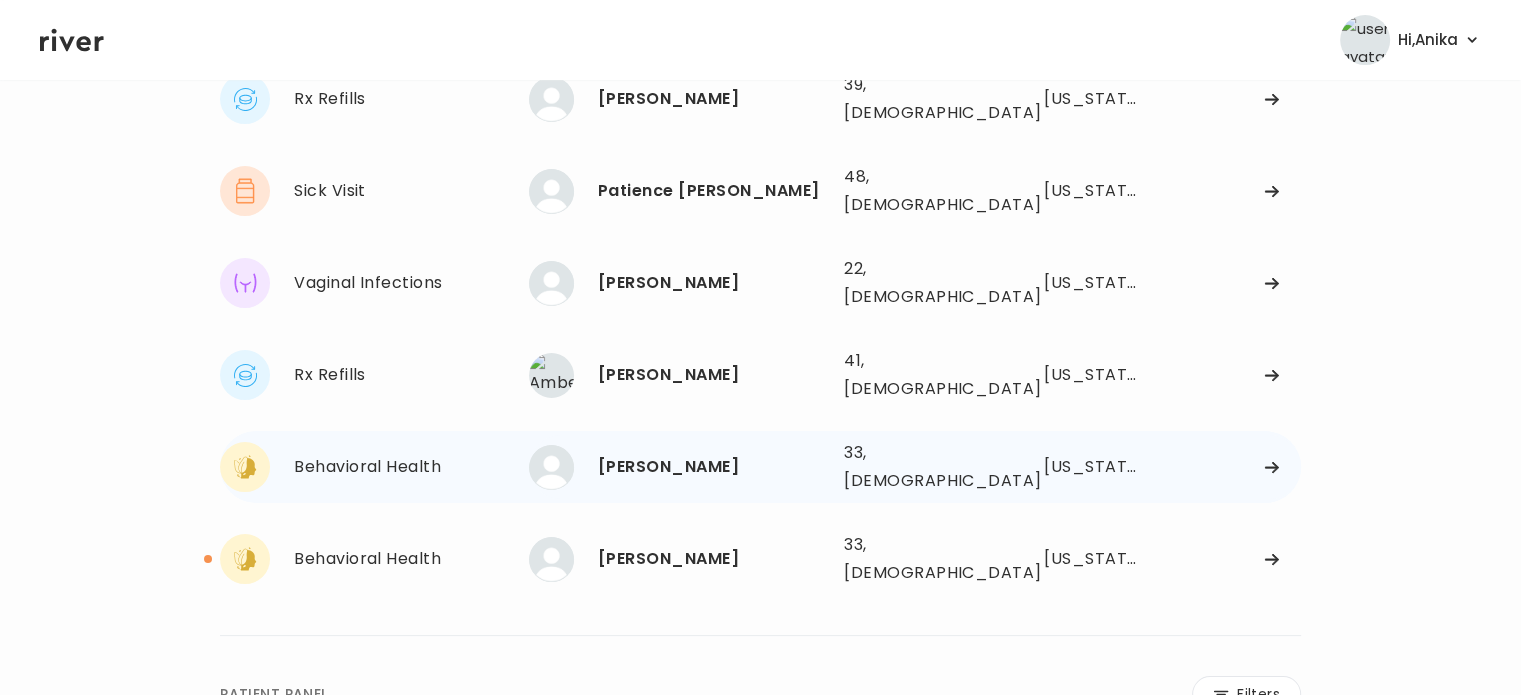 click on "Christina Nollie" at bounding box center (713, 467) 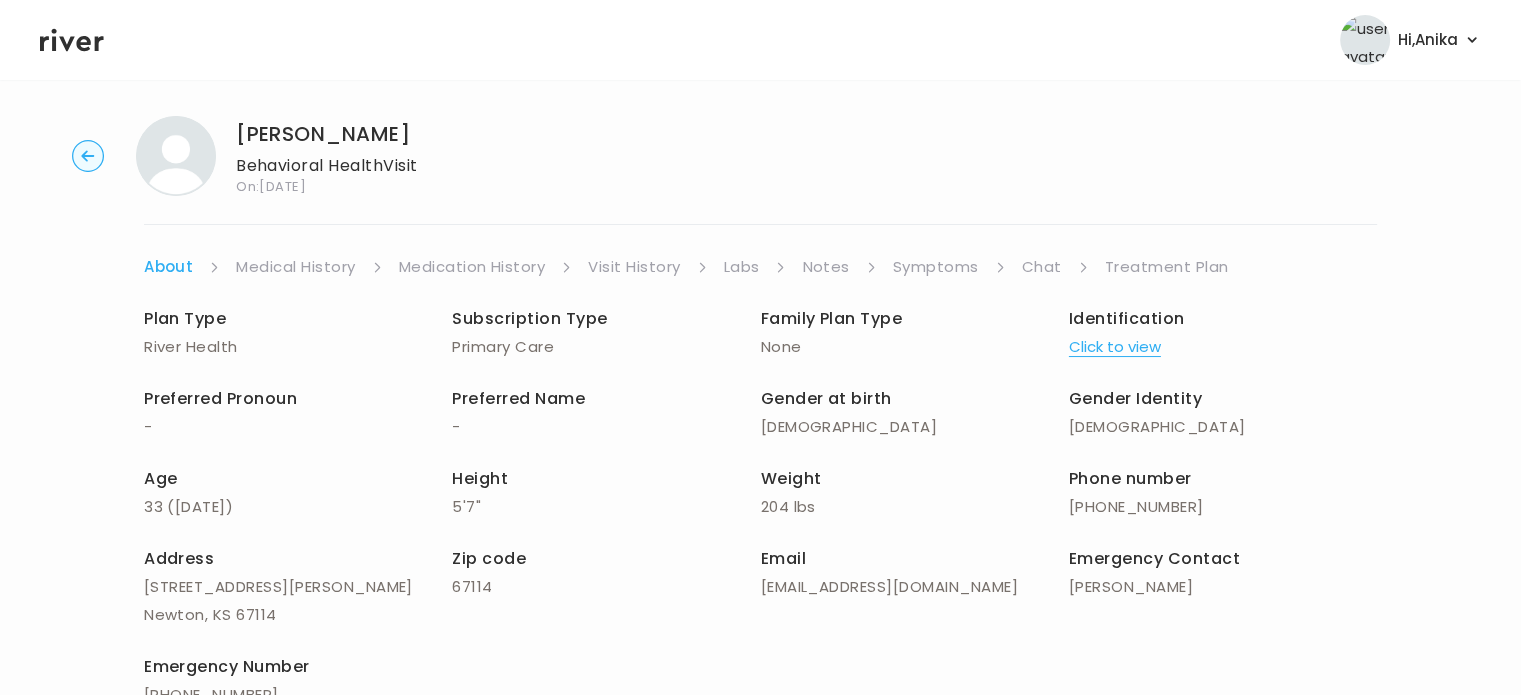 scroll, scrollTop: 0, scrollLeft: 0, axis: both 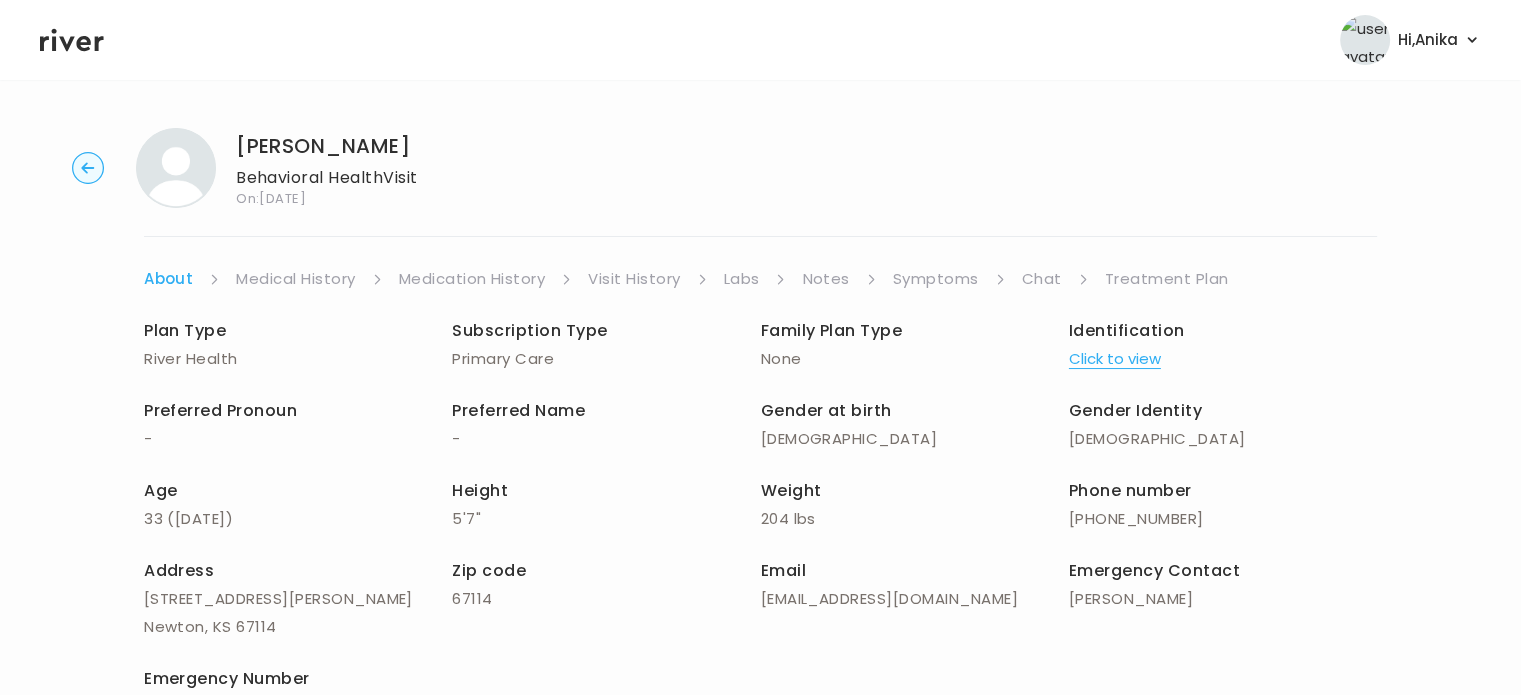 click on "Treatment Plan" at bounding box center [1167, 279] 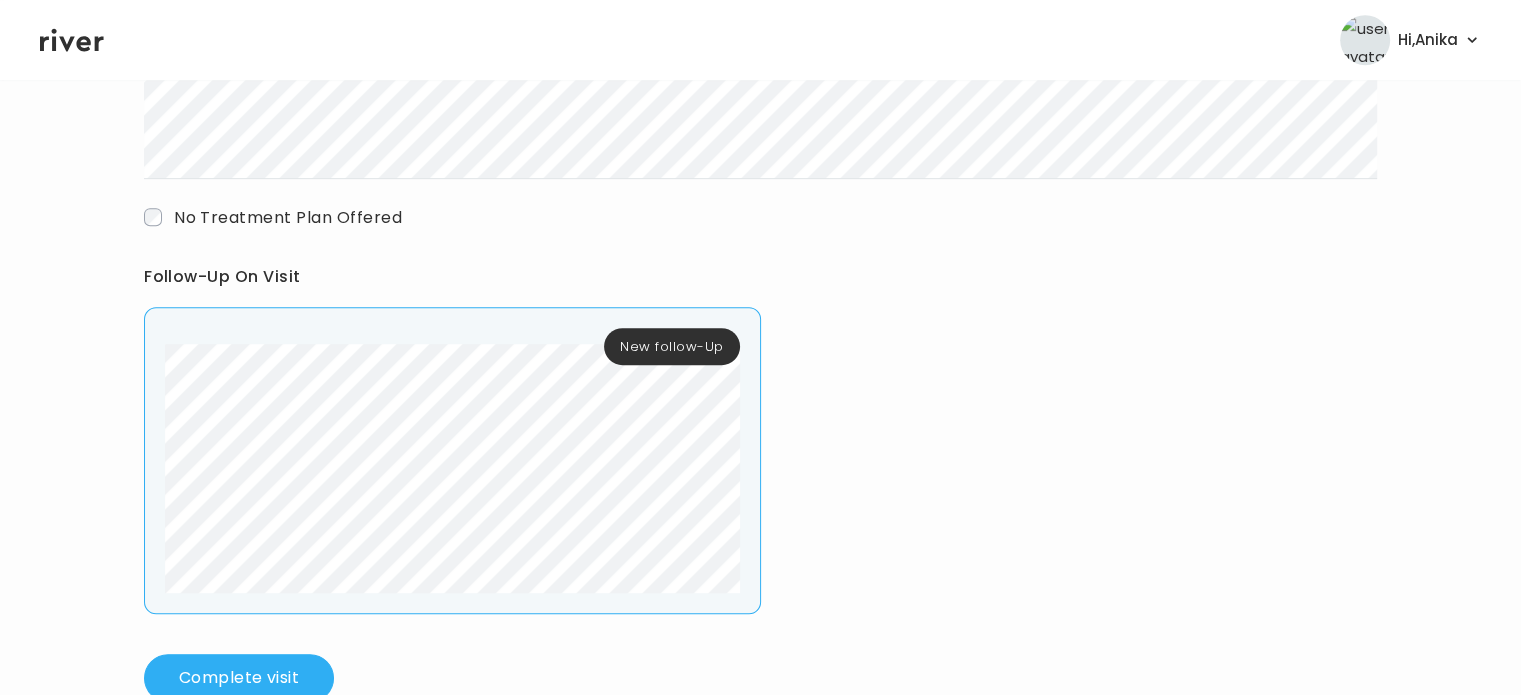 scroll, scrollTop: 1040, scrollLeft: 0, axis: vertical 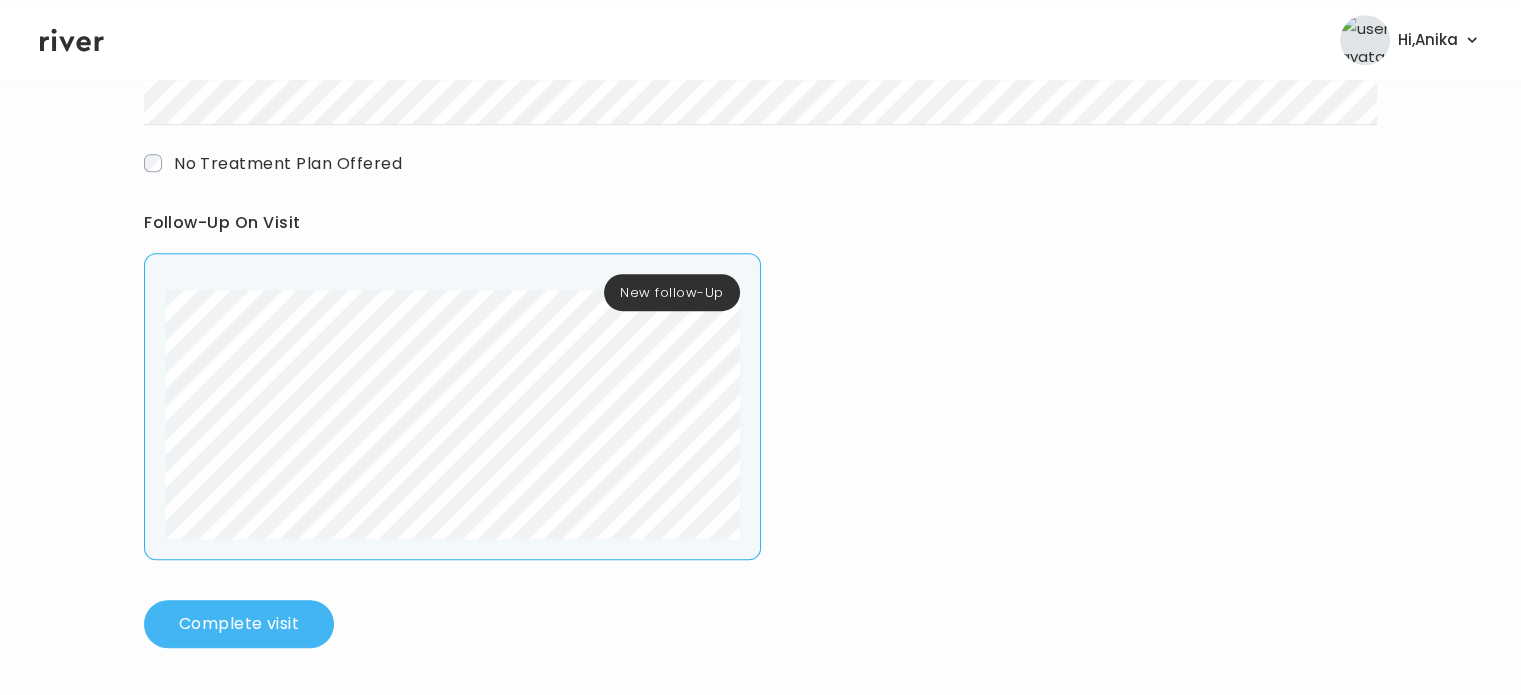 click on "Complete visit" at bounding box center (239, 624) 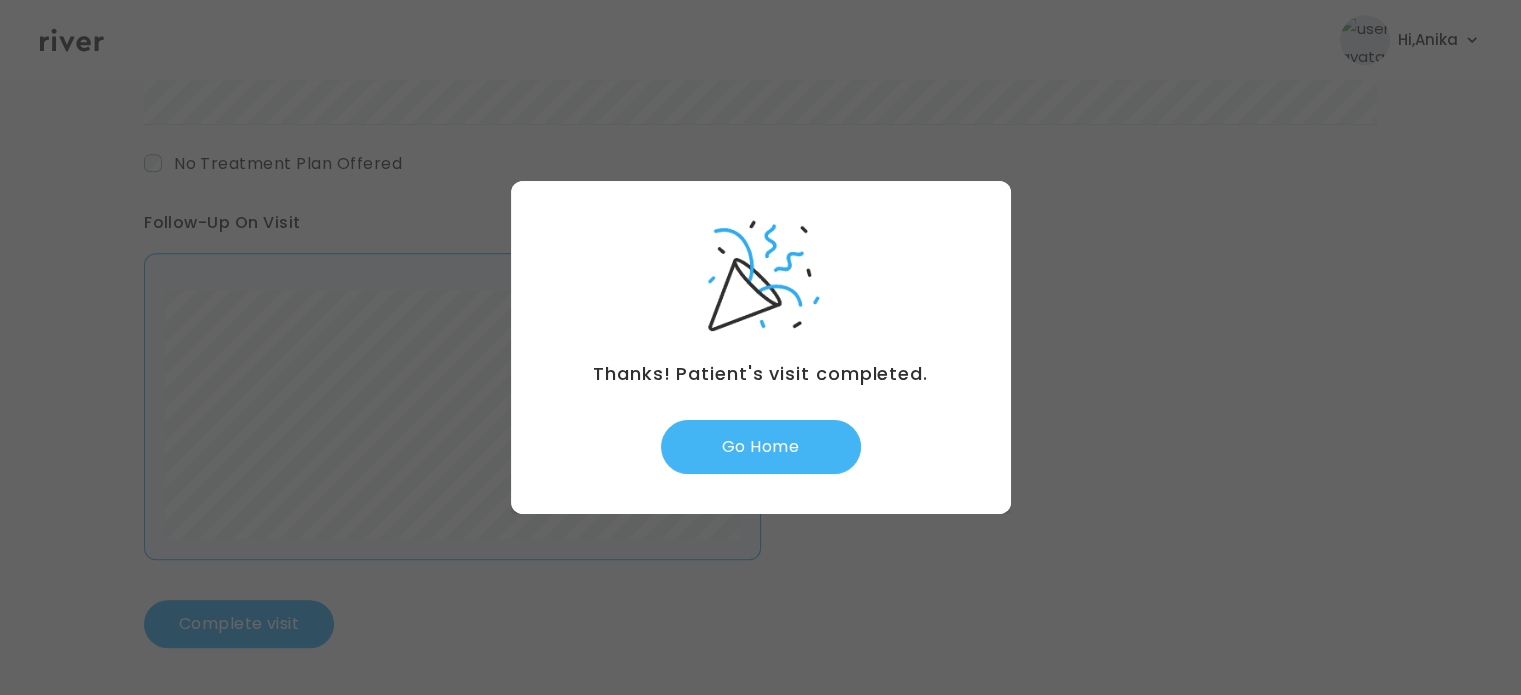 click on "Go Home" at bounding box center (761, 447) 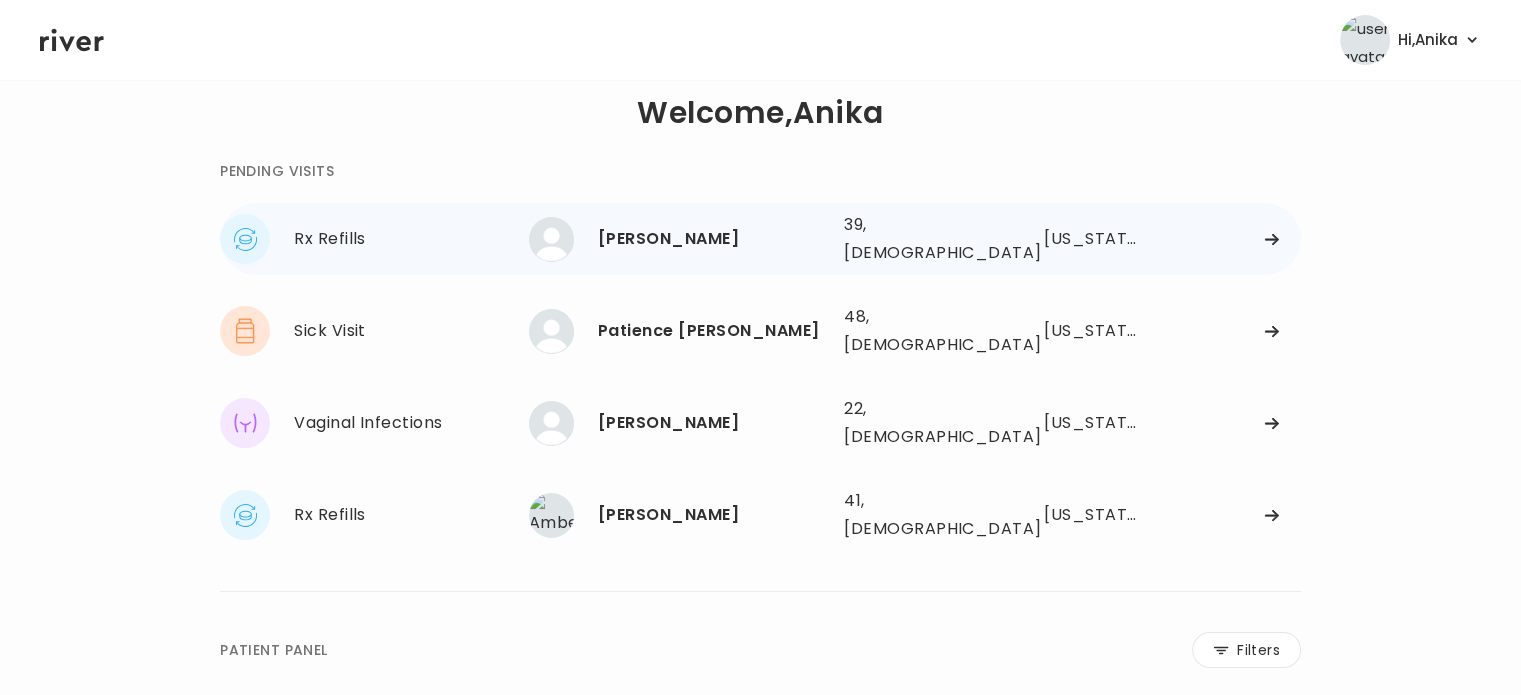 scroll, scrollTop: 0, scrollLeft: 0, axis: both 